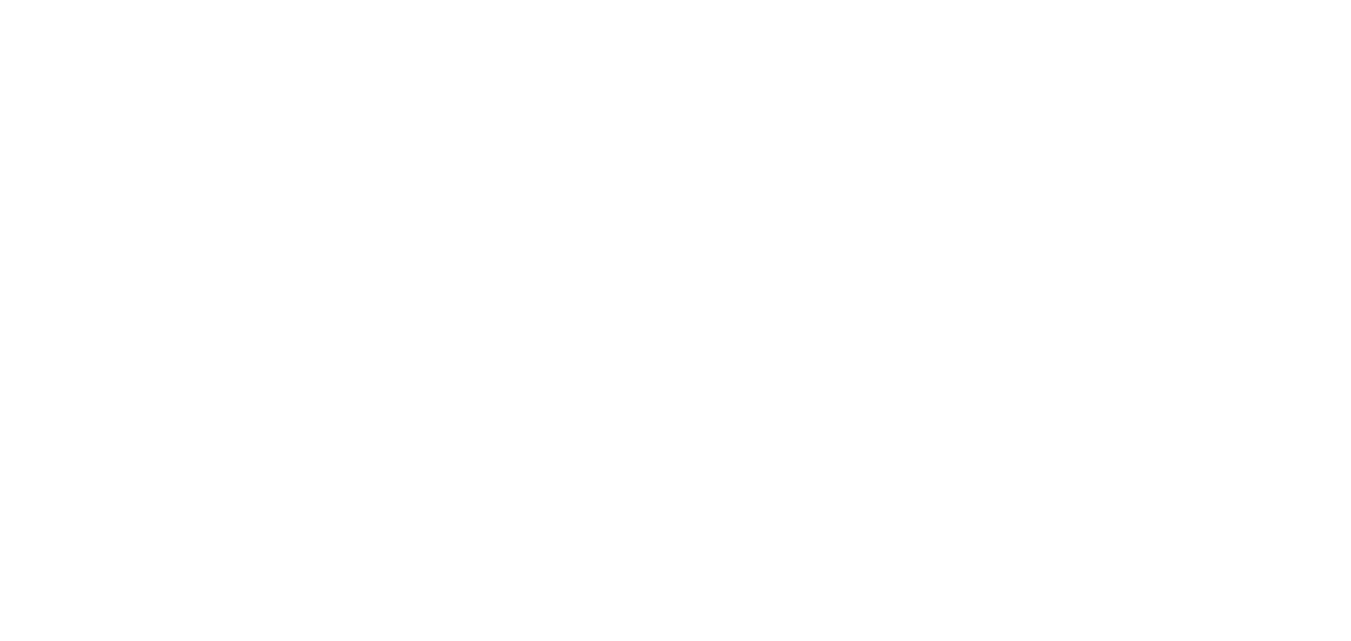 scroll, scrollTop: 0, scrollLeft: 0, axis: both 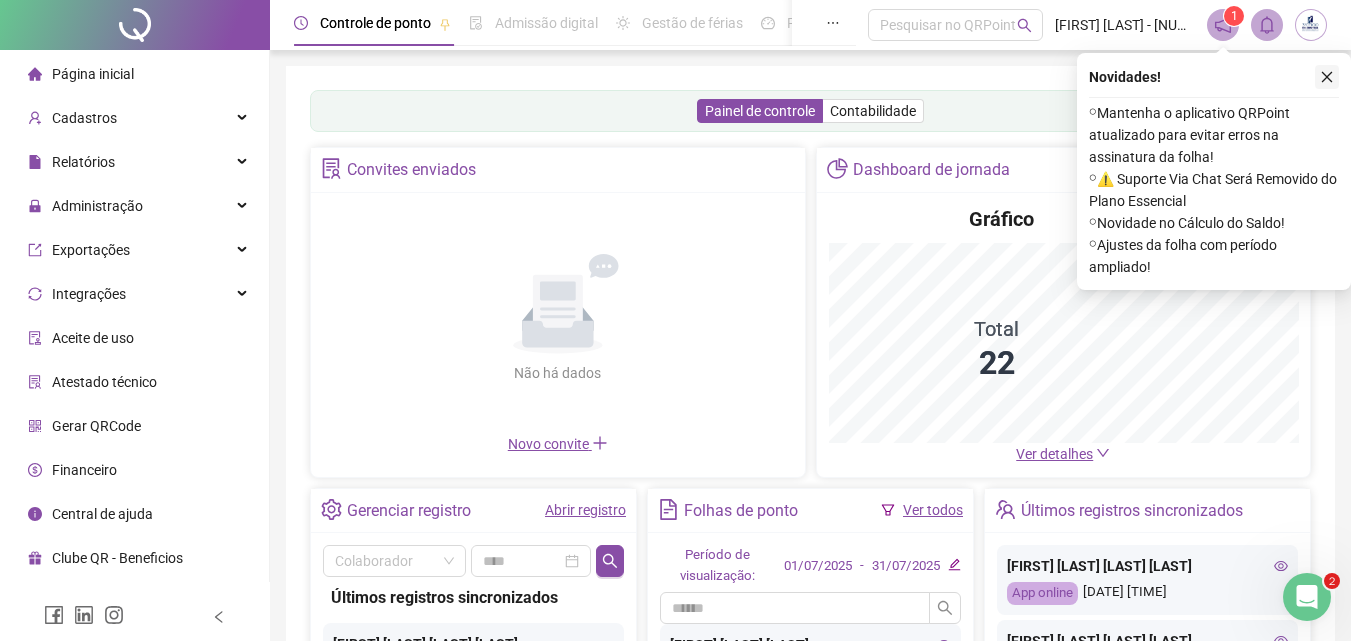click at bounding box center (1327, 77) 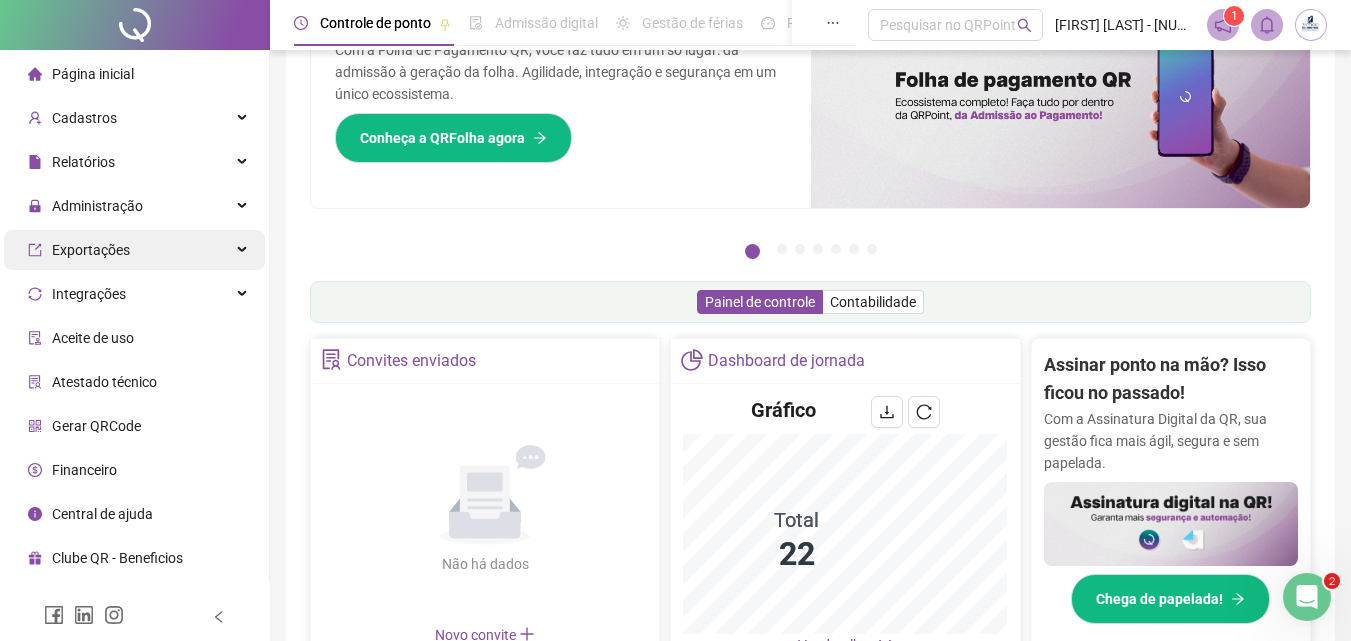 scroll, scrollTop: 0, scrollLeft: 0, axis: both 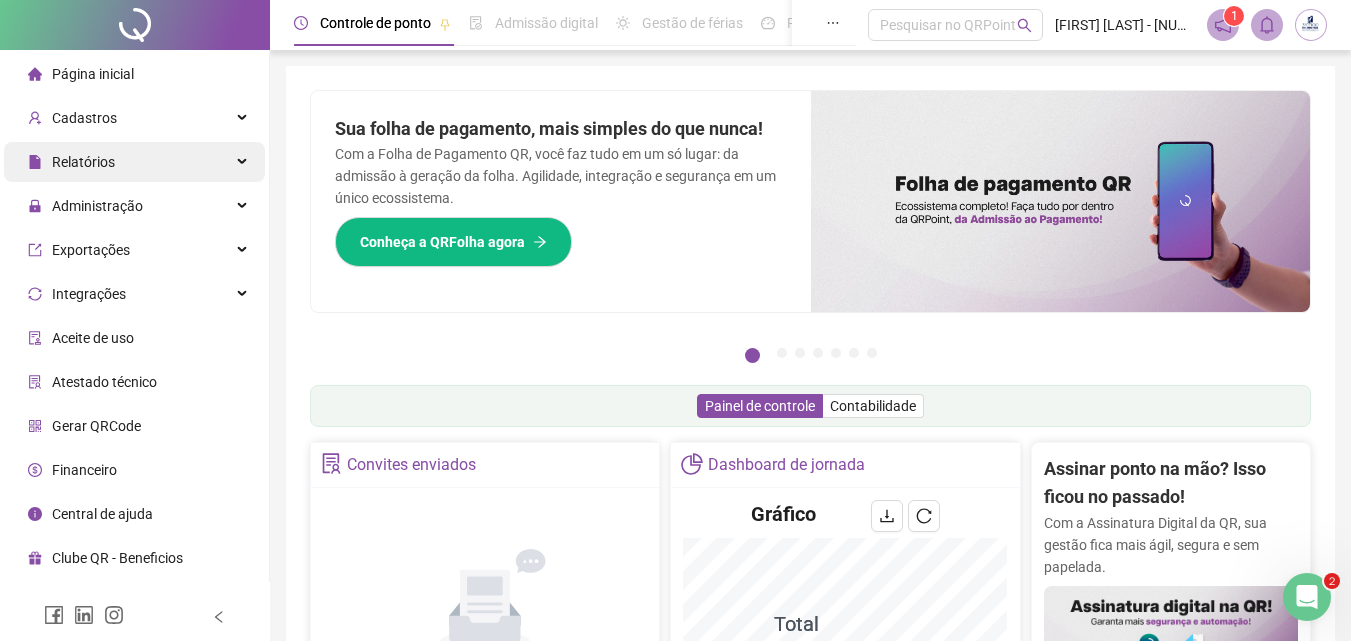 click on "Relatórios" at bounding box center [134, 162] 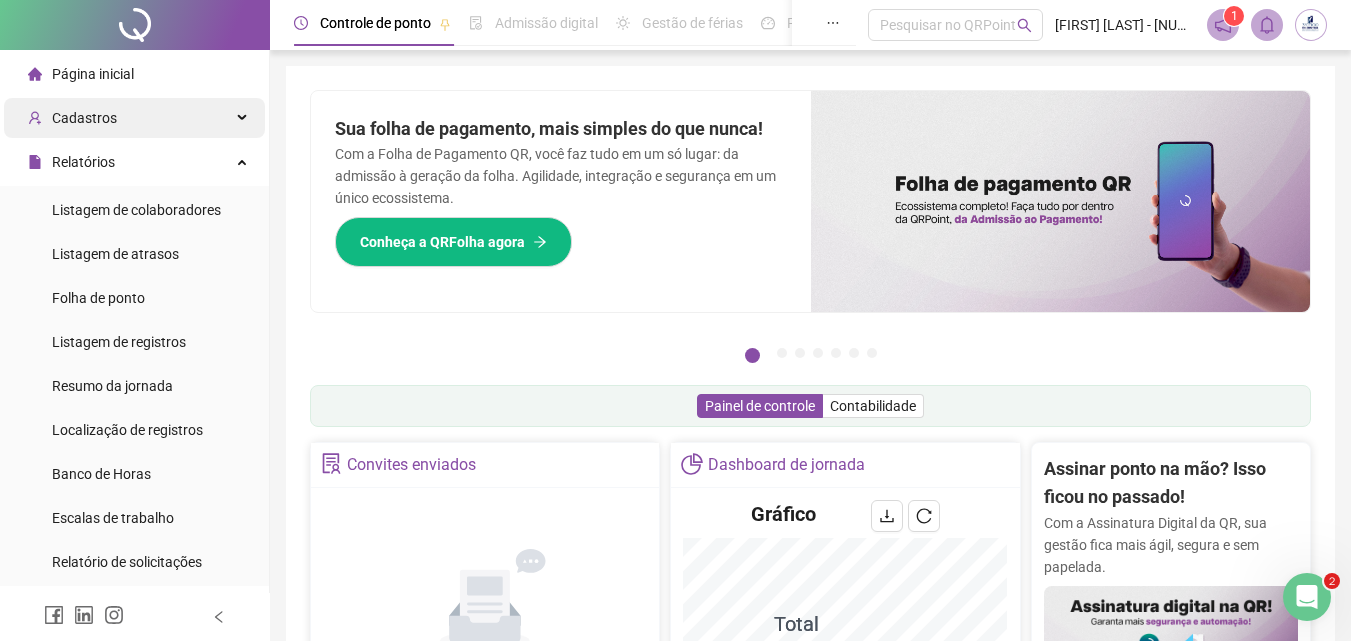 click on "Cadastros" at bounding box center [134, 118] 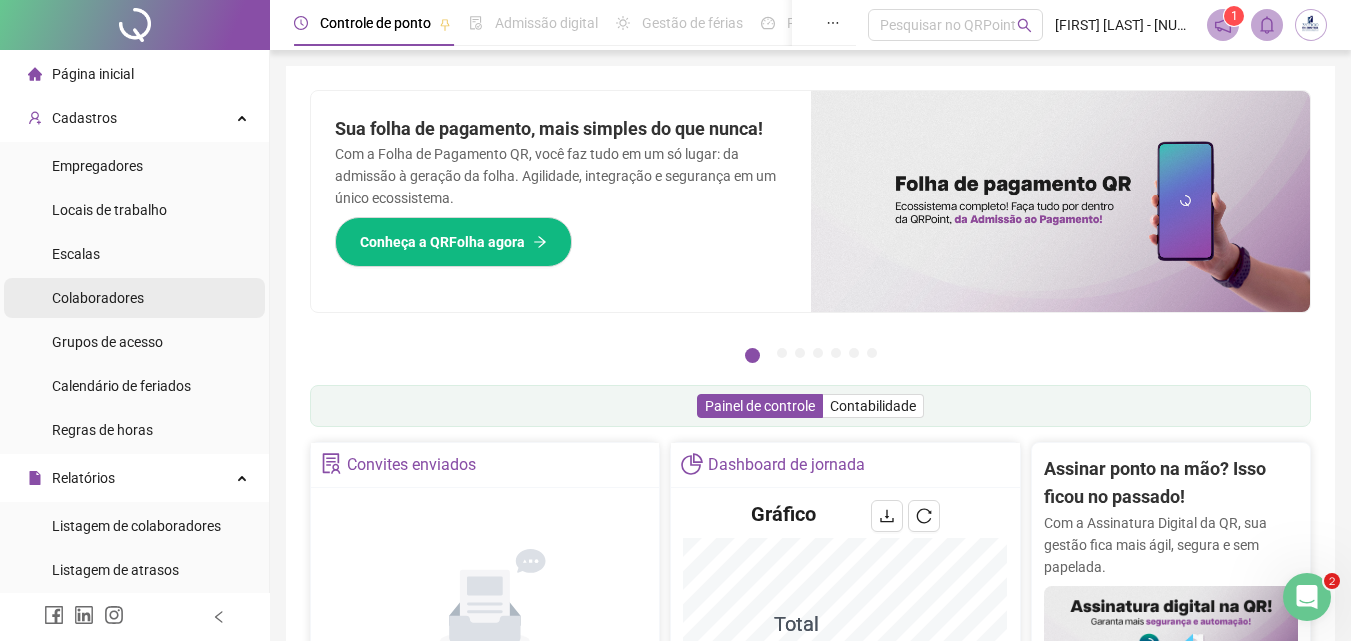 click on "Colaboradores" at bounding box center (98, 298) 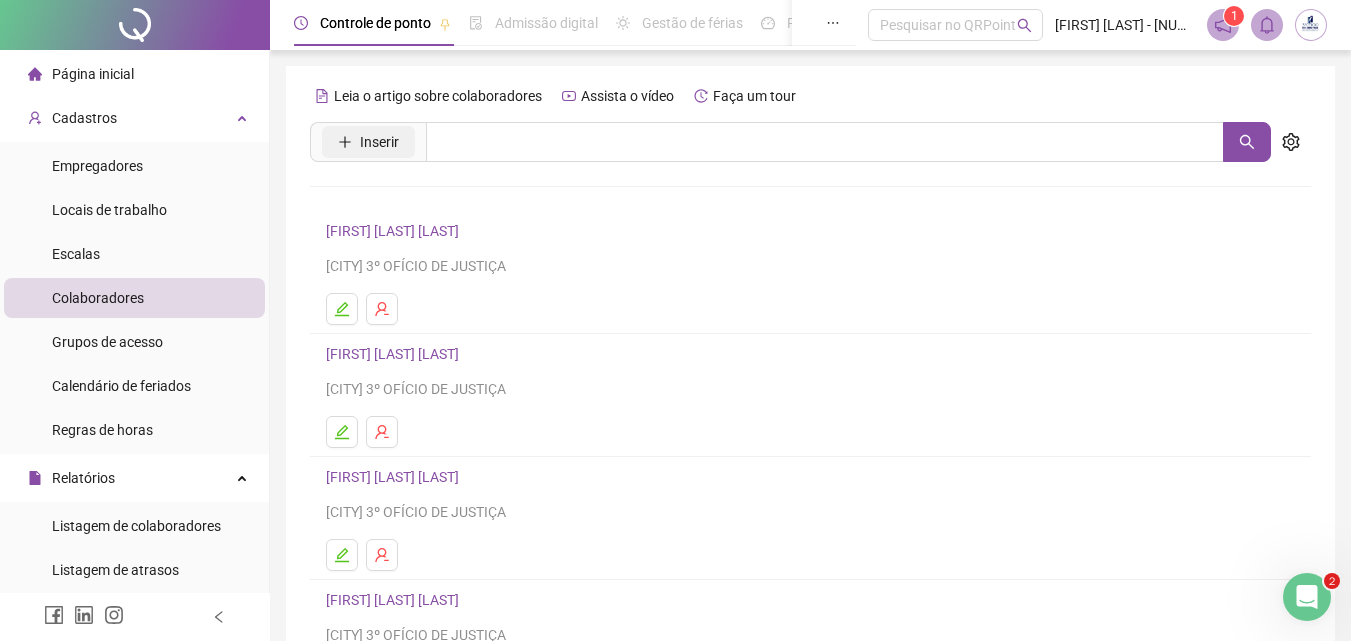 click on "Inserir" at bounding box center (379, 142) 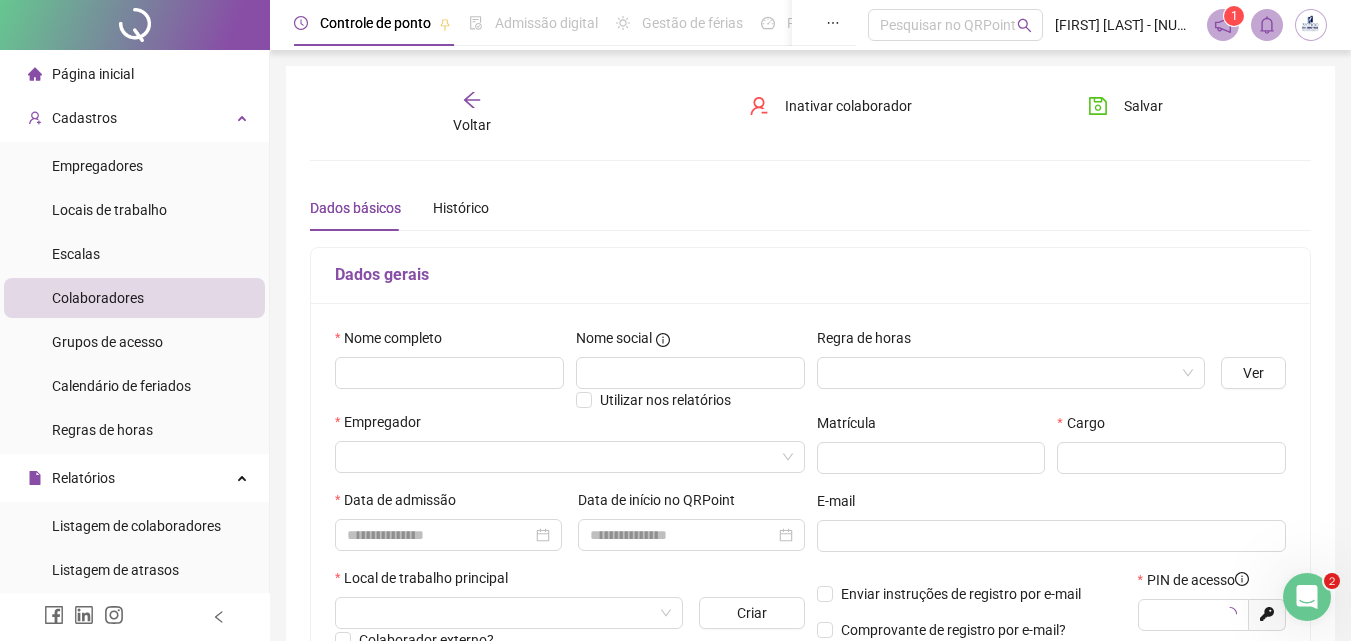 type on "*****" 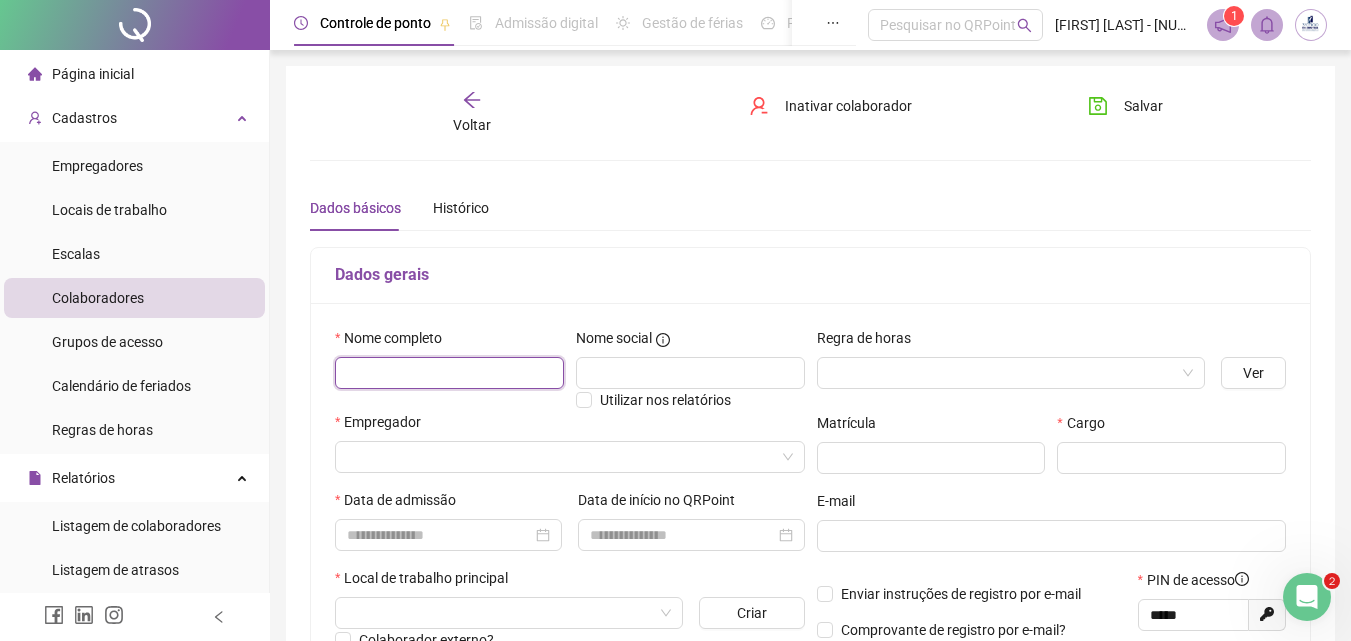 click at bounding box center [449, 373] 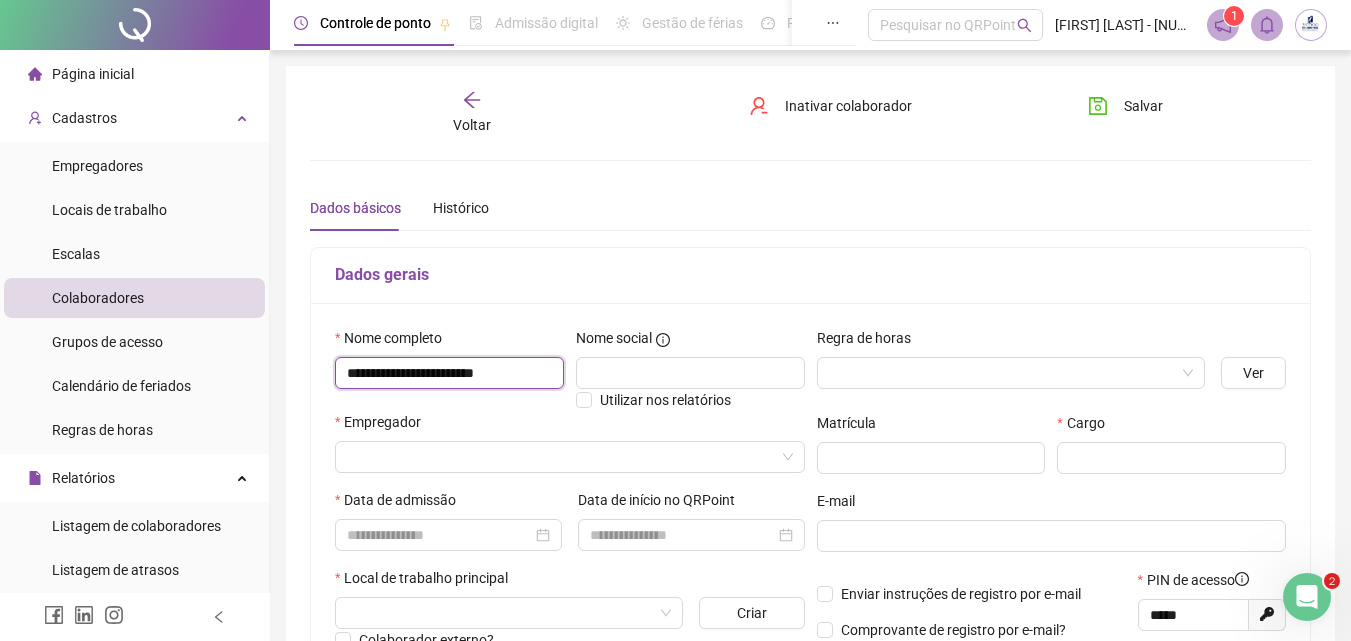 type on "**********" 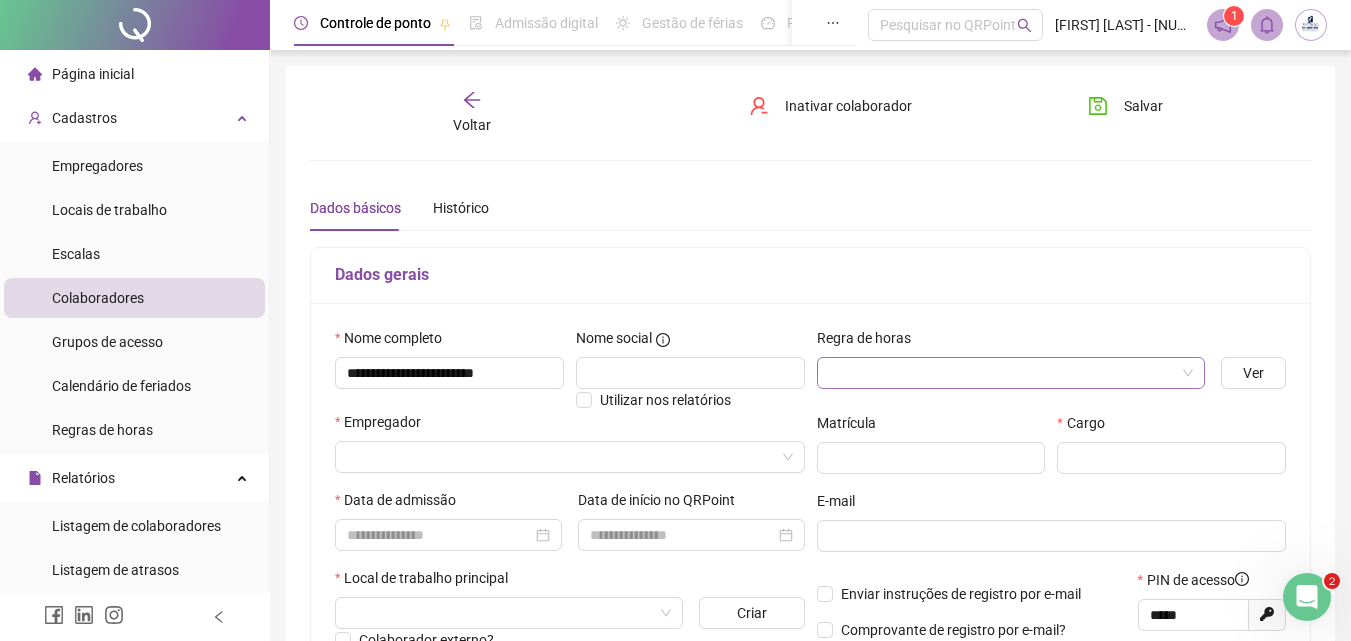 click at bounding box center [1011, 373] 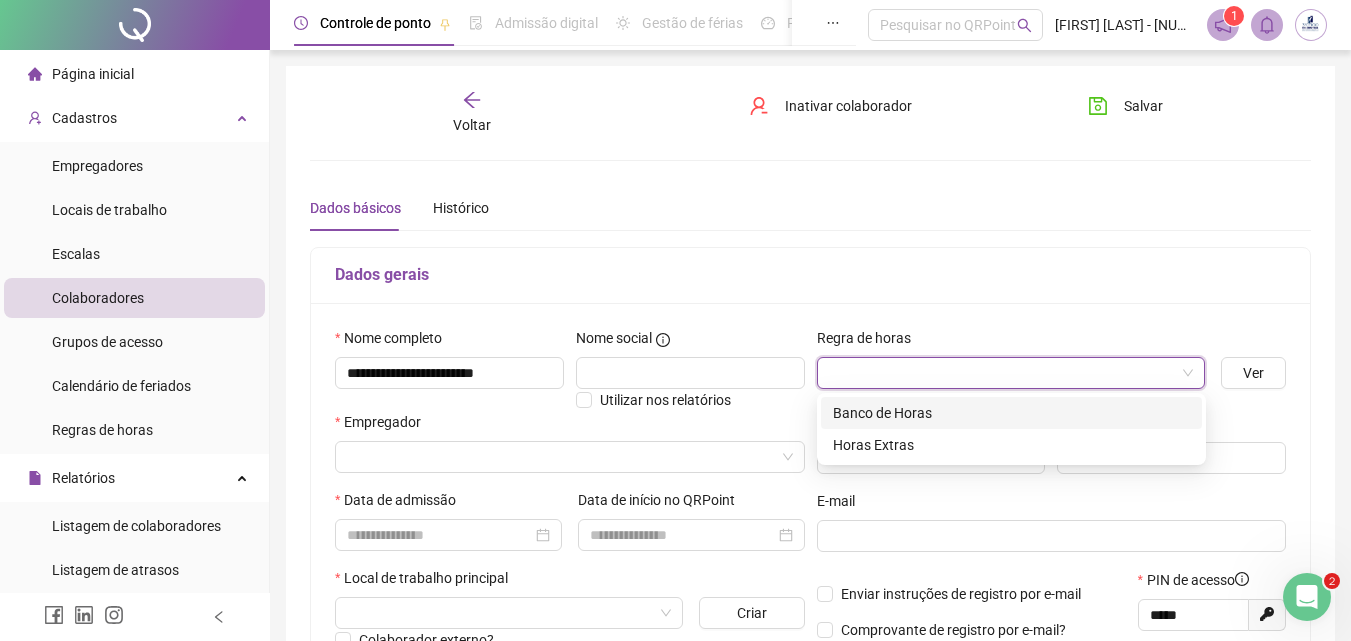 click on "Banco de Horas" at bounding box center [1011, 413] 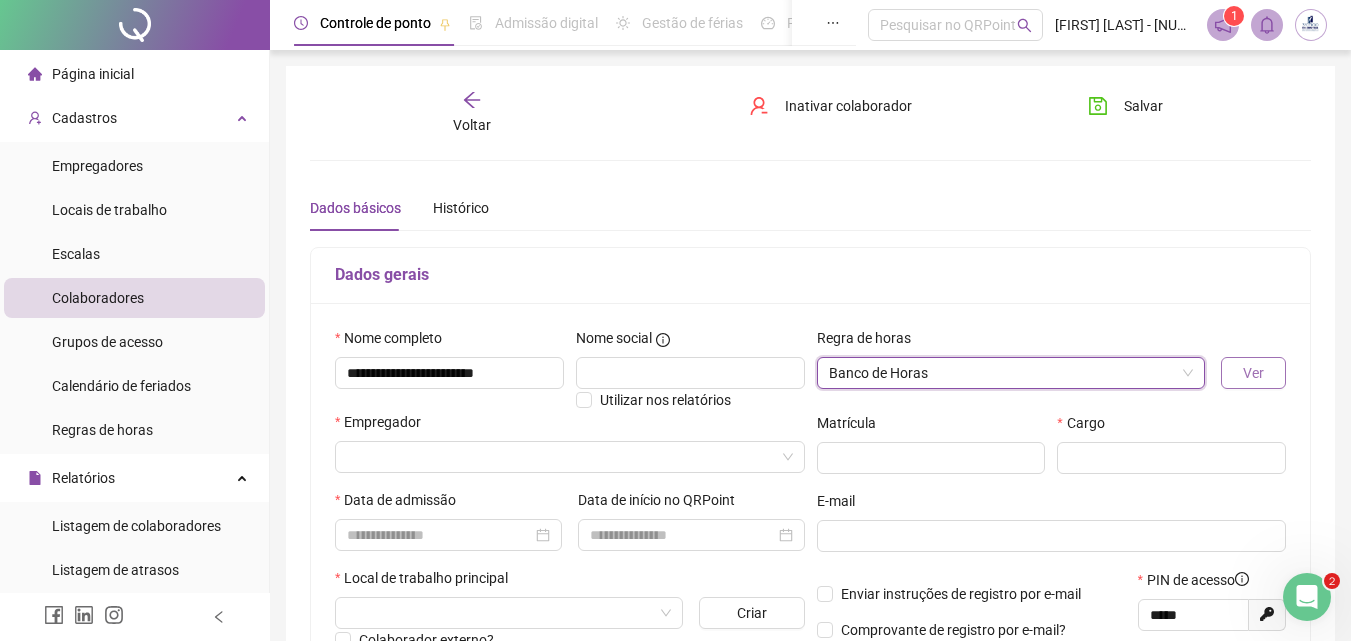 click on "Ver" at bounding box center (1253, 373) 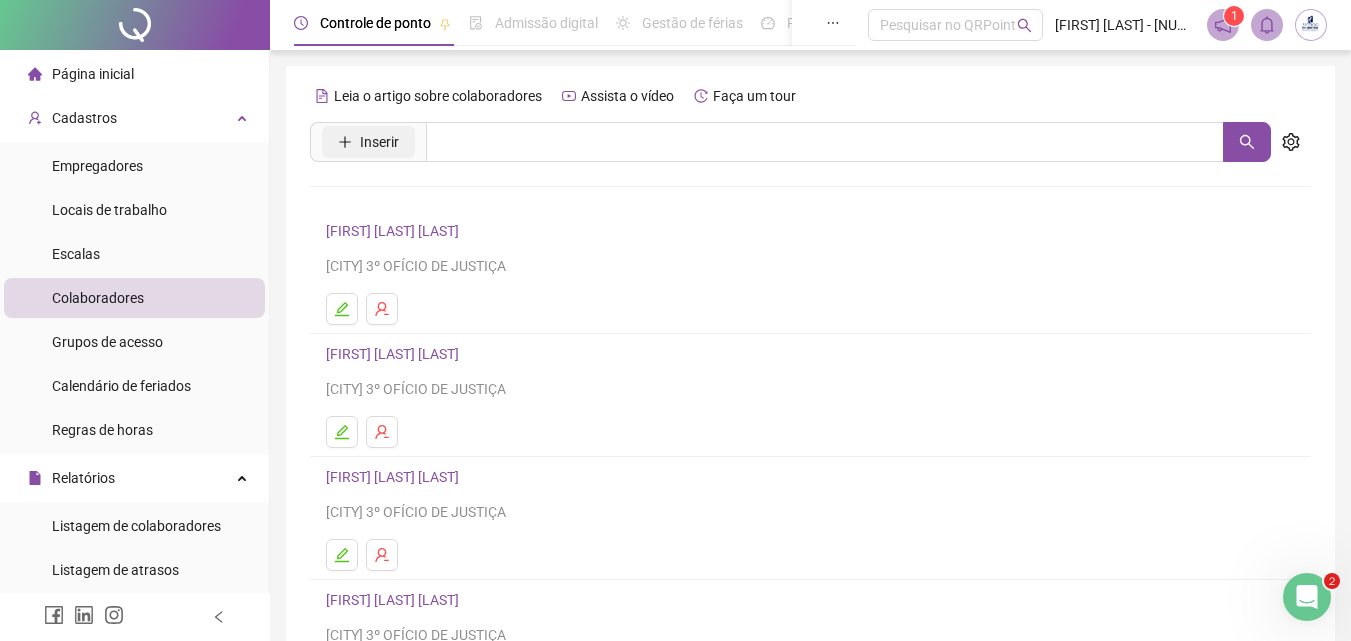 click on "Inserir" at bounding box center (379, 142) 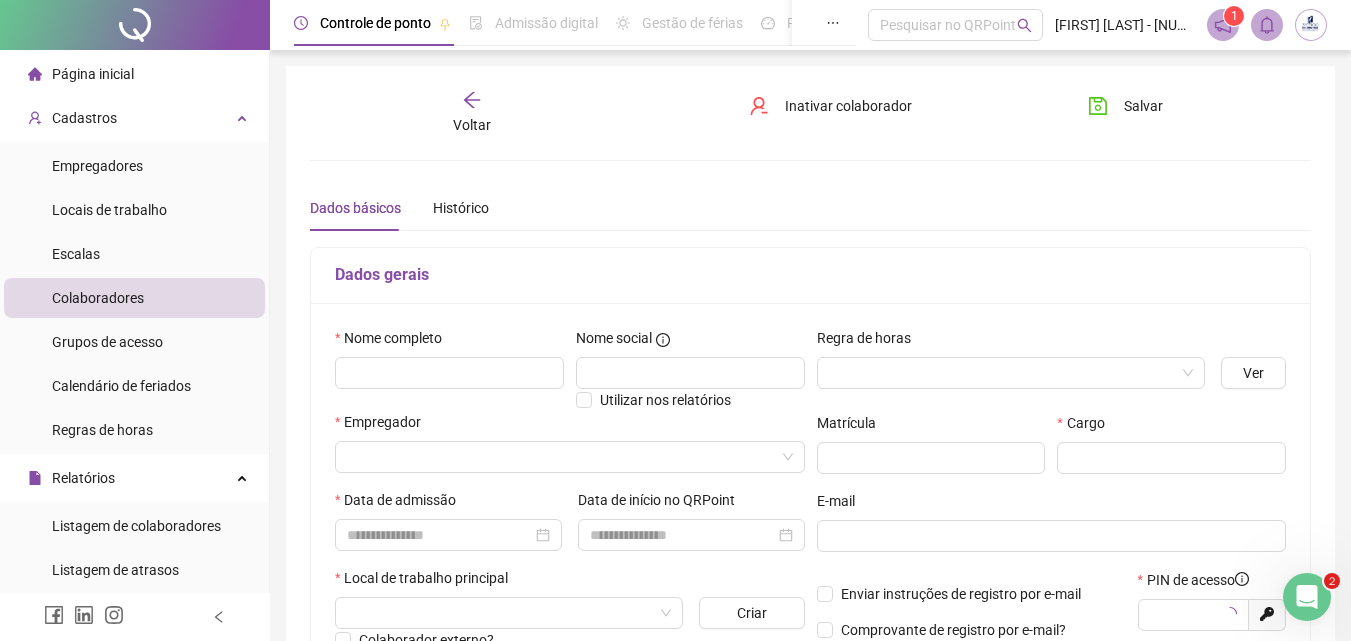 type on "*****" 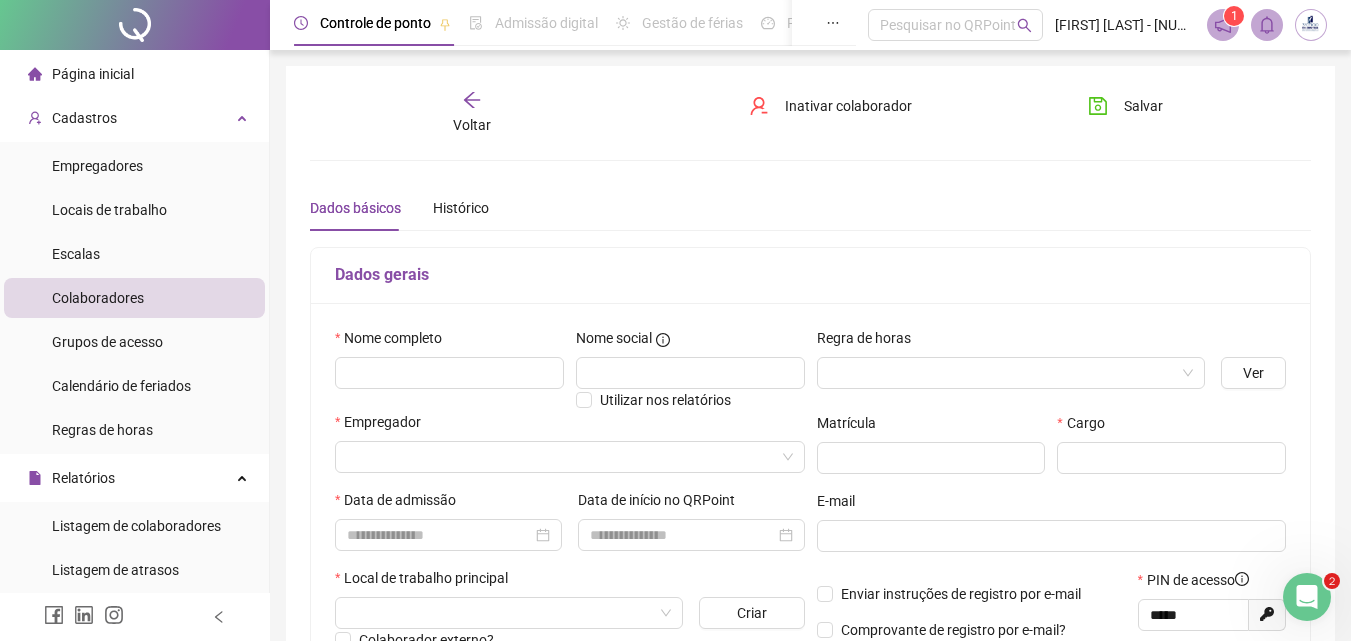 scroll, scrollTop: 100, scrollLeft: 0, axis: vertical 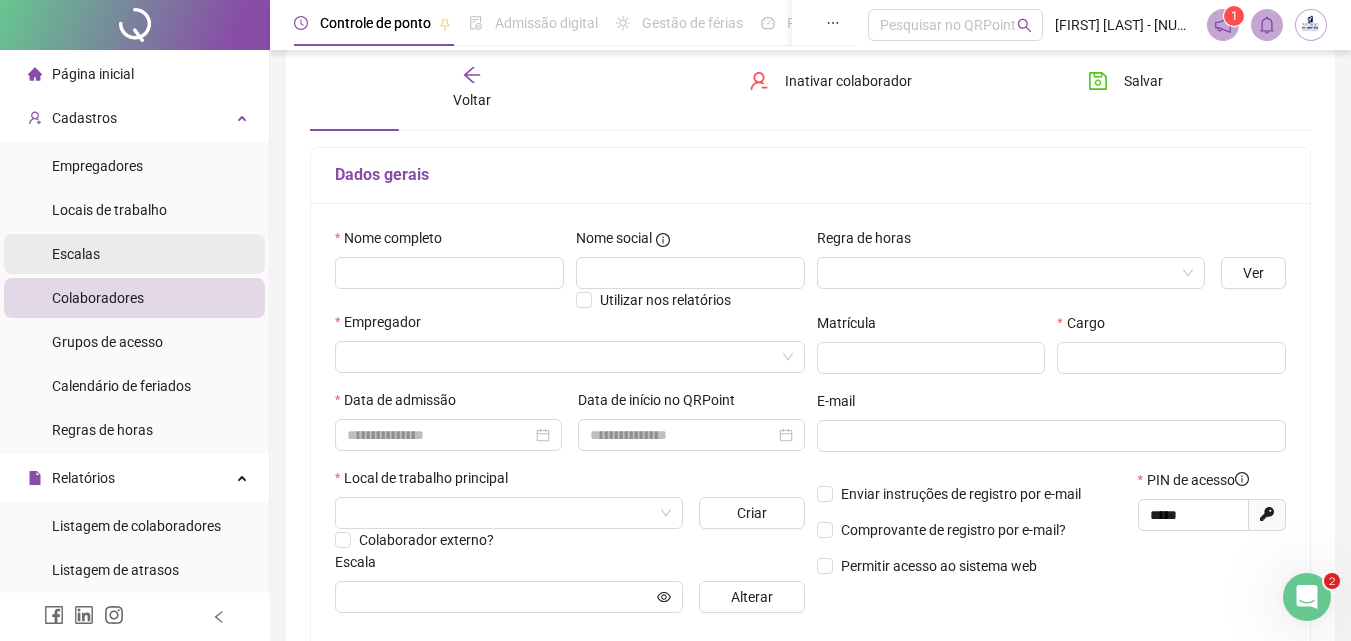 click on "Escalas" at bounding box center [134, 254] 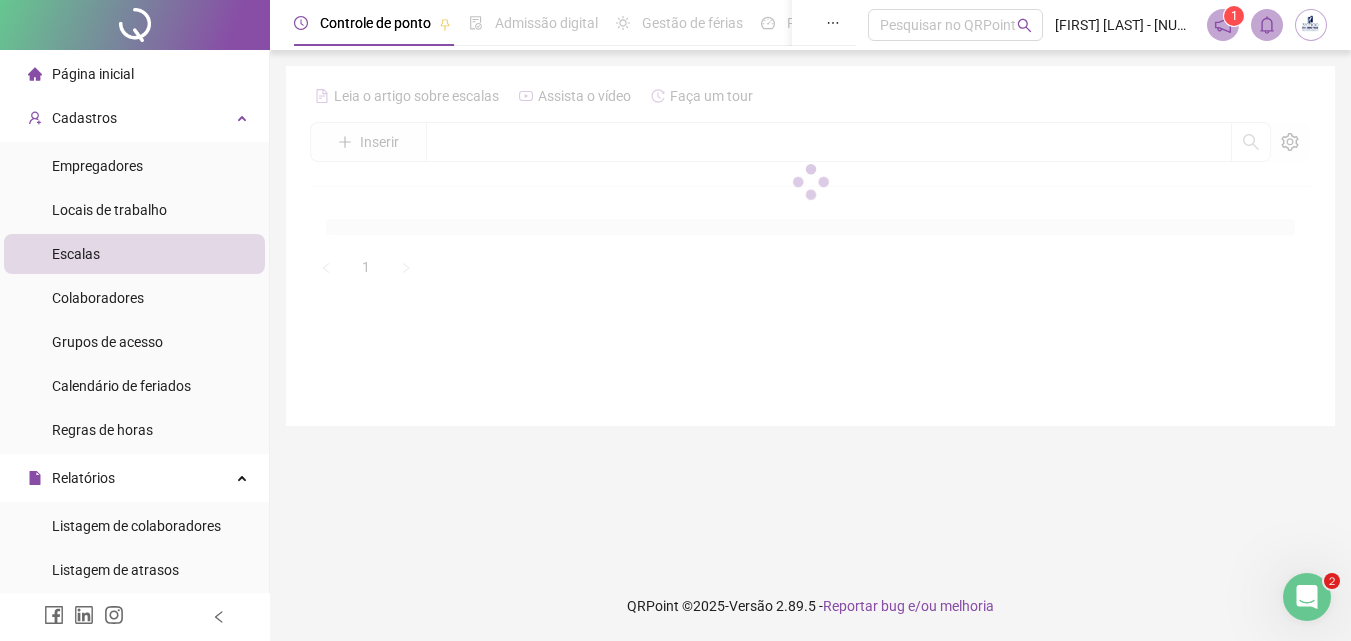 scroll, scrollTop: 0, scrollLeft: 0, axis: both 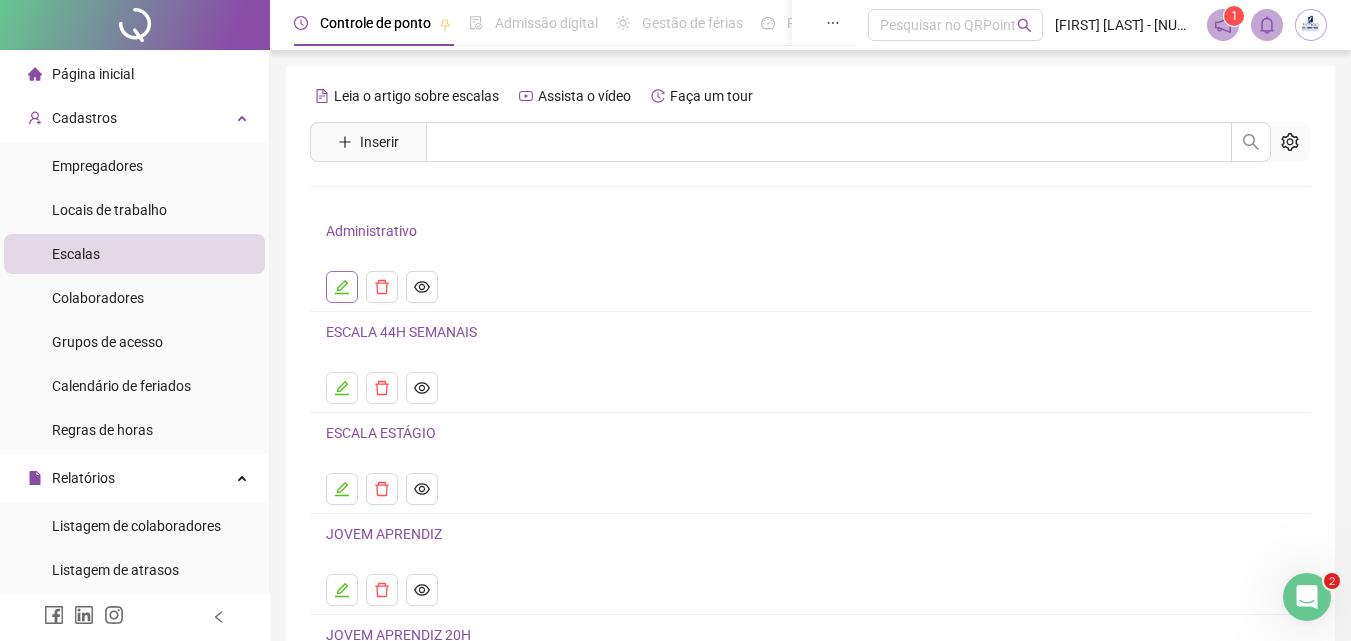 click 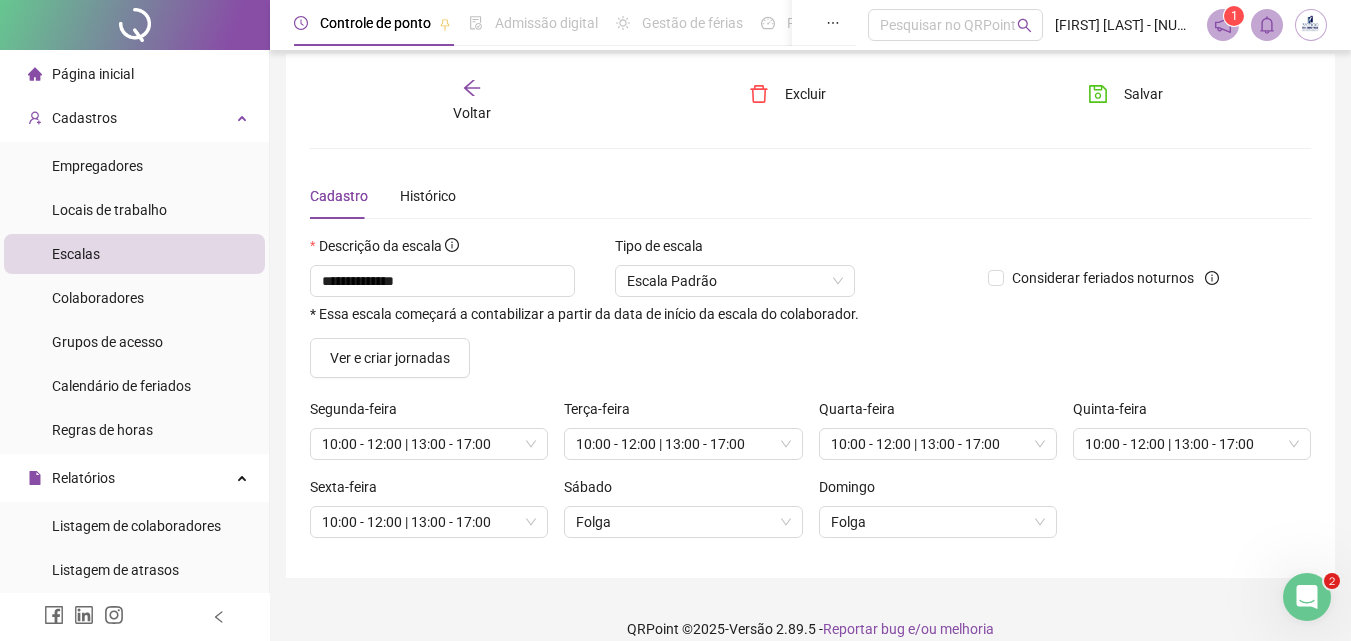 scroll, scrollTop: 0, scrollLeft: 0, axis: both 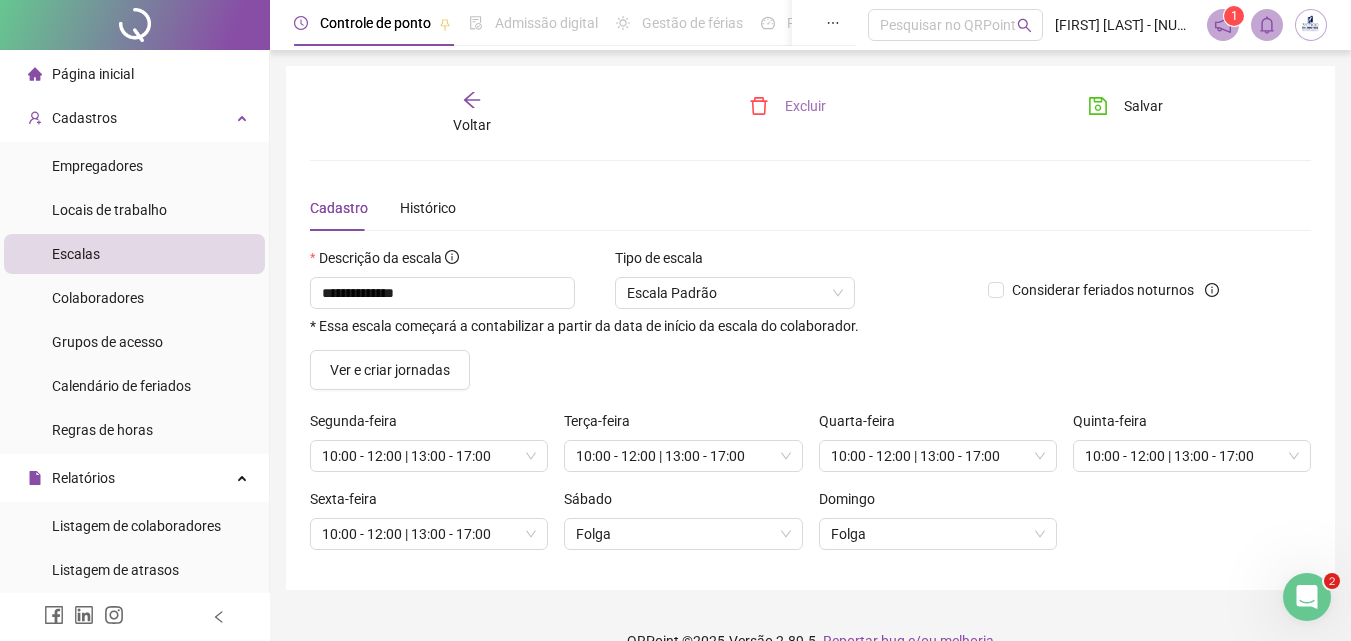 click on "Excluir" at bounding box center (787, 106) 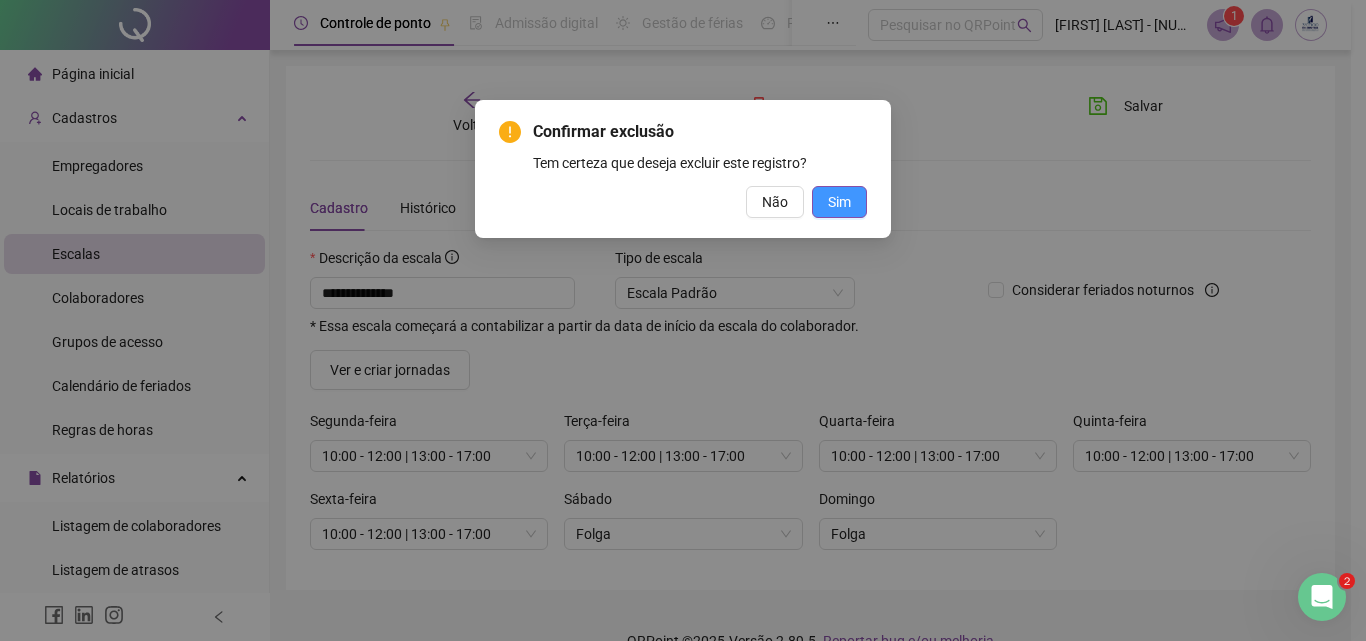 click on "Sim" at bounding box center [839, 202] 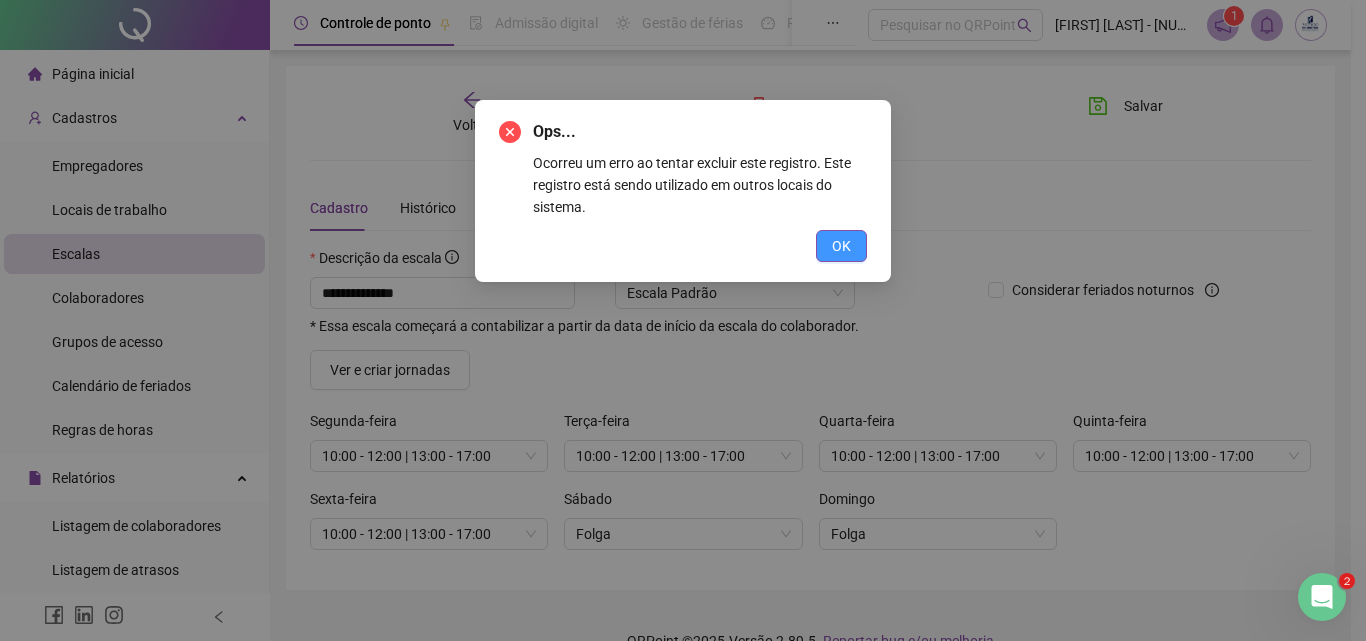 click on "OK" at bounding box center [841, 246] 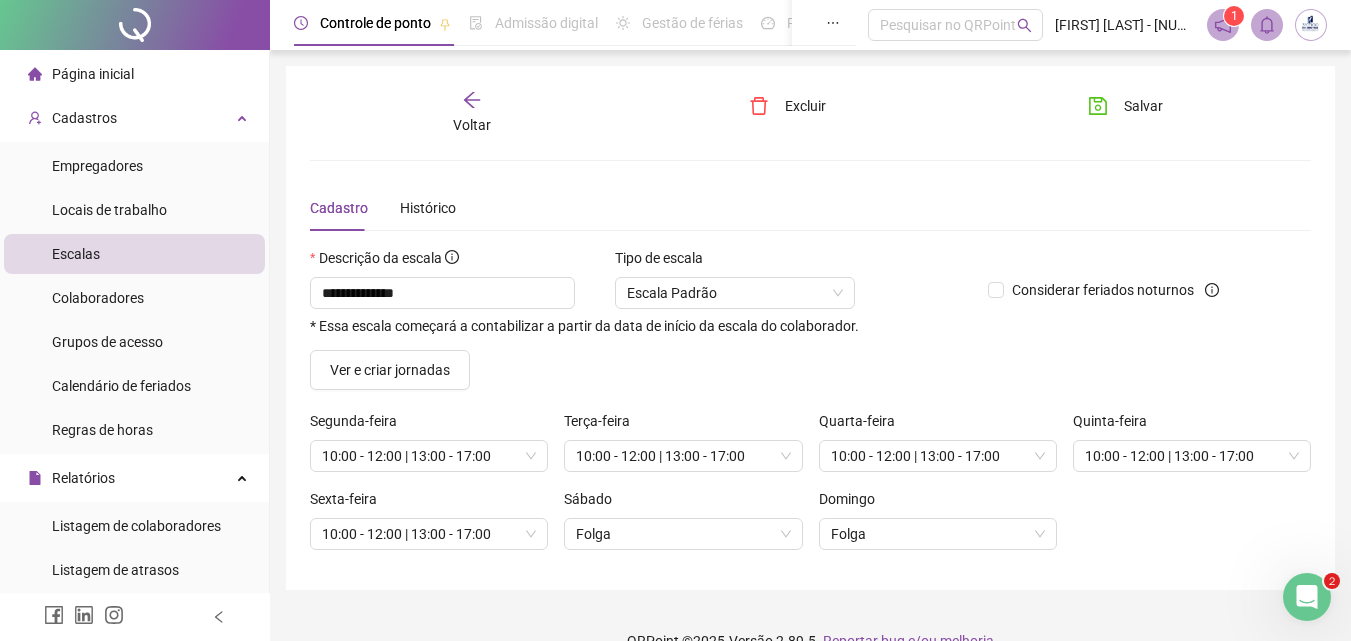 click on "Voltar" at bounding box center [472, 113] 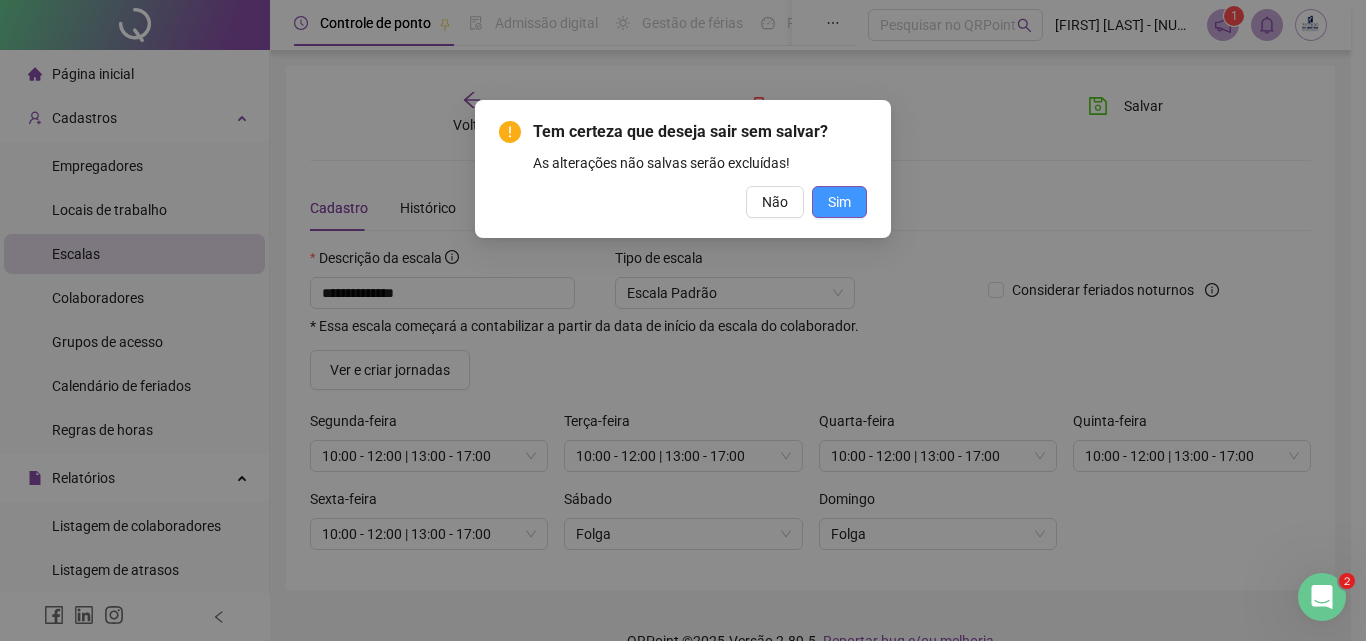 click on "Sim" at bounding box center (839, 202) 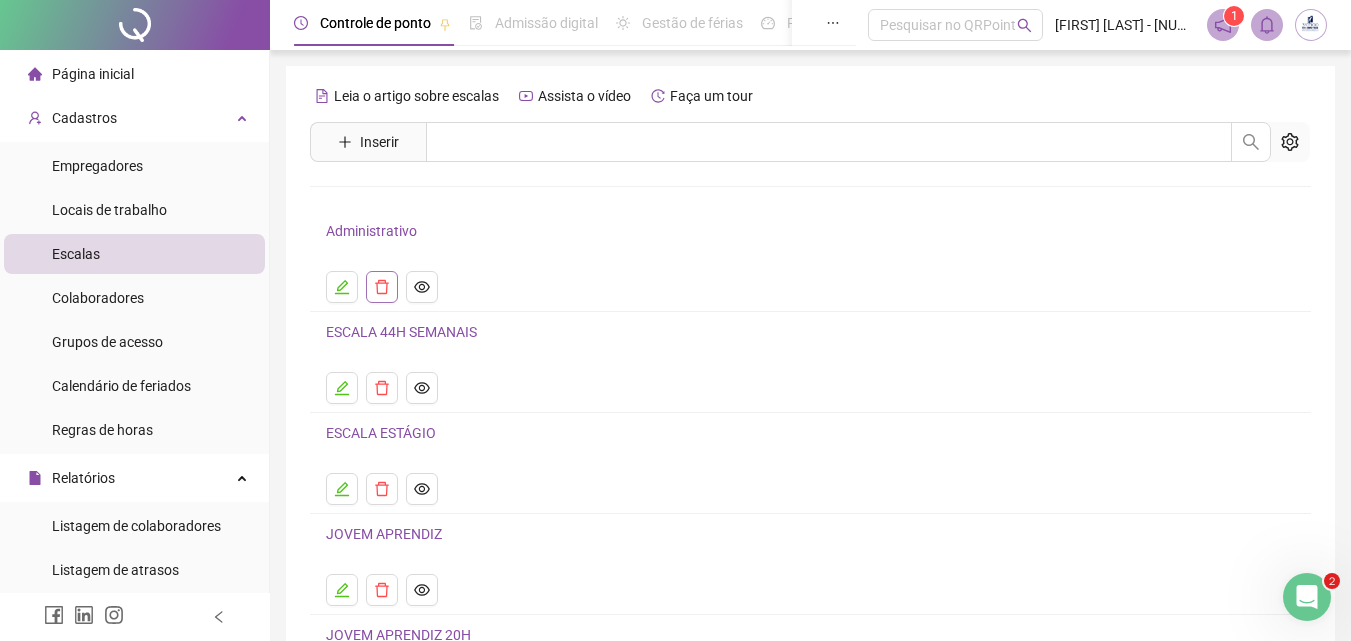 click 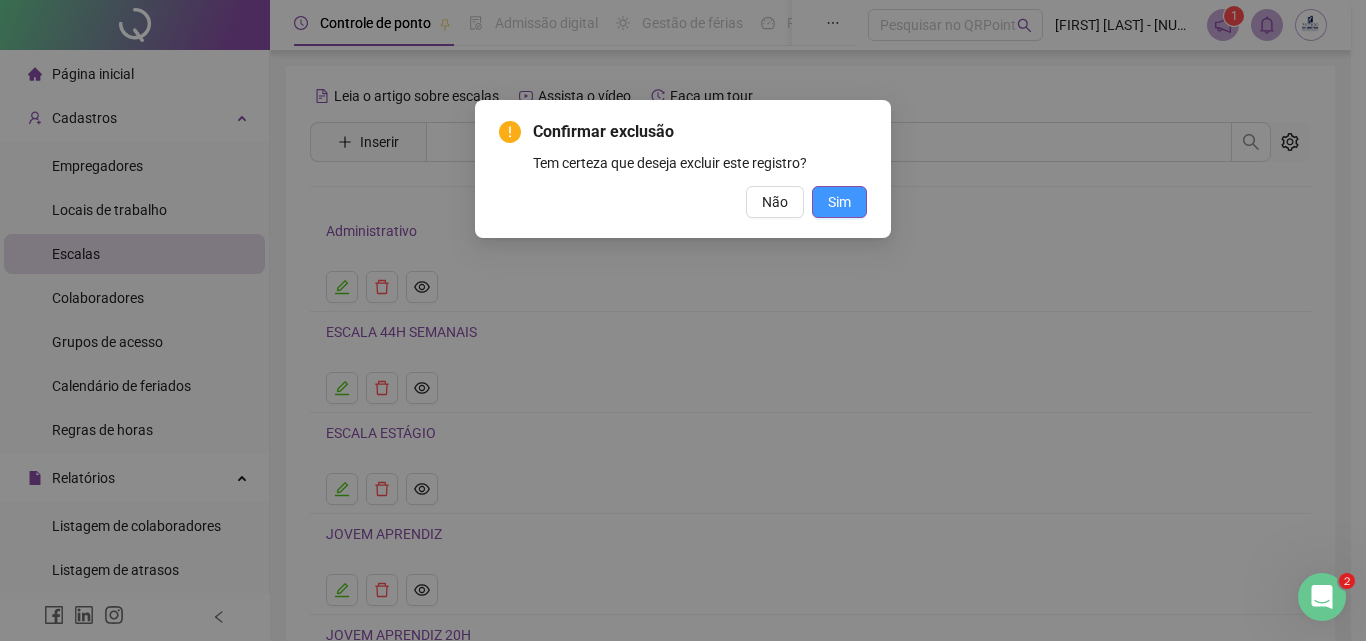 click on "Sim" at bounding box center (839, 202) 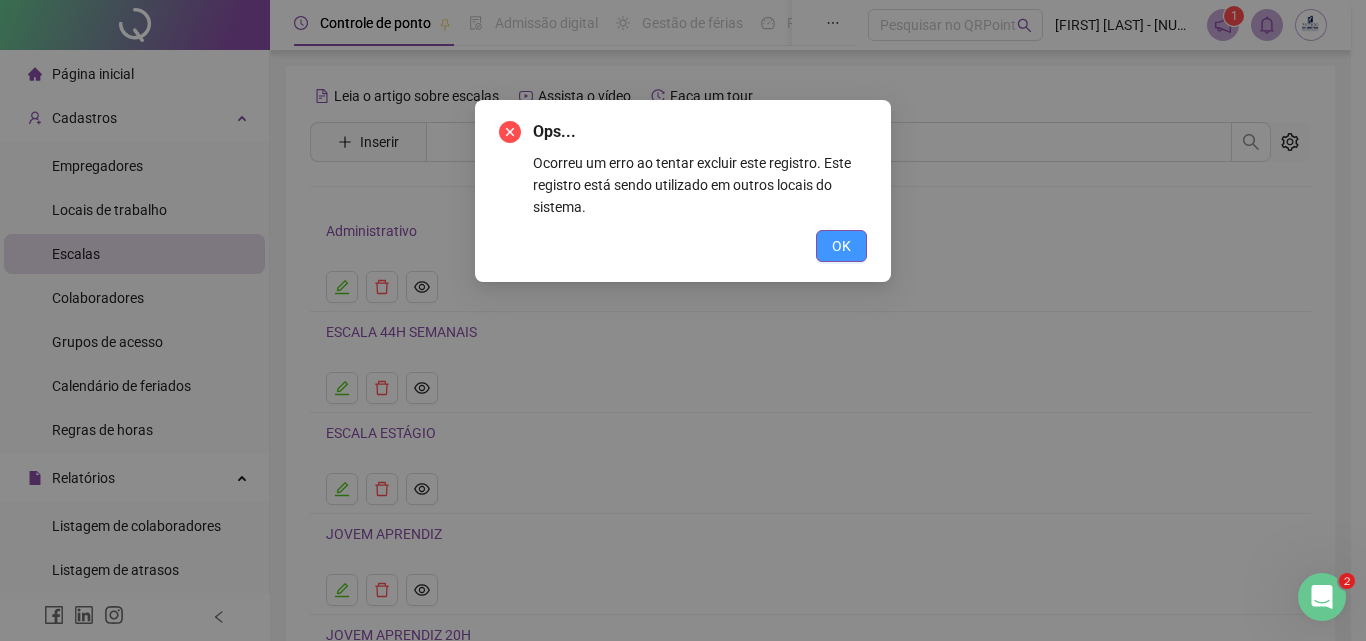 click on "OK" at bounding box center (841, 246) 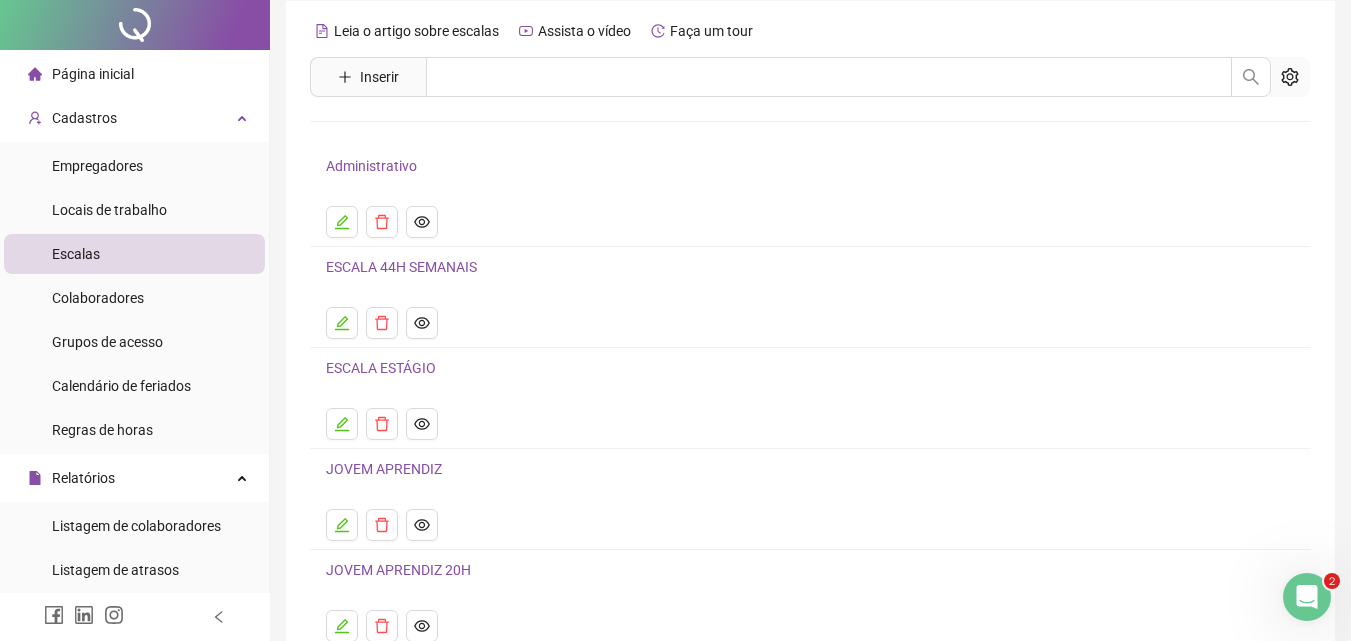 scroll, scrollTop: 100, scrollLeft: 0, axis: vertical 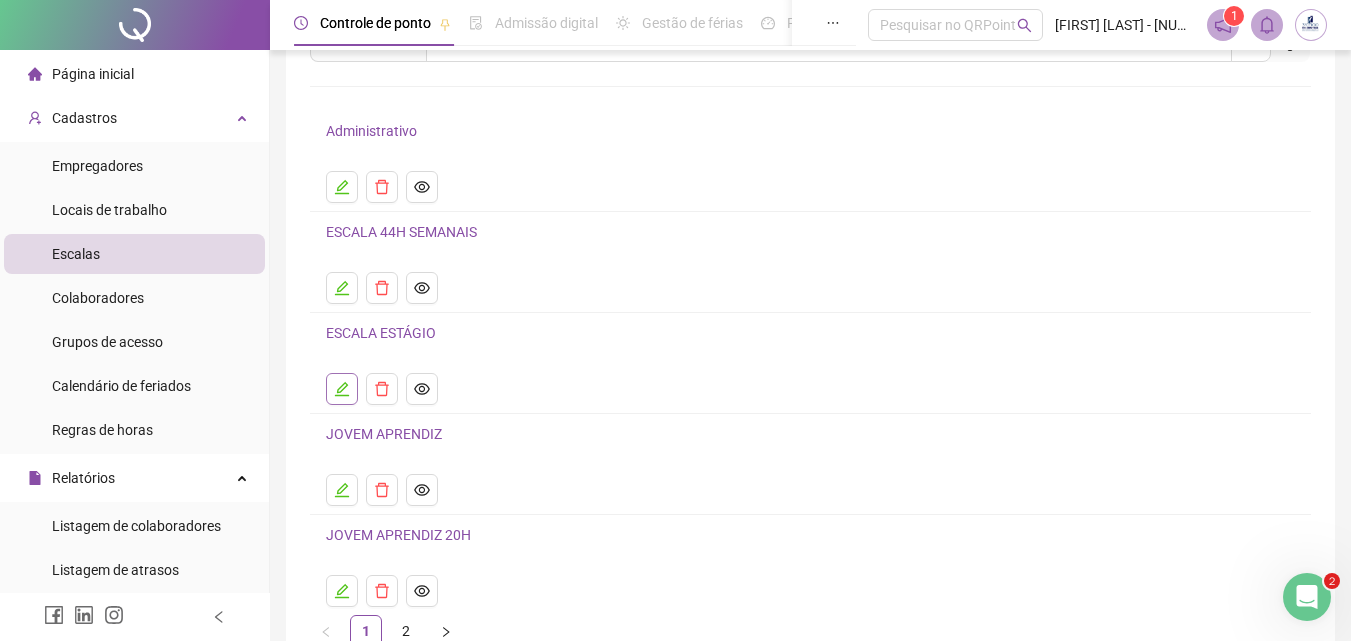 click 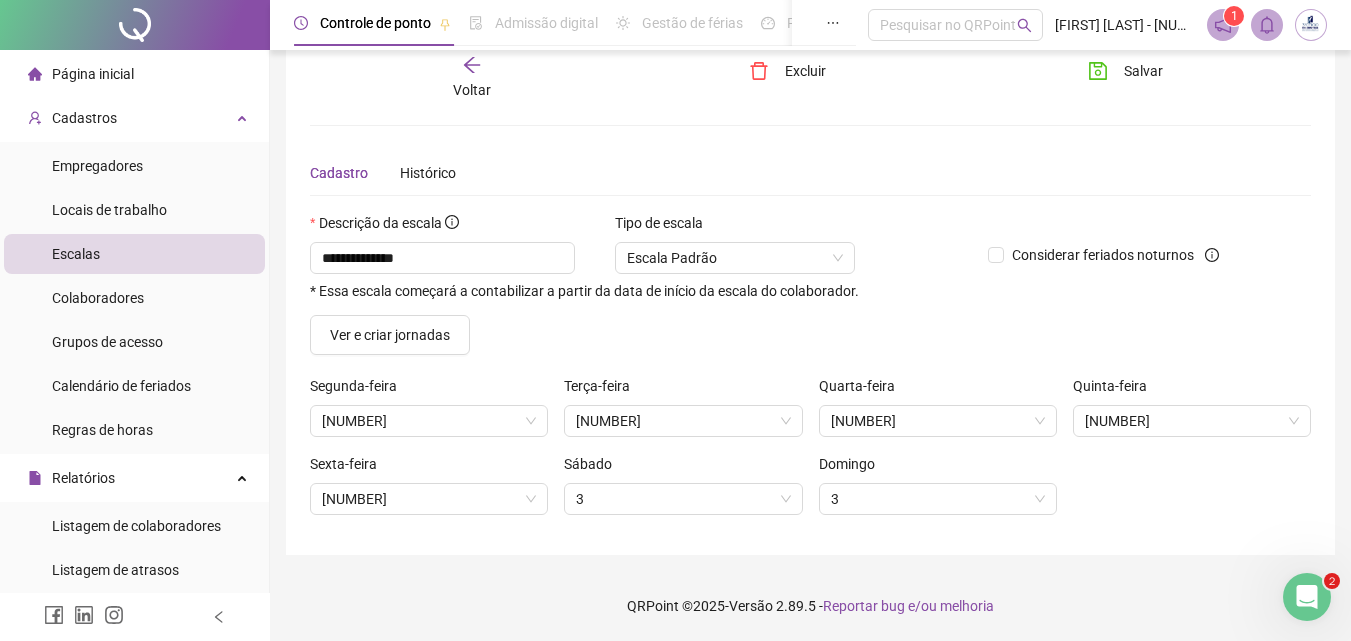 scroll, scrollTop: 35, scrollLeft: 0, axis: vertical 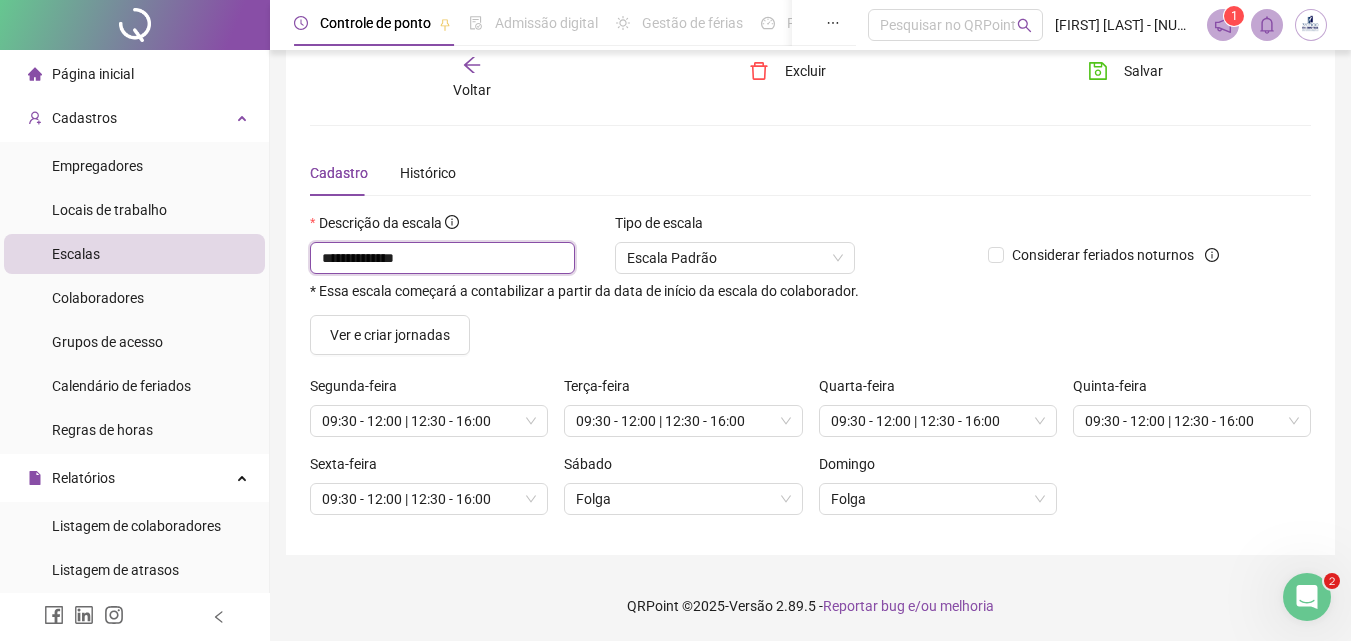 click on "**********" at bounding box center [442, 258] 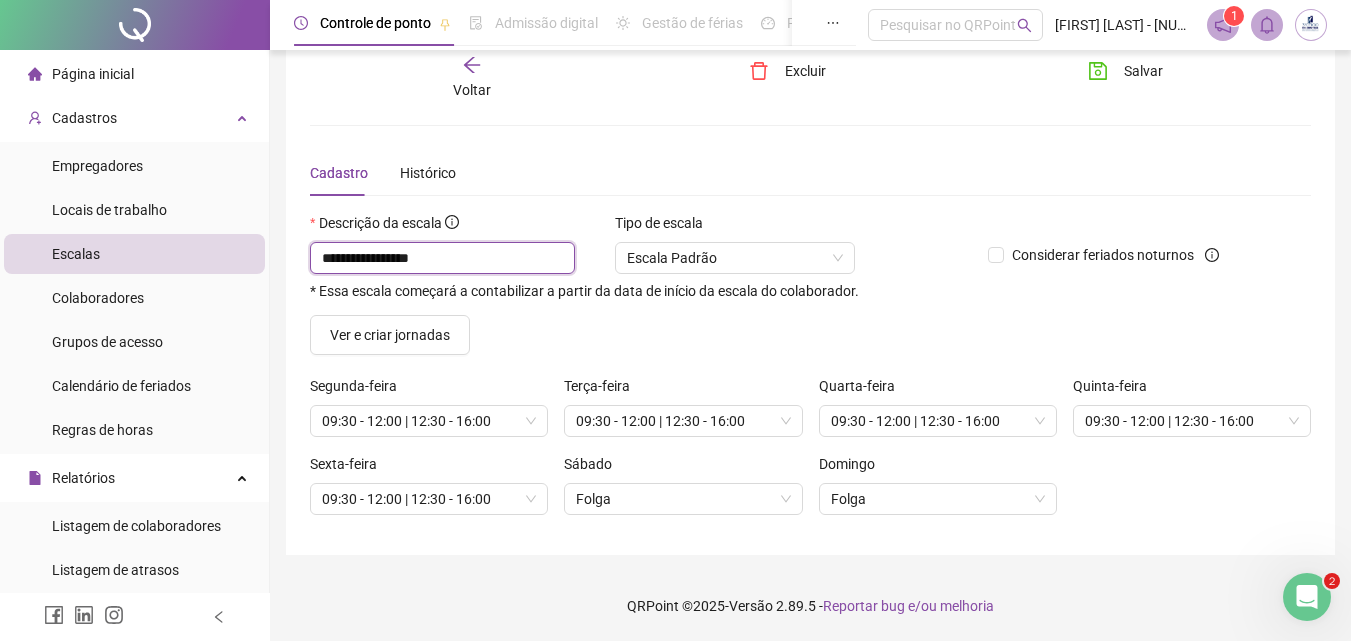 scroll, scrollTop: 0, scrollLeft: 0, axis: both 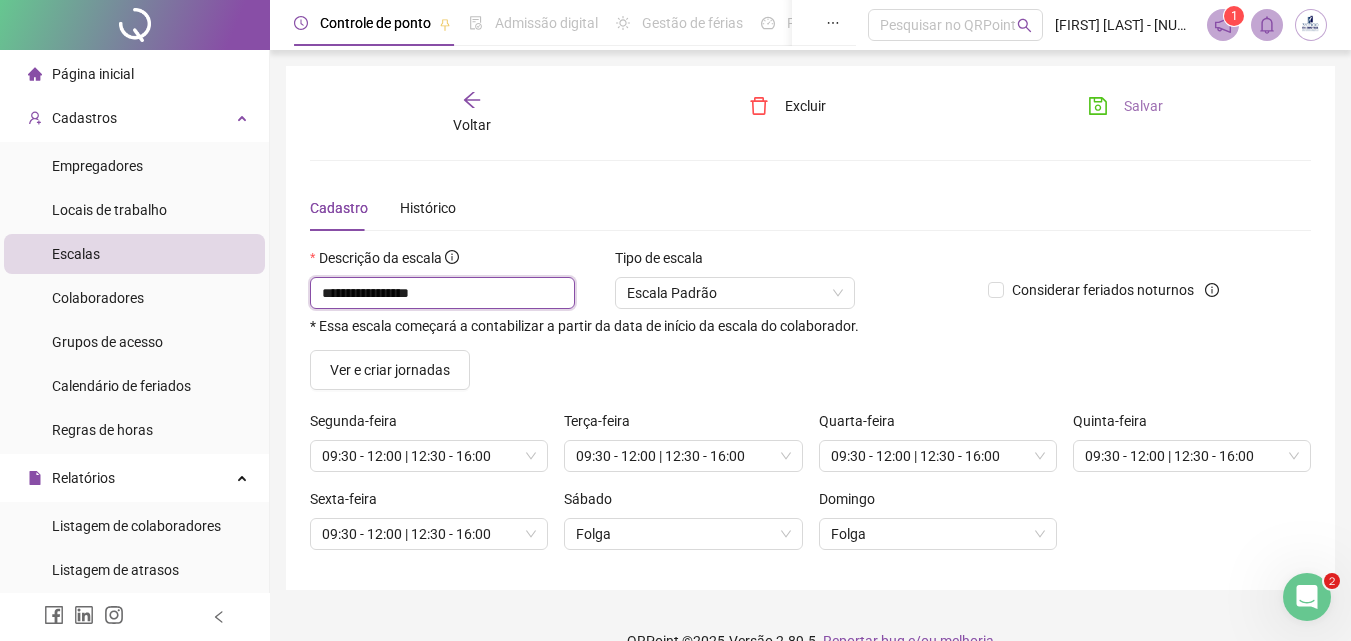 type on "**********" 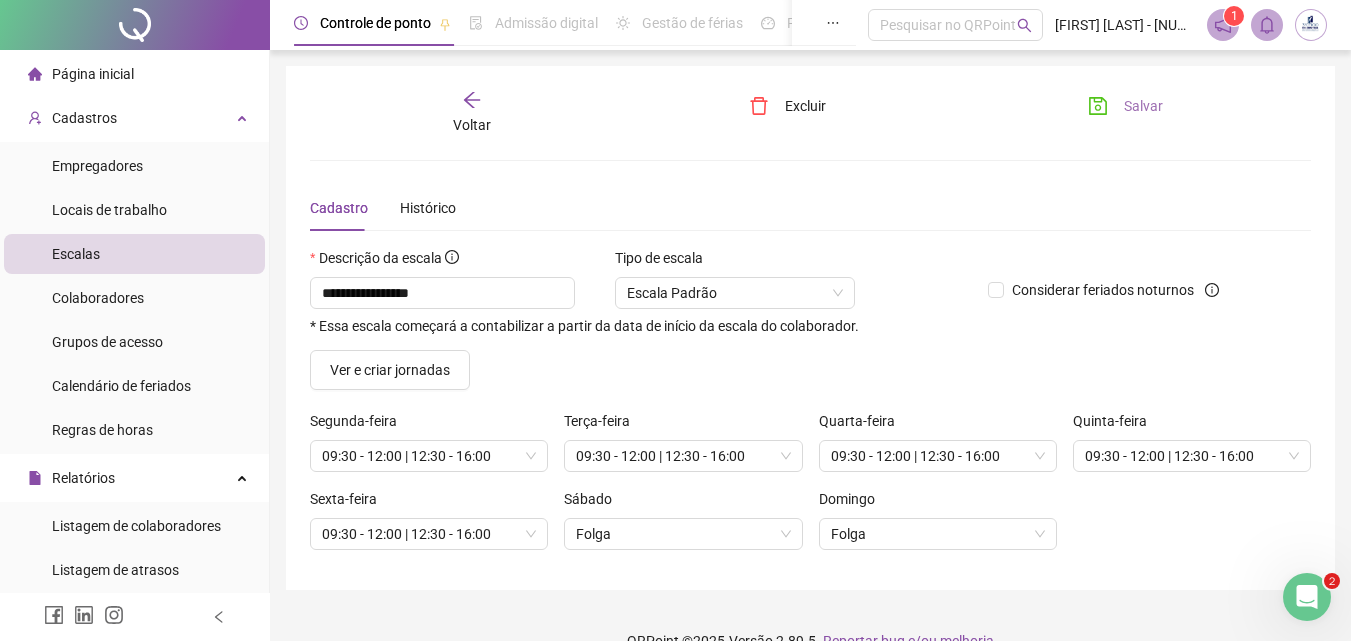 click on "Salvar" at bounding box center [1143, 106] 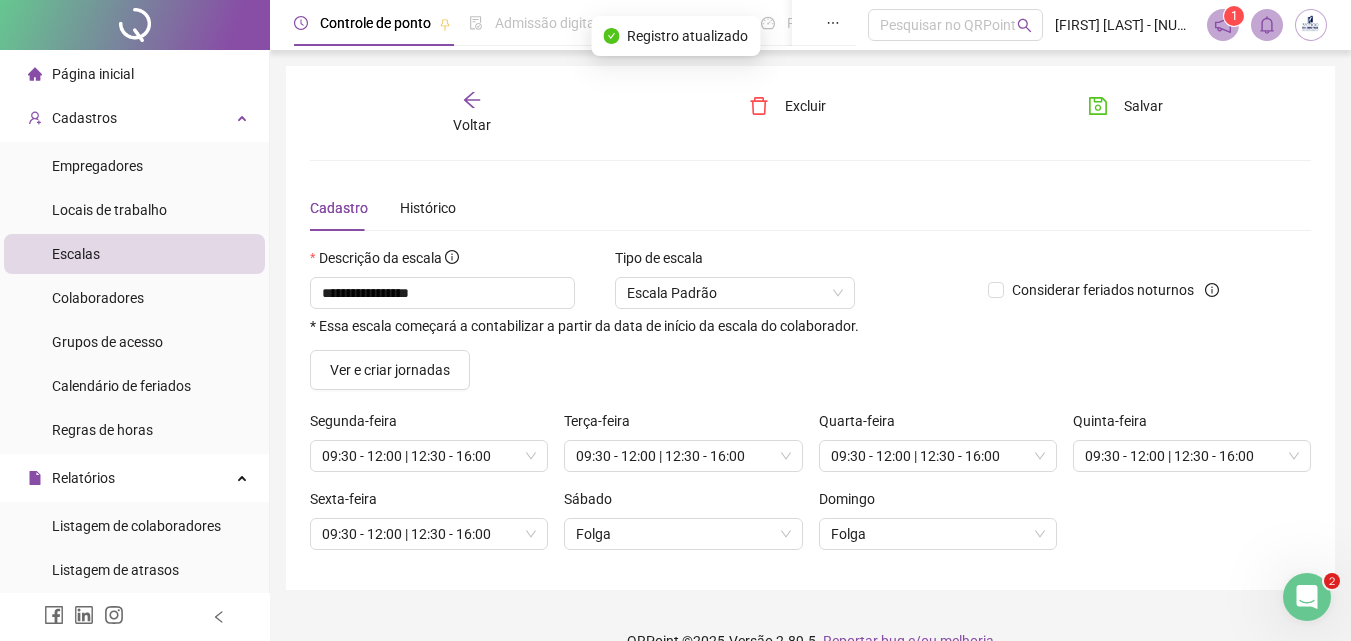 click on "Voltar" at bounding box center (472, 113) 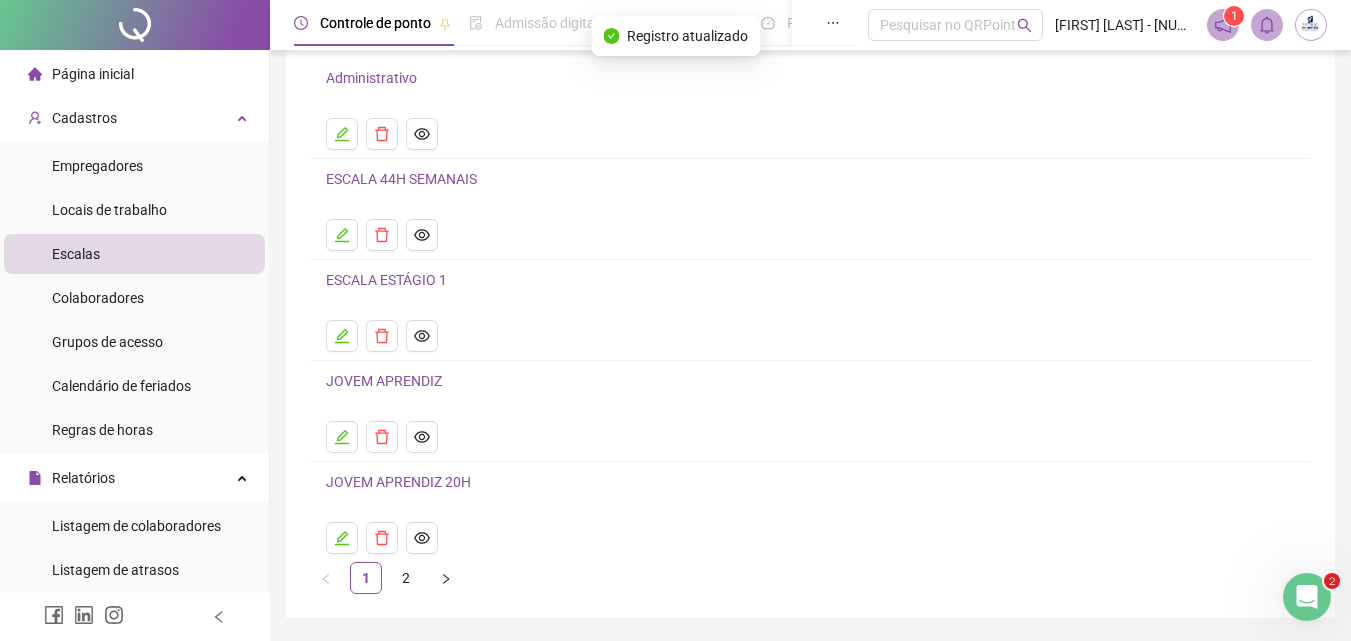 scroll, scrollTop: 200, scrollLeft: 0, axis: vertical 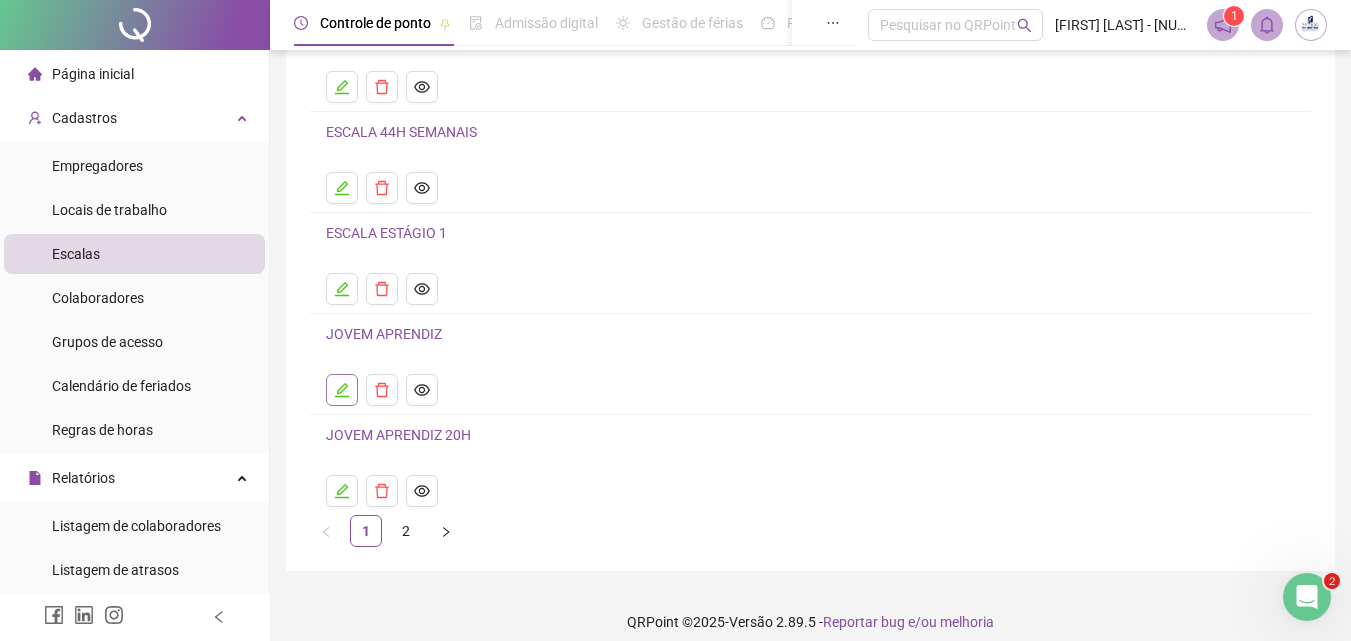click 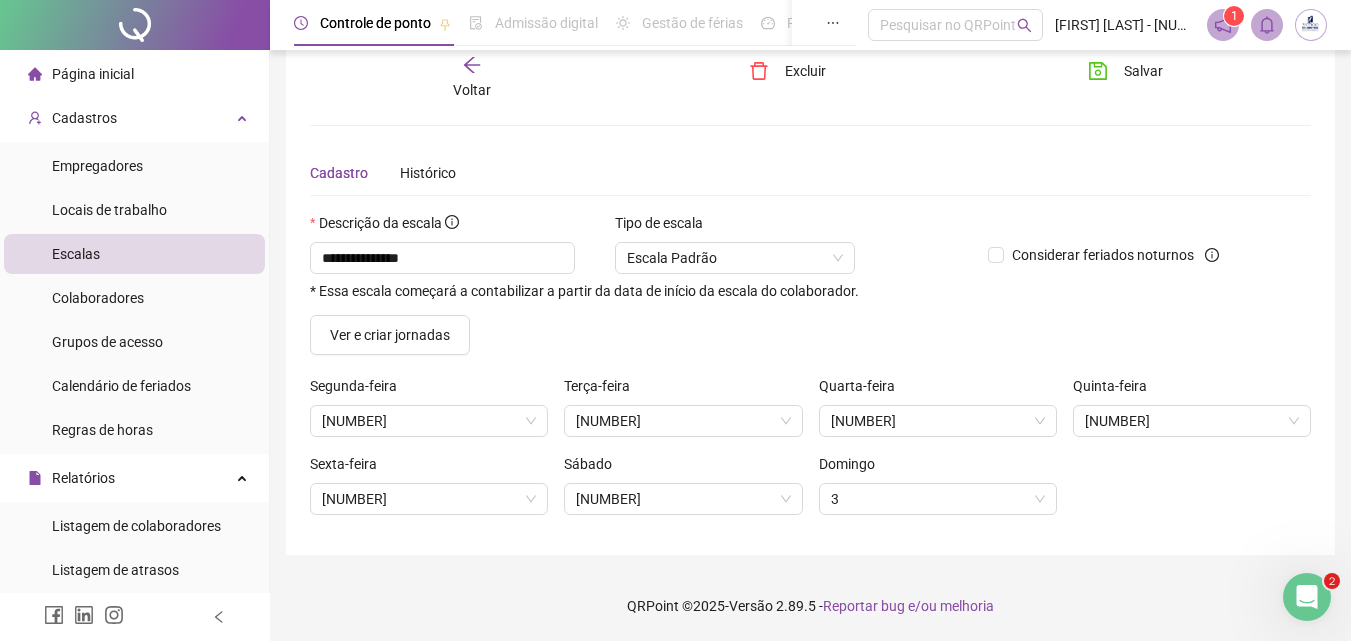 scroll, scrollTop: 35, scrollLeft: 0, axis: vertical 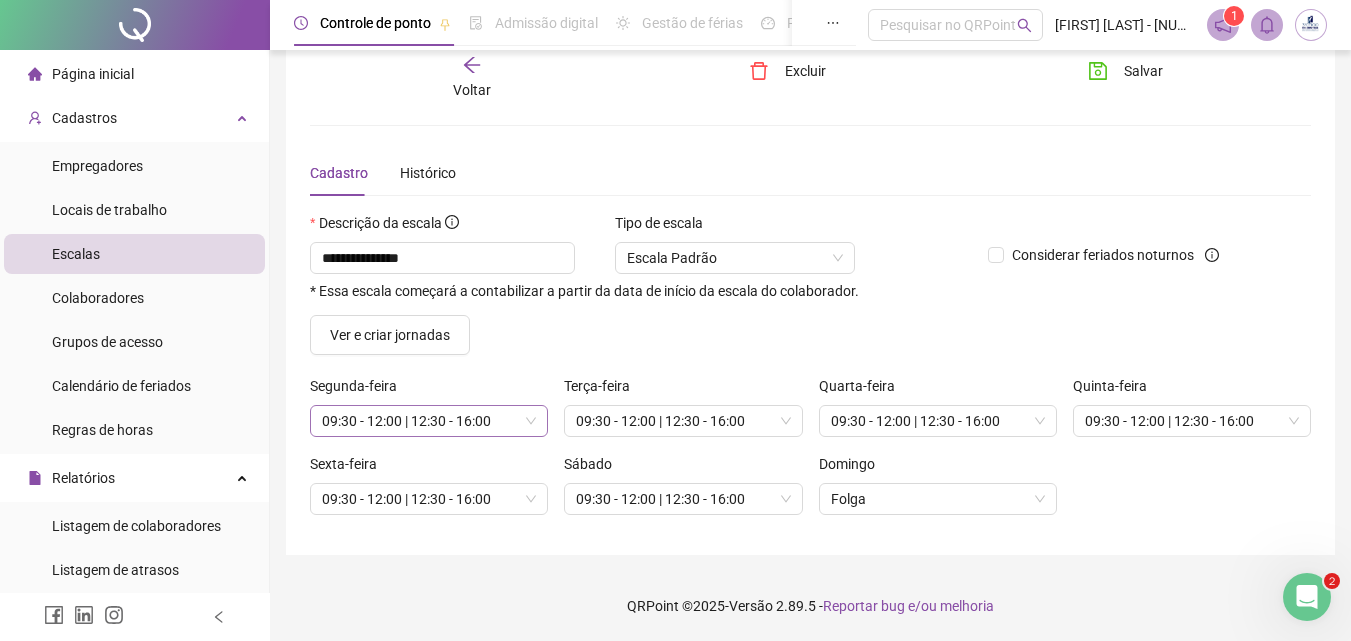 click on "09:30 - 12:00 | 12:30 - 16:00" at bounding box center (429, 421) 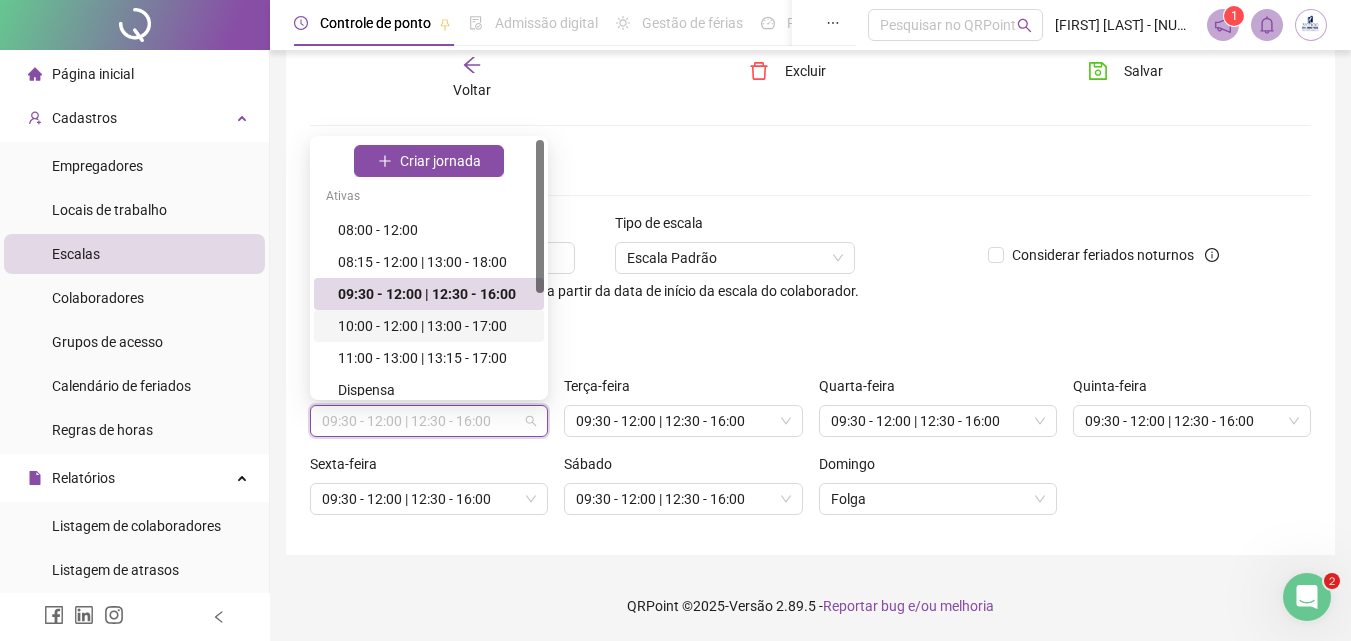 click on "Ver e criar jornadas" at bounding box center (810, 335) 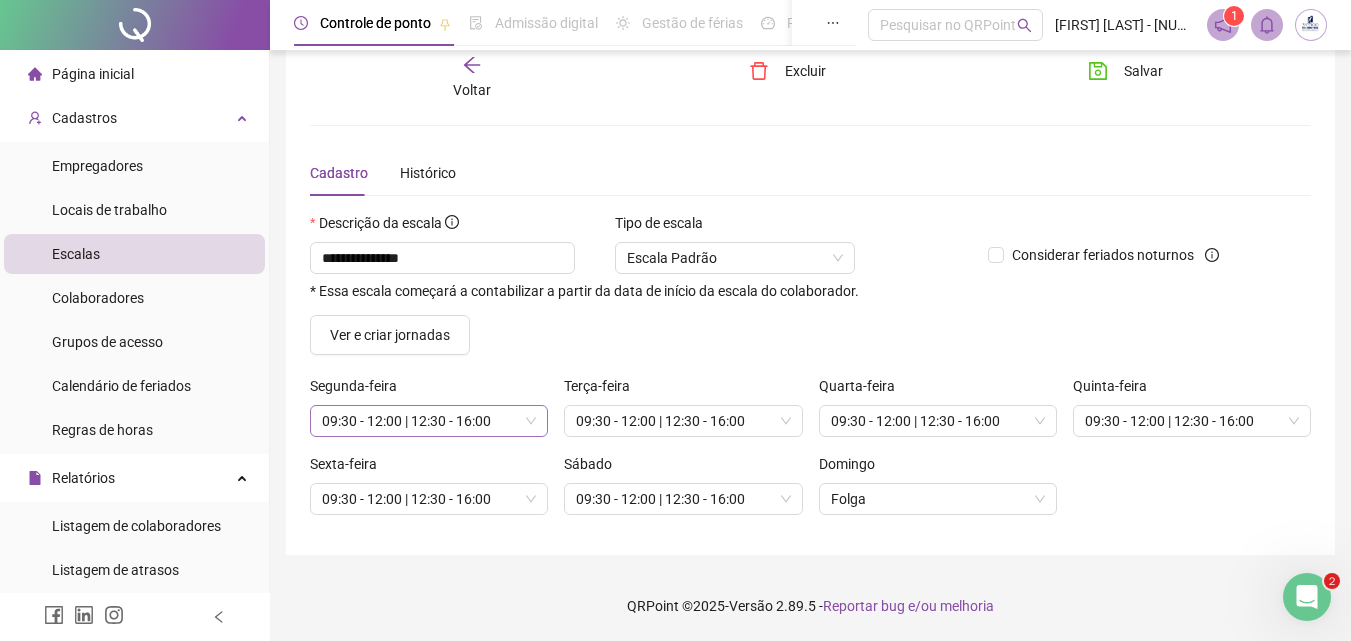 click on "09:30 - 12:00 | 12:30 - 16:00" at bounding box center (429, 421) 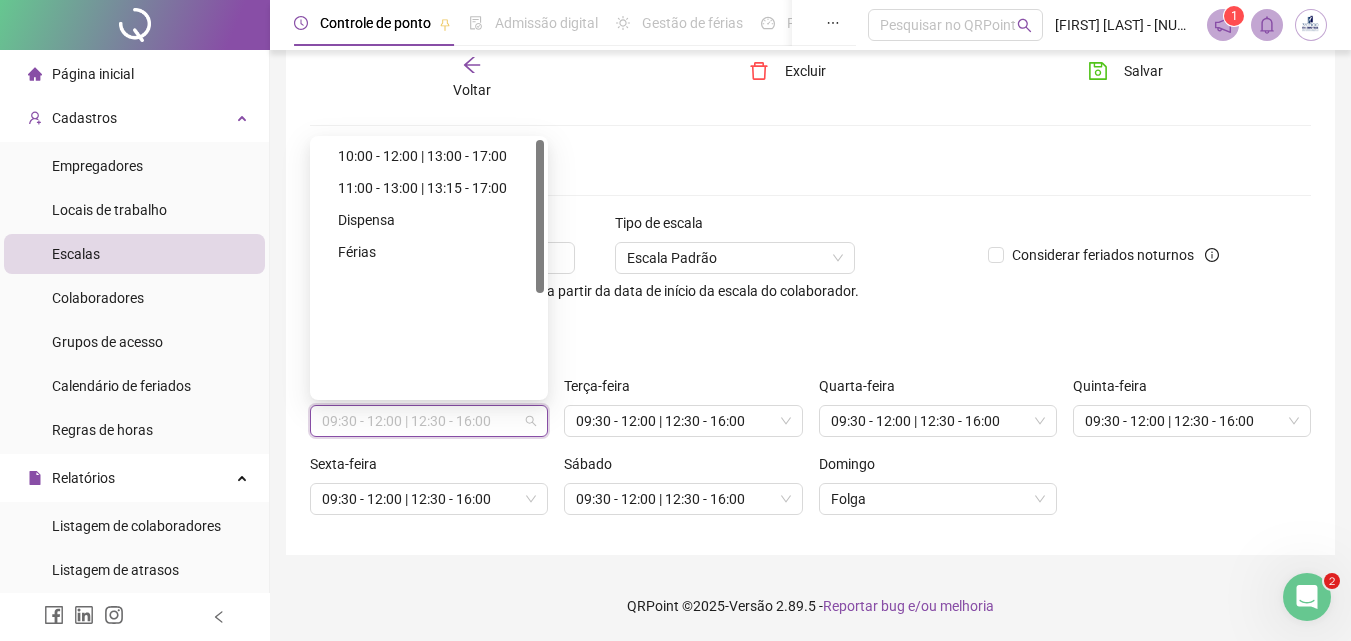 scroll, scrollTop: 0, scrollLeft: 0, axis: both 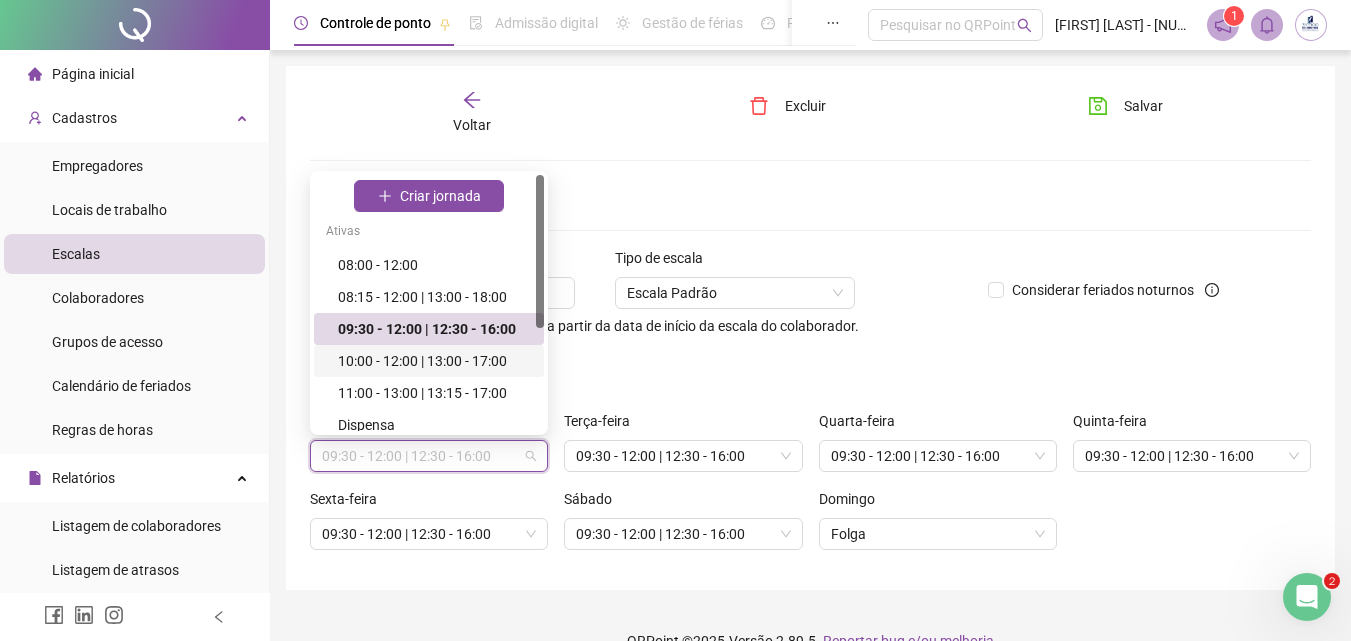 click on "Ver e criar jornadas" at bounding box center (810, 370) 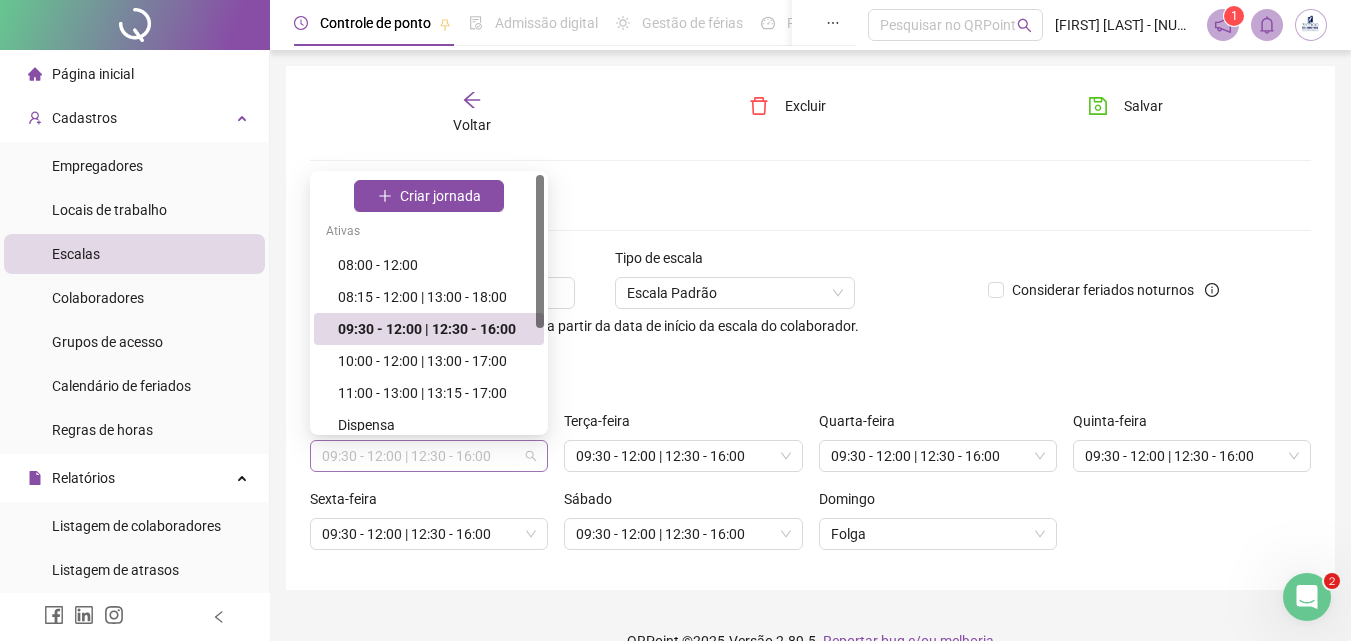 click on "09:30 - 12:00 | 12:30 - 16:00" at bounding box center (429, 456) 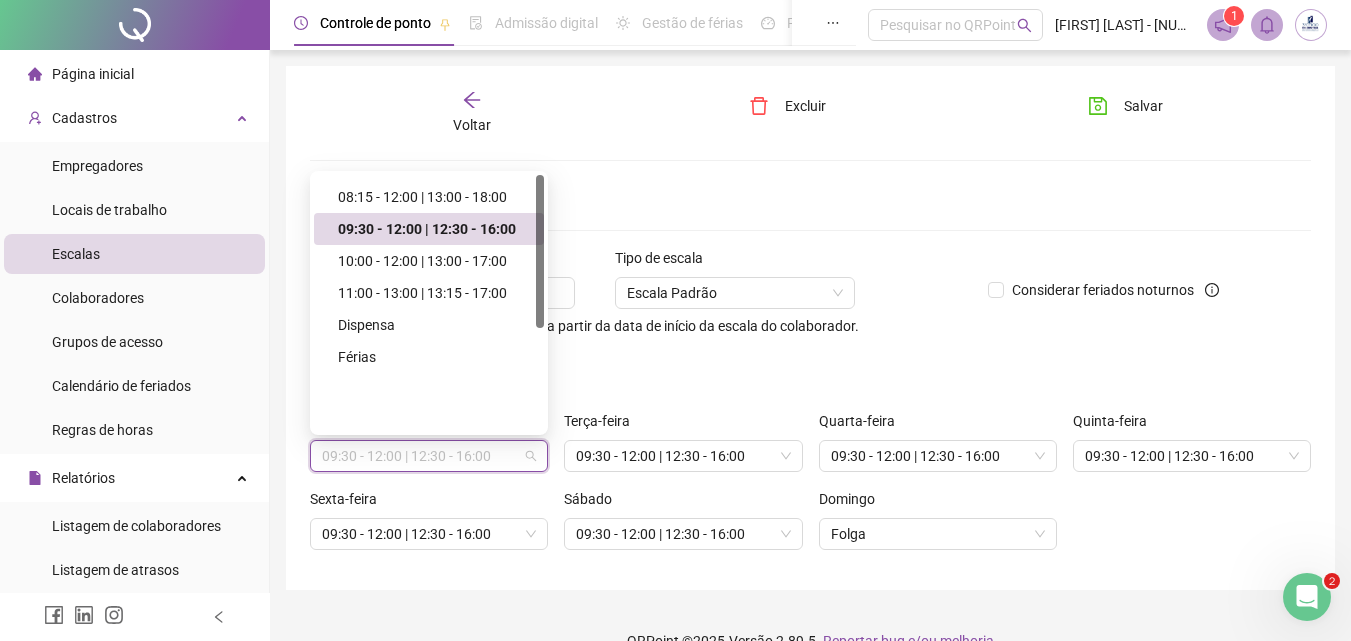 scroll, scrollTop: 0, scrollLeft: 0, axis: both 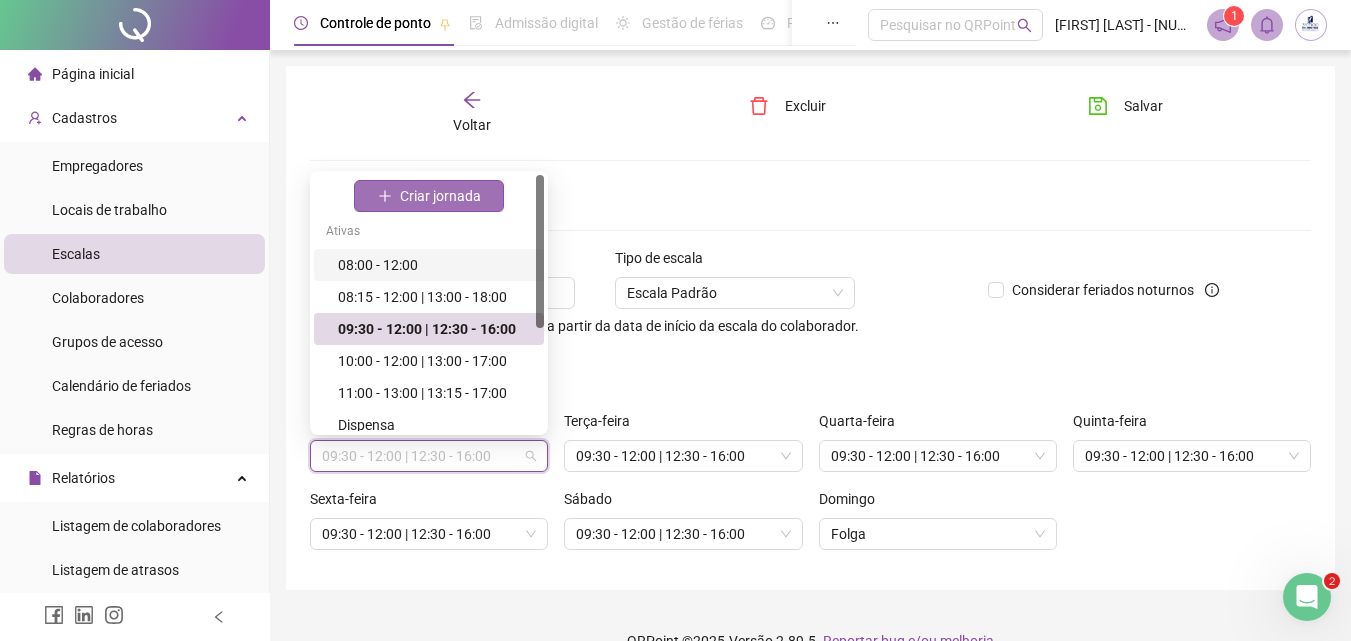 click on "Criar jornada" at bounding box center [440, 196] 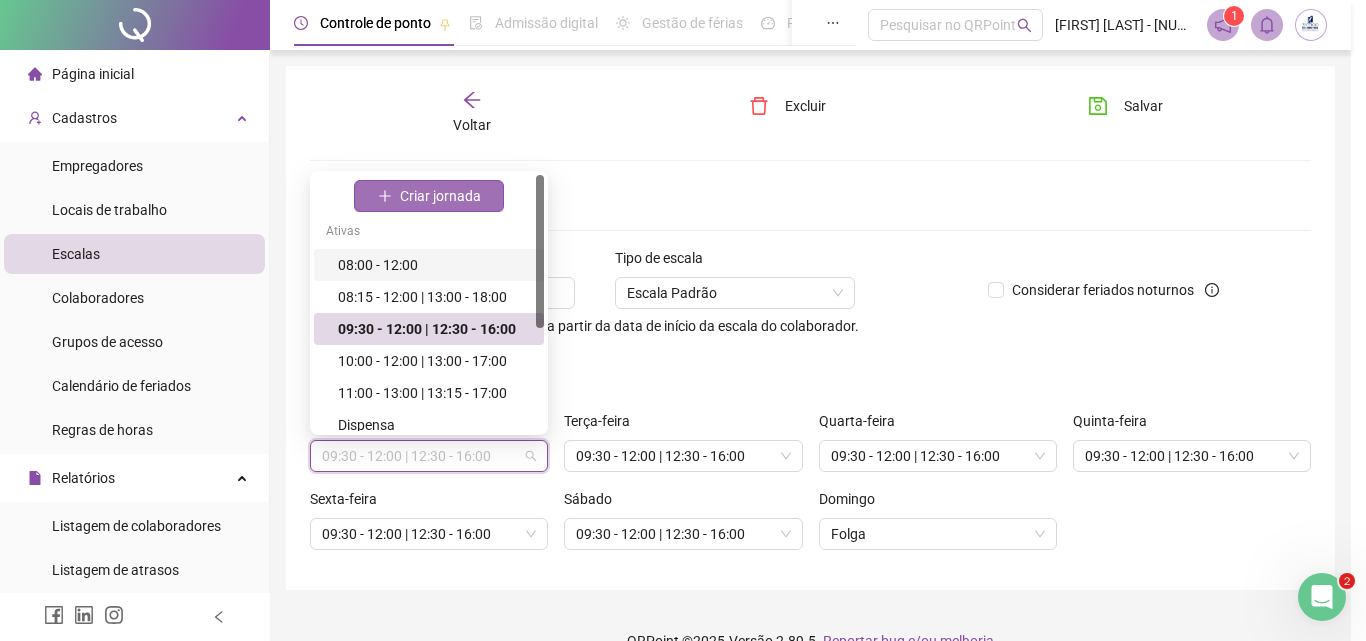type 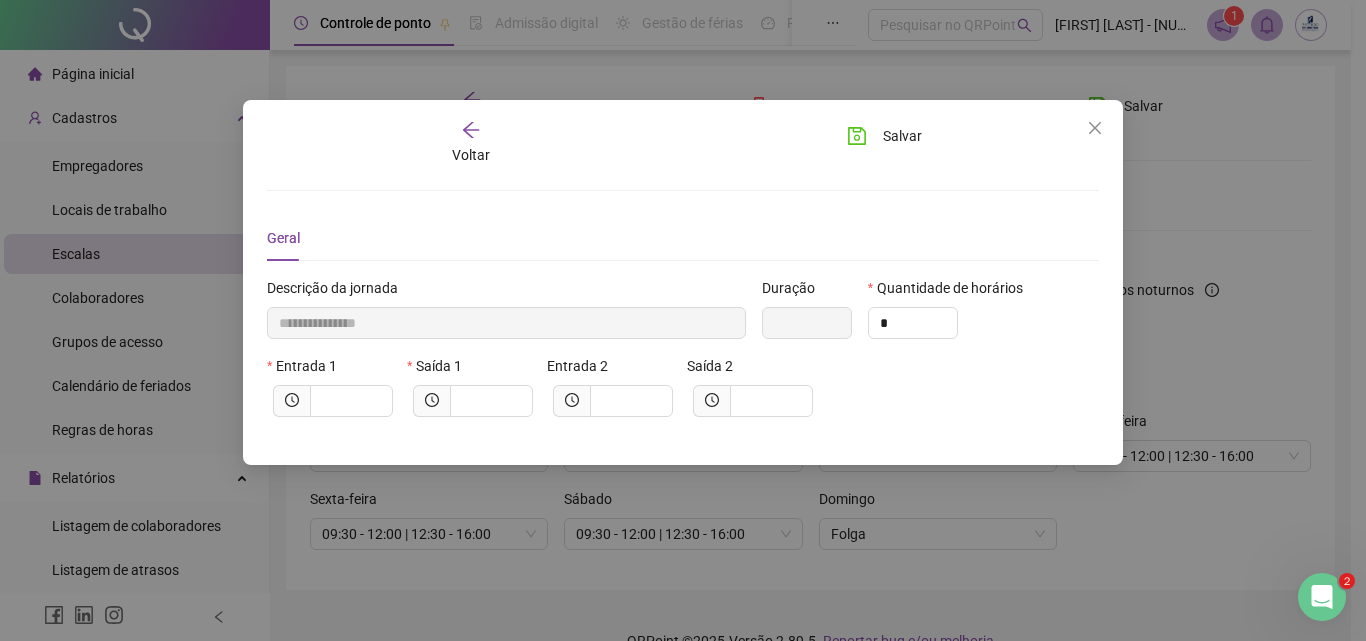 click on "Descrição da jornada" at bounding box center (506, 292) 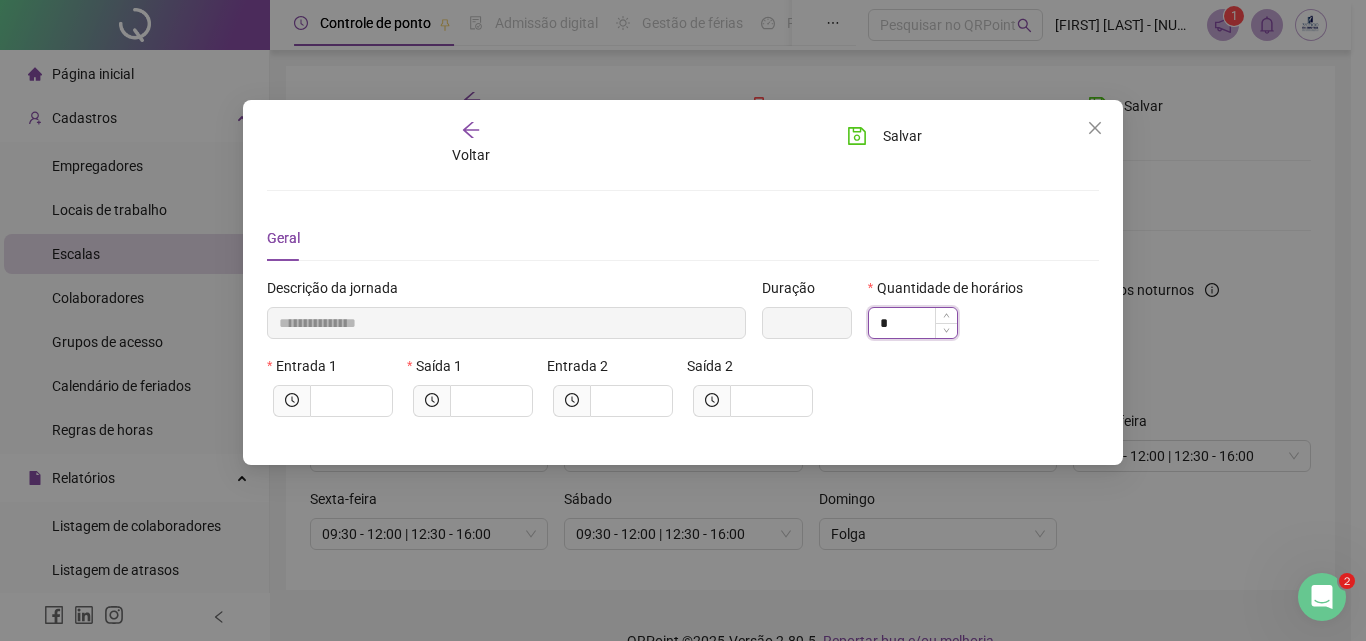 click on "*" at bounding box center (913, 323) 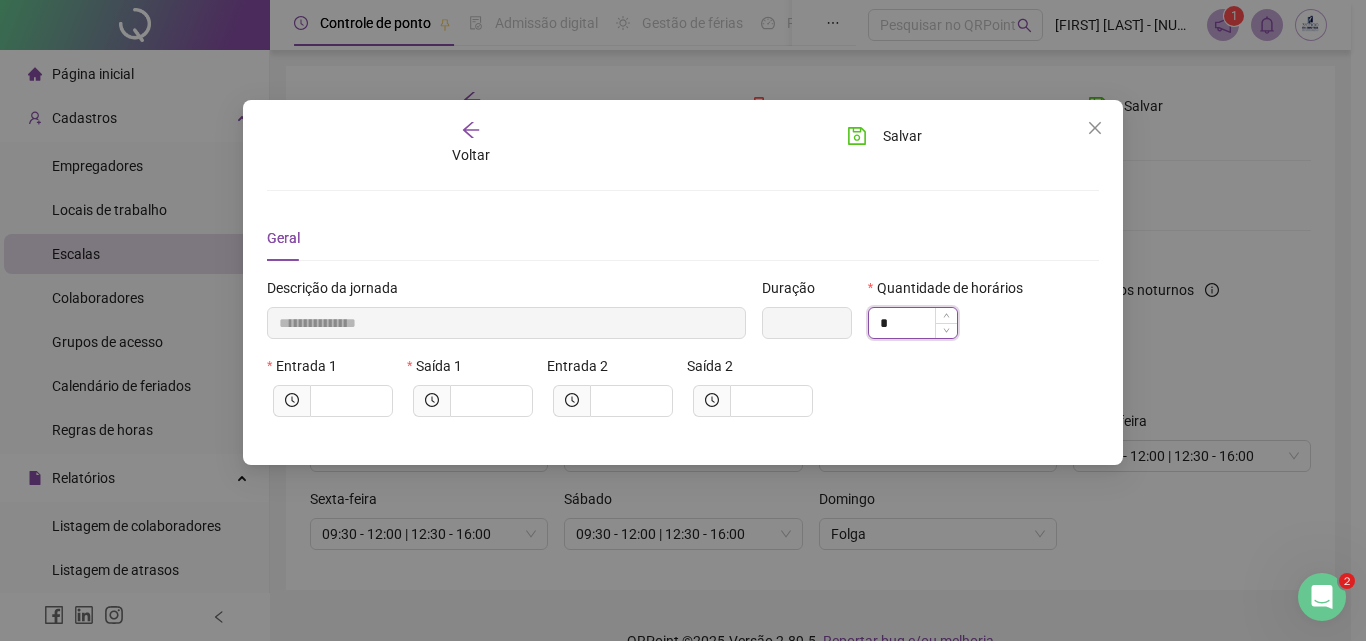 type 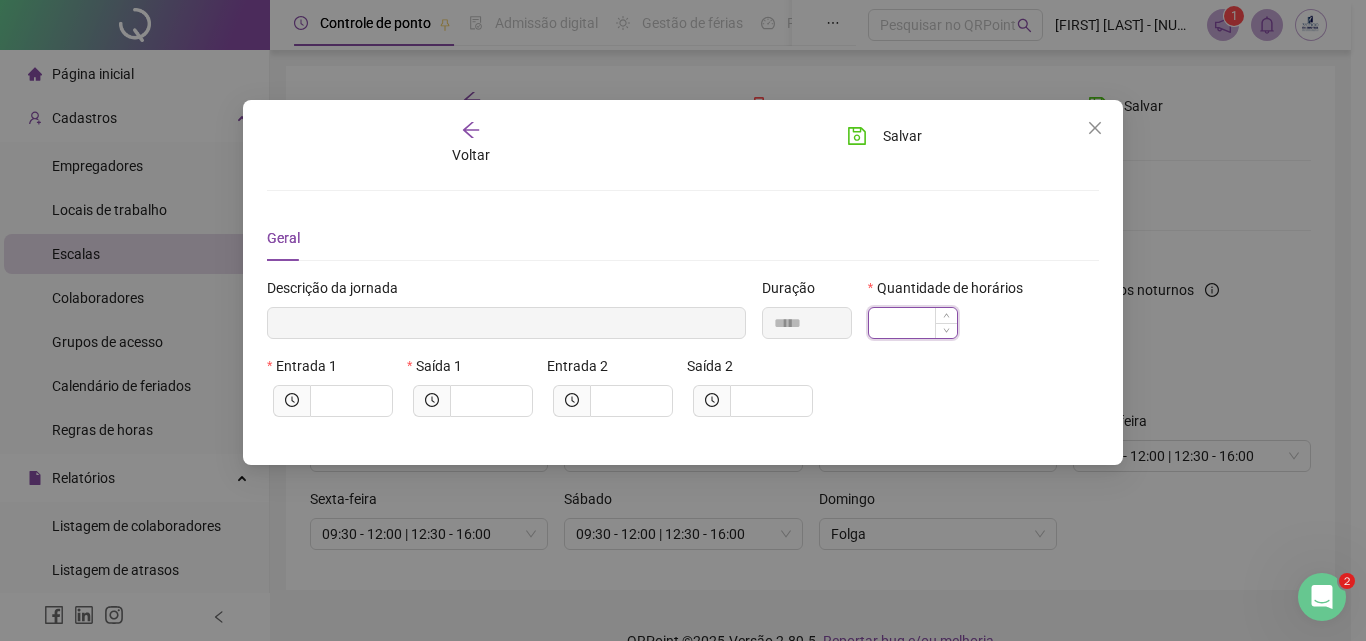 type on "**********" 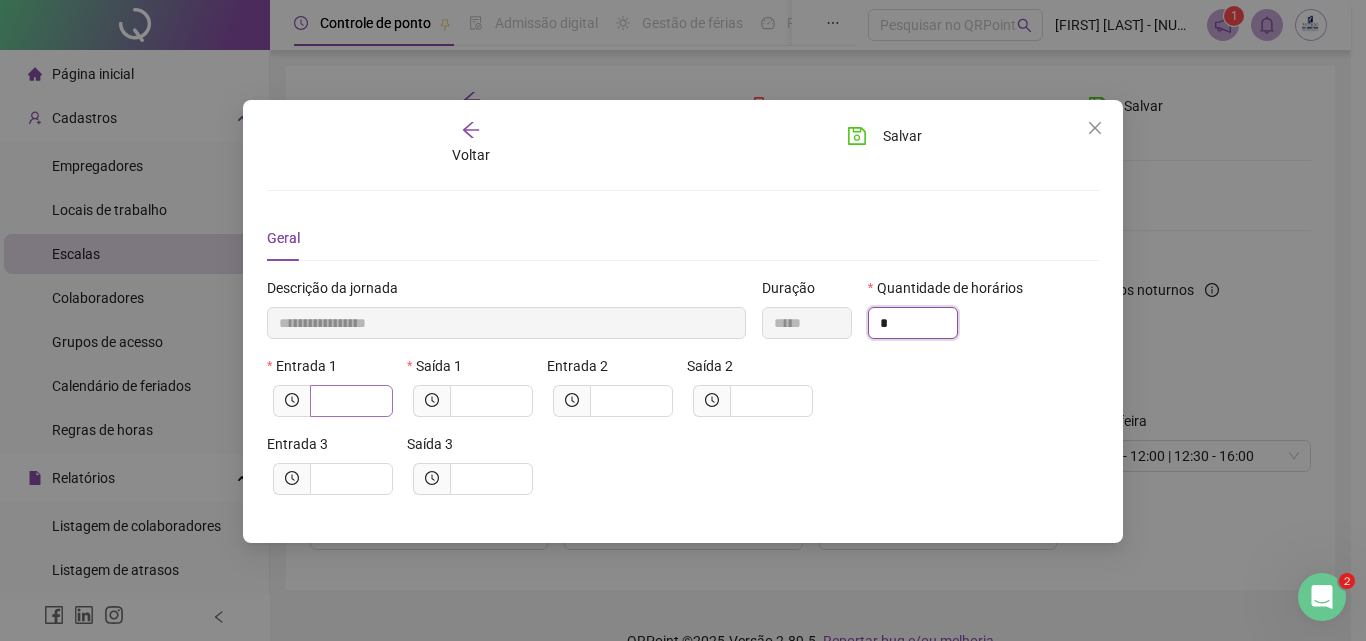 type on "*" 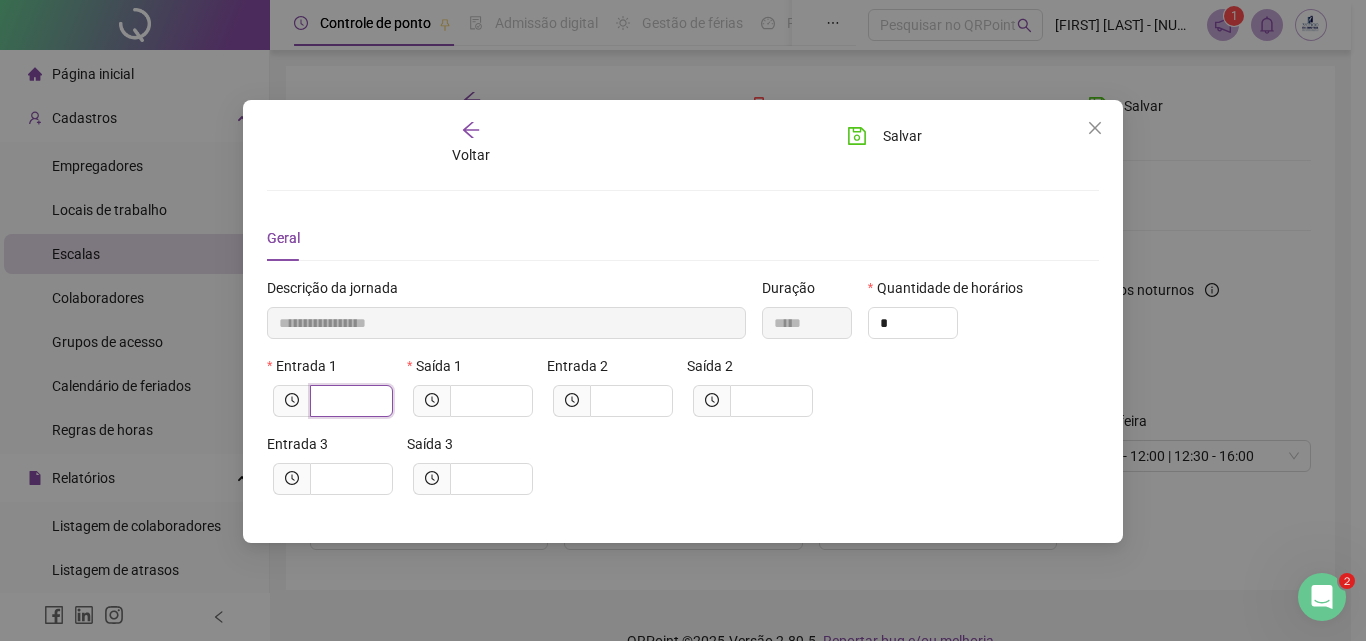 click at bounding box center (349, 401) 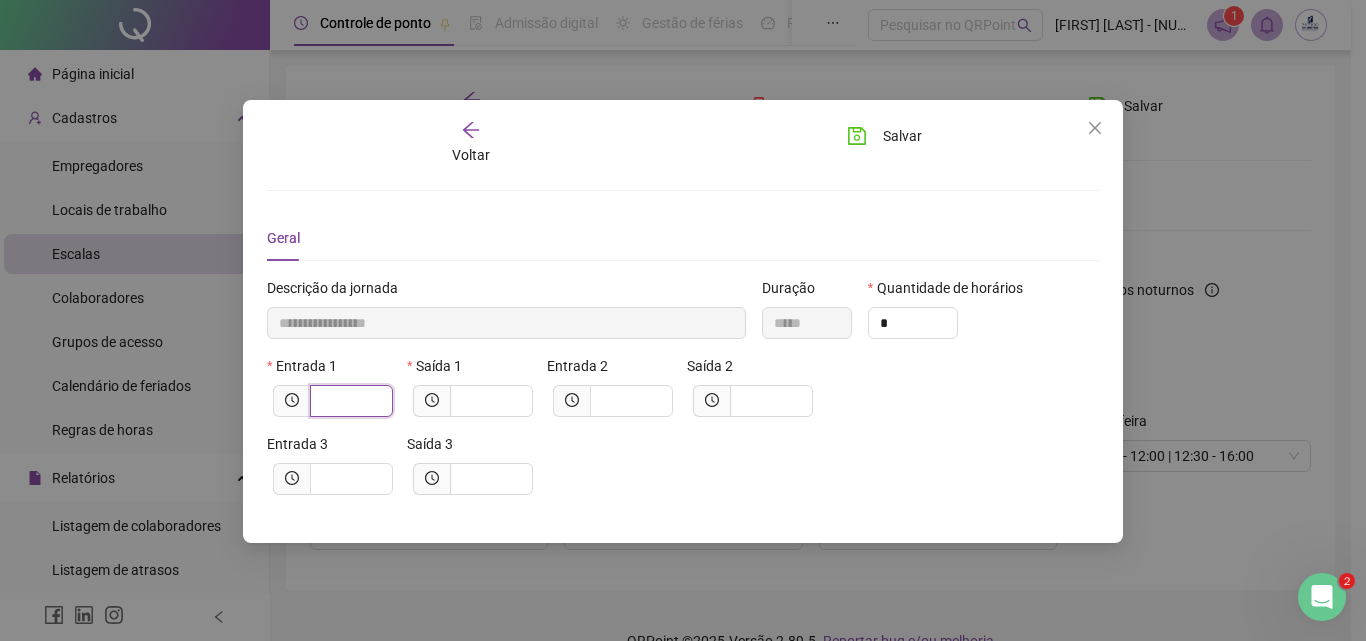 type on "******" 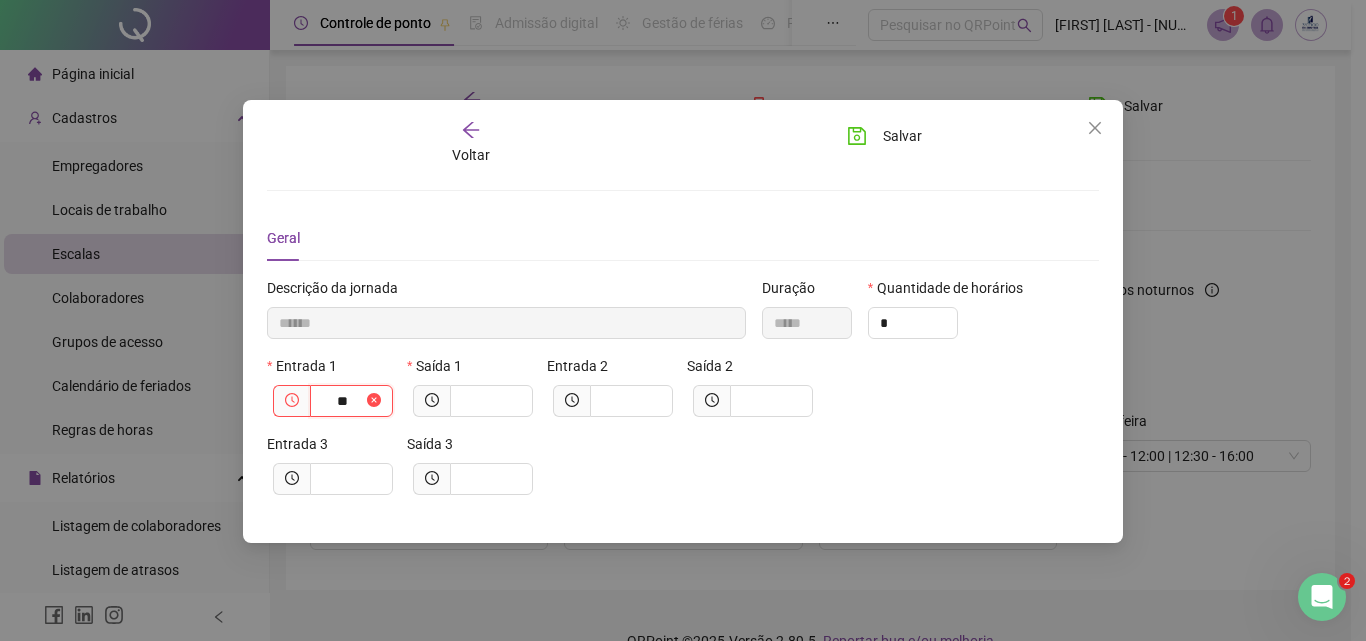 type on "********" 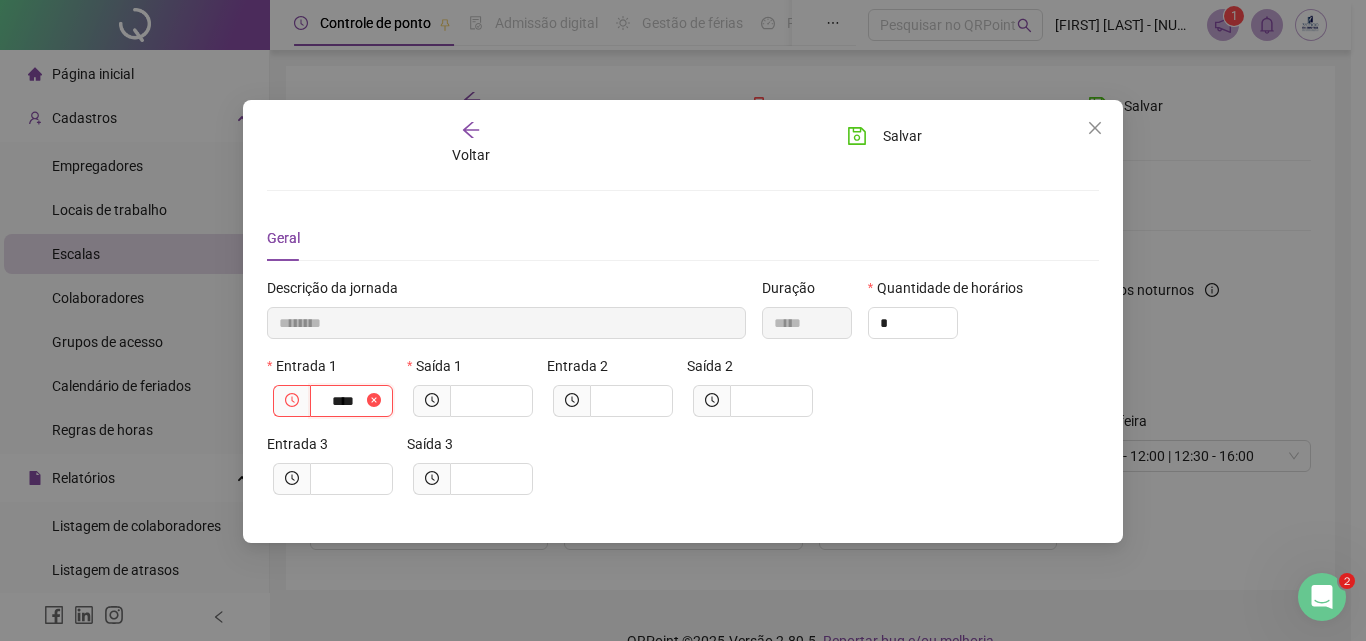 type on "*********" 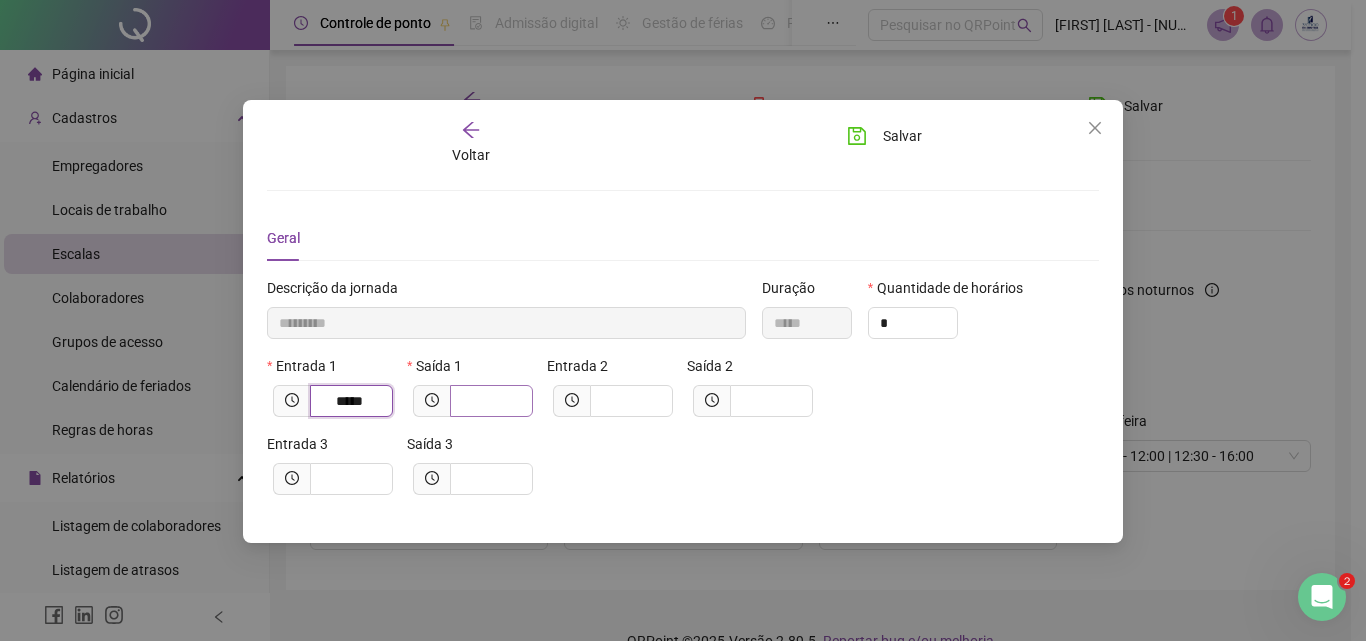 type on "*****" 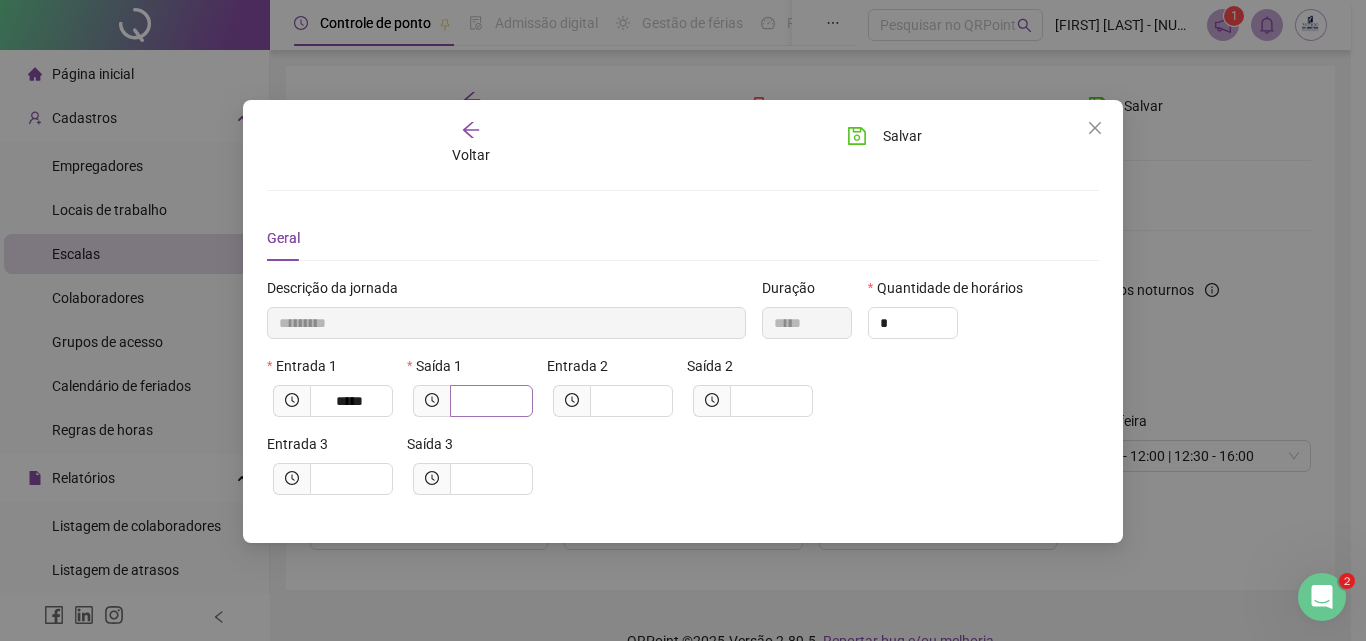 click at bounding box center (491, 401) 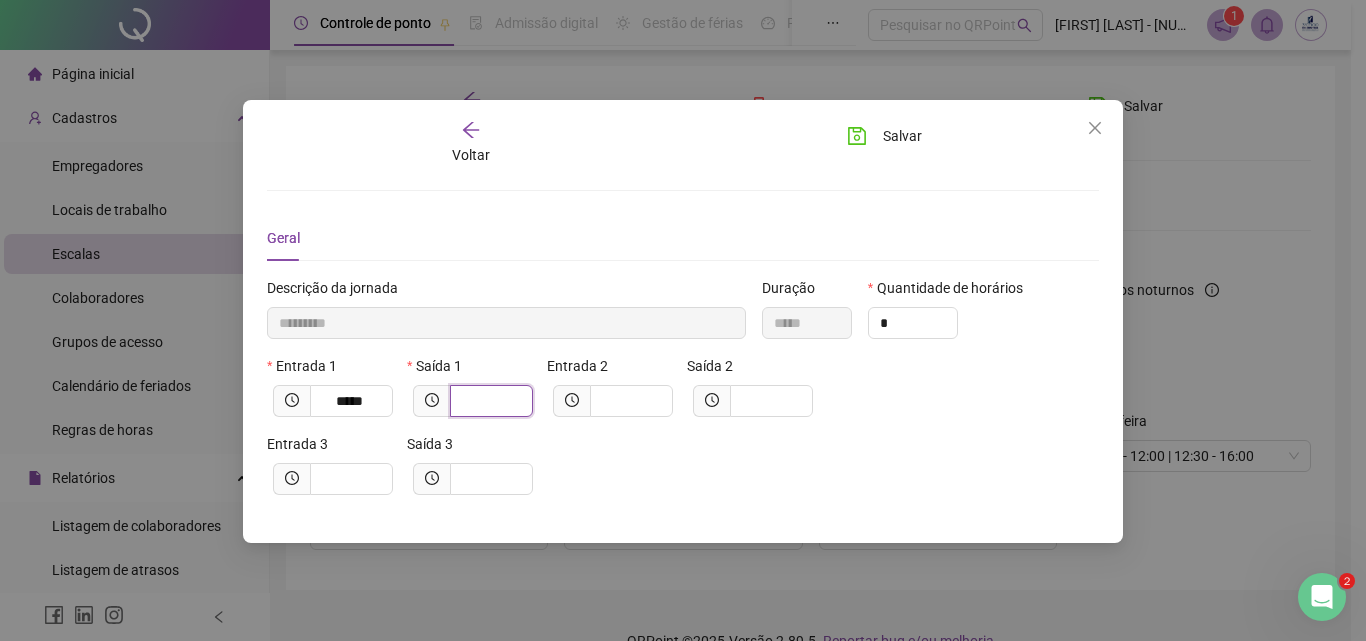 type on "*********" 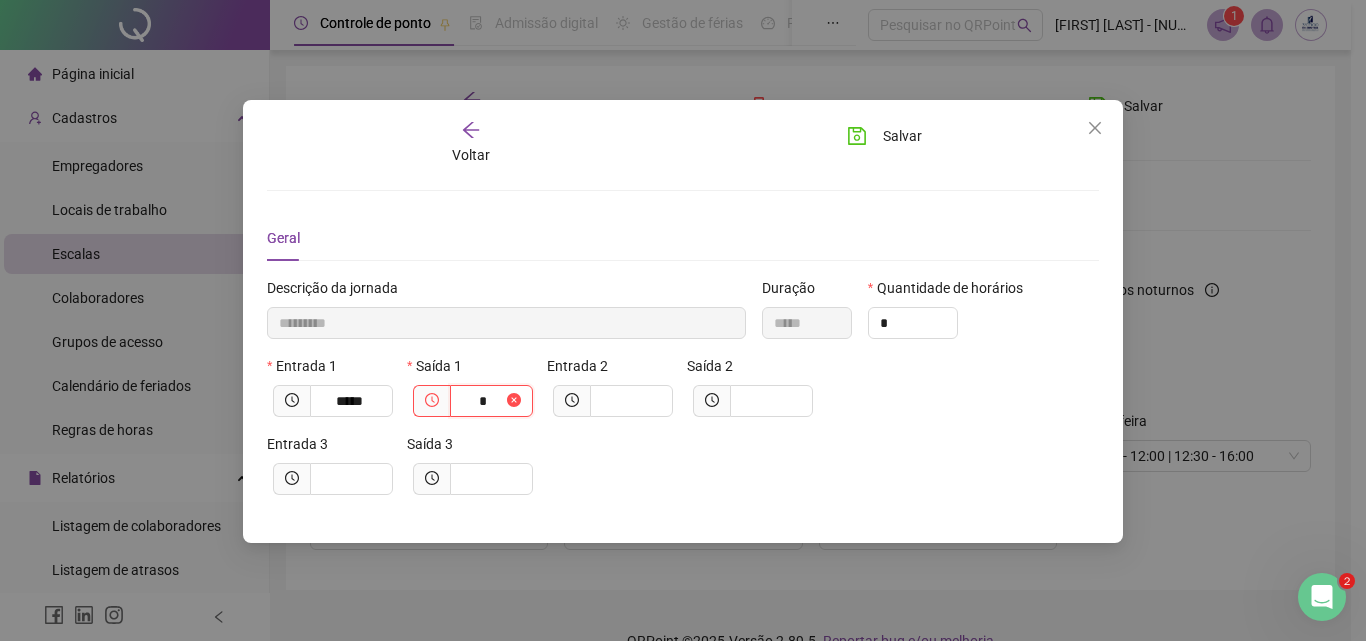 type on "**********" 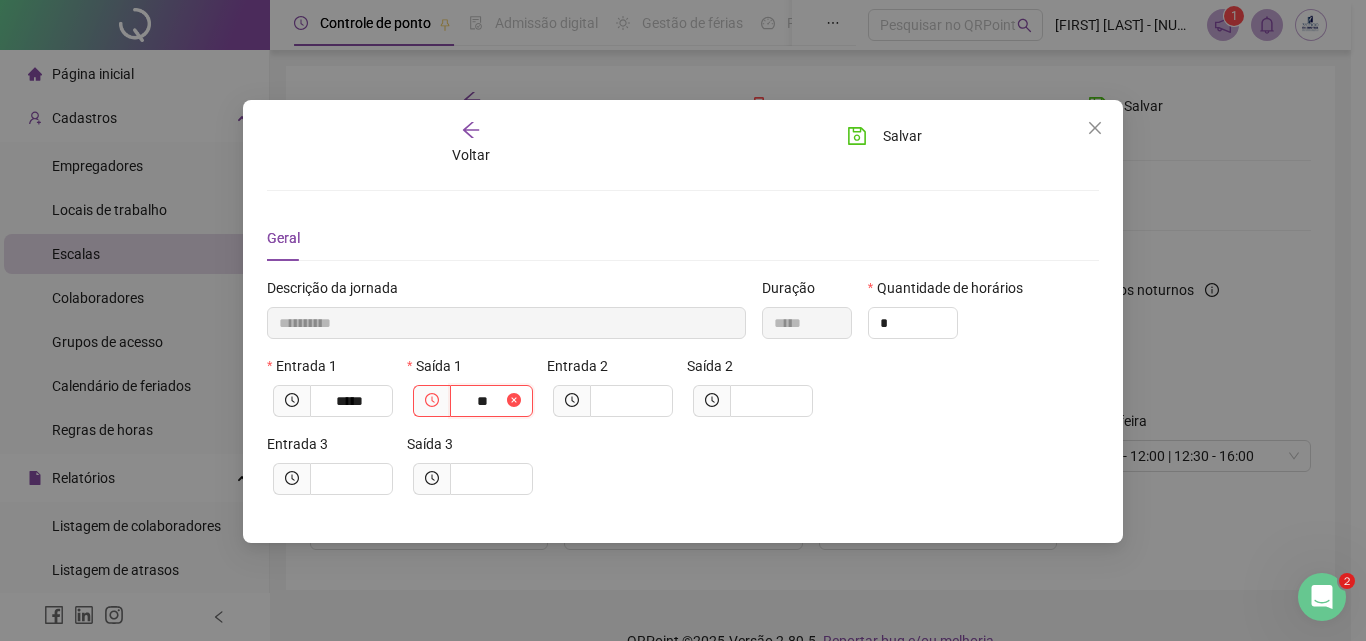 type on "**********" 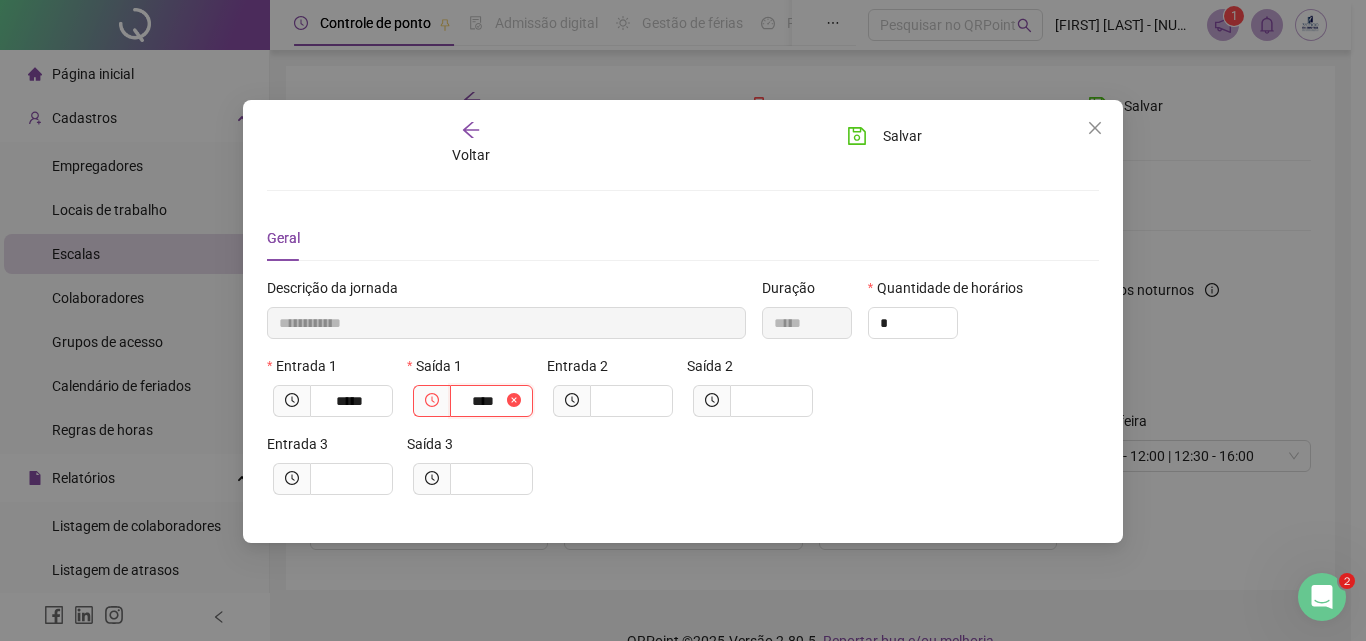 type on "**********" 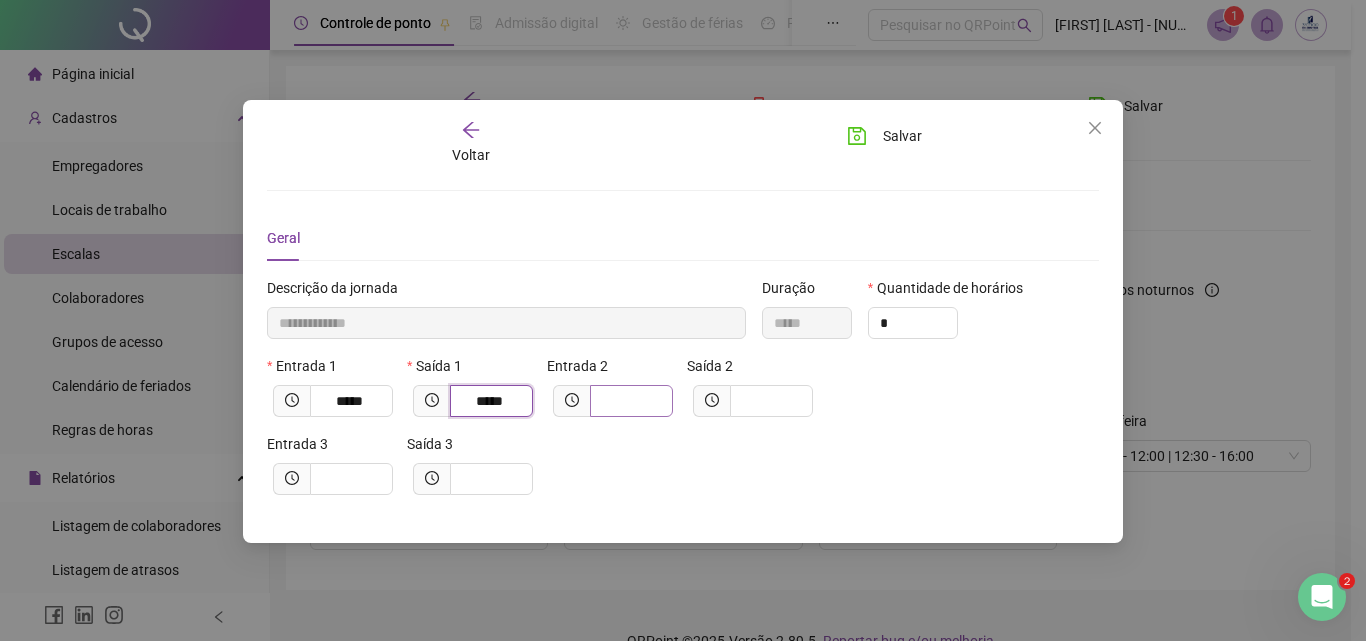 type on "*****" 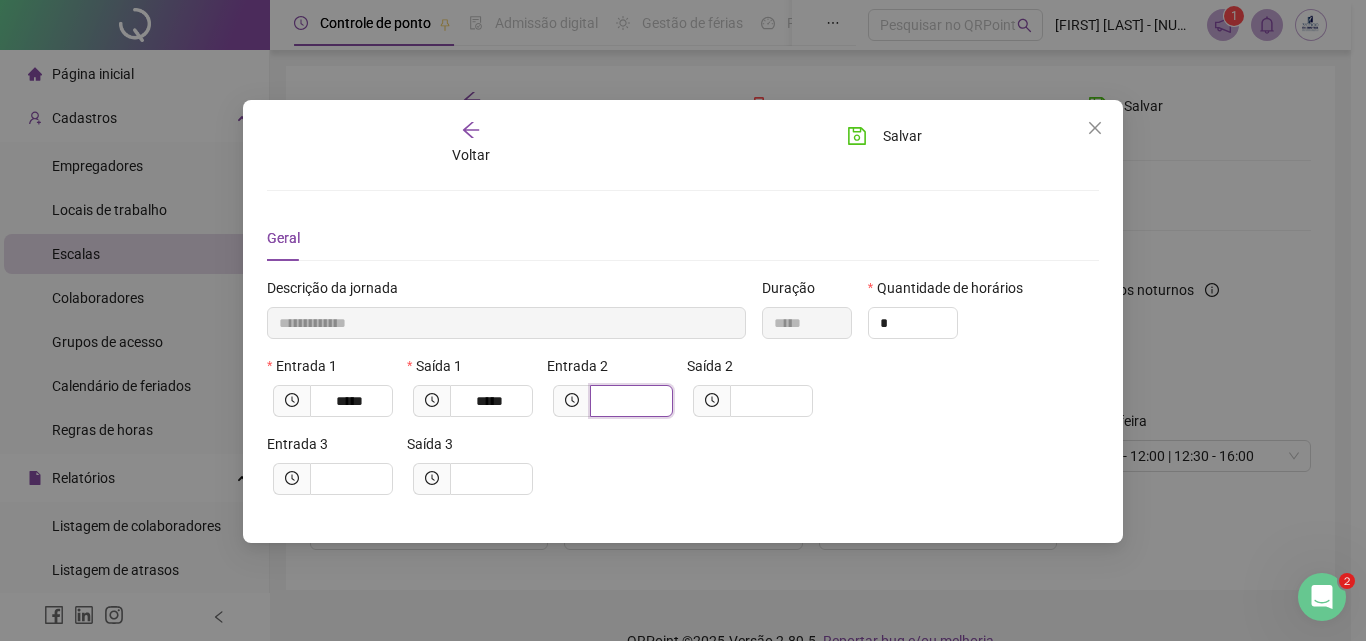 click at bounding box center (629, 401) 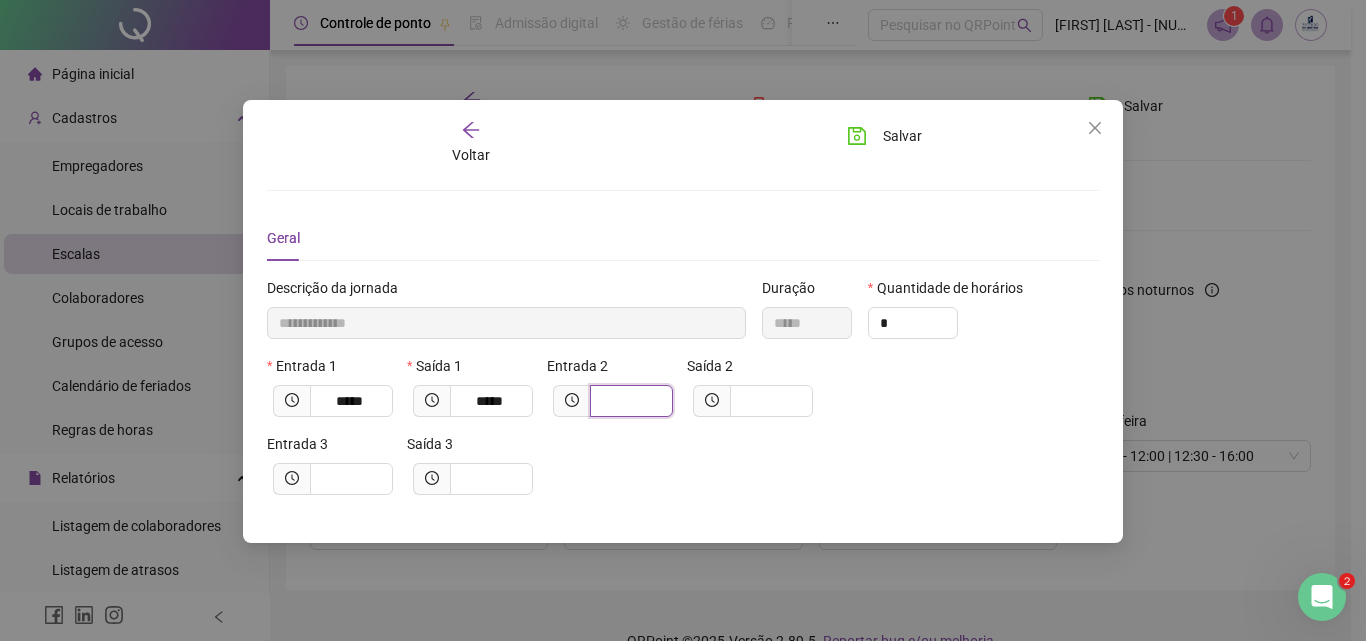 type on "**********" 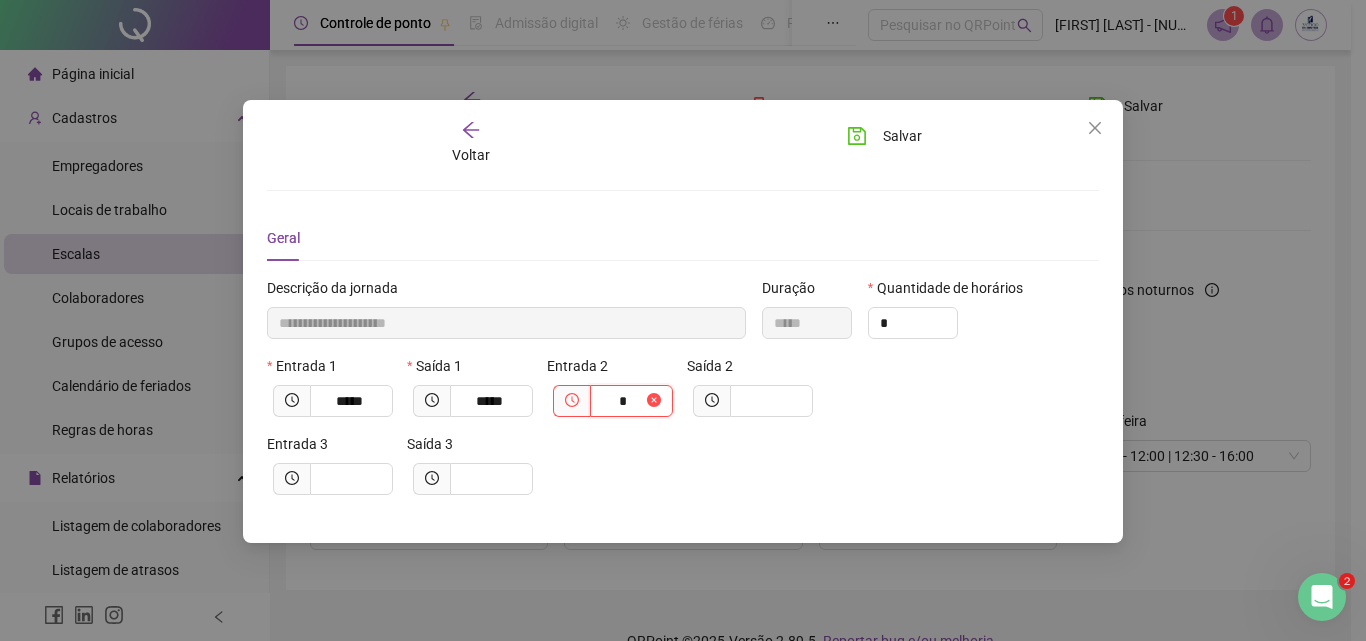 type on "**********" 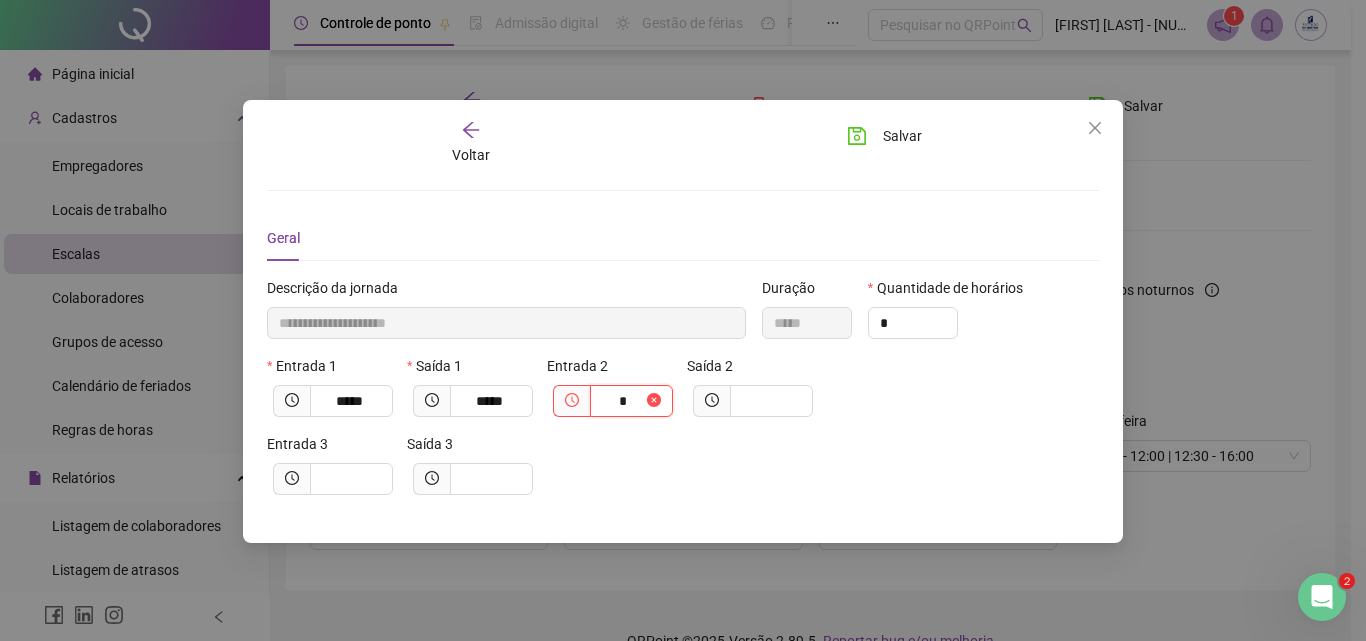 type on "**" 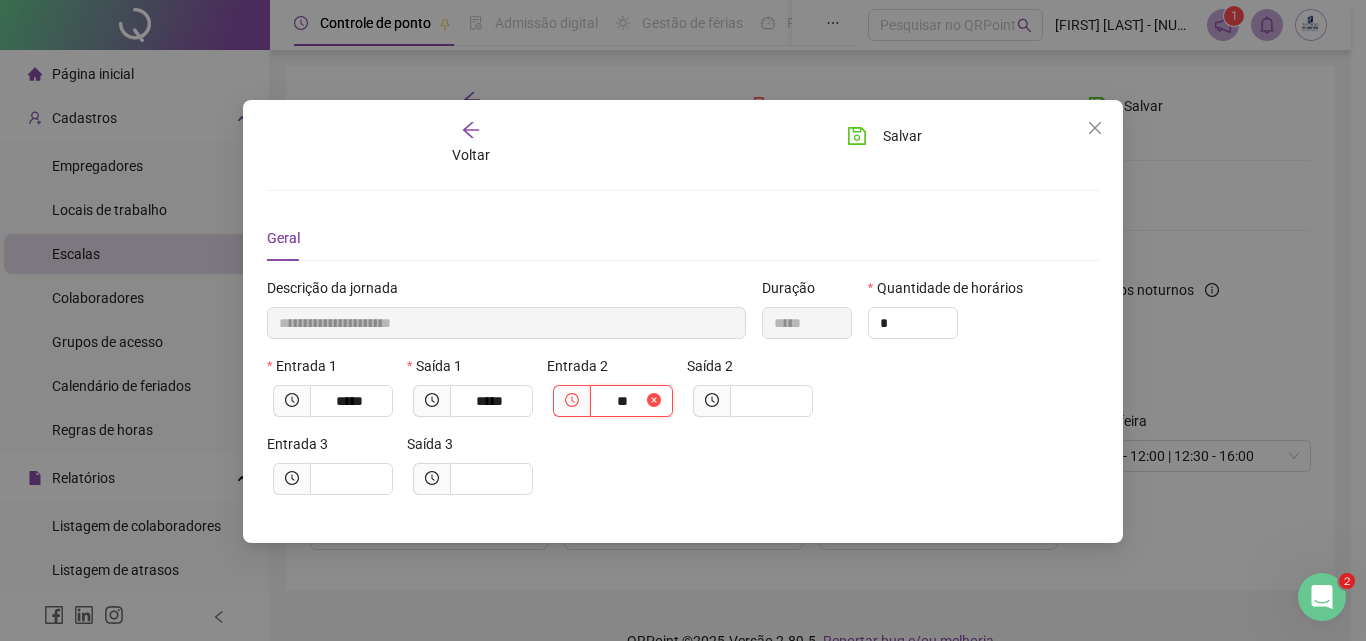 type on "**********" 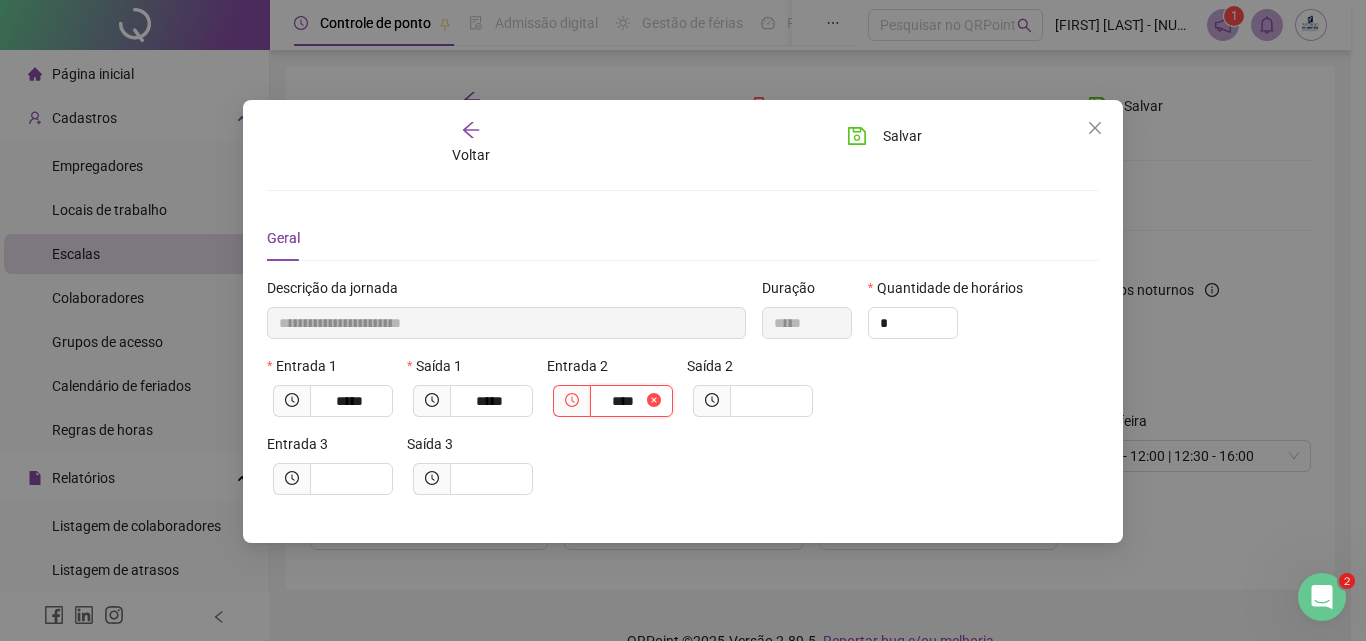 type on "**********" 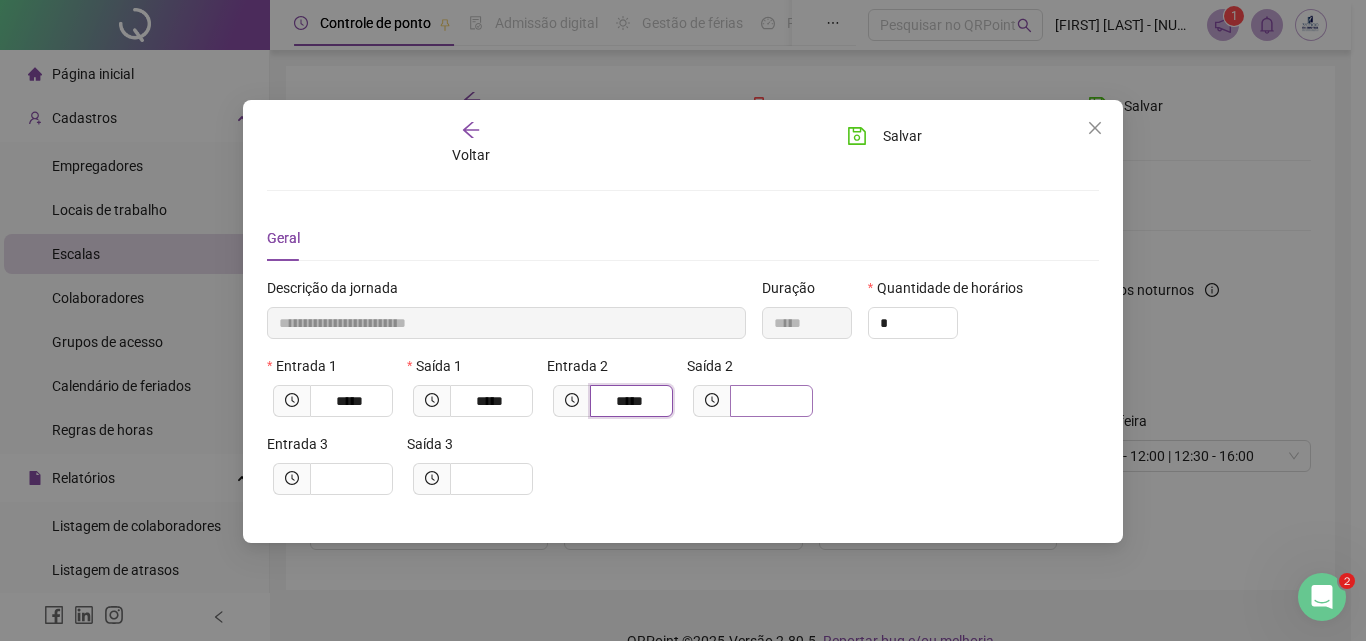 type on "*****" 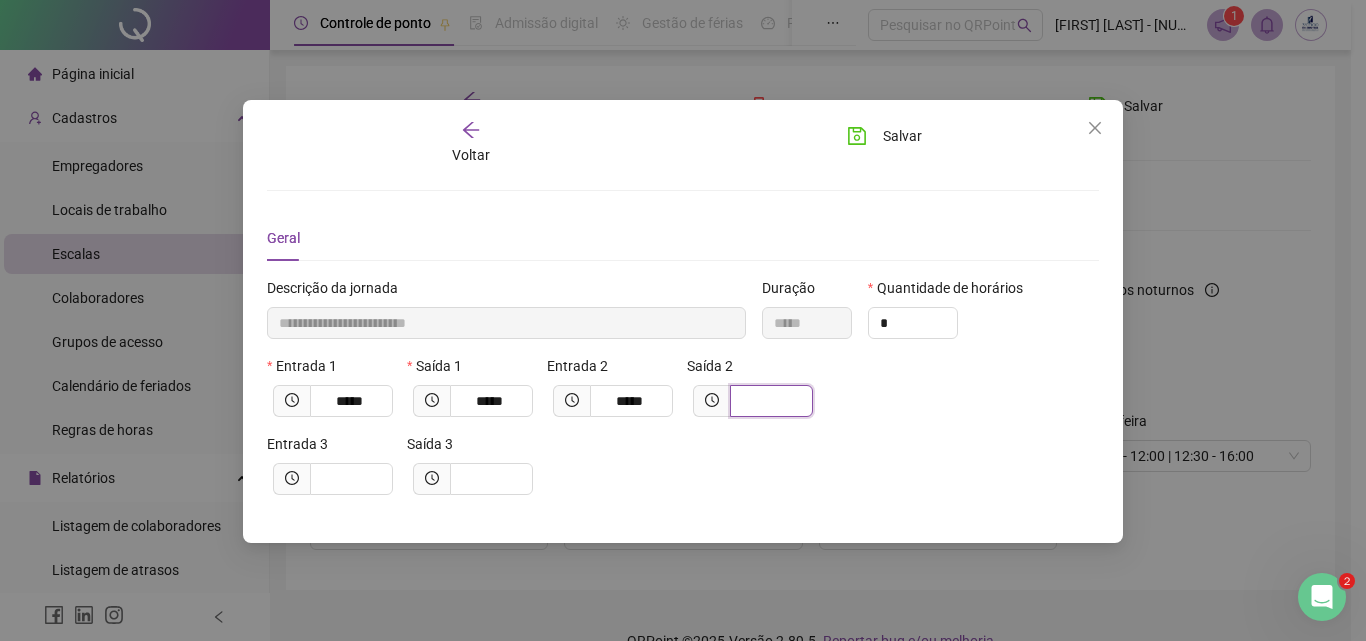 click at bounding box center (769, 401) 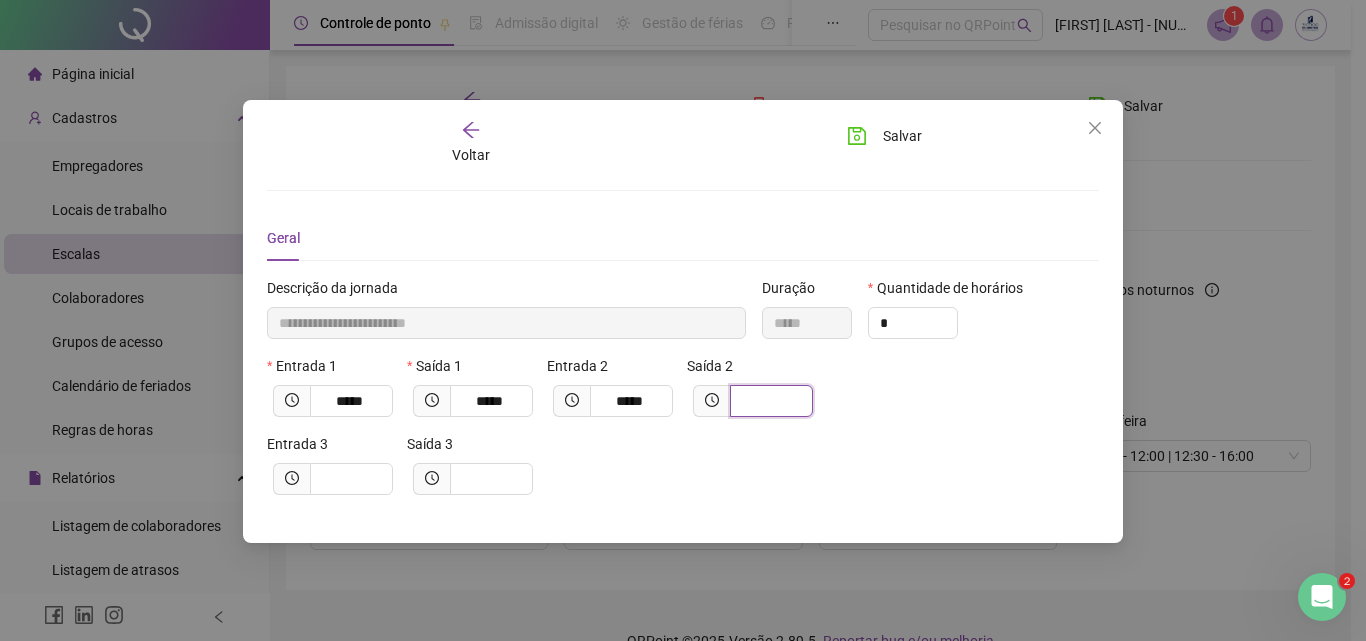 type on "**********" 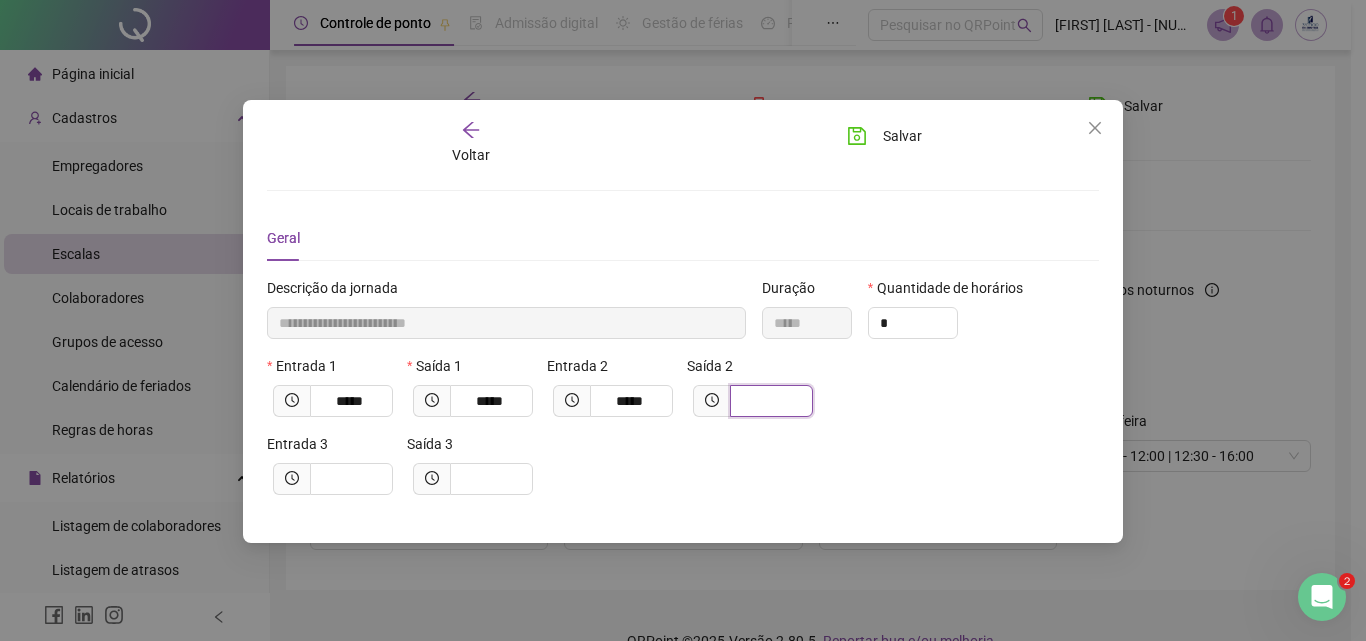type on "*" 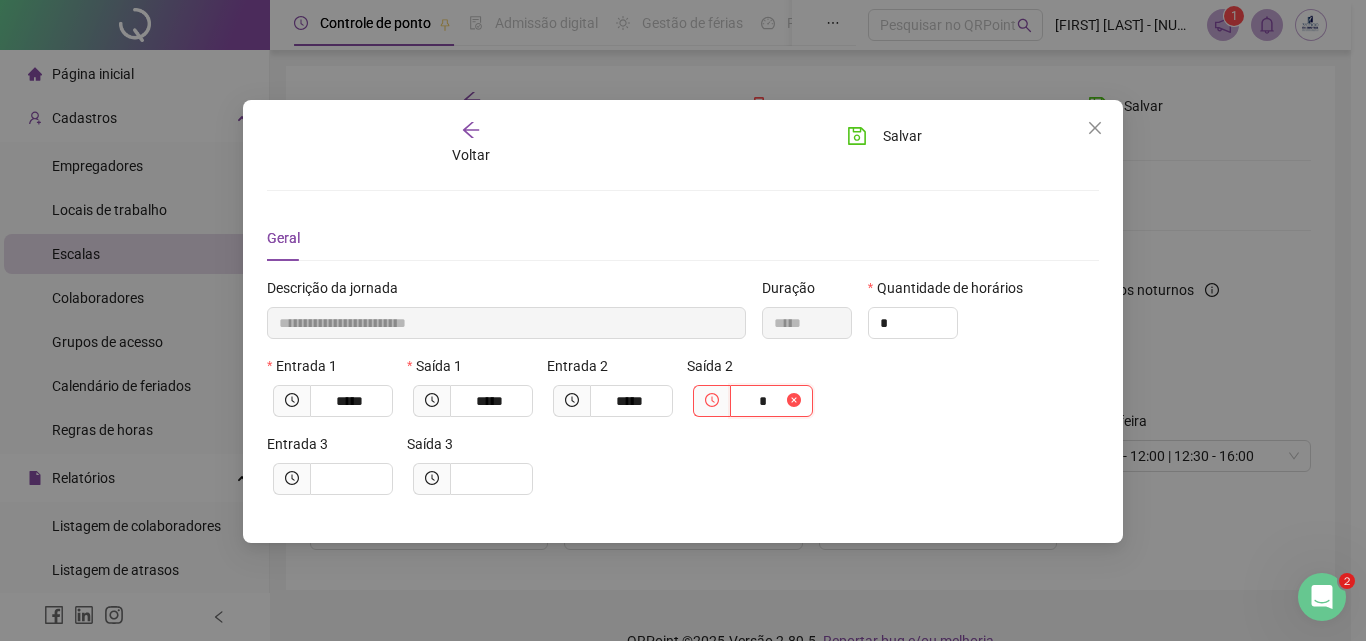 type on "**********" 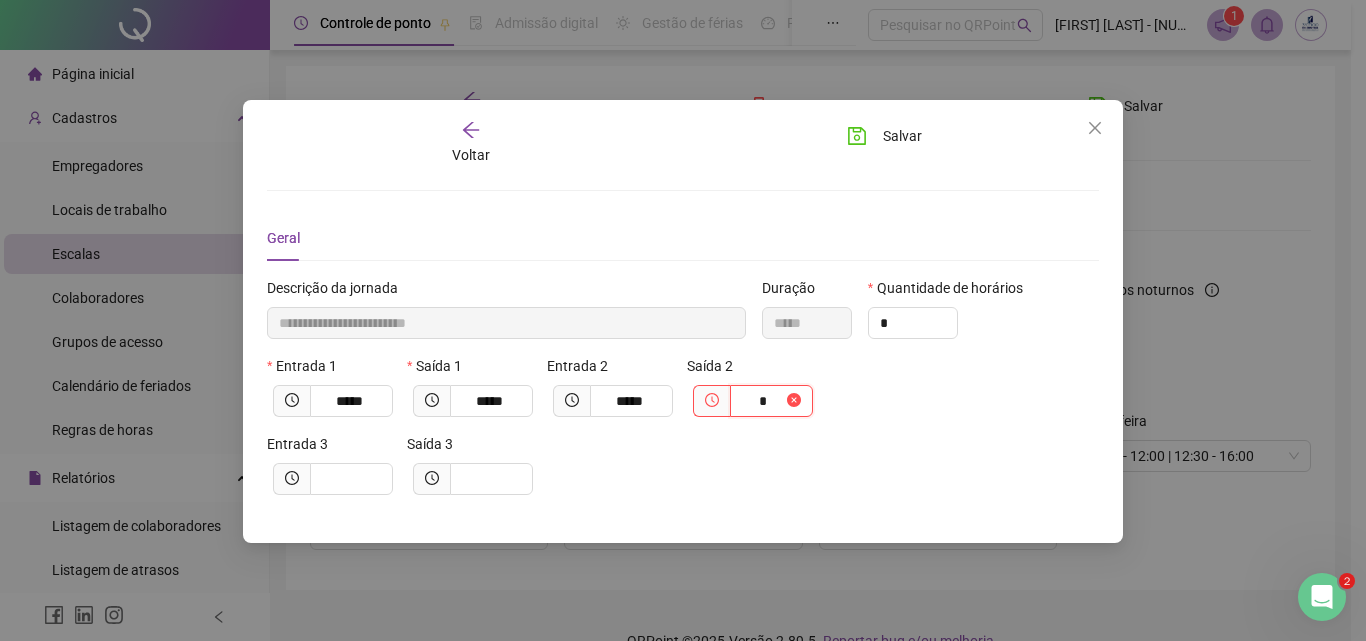 type on "**" 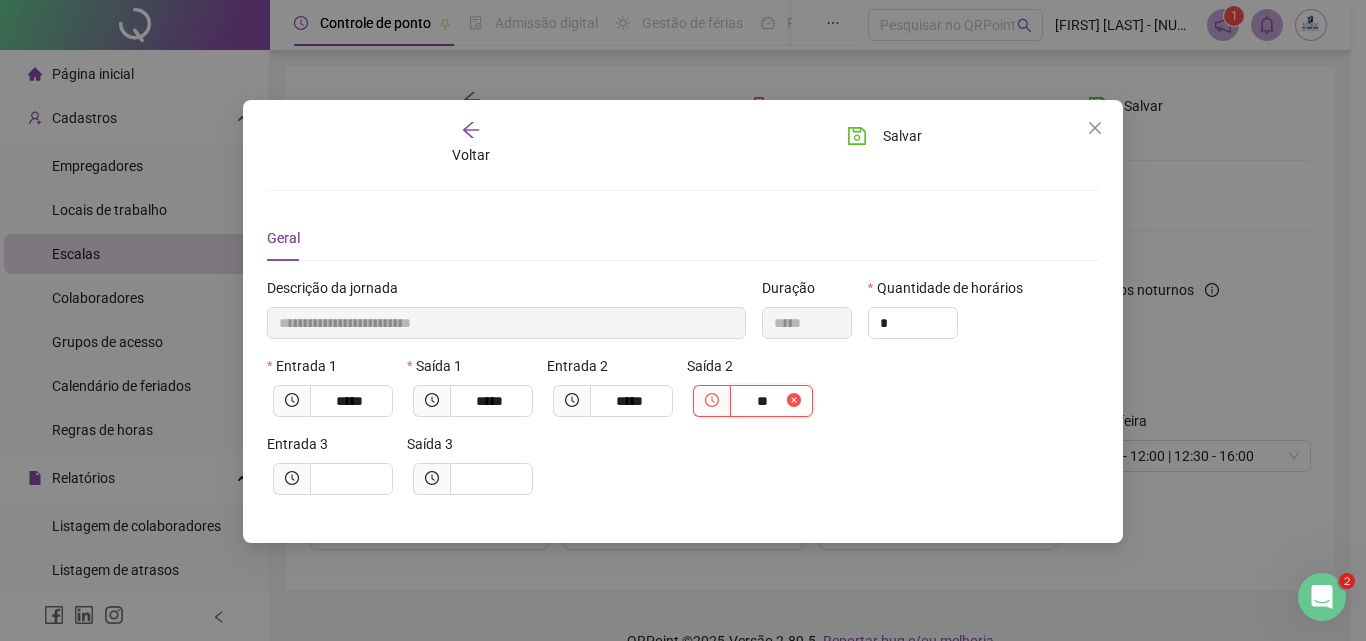 type on "**********" 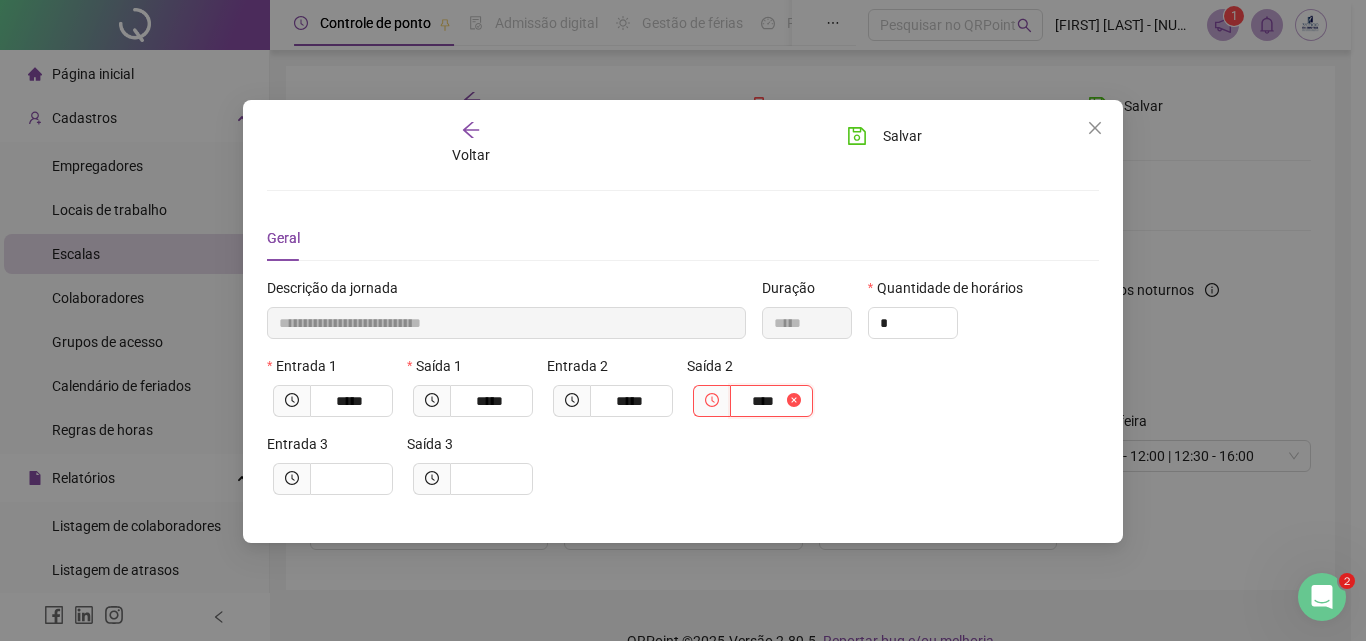 type on "**********" 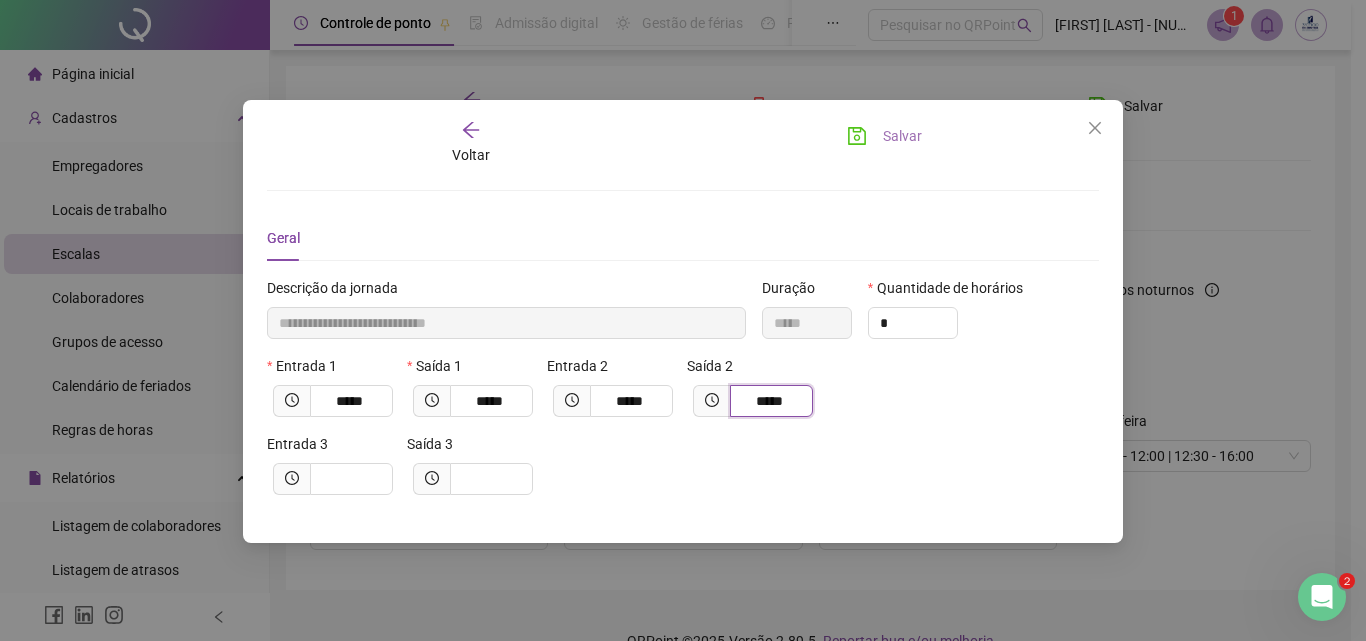type on "*****" 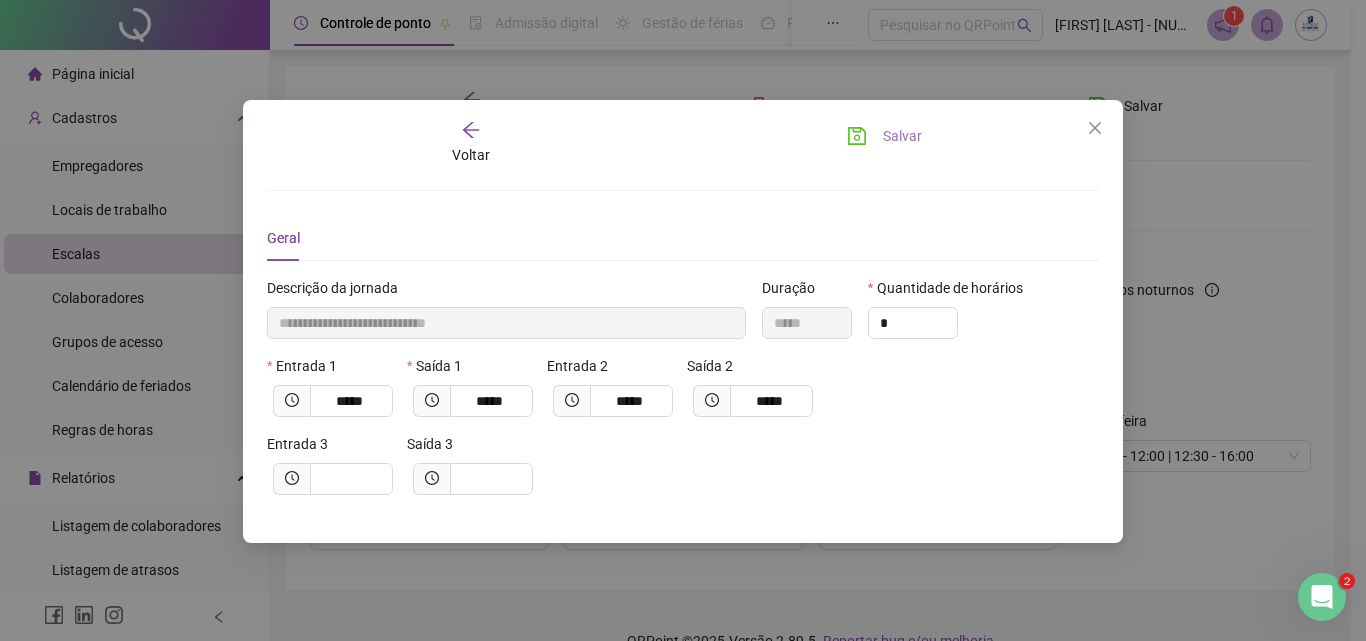 click on "Salvar" at bounding box center (902, 136) 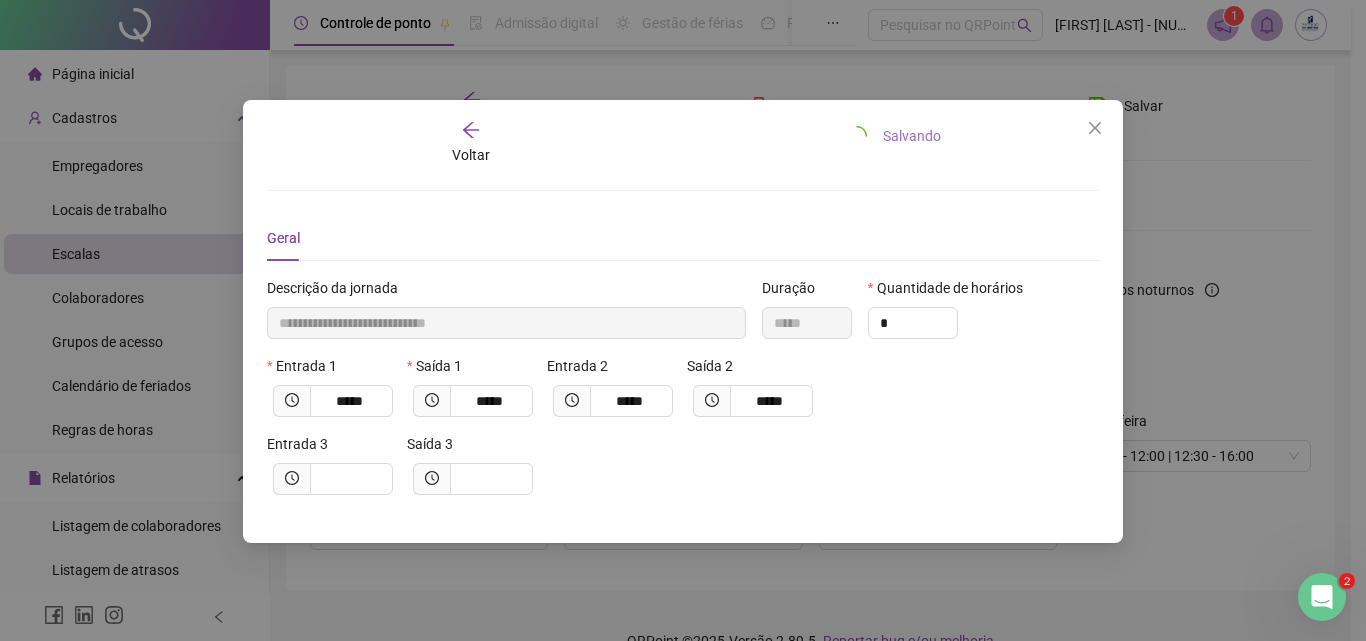 type 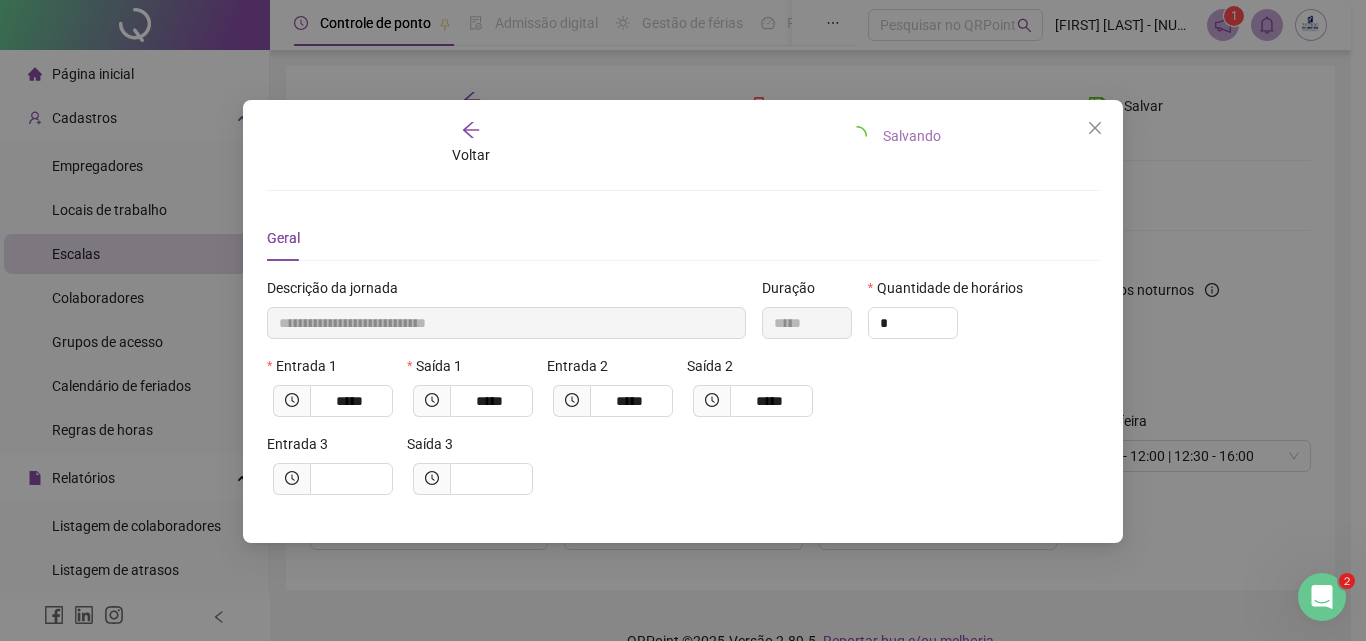 type 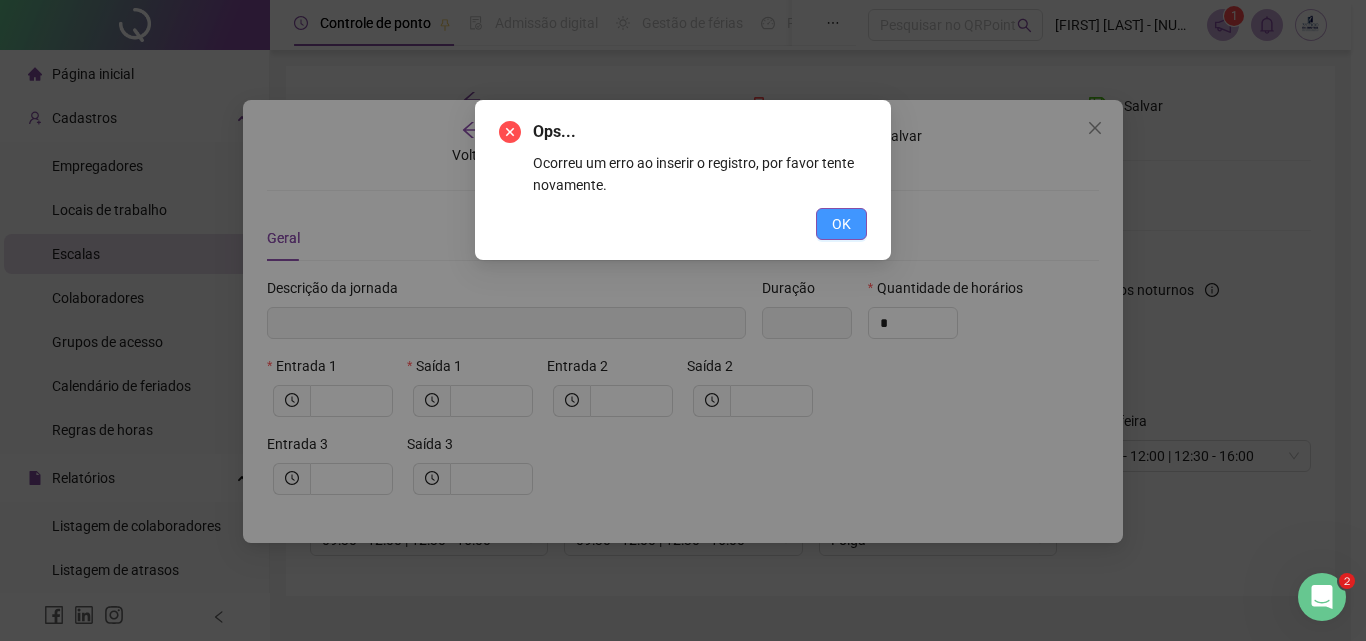 click on "OK" at bounding box center (841, 224) 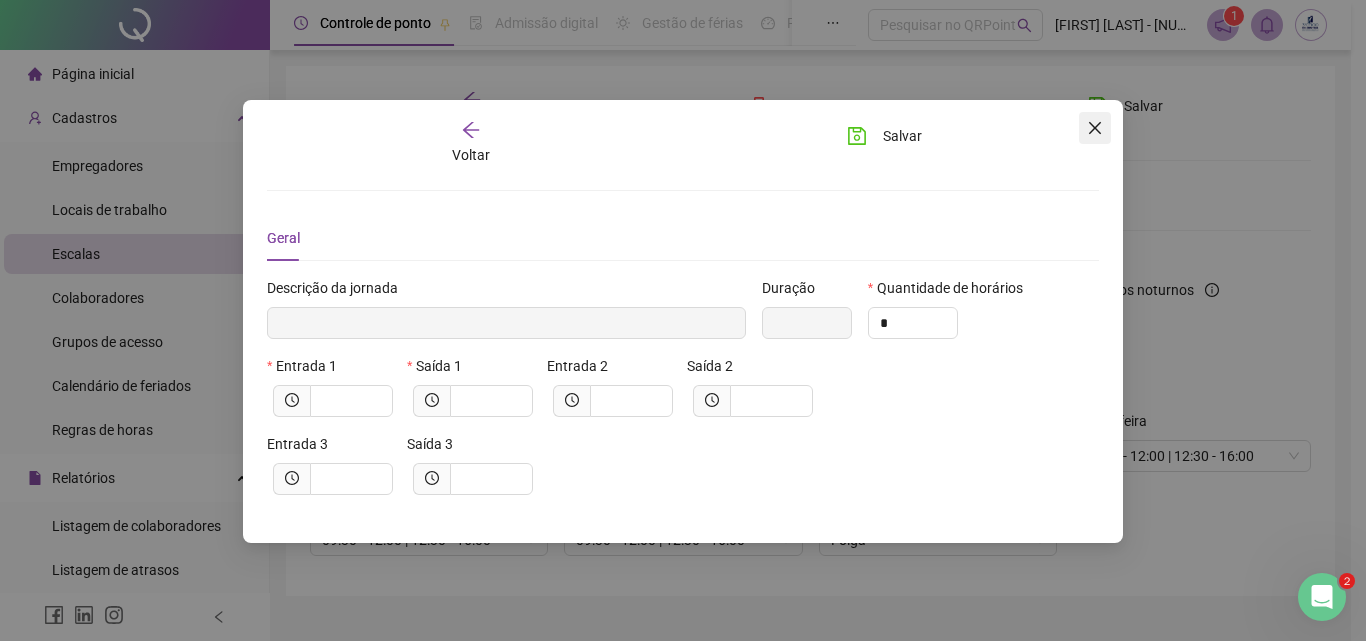 click 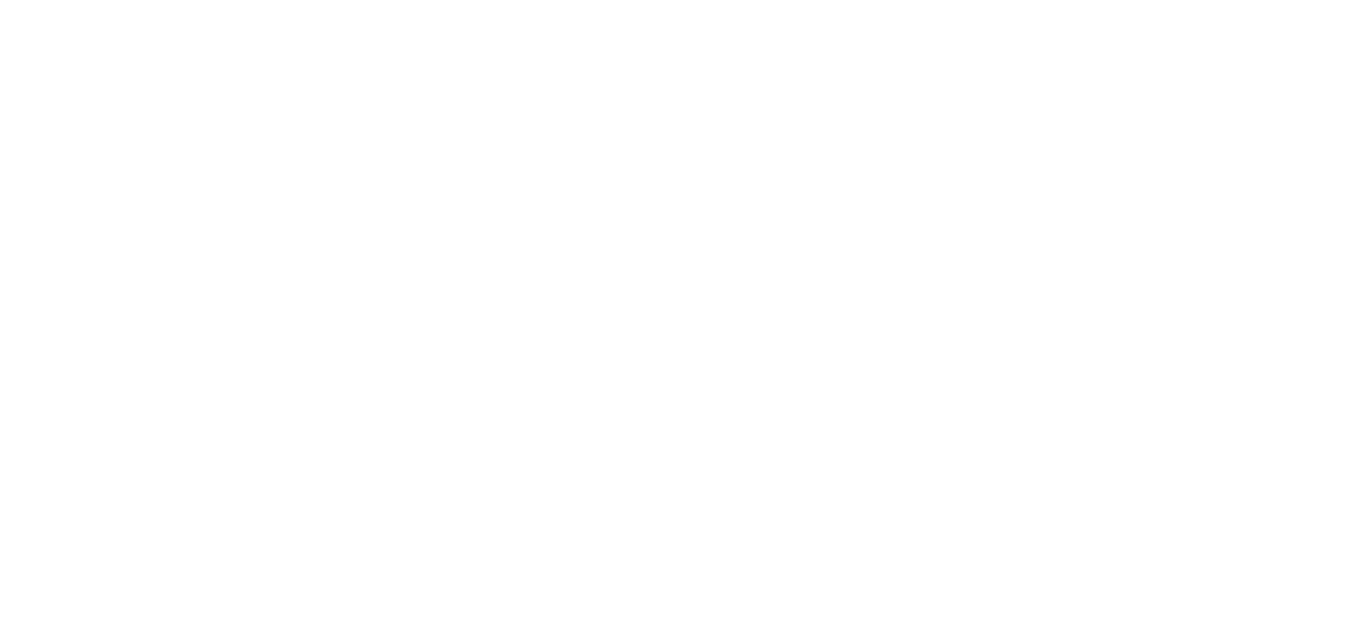 scroll, scrollTop: 0, scrollLeft: 0, axis: both 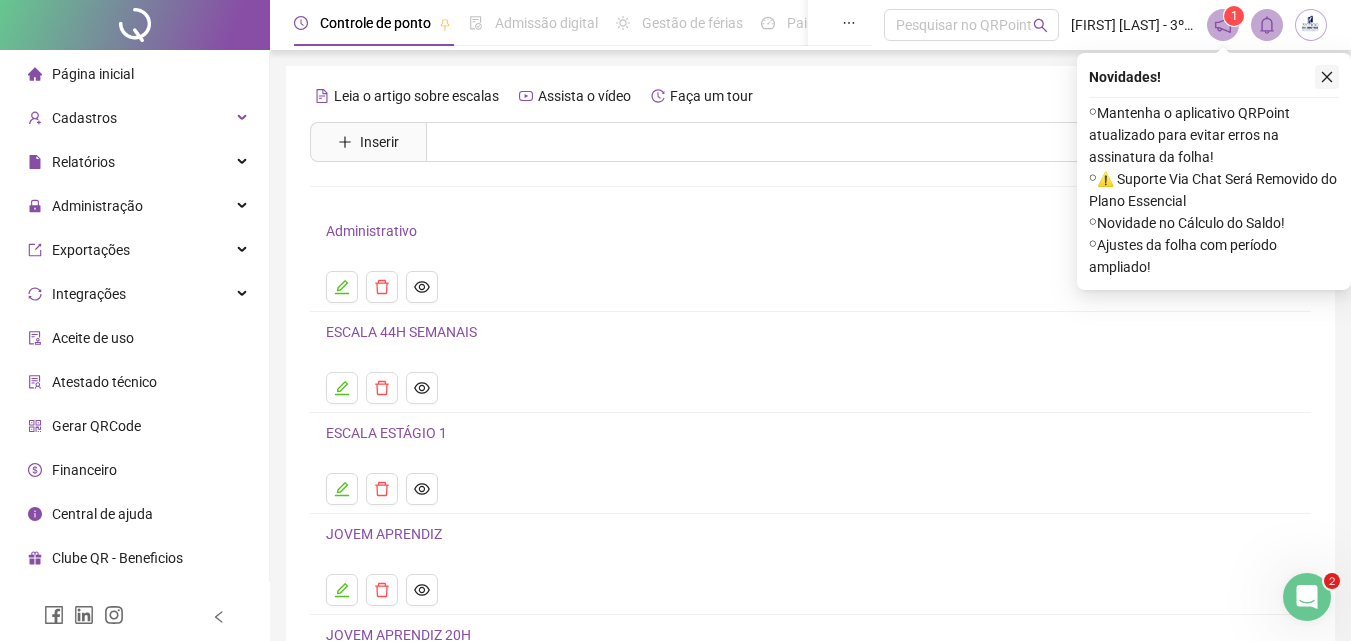 click 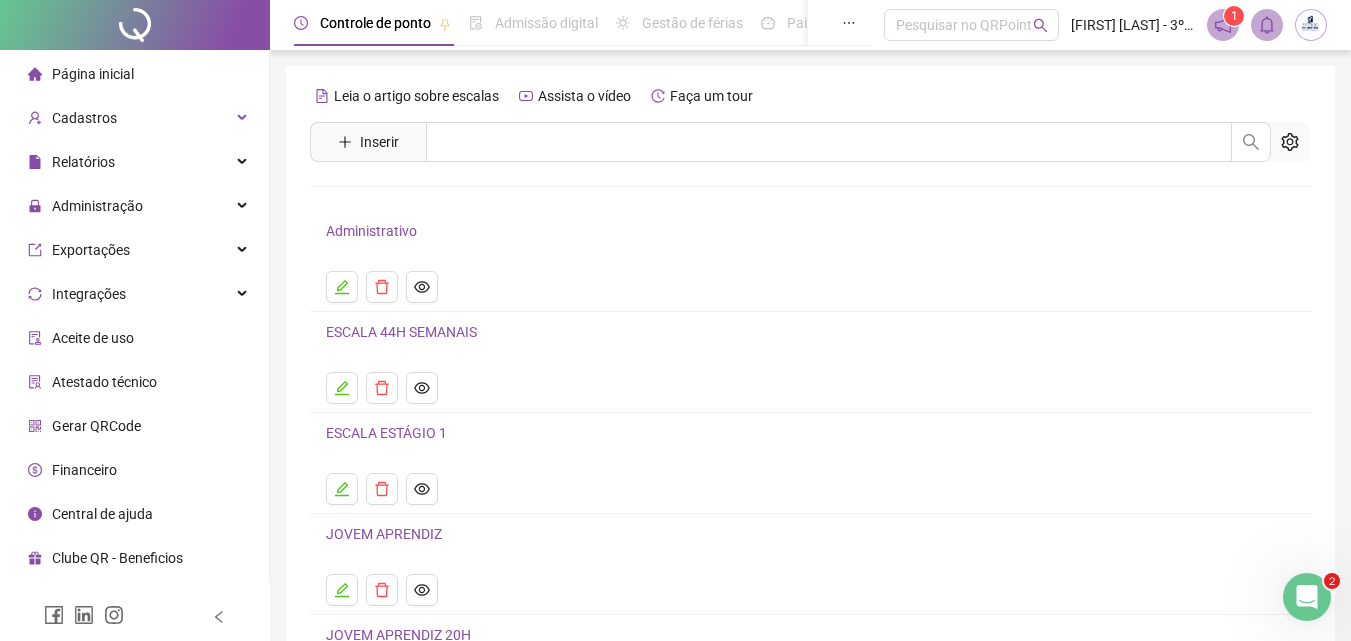 click on "Leia o artigo sobre escalas Assista o vídeo Faça um tour Inserir Nenhum resultado Administrativo   ESCALA 44H SEMANAIS   ESCALA ESTÁGIO 1    JOVEM APRENDIZ    JOVEM APRENDIZ 20H    1 2" at bounding box center (810, 413) 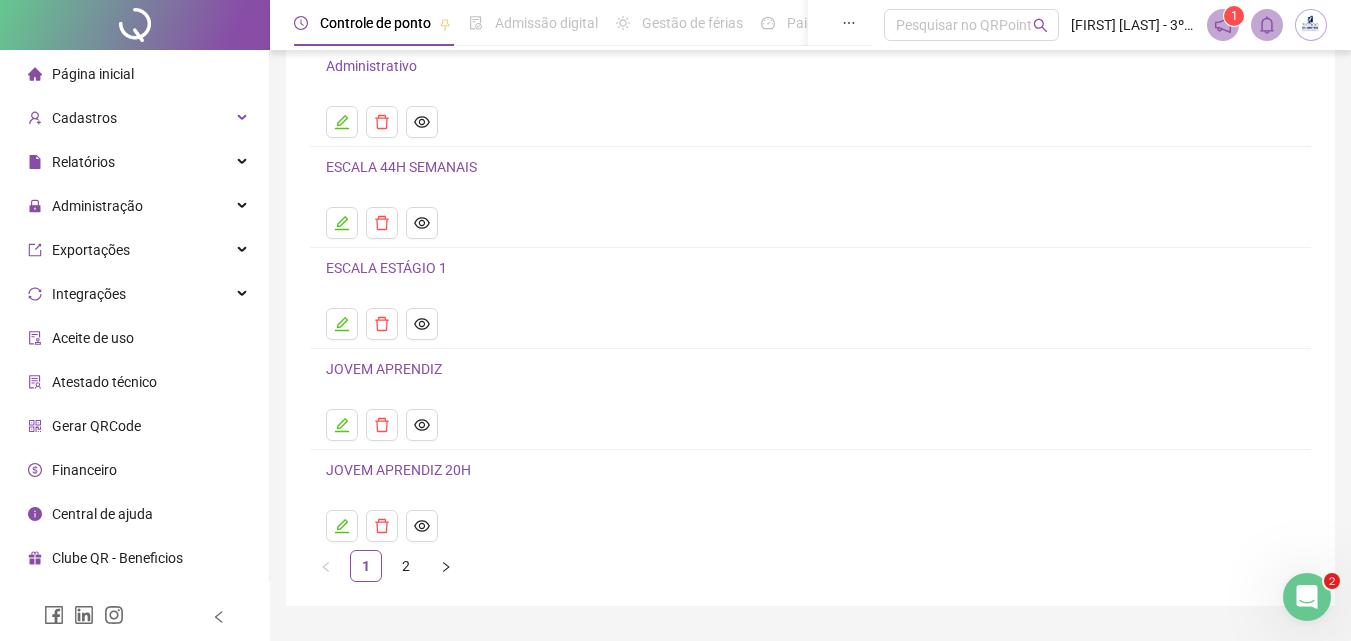 scroll, scrollTop: 200, scrollLeft: 0, axis: vertical 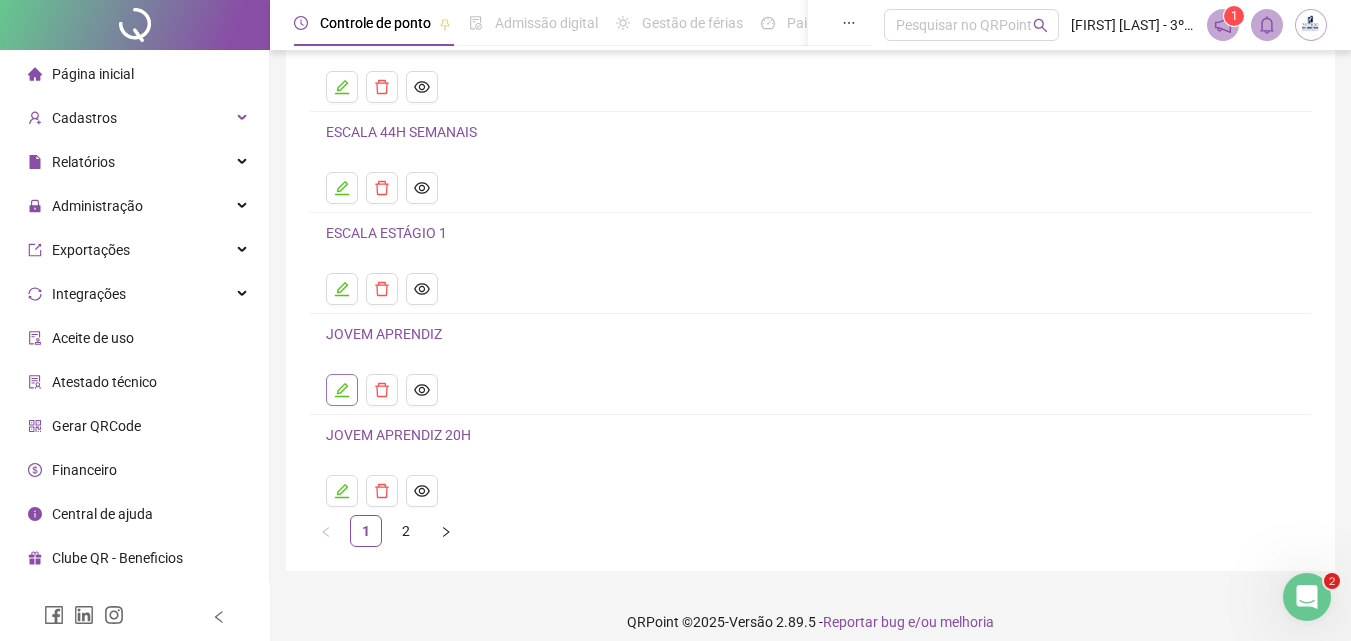 click 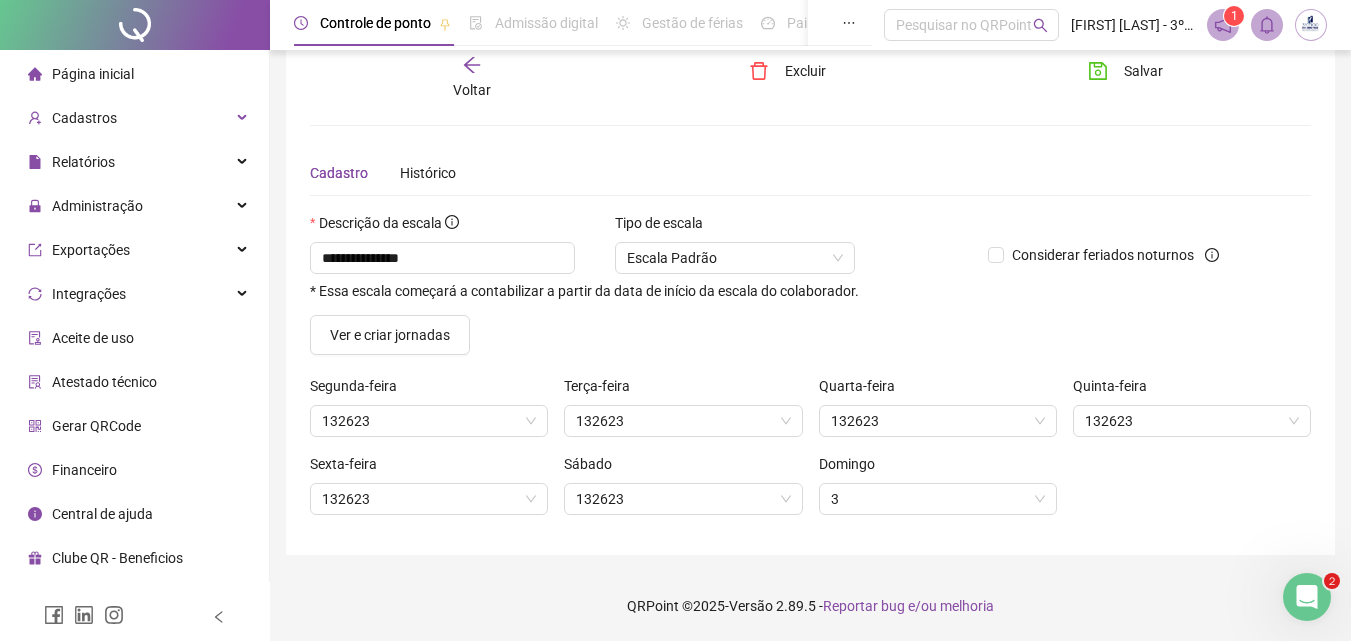 scroll, scrollTop: 35, scrollLeft: 0, axis: vertical 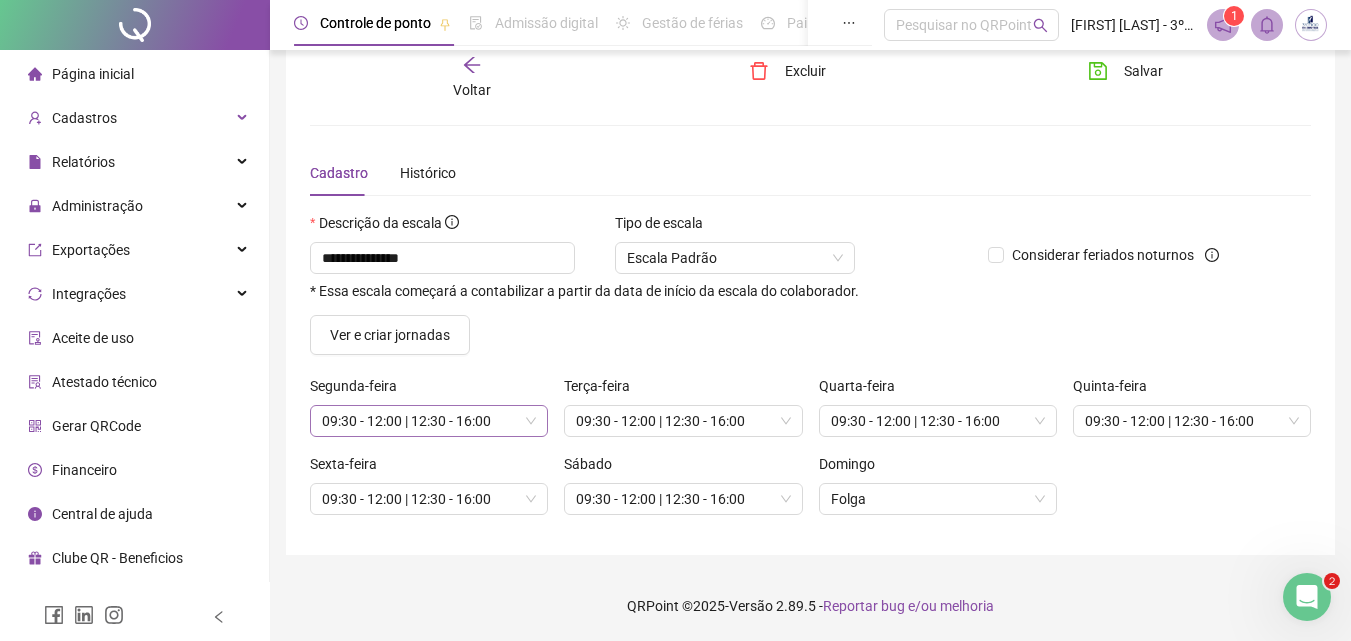 click on "09:30 - 12:00 | 12:30 - 16:00" at bounding box center [429, 421] 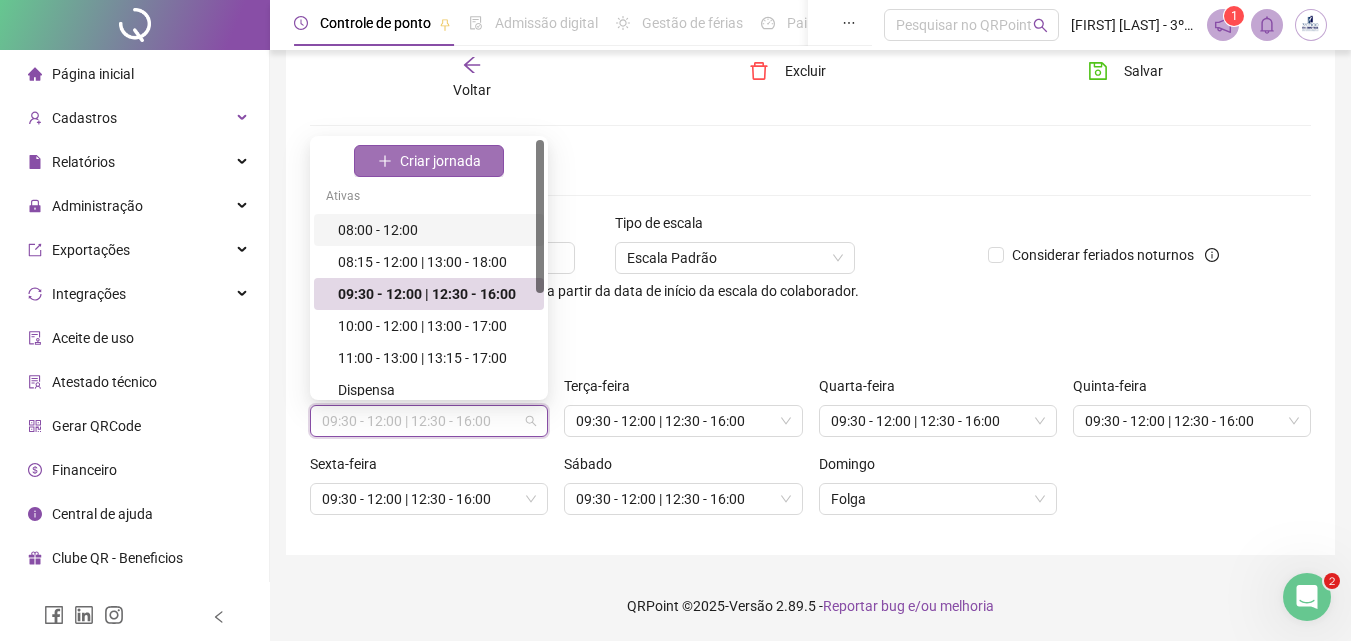 click on "Criar jornada" at bounding box center (440, 161) 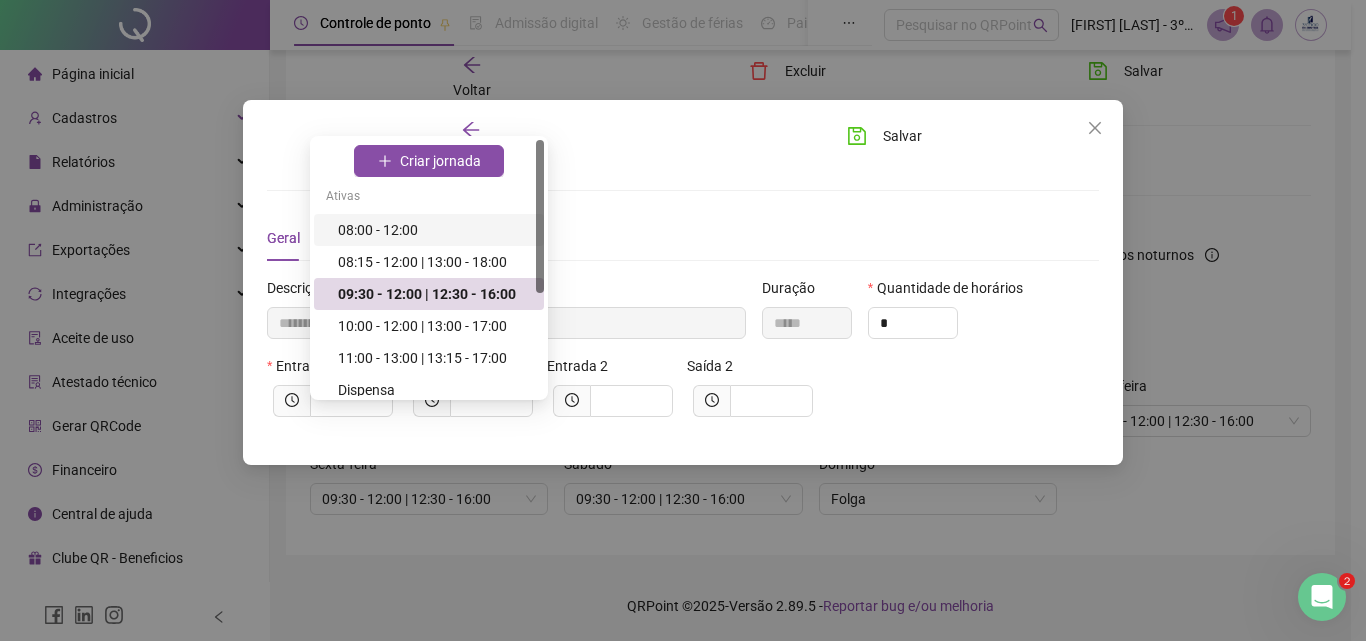 type 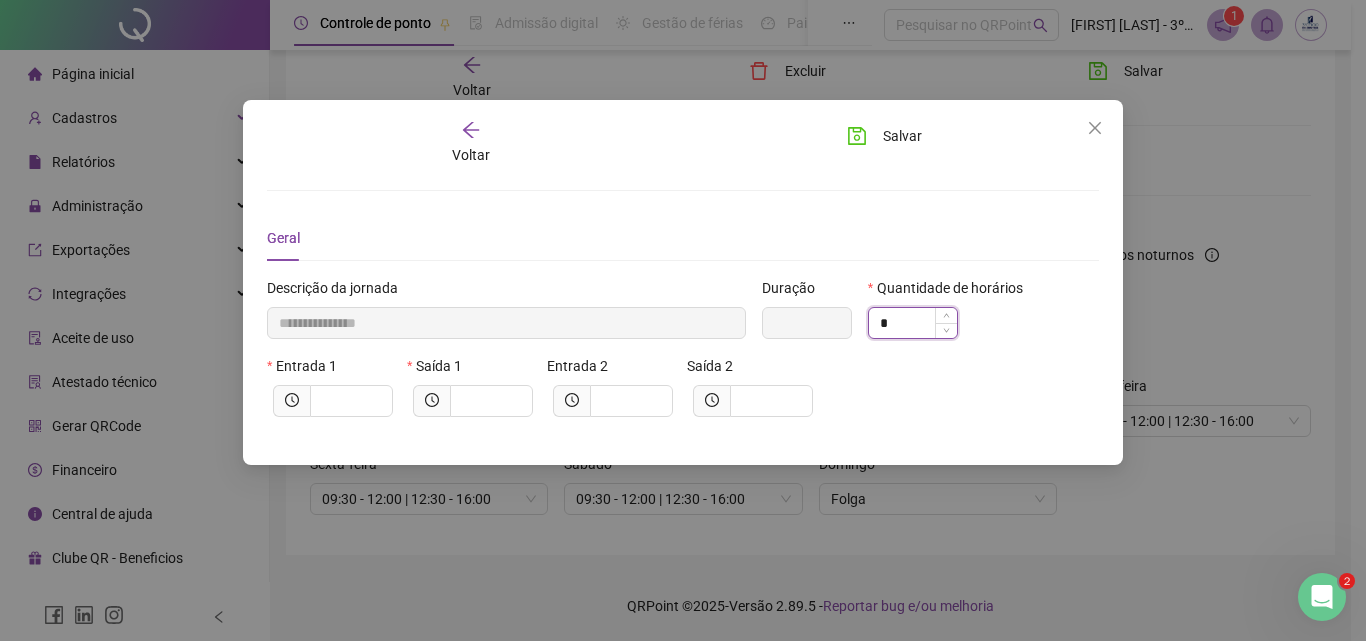 click on "*" at bounding box center [913, 323] 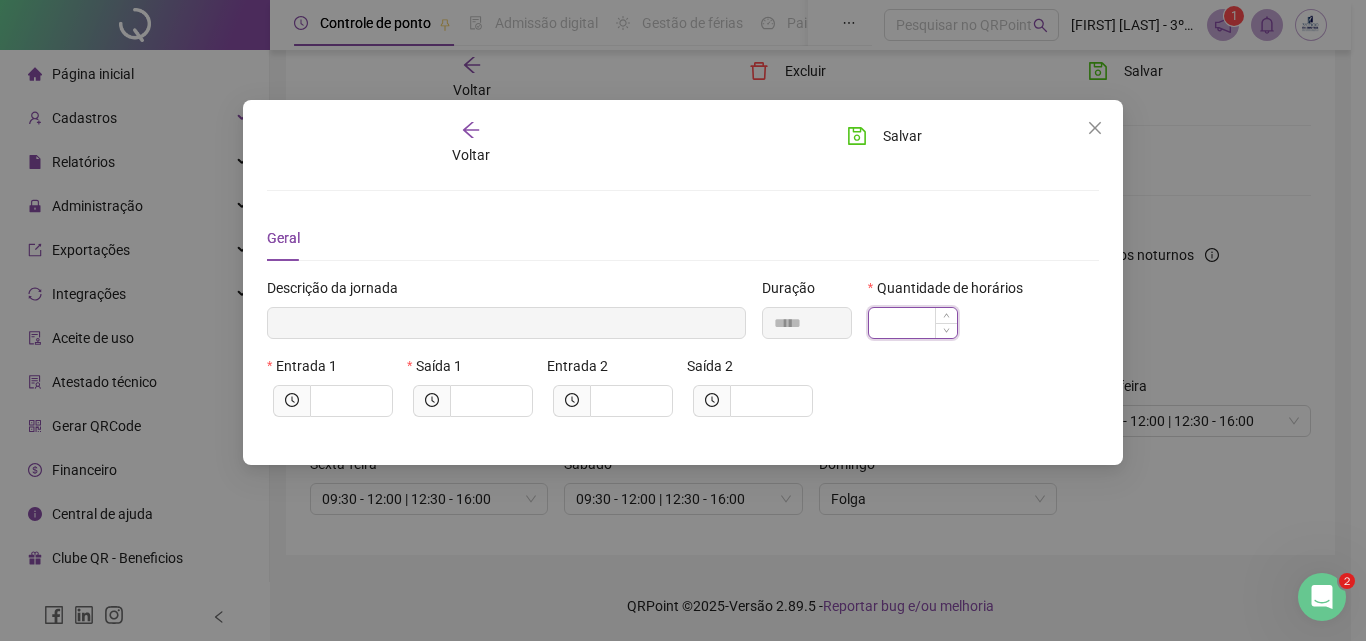 type on "**********" 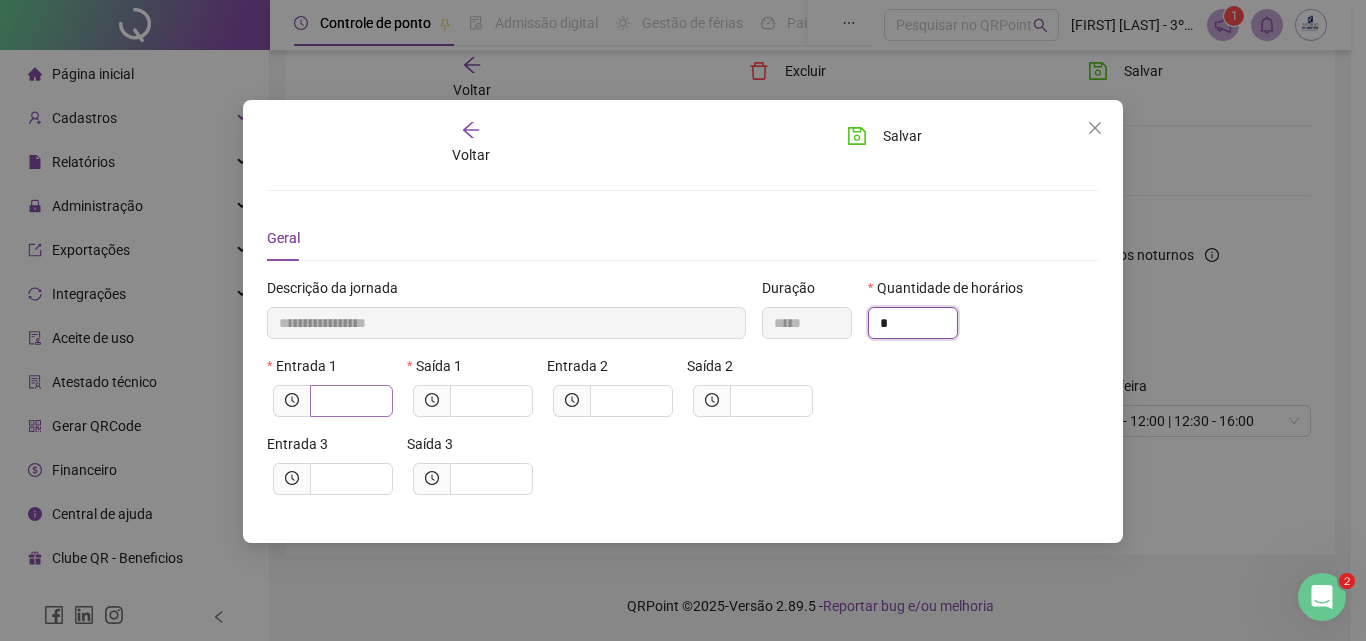 type on "*" 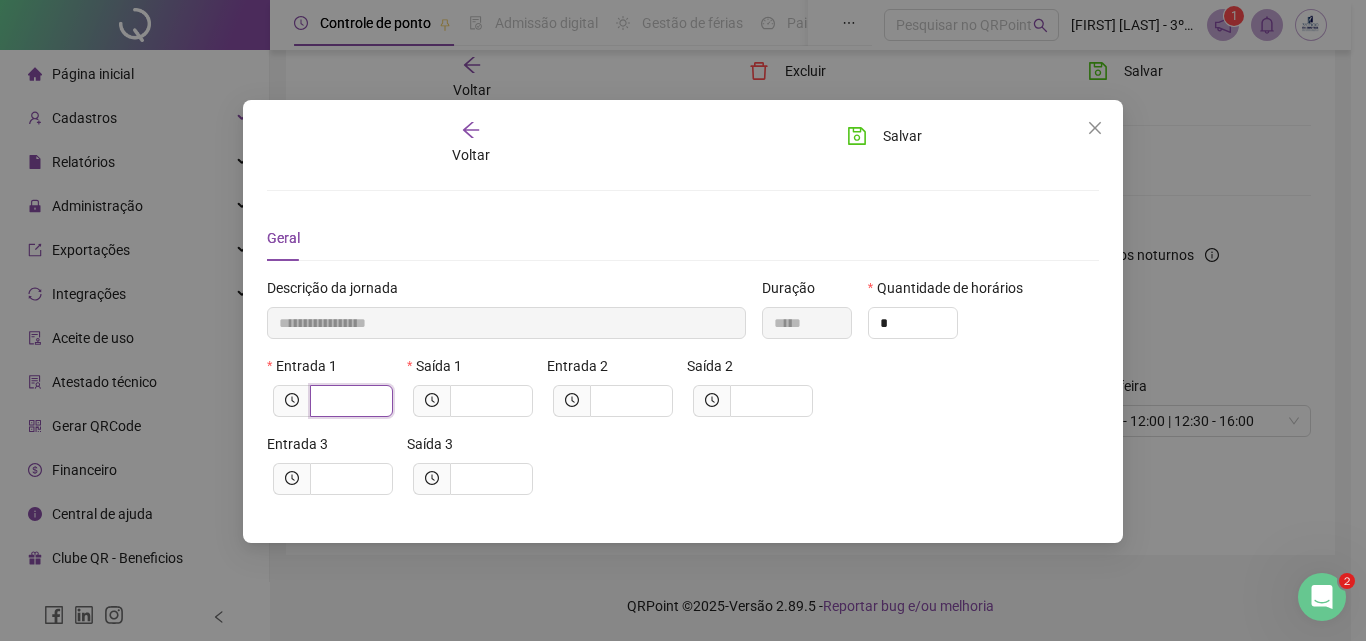 click at bounding box center (349, 401) 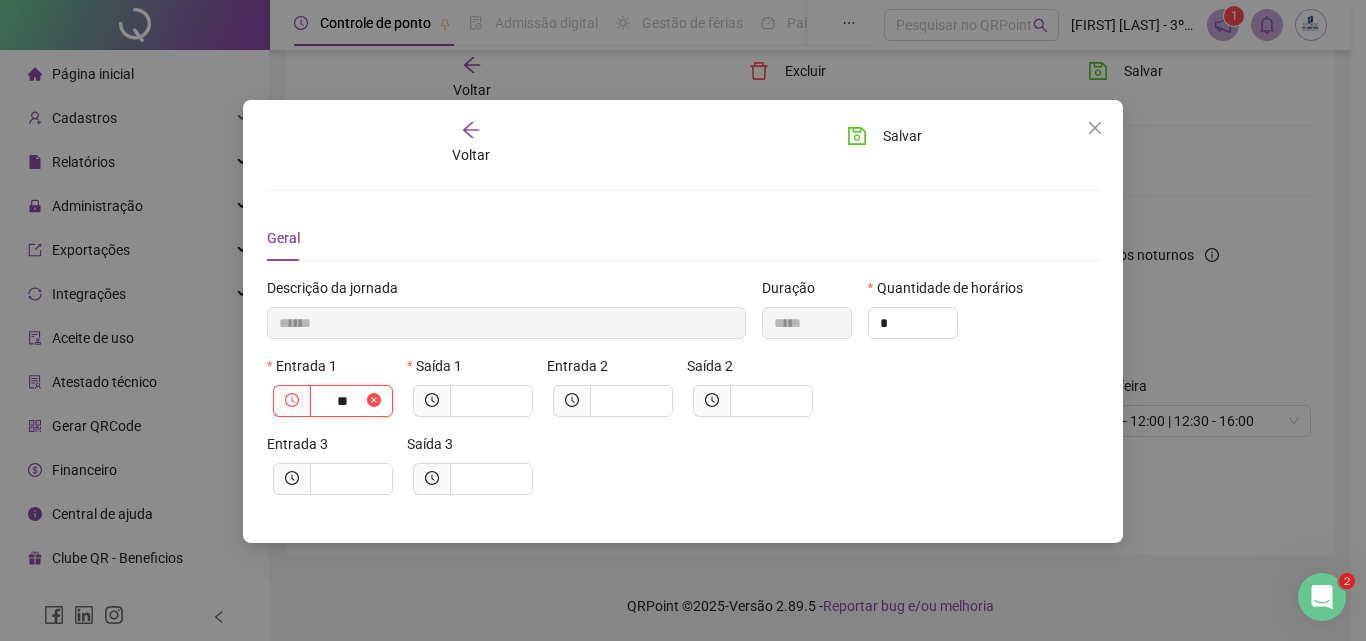 type on "********" 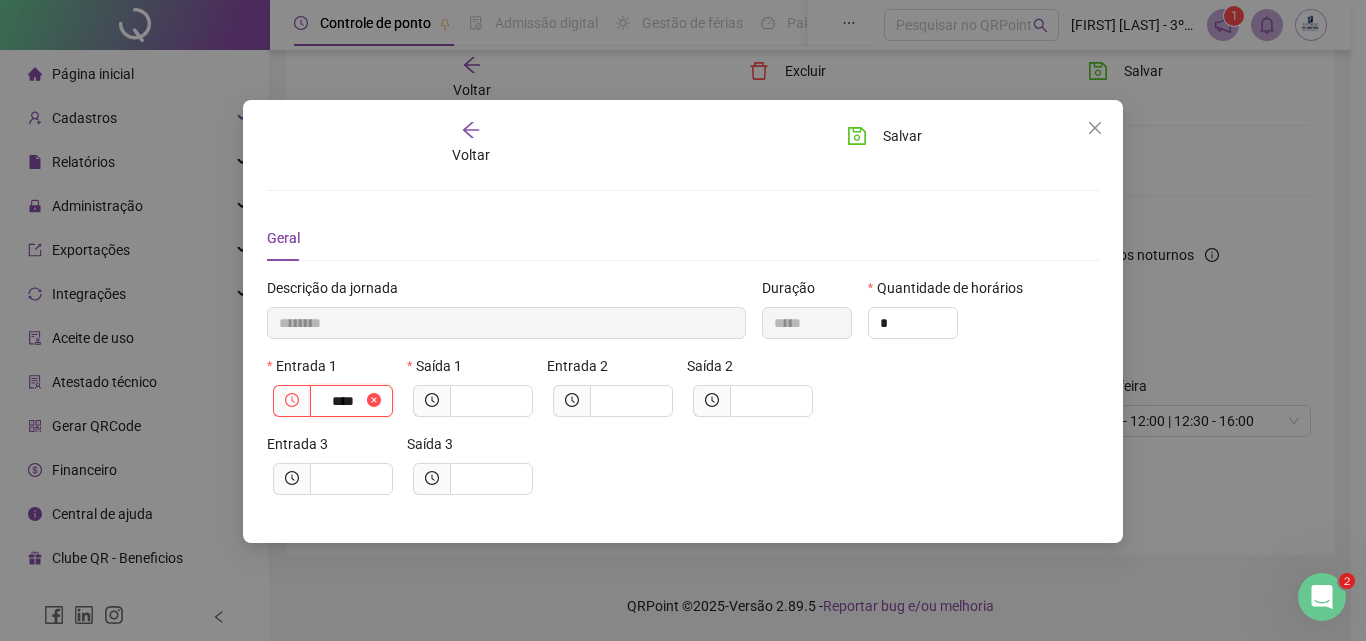 type on "*********" 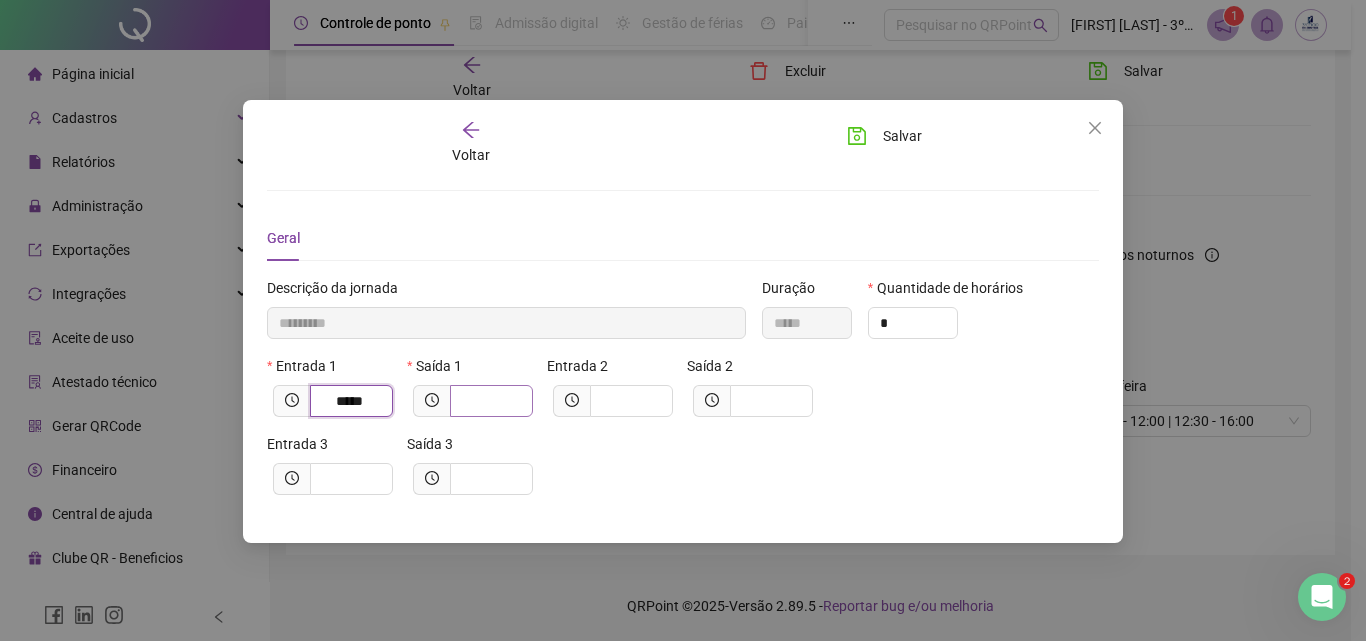 type on "*****" 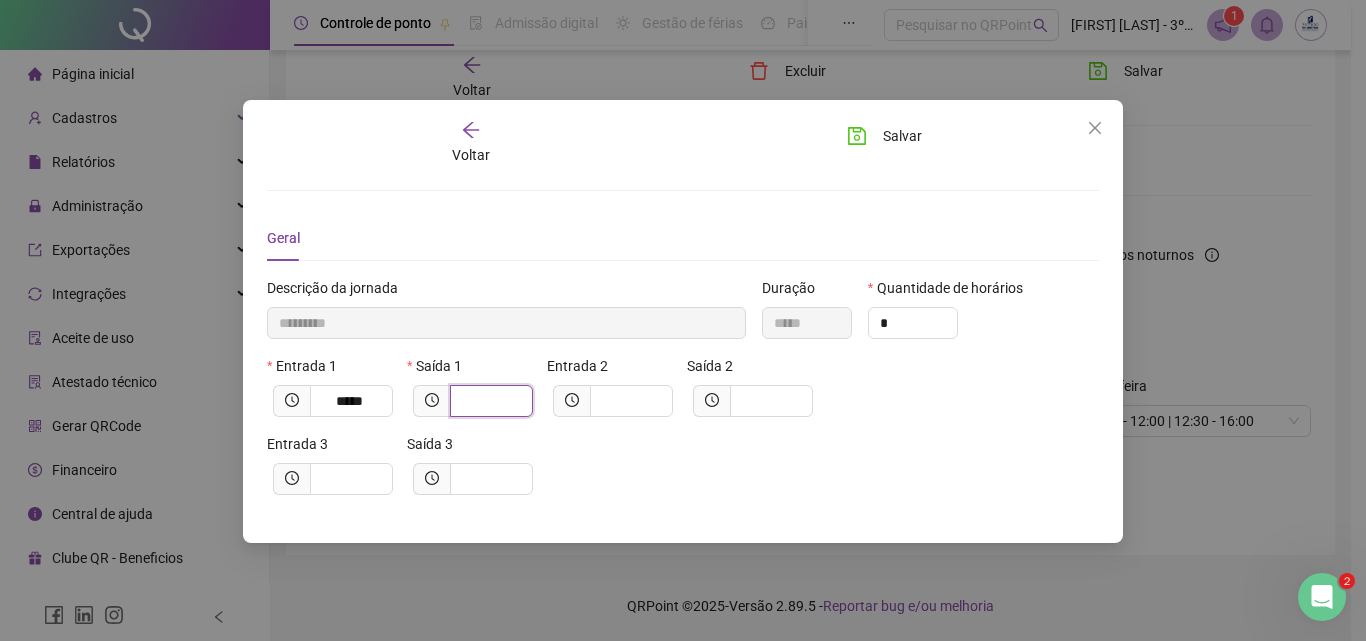 click at bounding box center [489, 401] 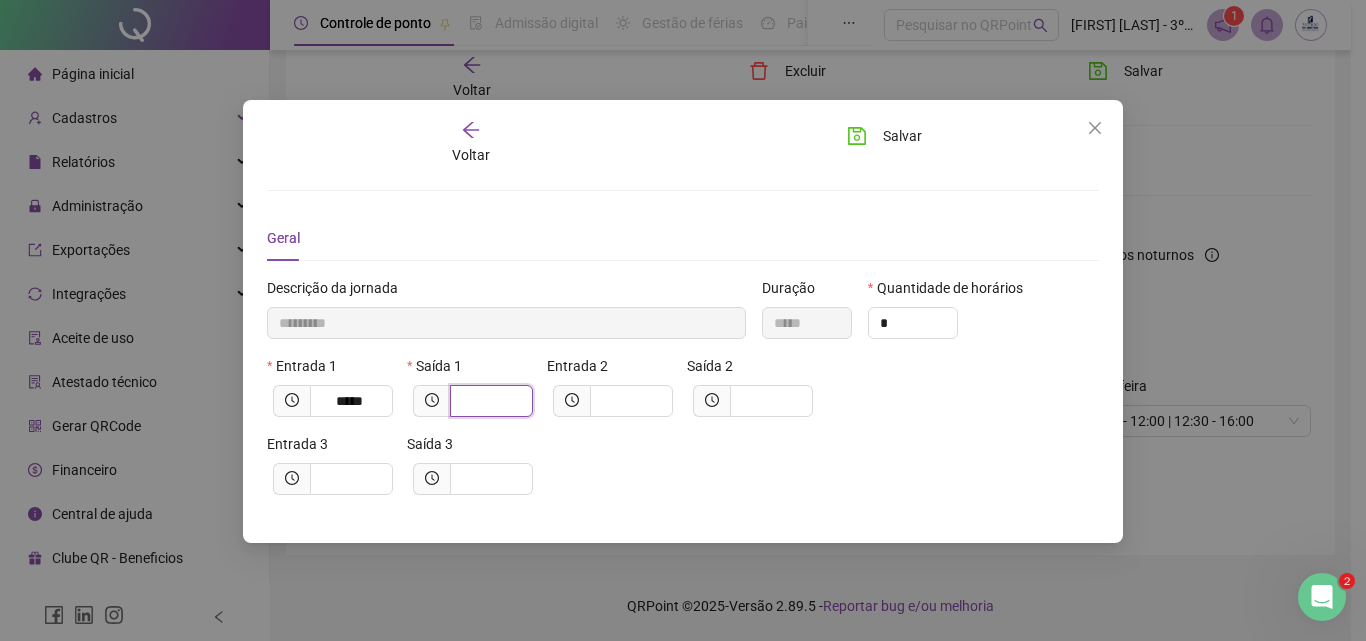 type on "*********" 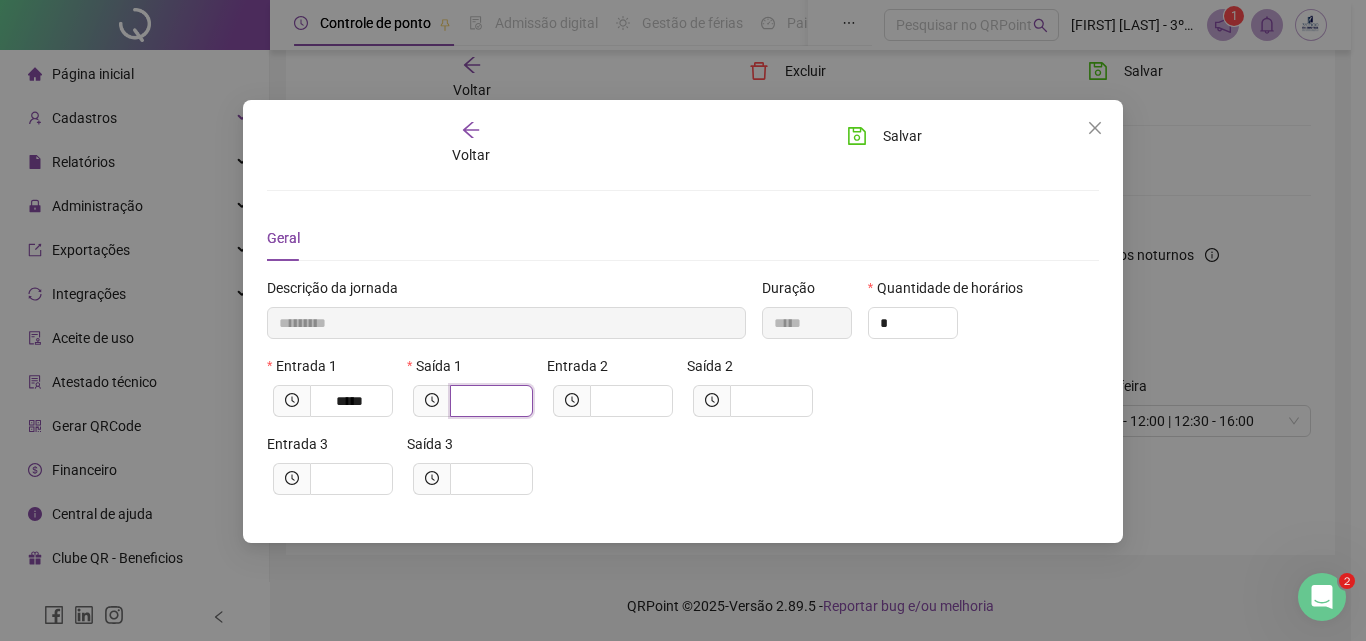 type on "*" 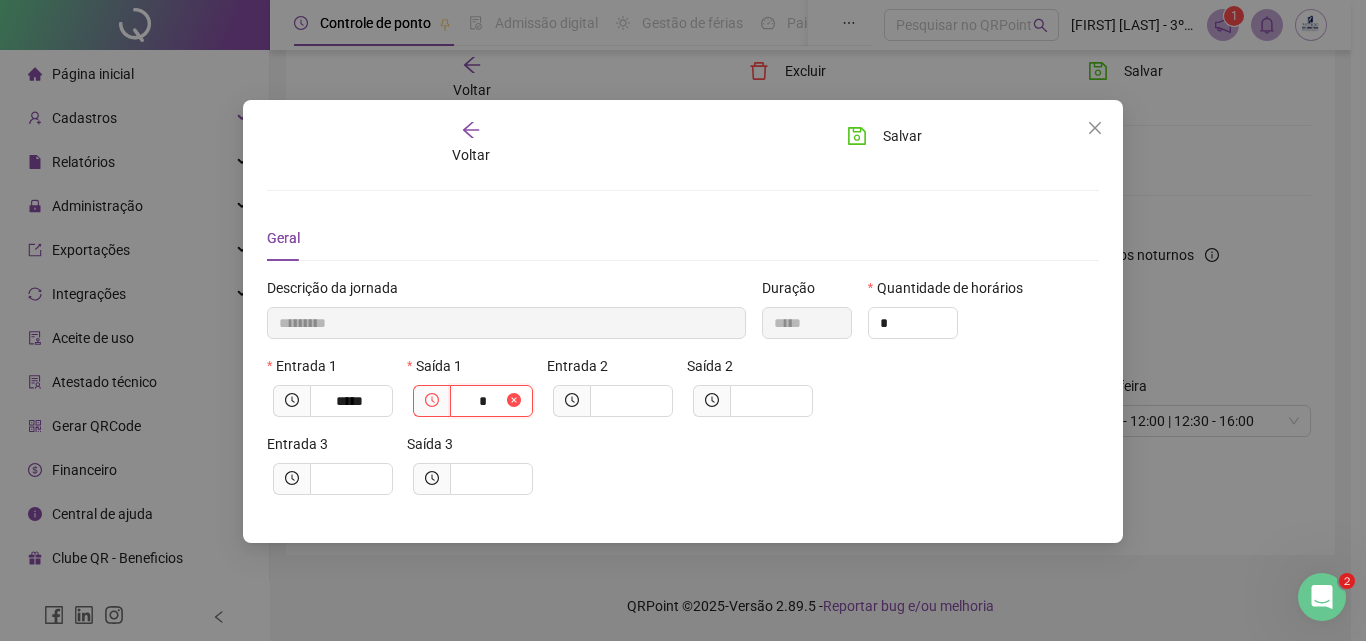 type on "**********" 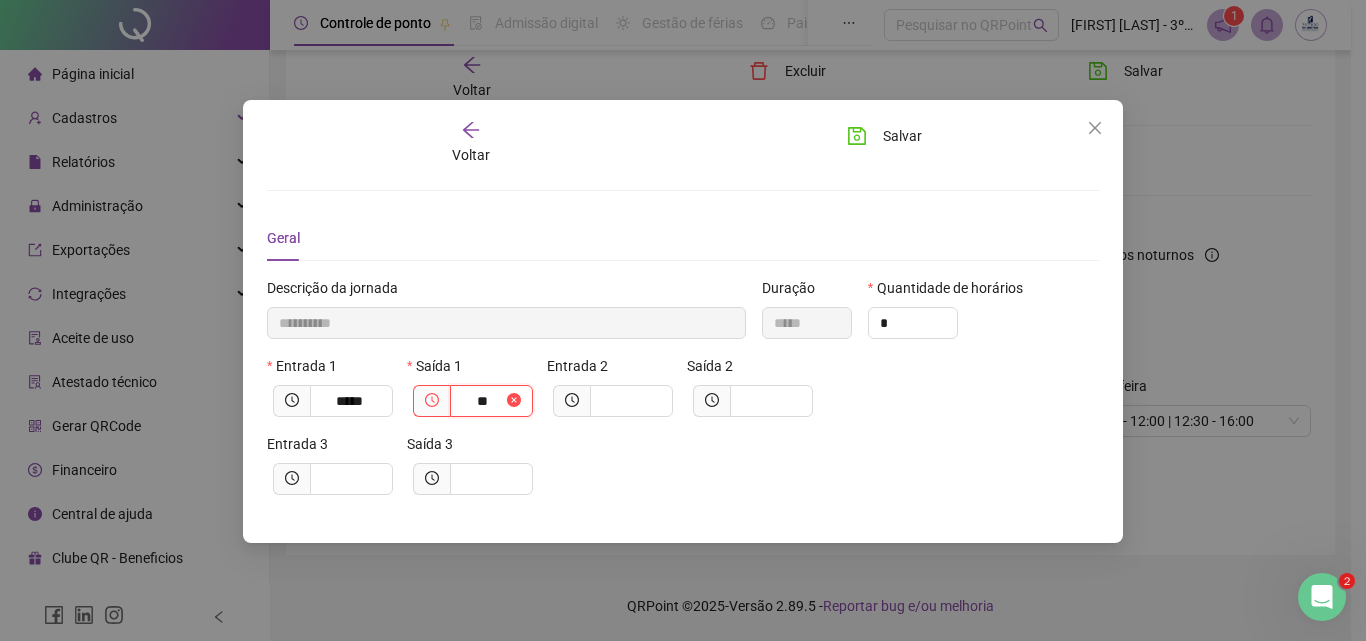 type on "**********" 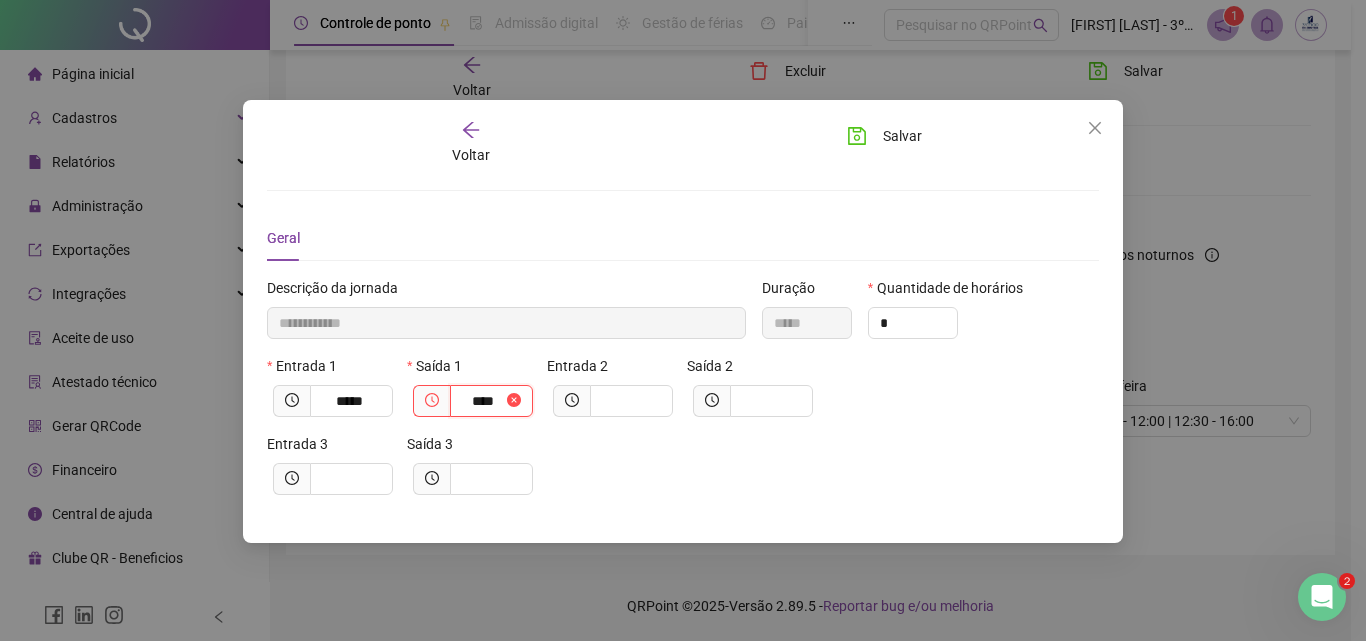 type on "**********" 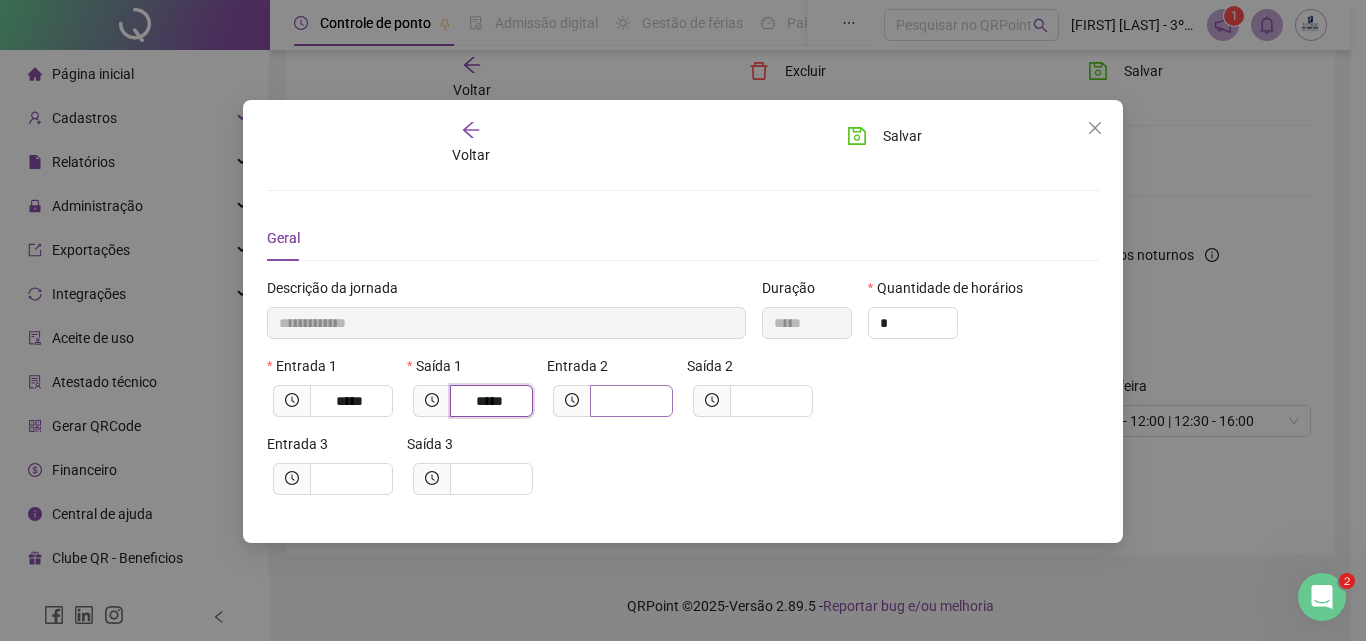 type on "*****" 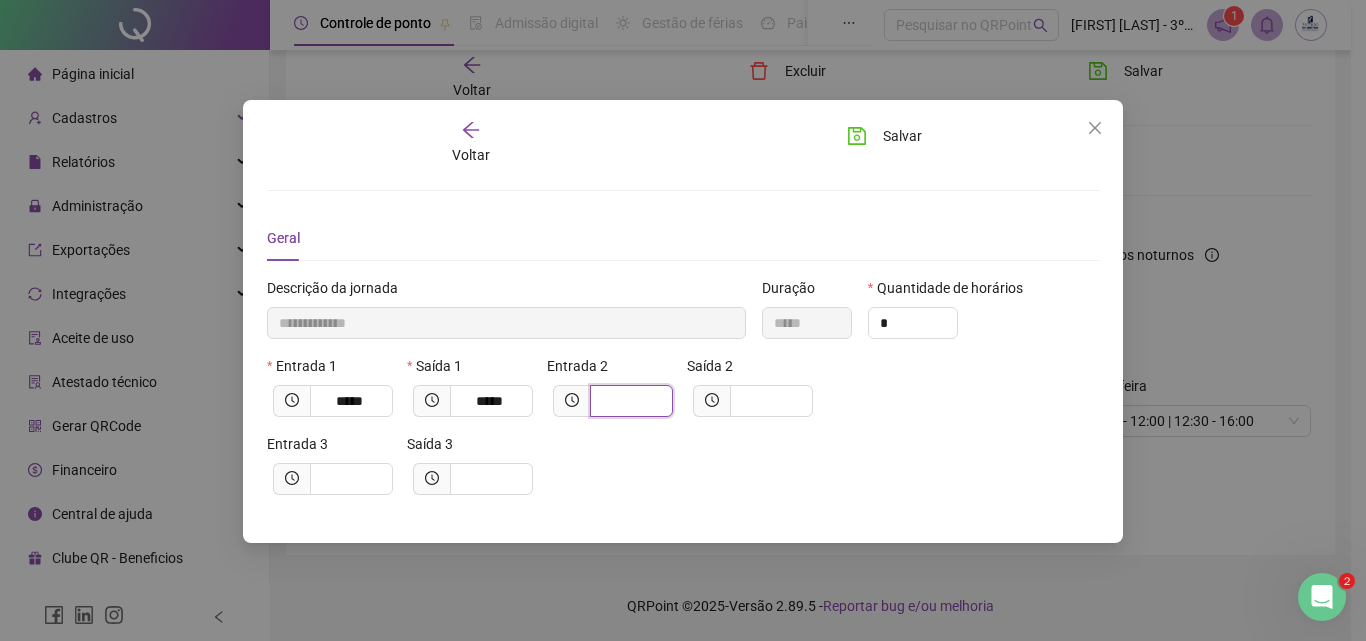 click at bounding box center (629, 401) 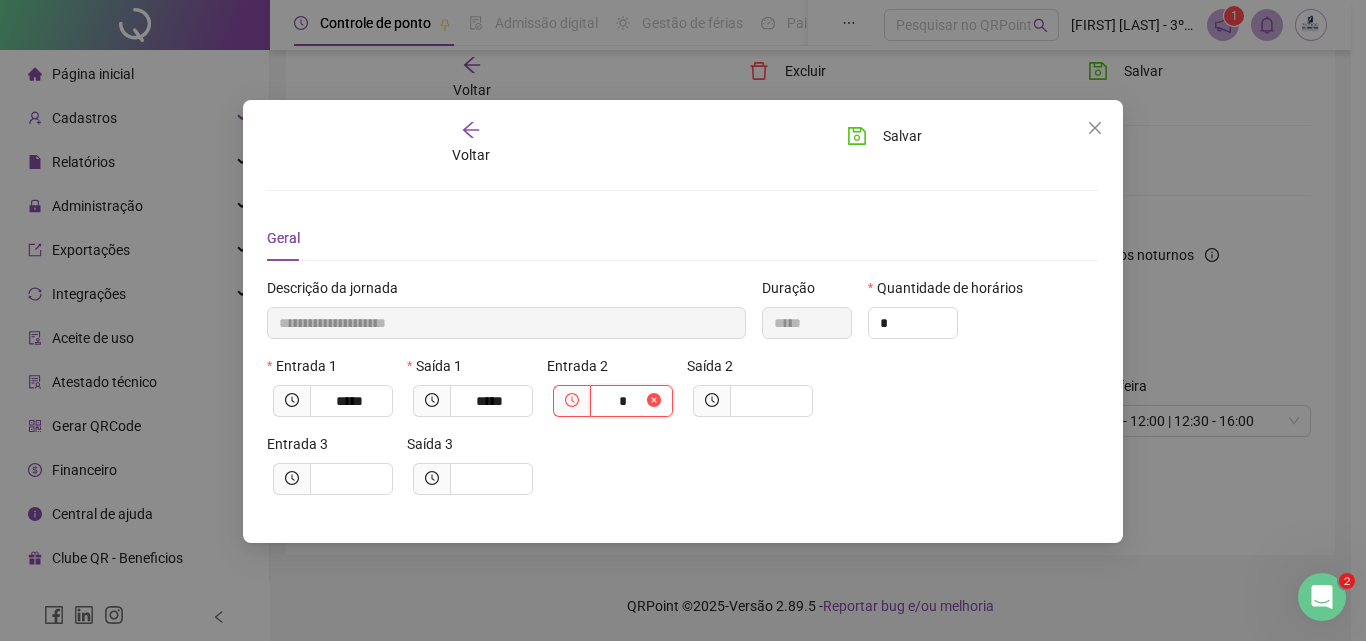 type on "**********" 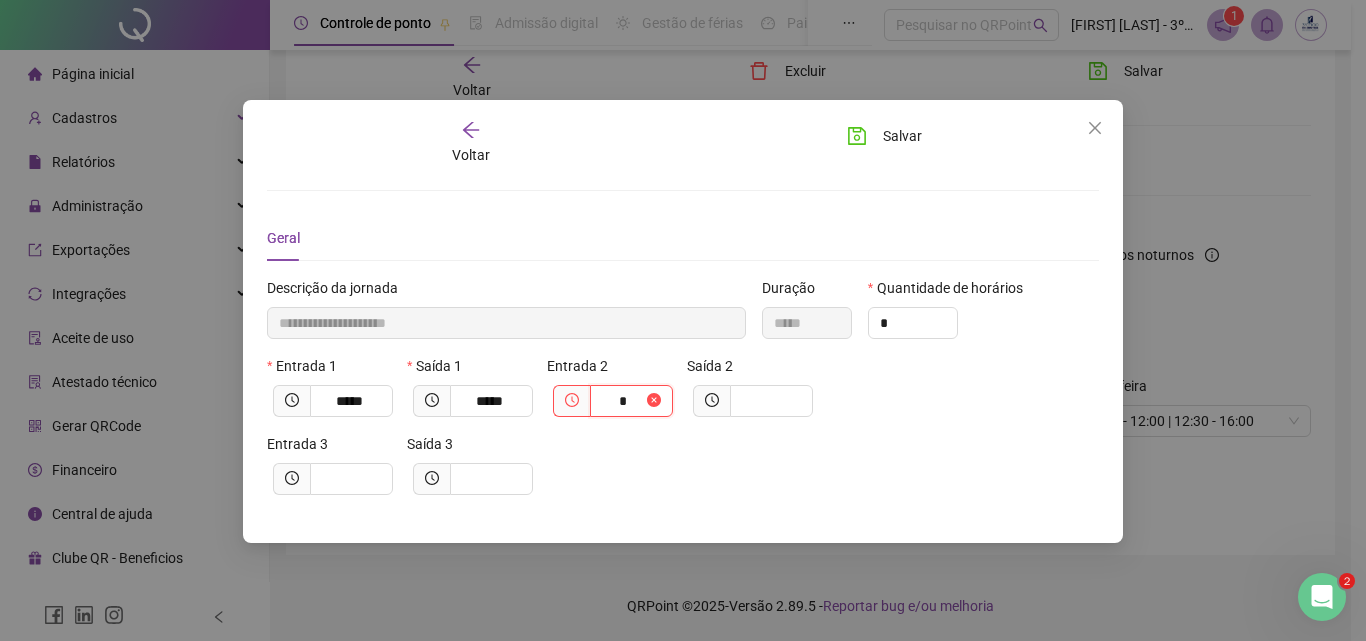 type on "**" 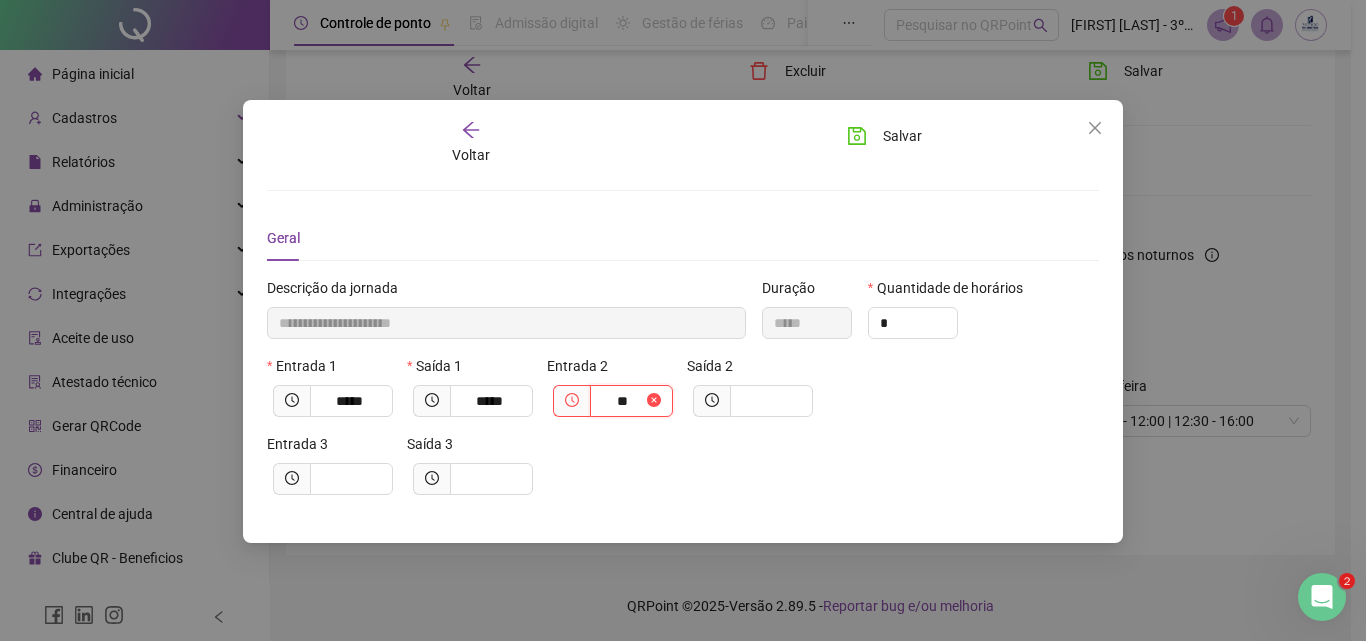type on "**********" 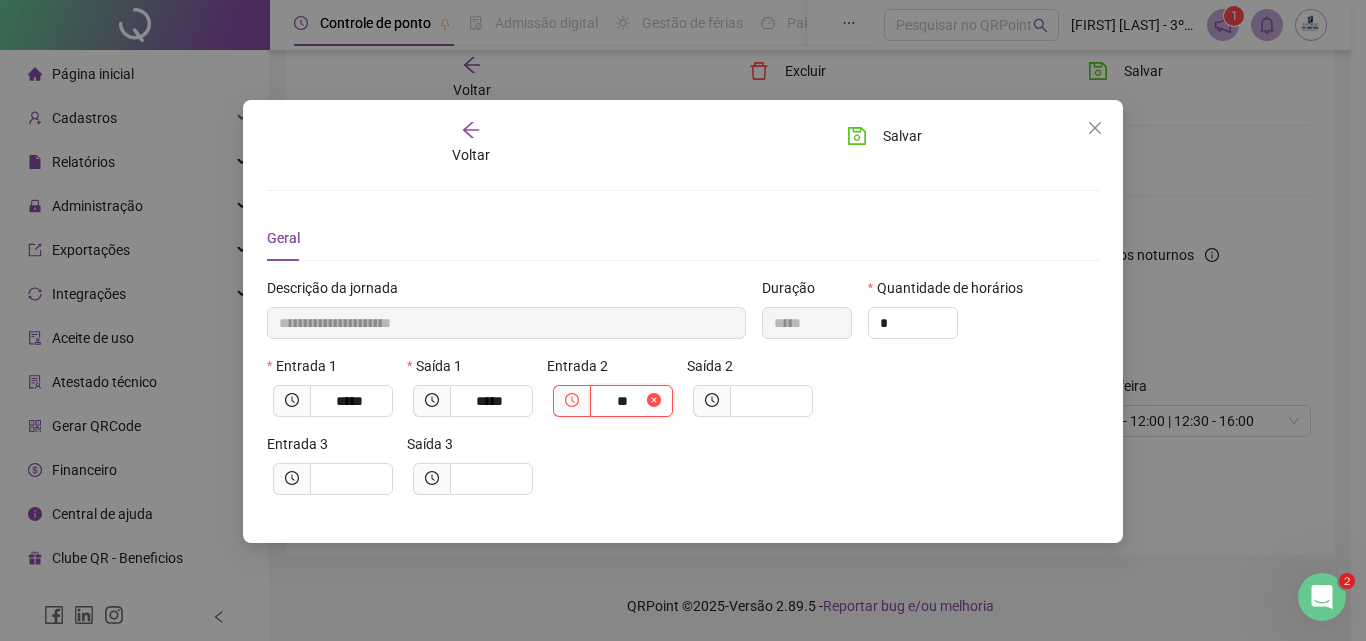 type on "****" 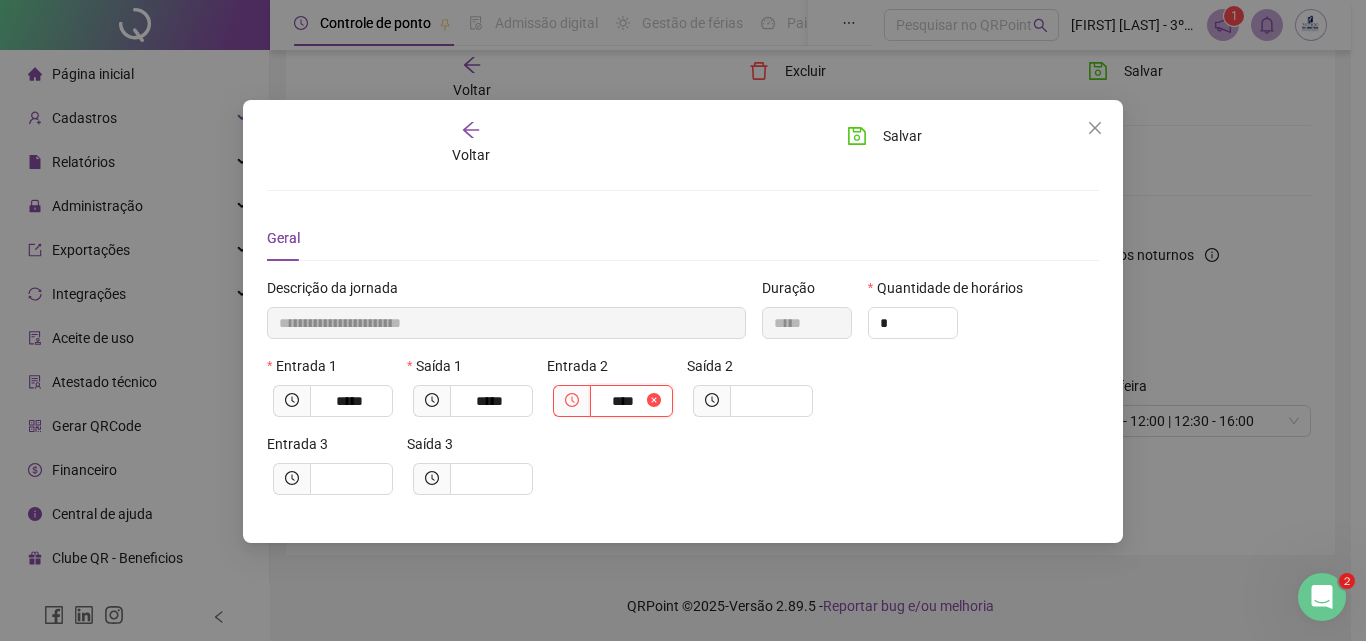 type on "**********" 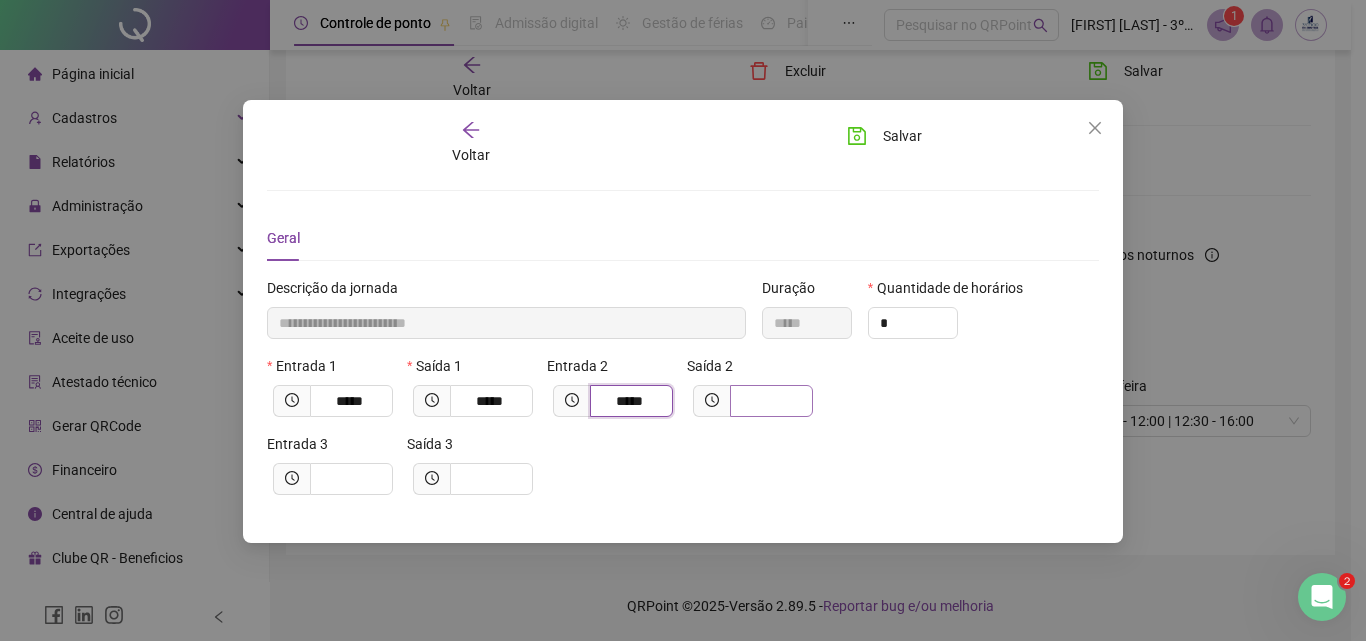 type on "*****" 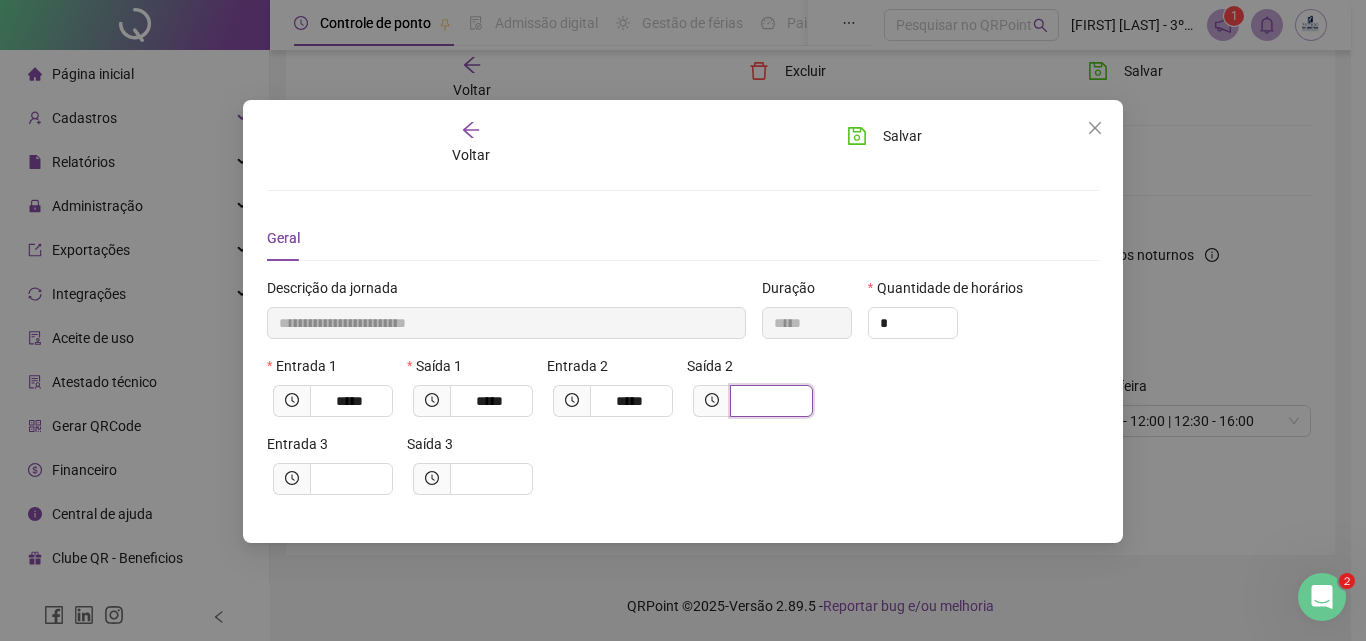 click at bounding box center [769, 401] 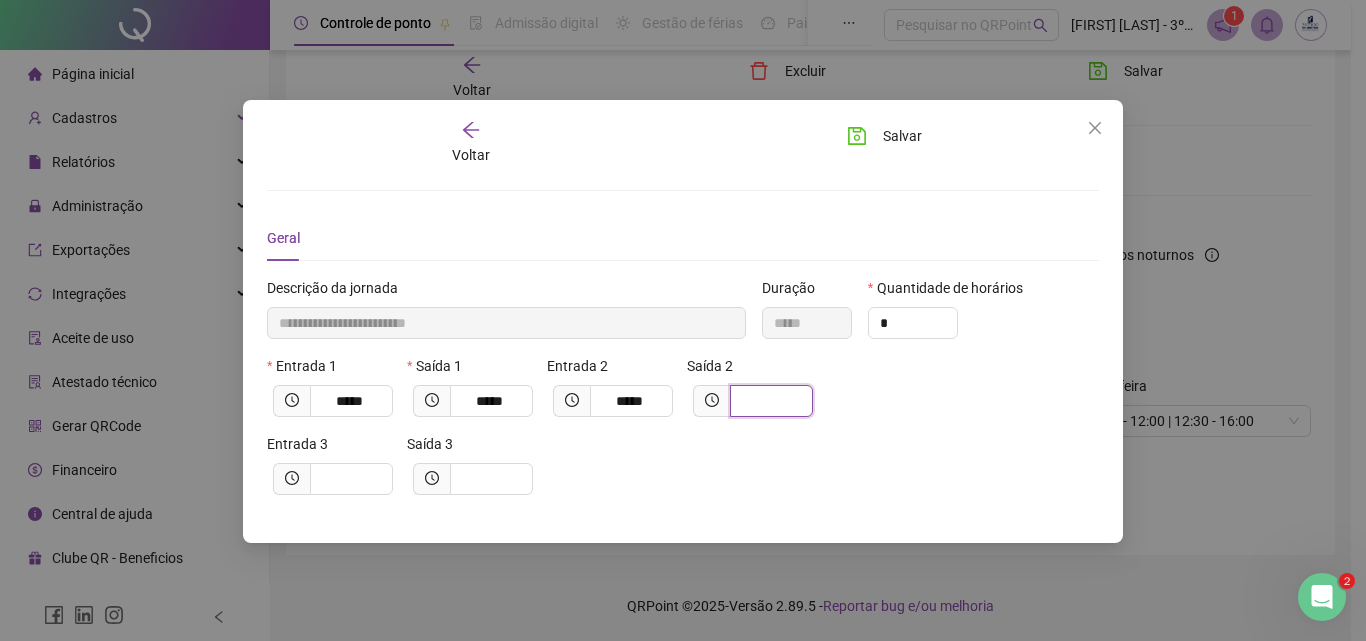 type on "**********" 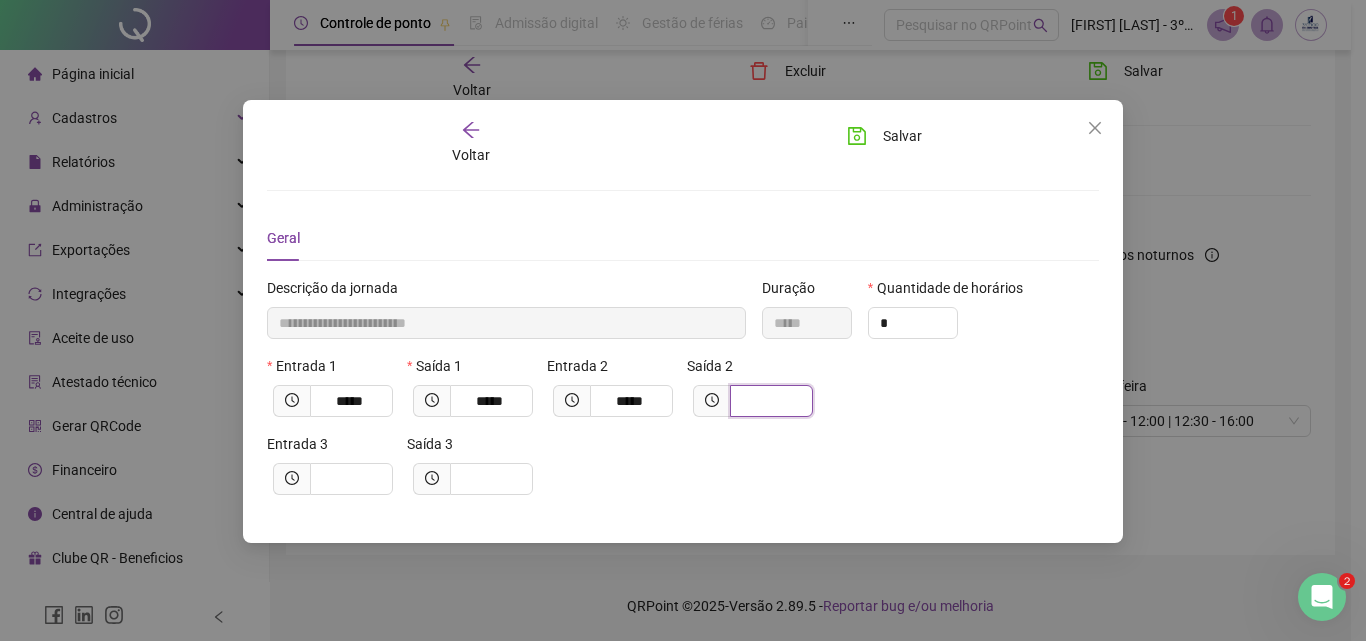 type on "*" 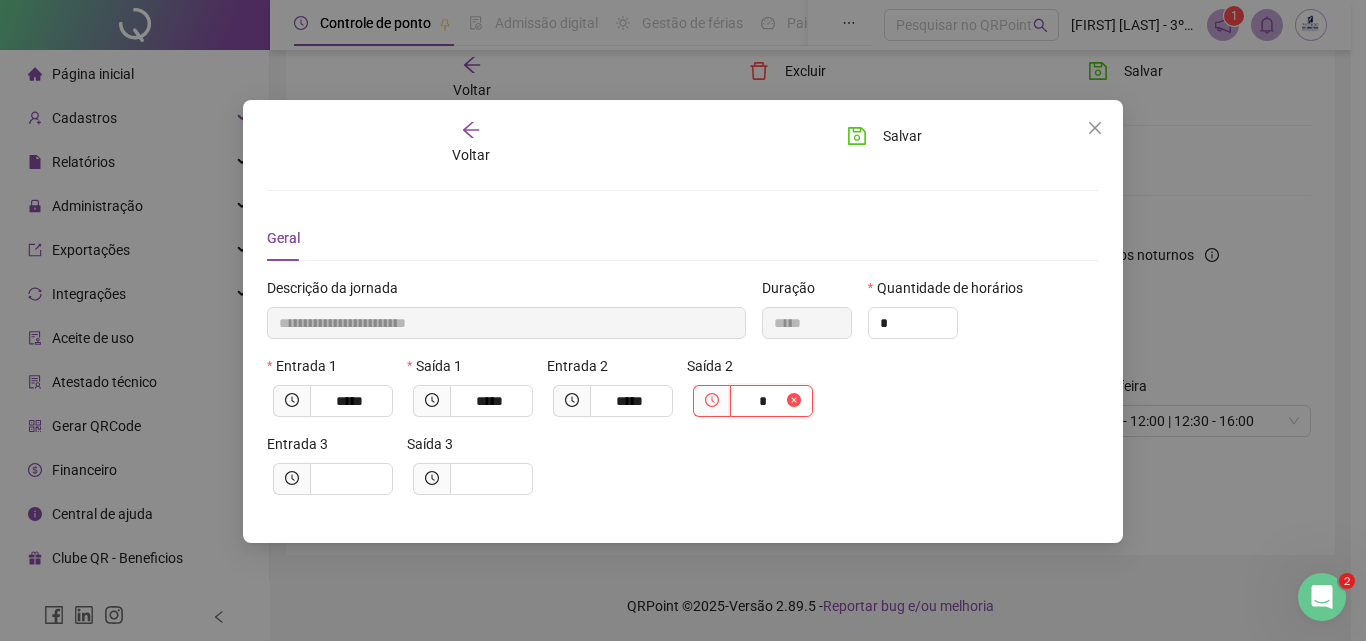 type on "**********" 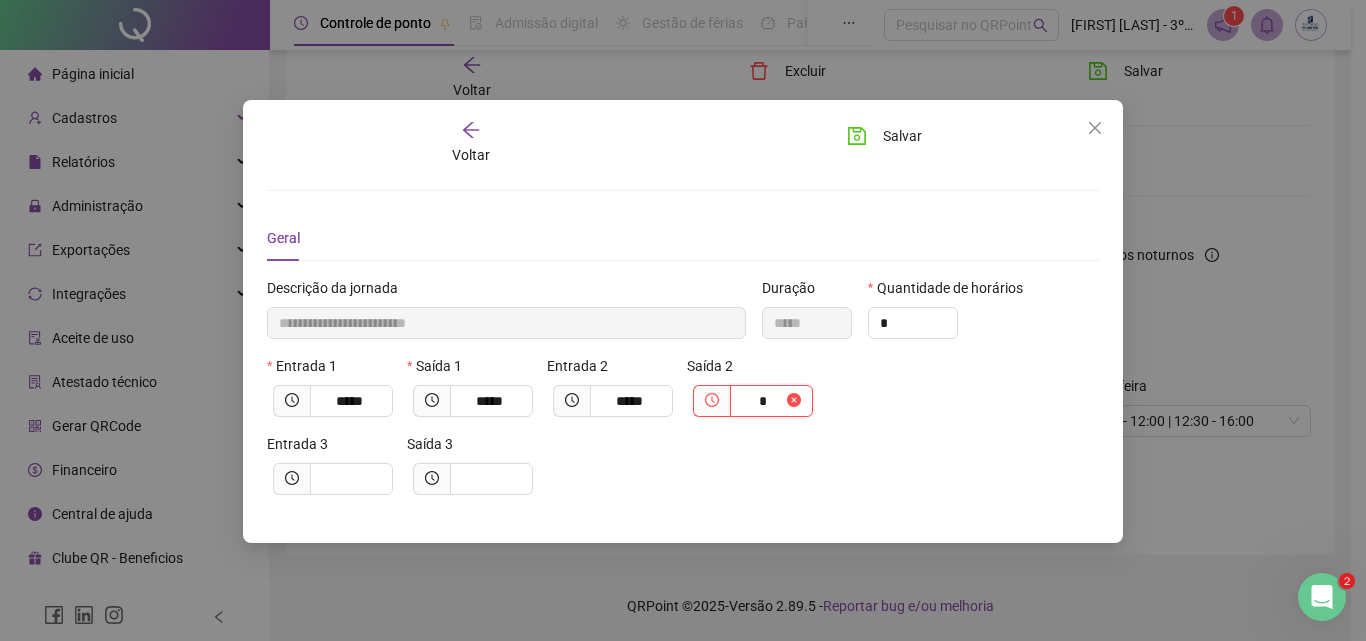 type on "**" 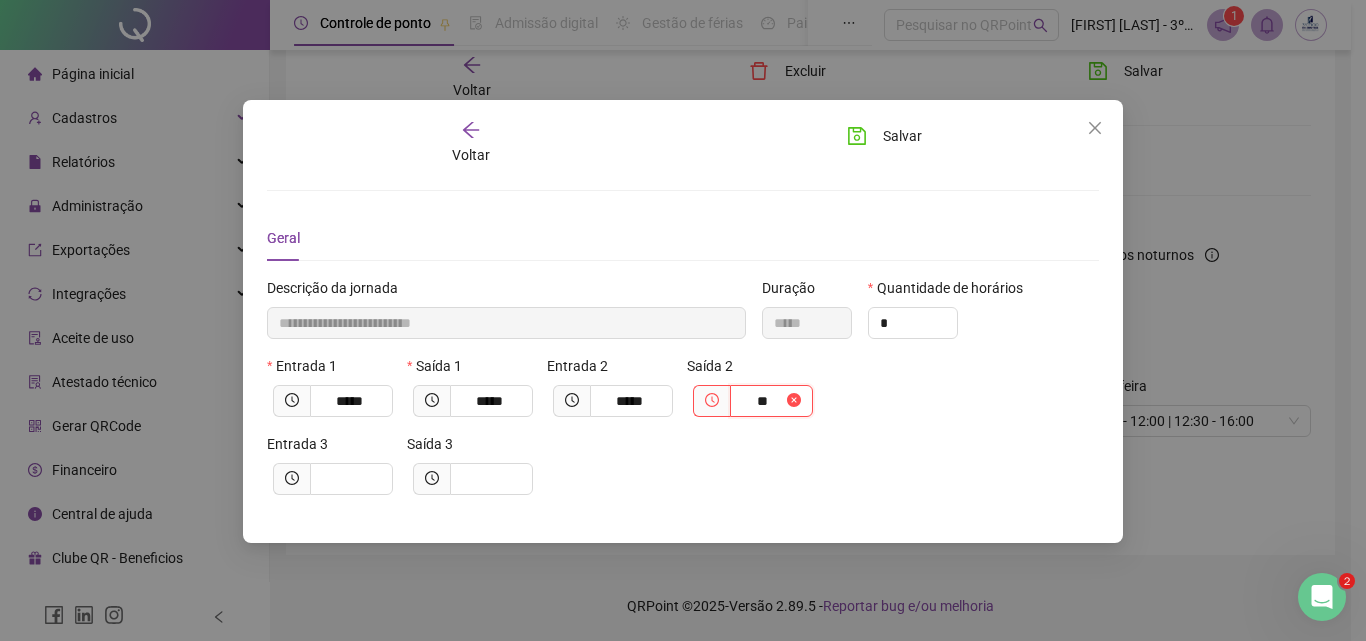 type on "**********" 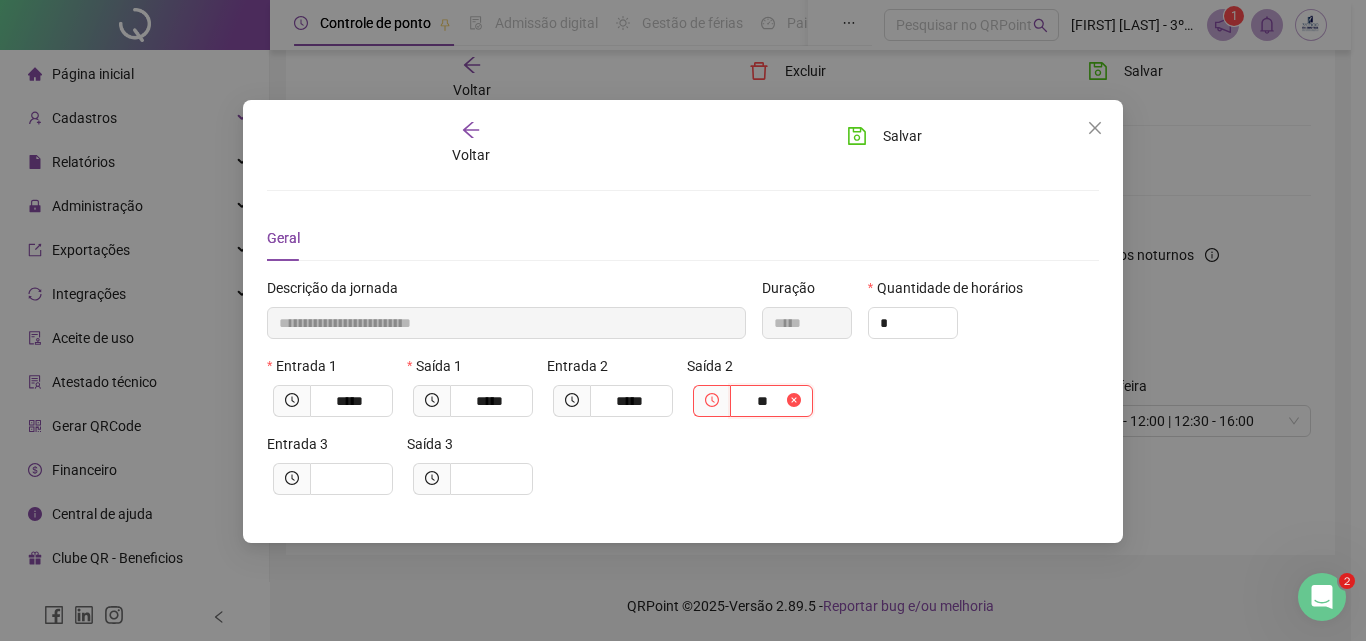 type on "*****" 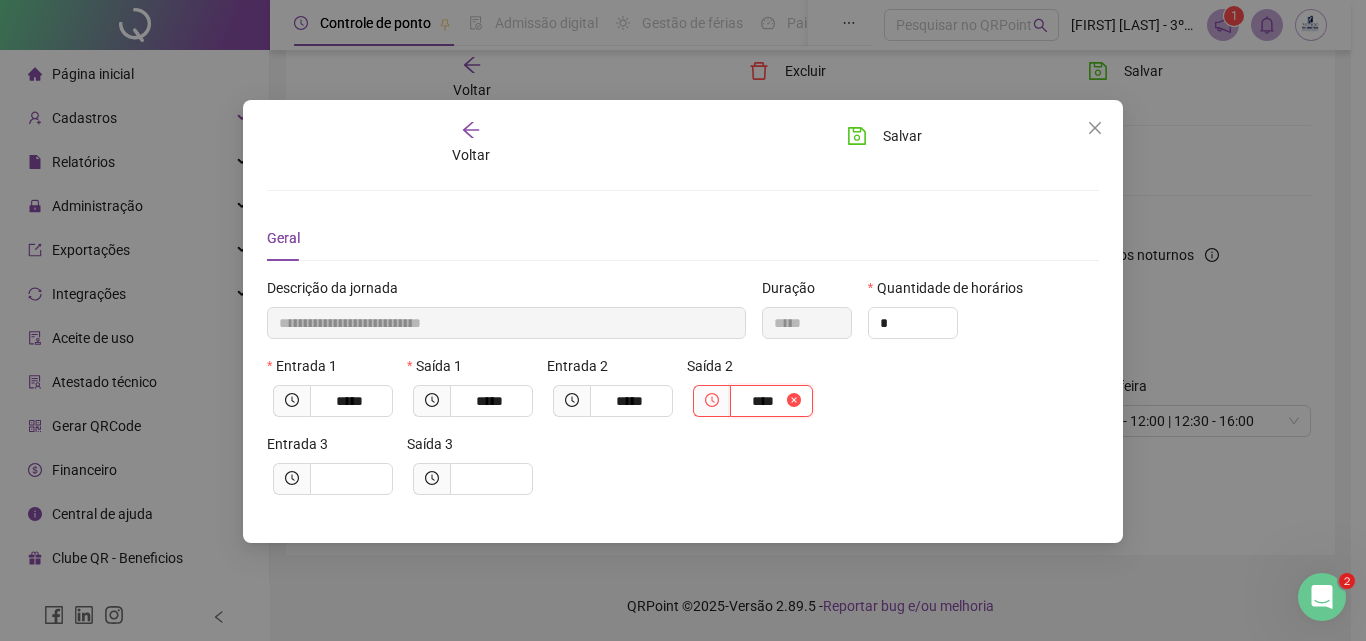 type on "**********" 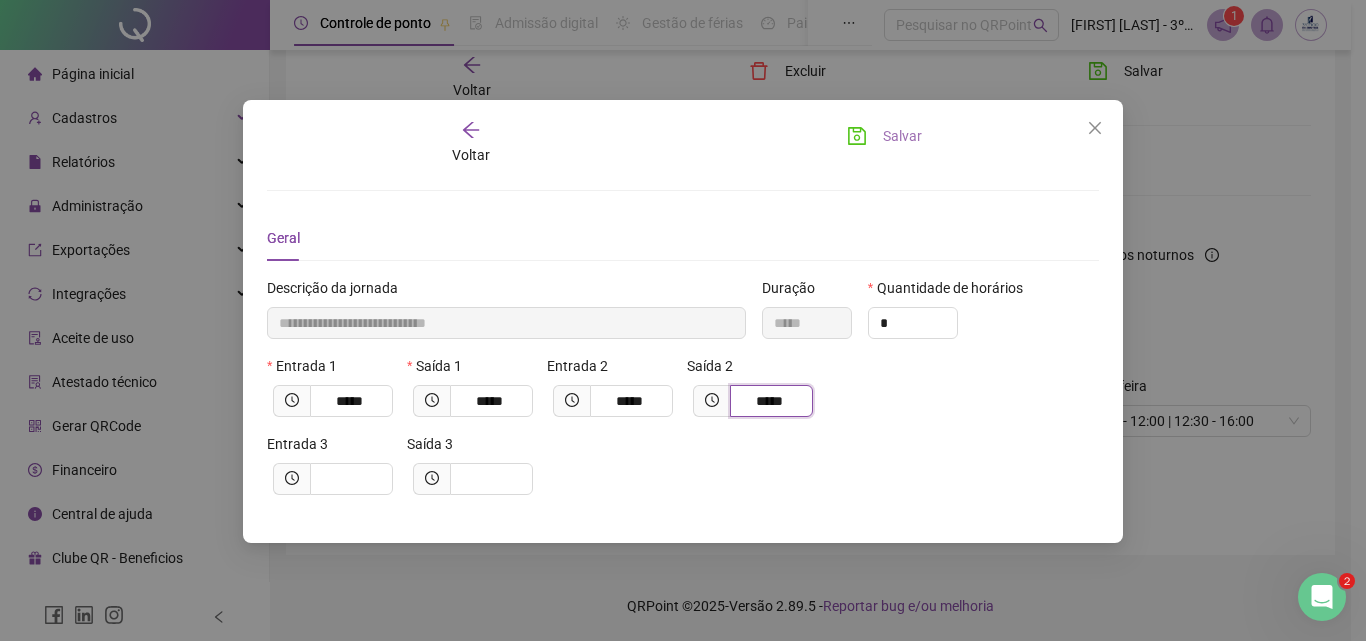 type on "*****" 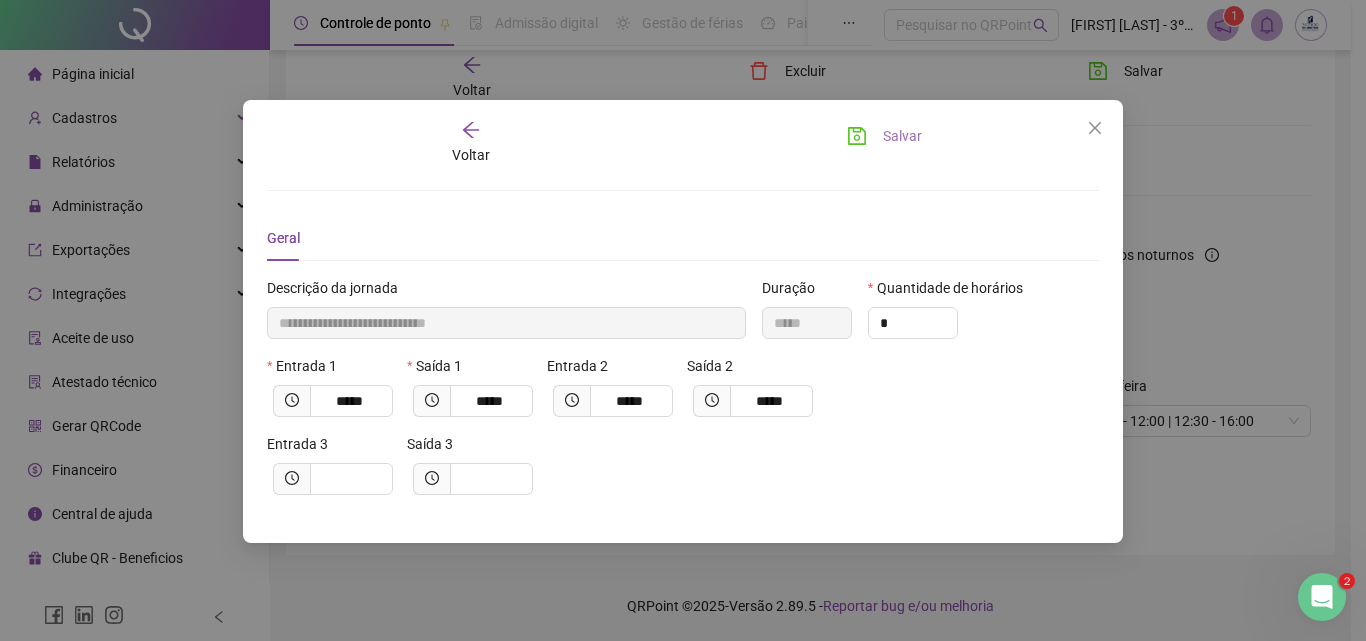 click on "Salvar" at bounding box center [902, 136] 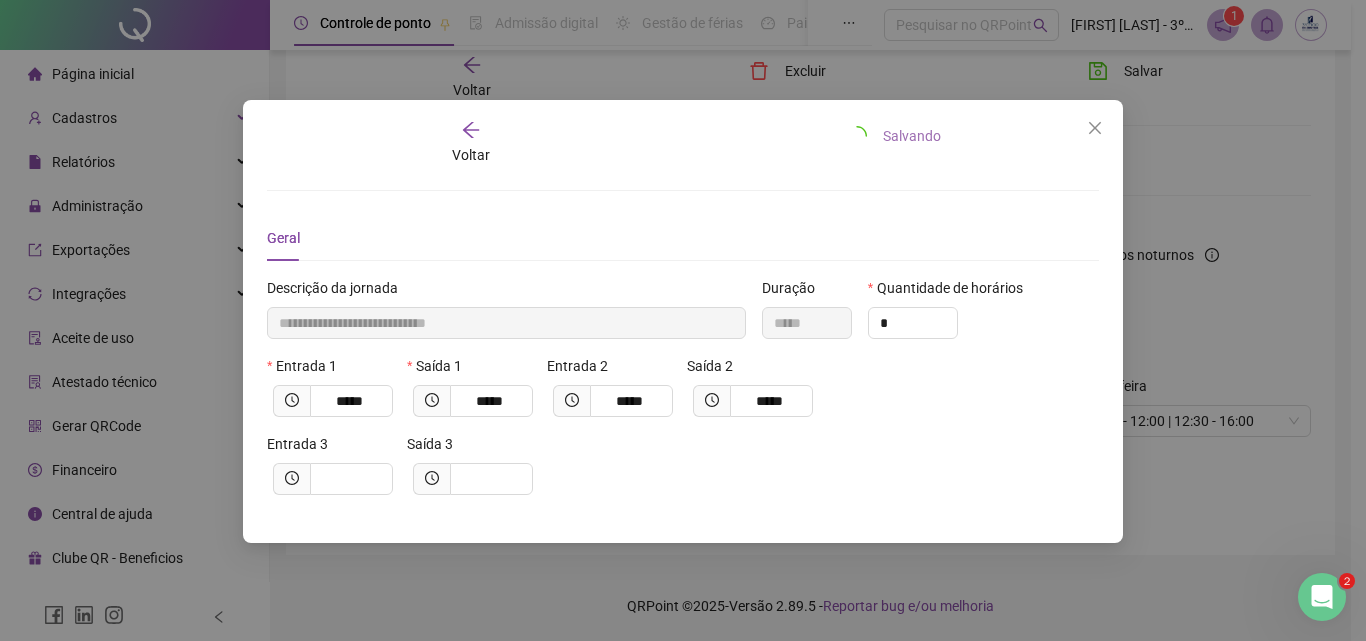 type 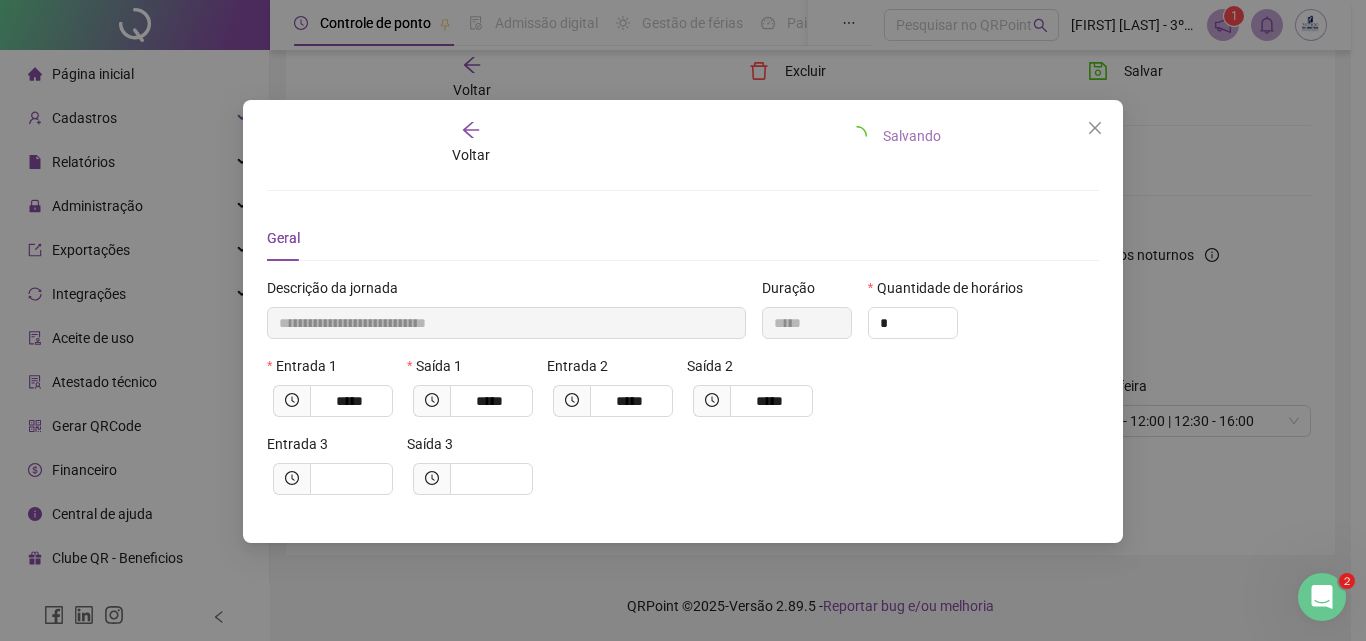type 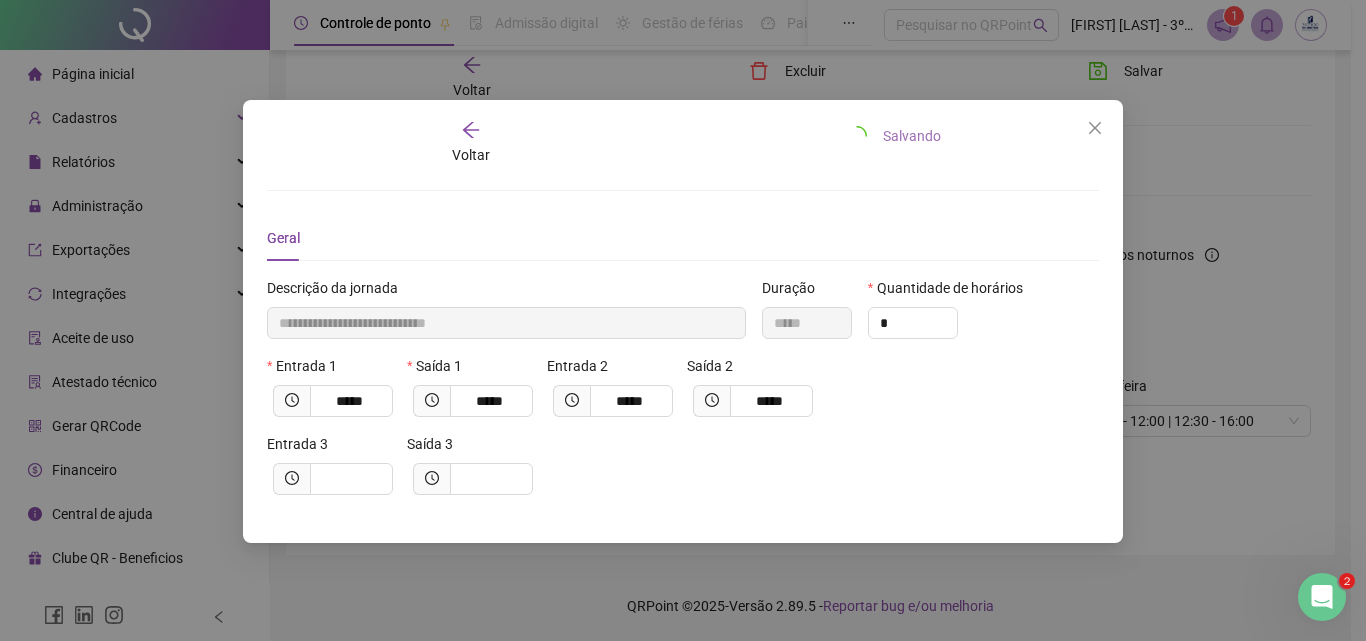 type 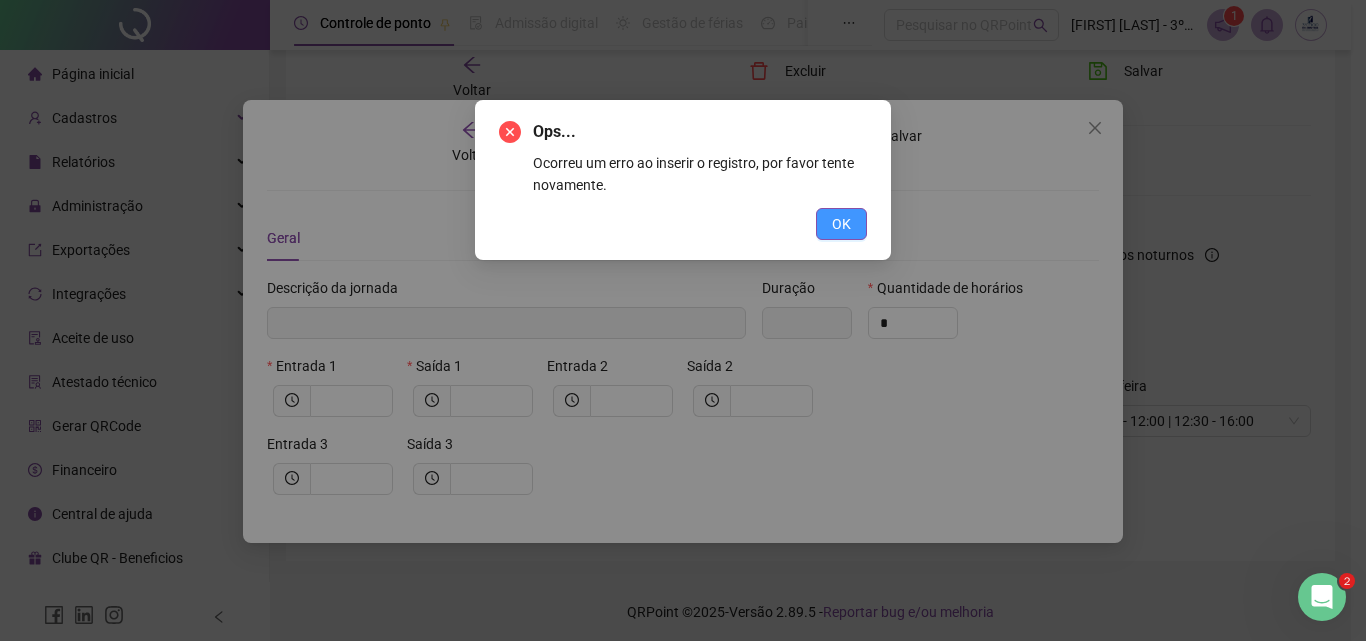 click on "OK" at bounding box center [841, 224] 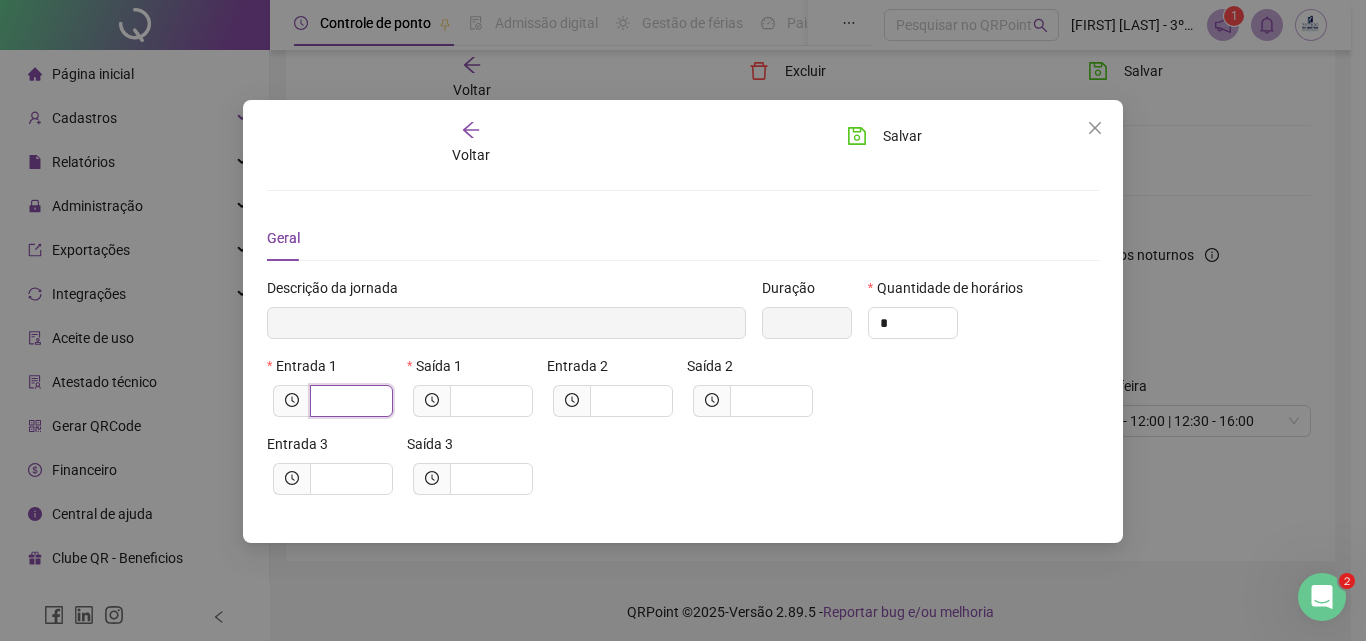click at bounding box center (349, 401) 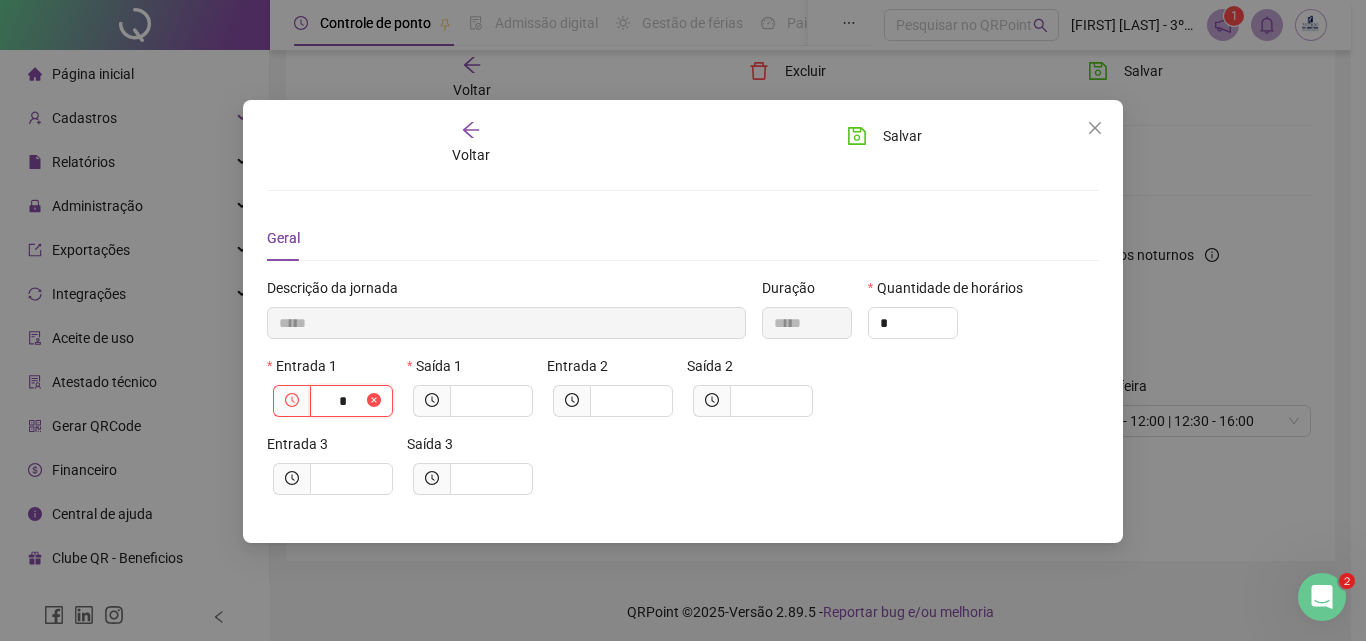 type on "******" 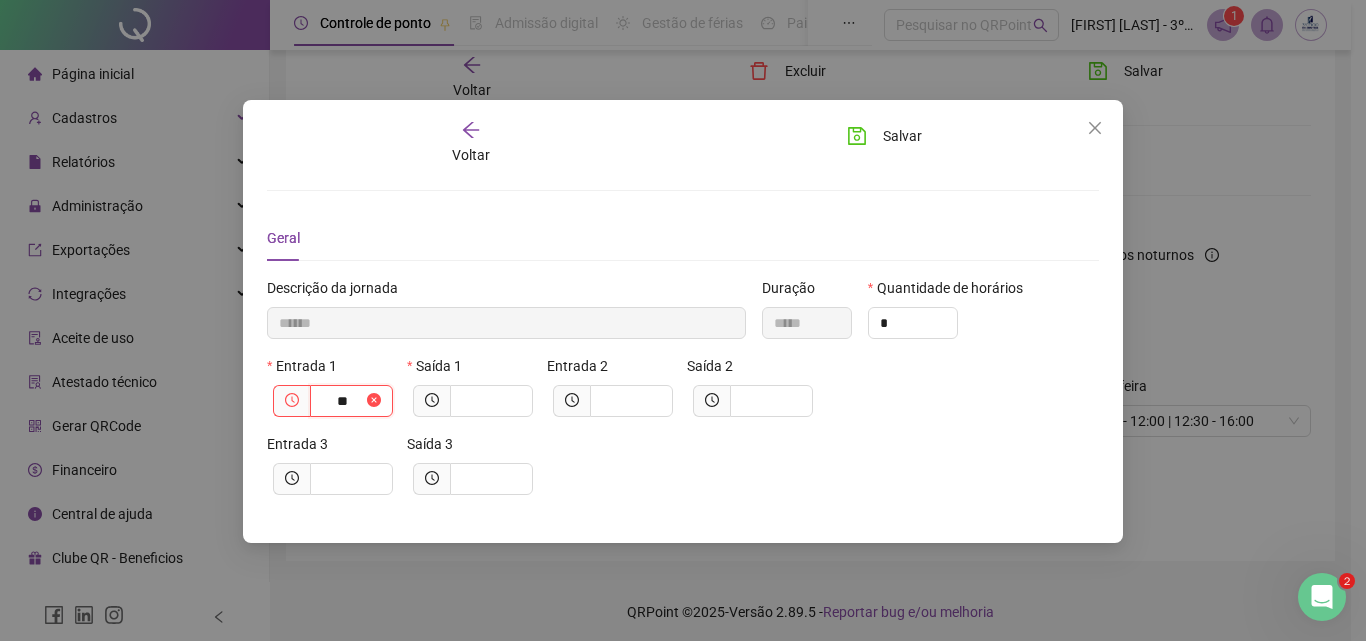 type on "********" 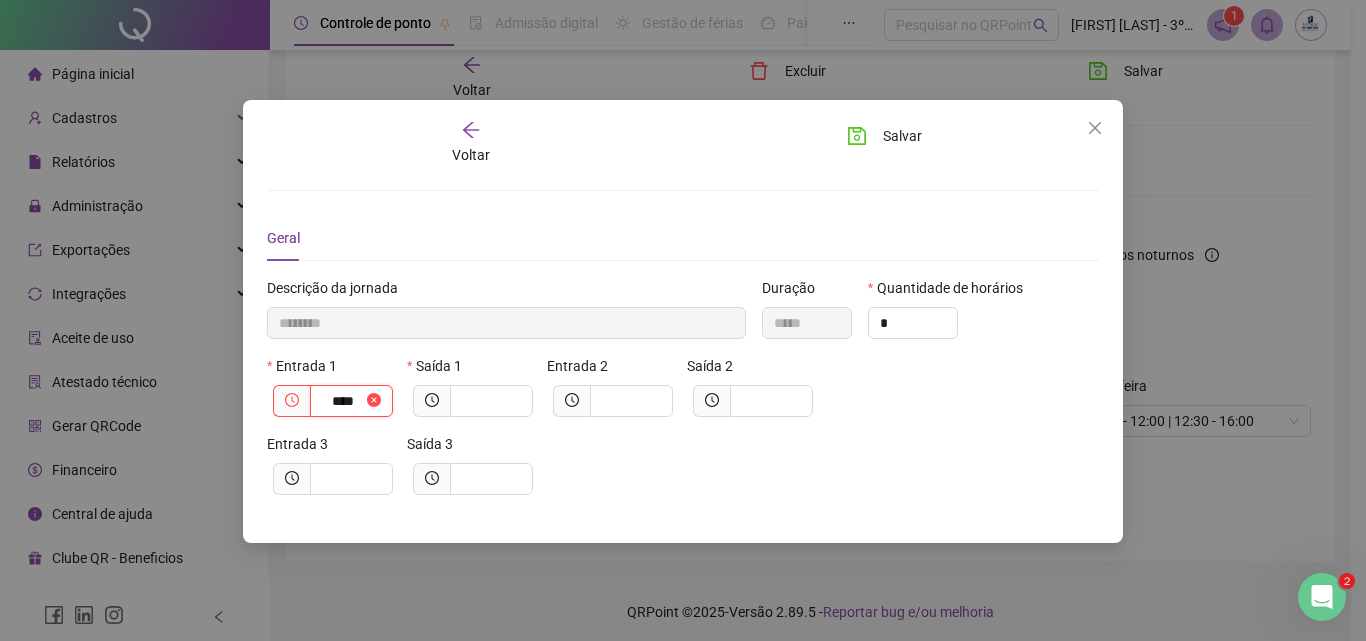 type on "*********" 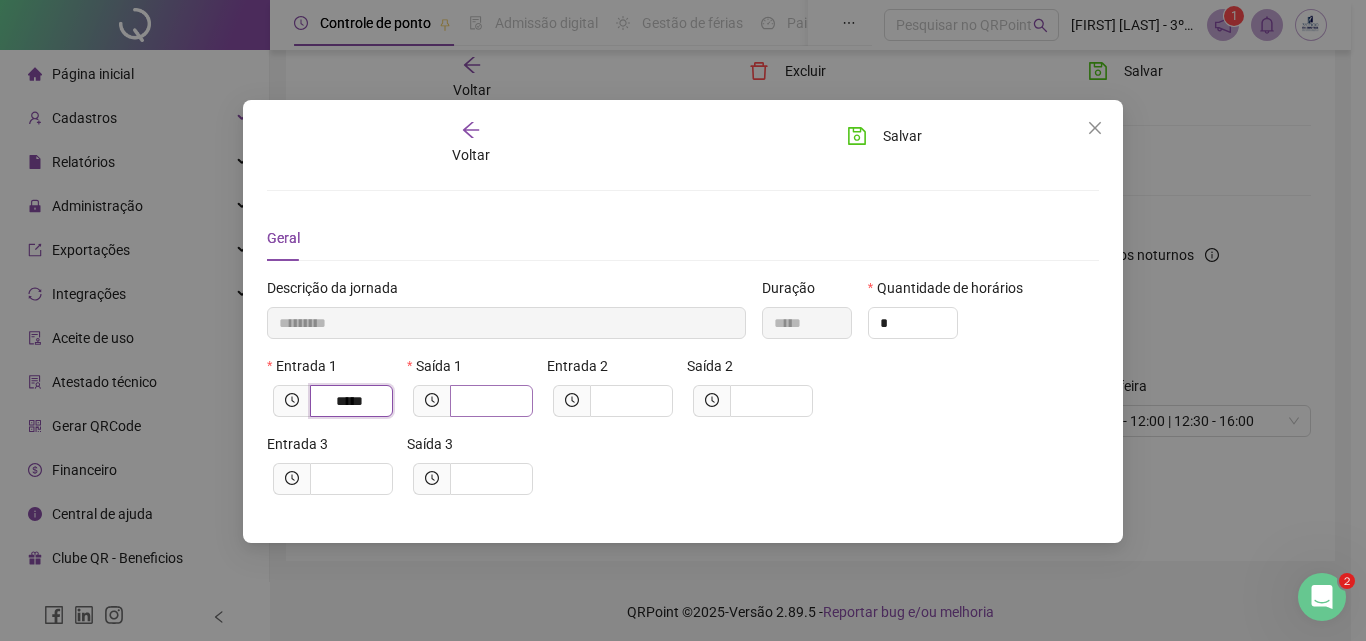 type on "*****" 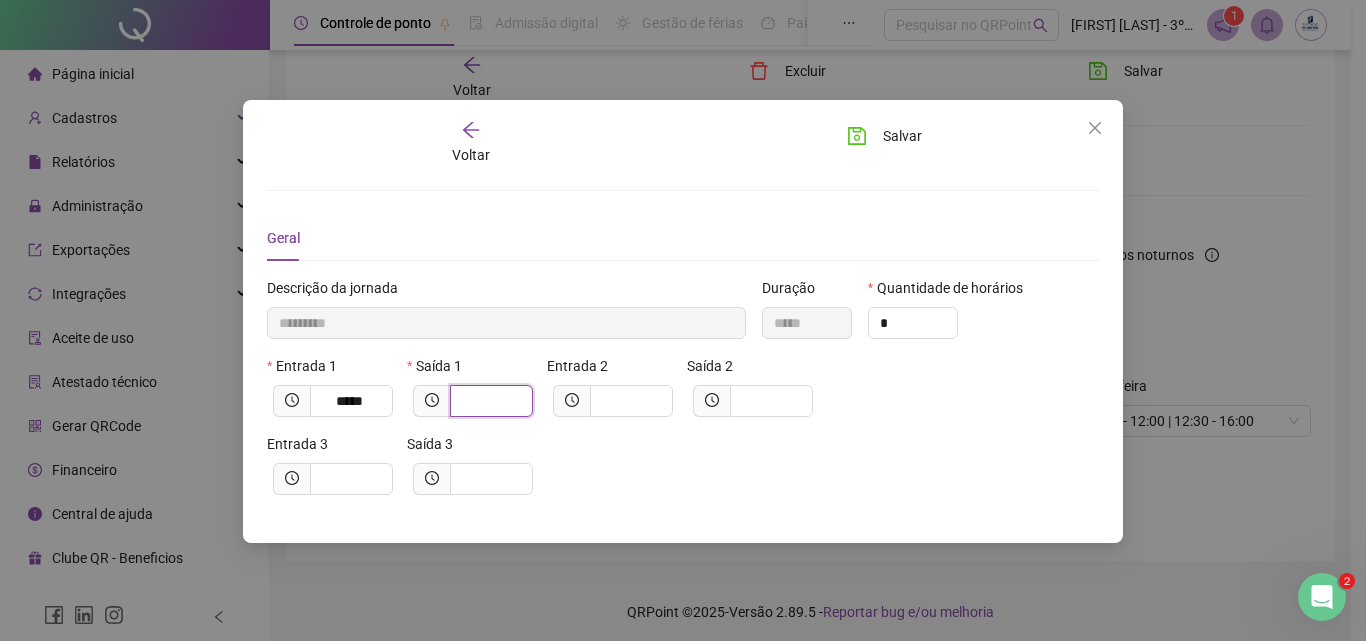 click at bounding box center (489, 401) 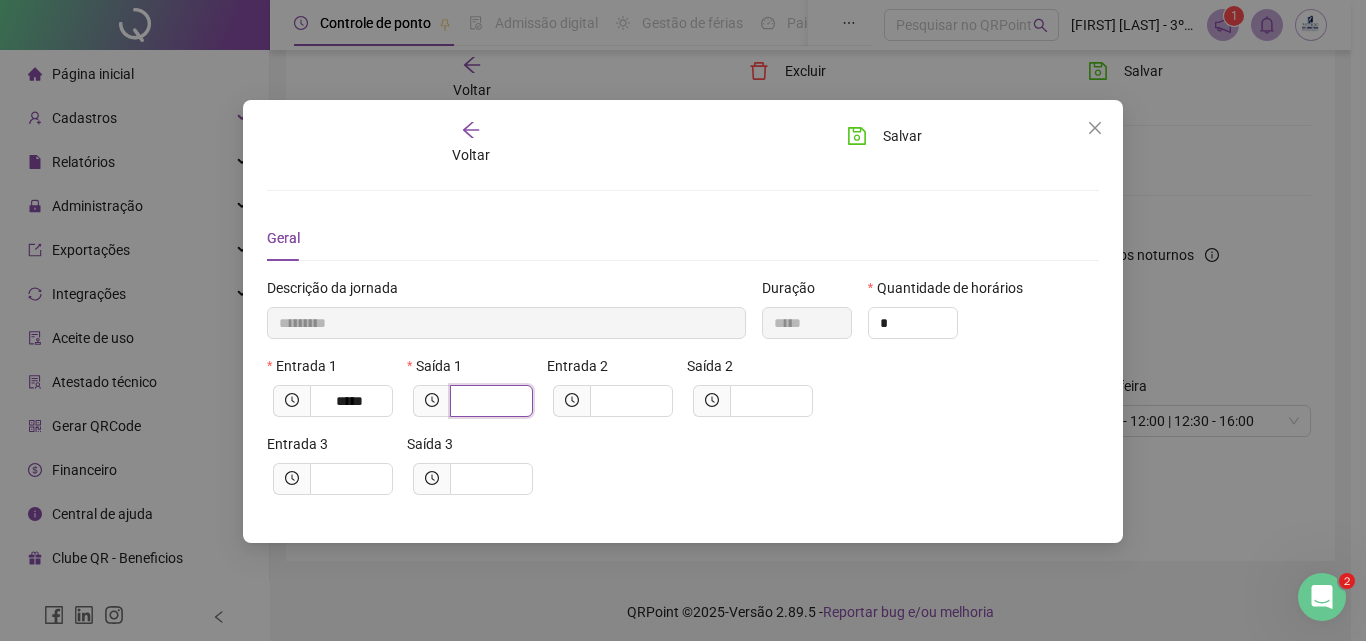 type on "*********" 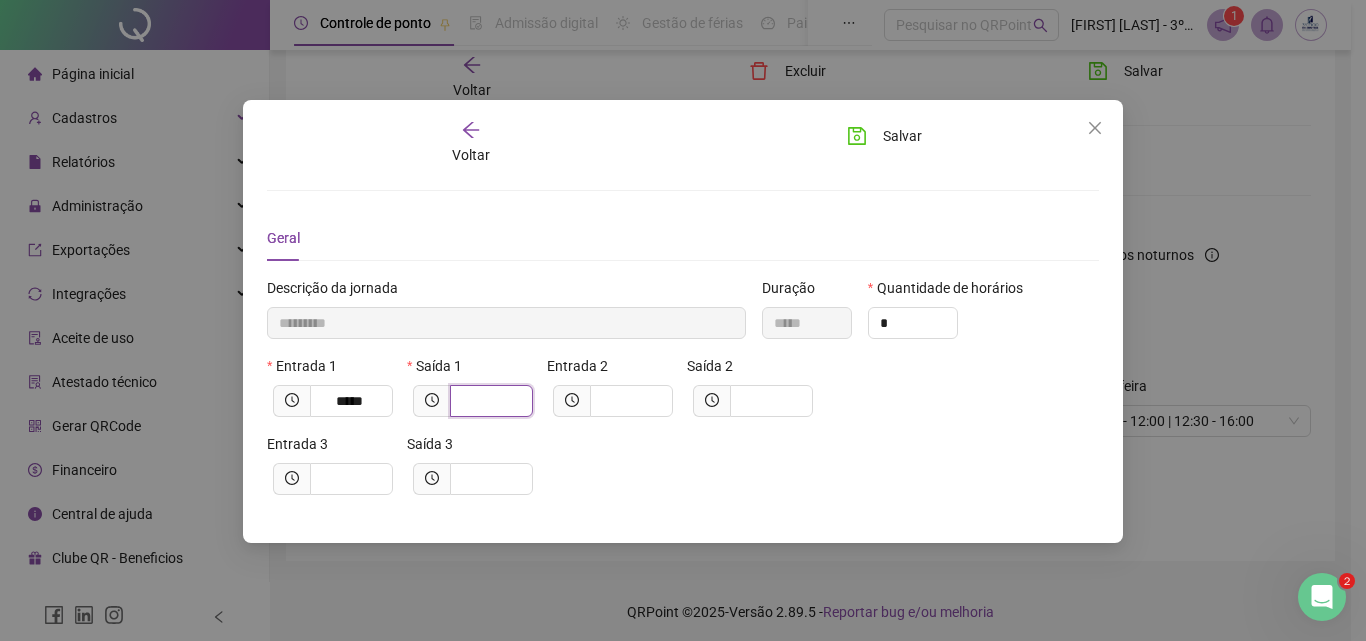 type on "*" 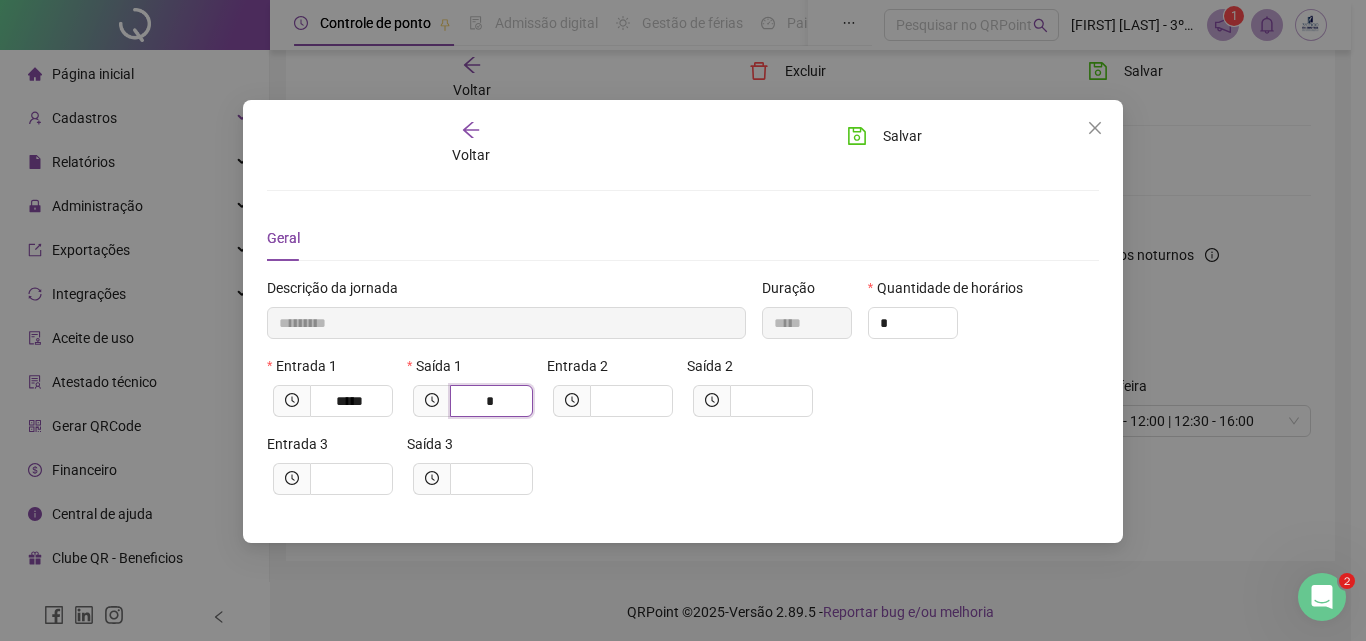 type on "**********" 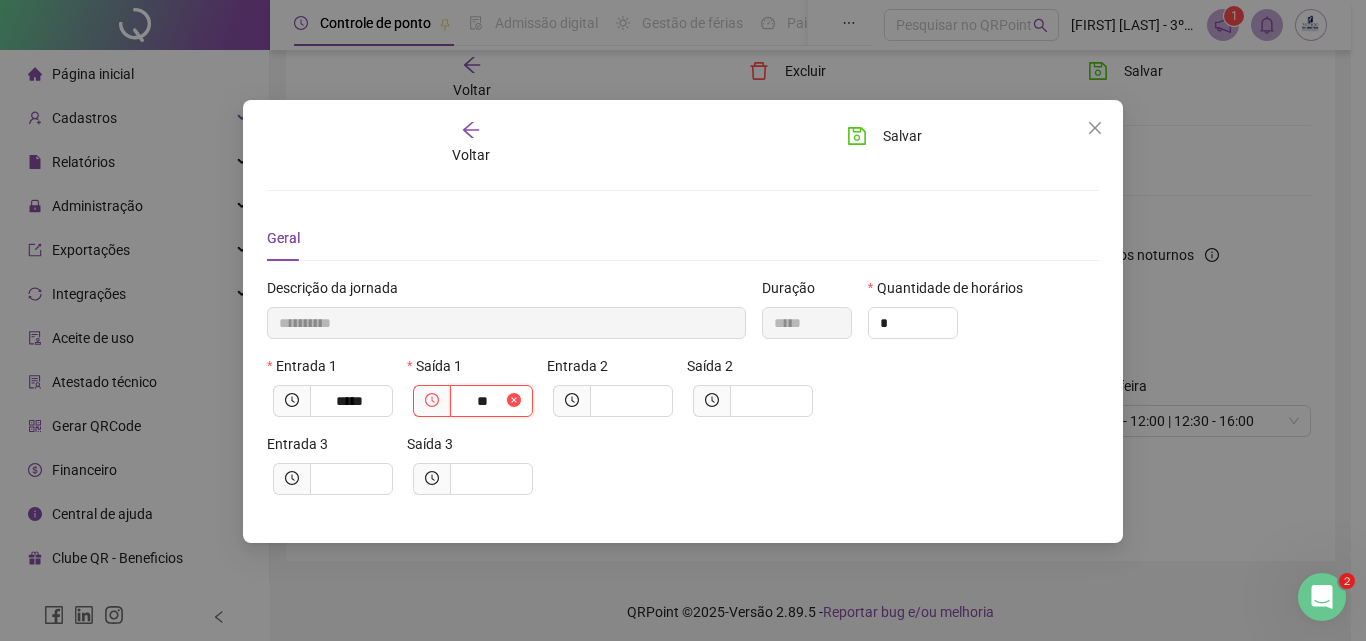 type on "**********" 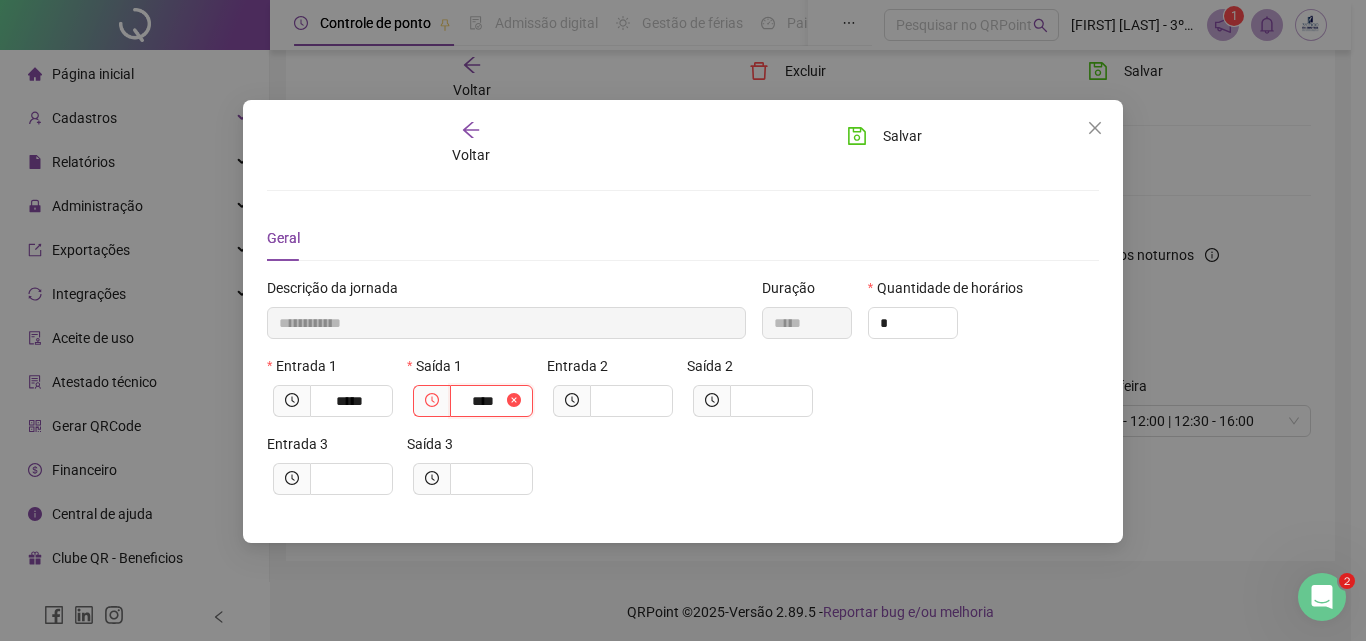 type on "**********" 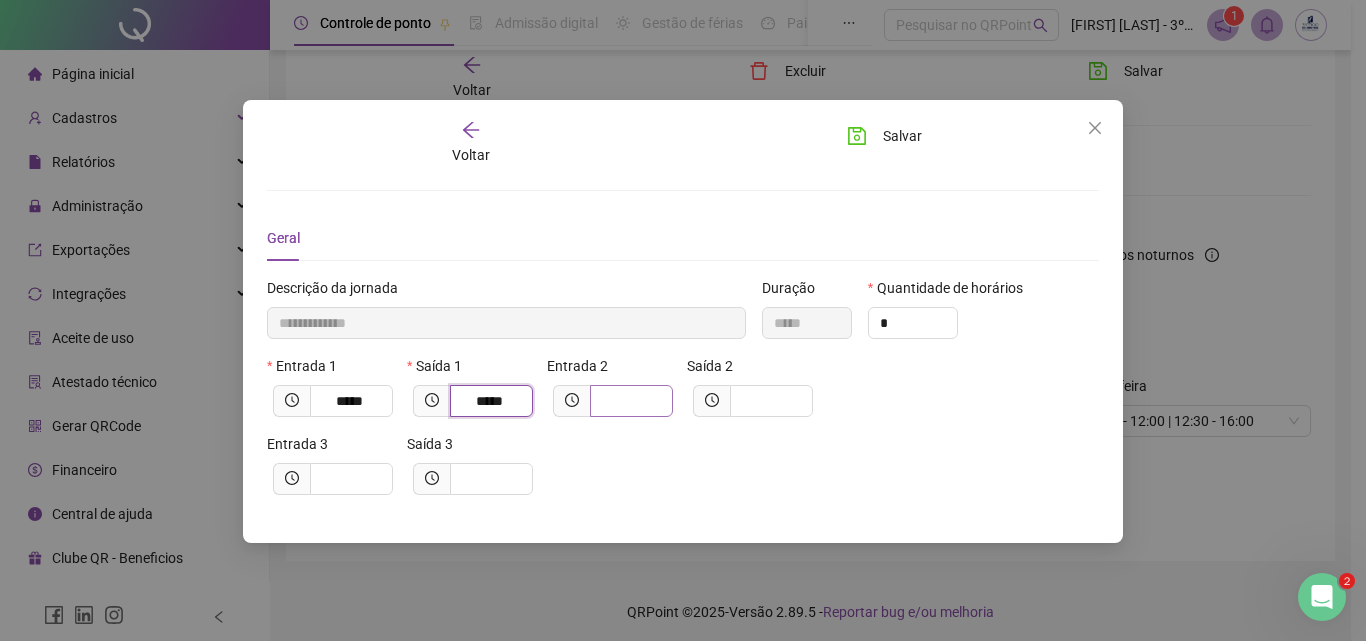 type on "*****" 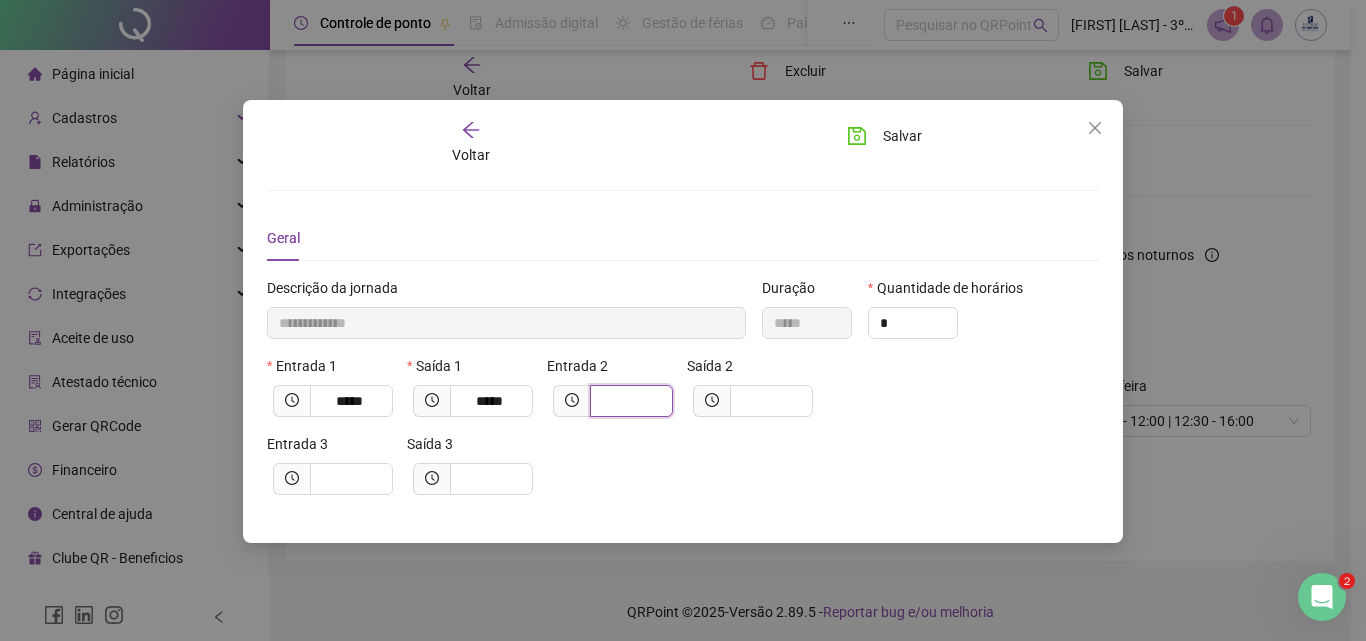 click at bounding box center (629, 401) 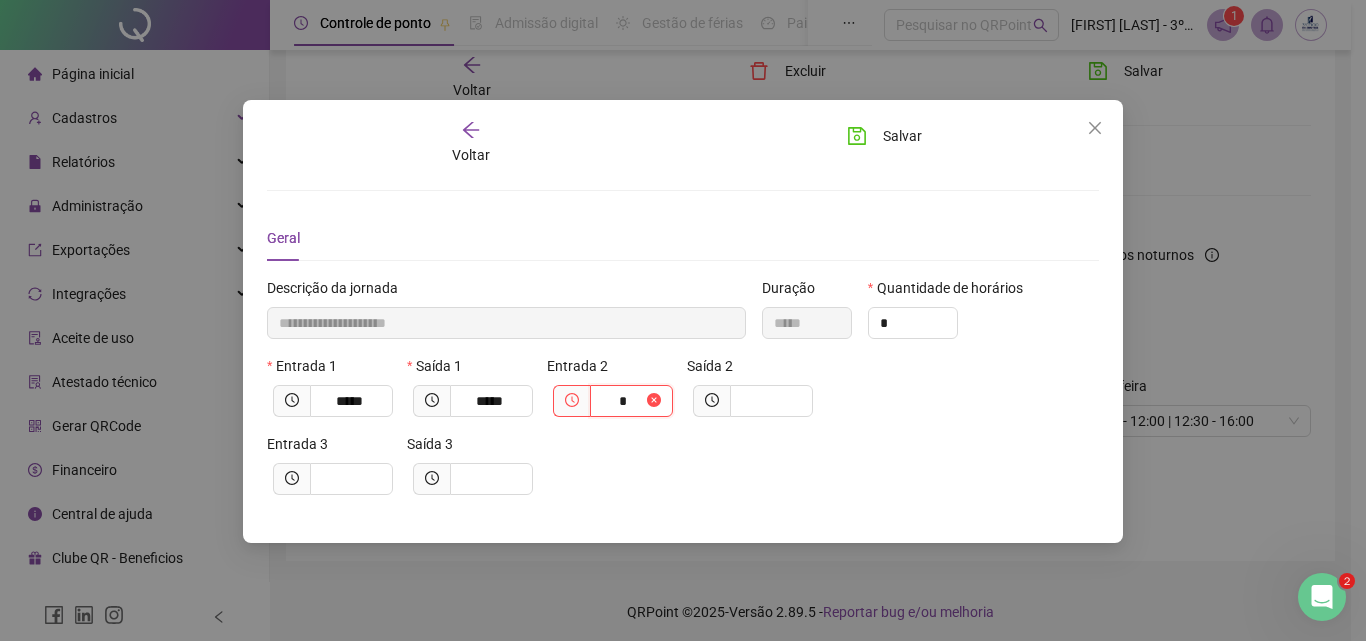 type on "**********" 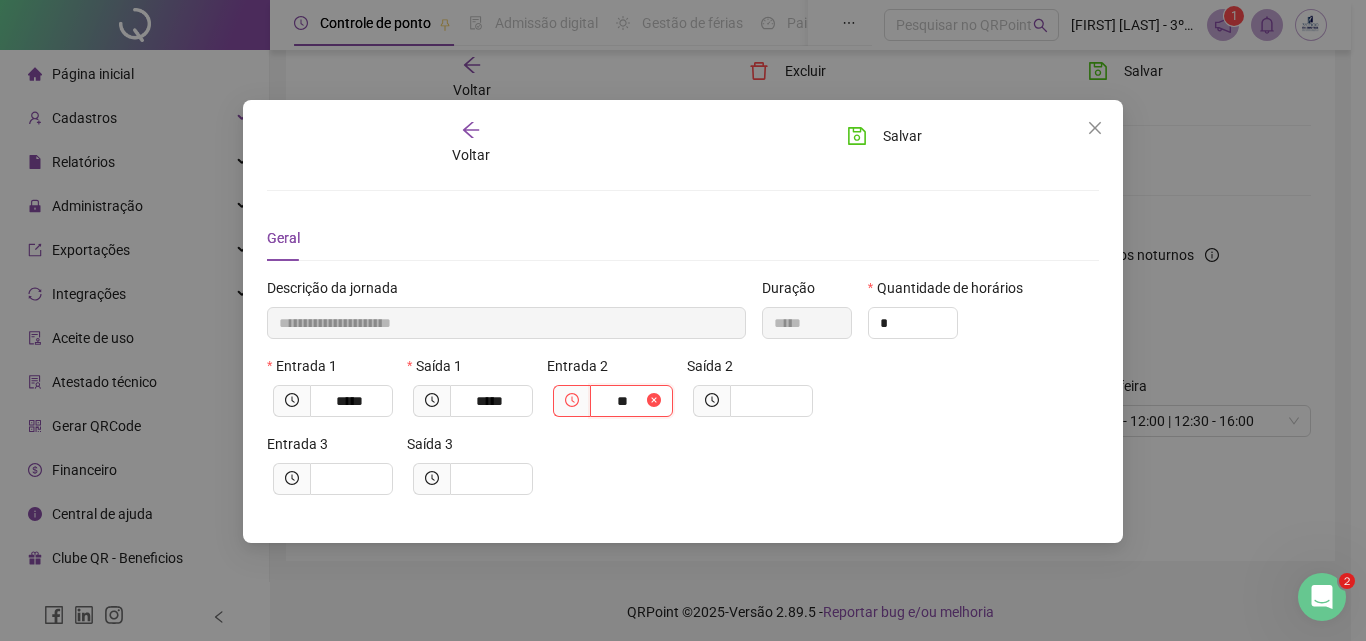 type on "**********" 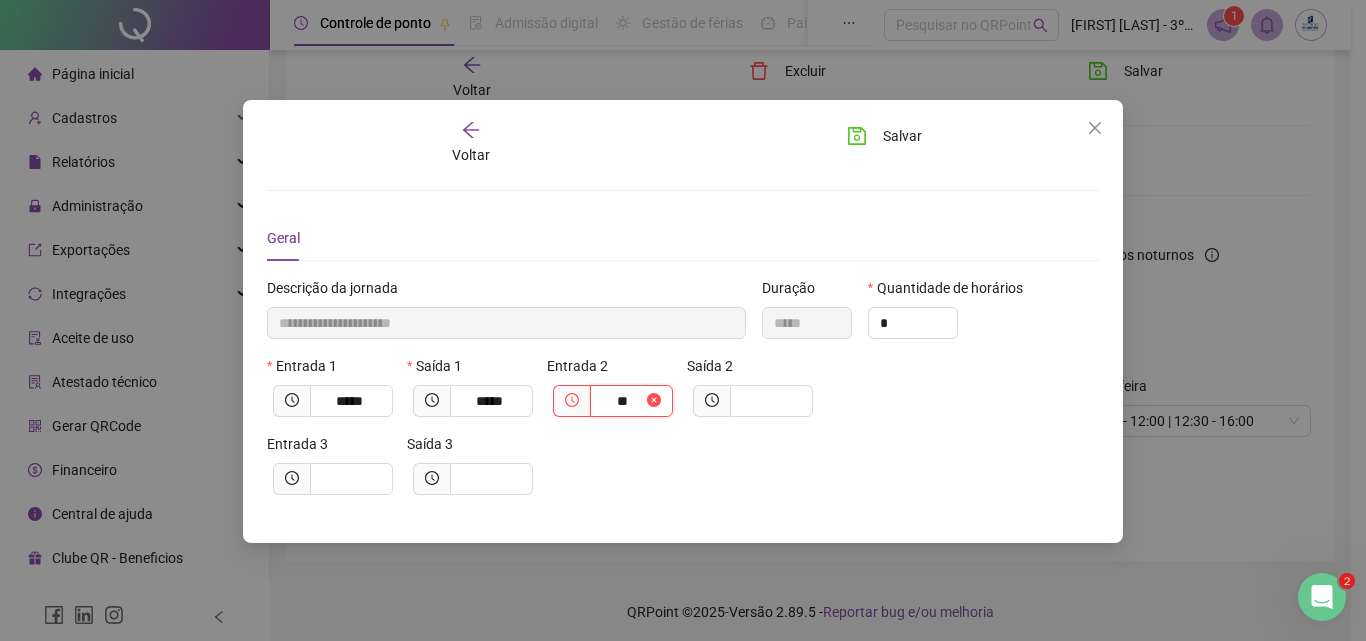 type on "****" 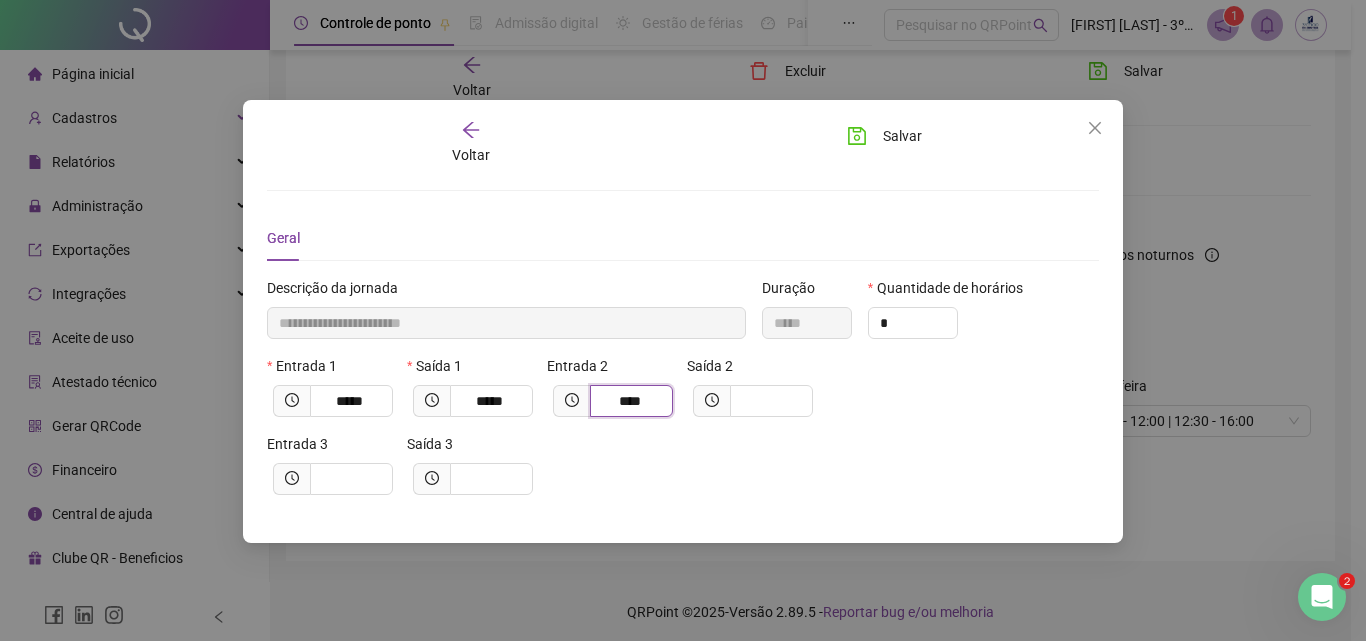 type on "**********" 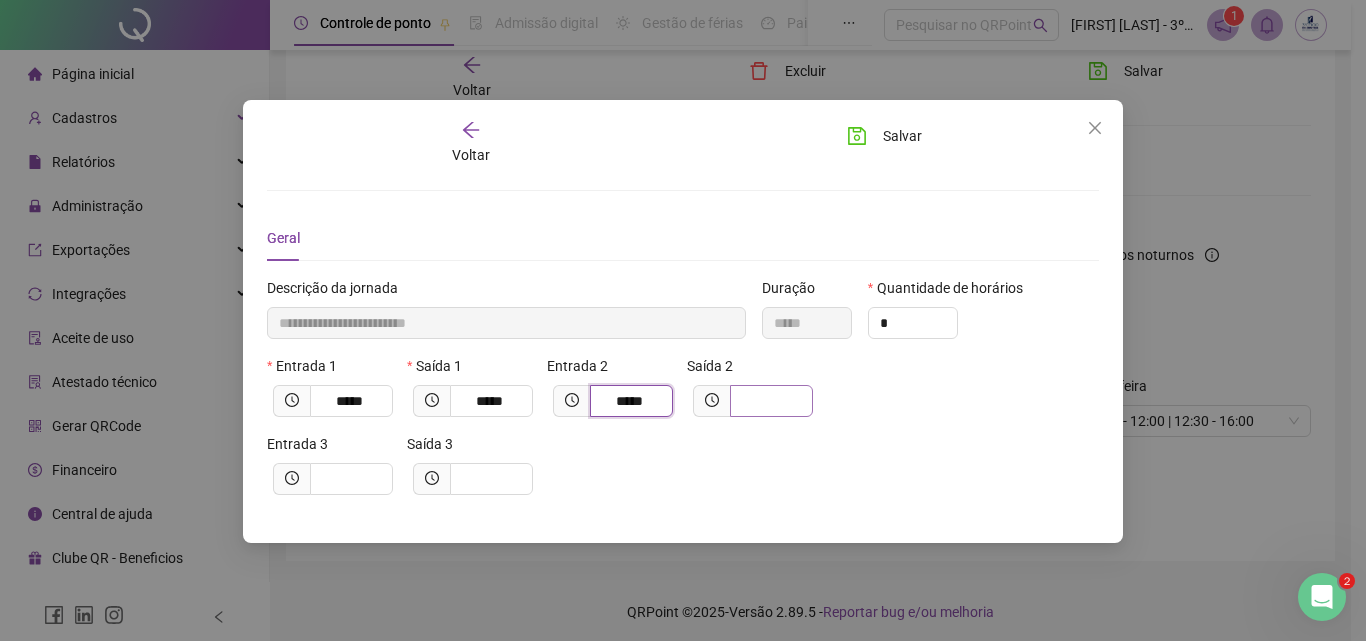 type on "*****" 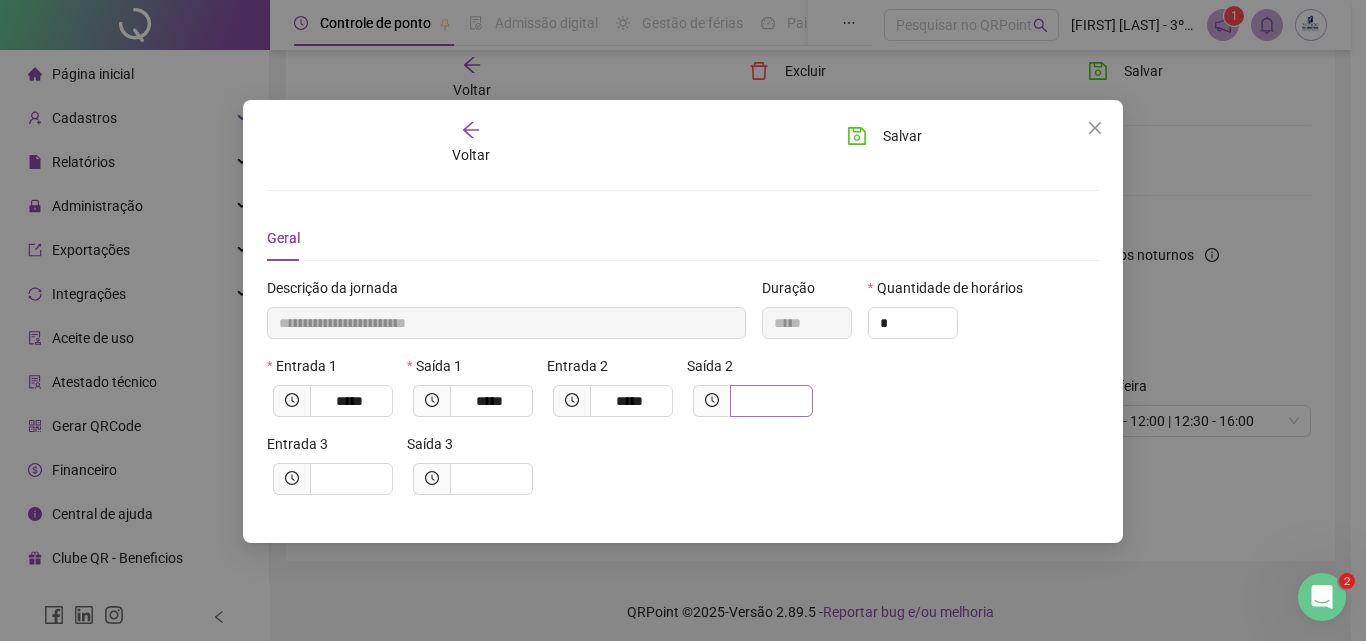 click at bounding box center (771, 401) 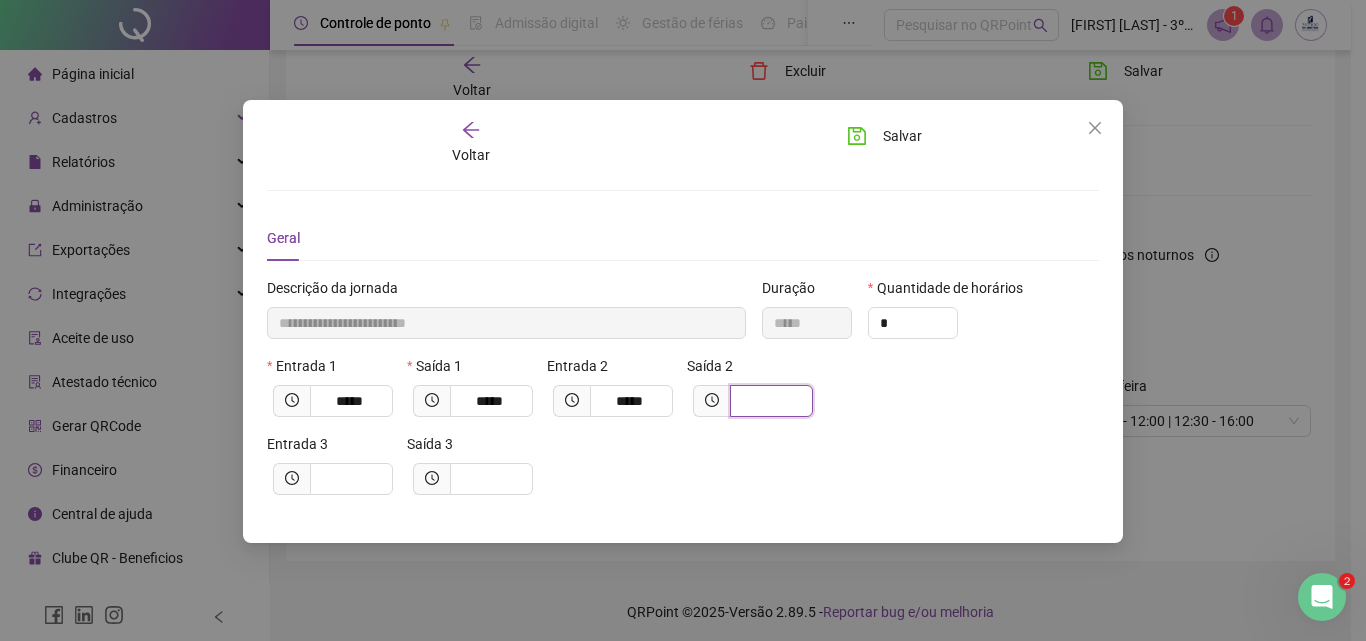 type on "**********" 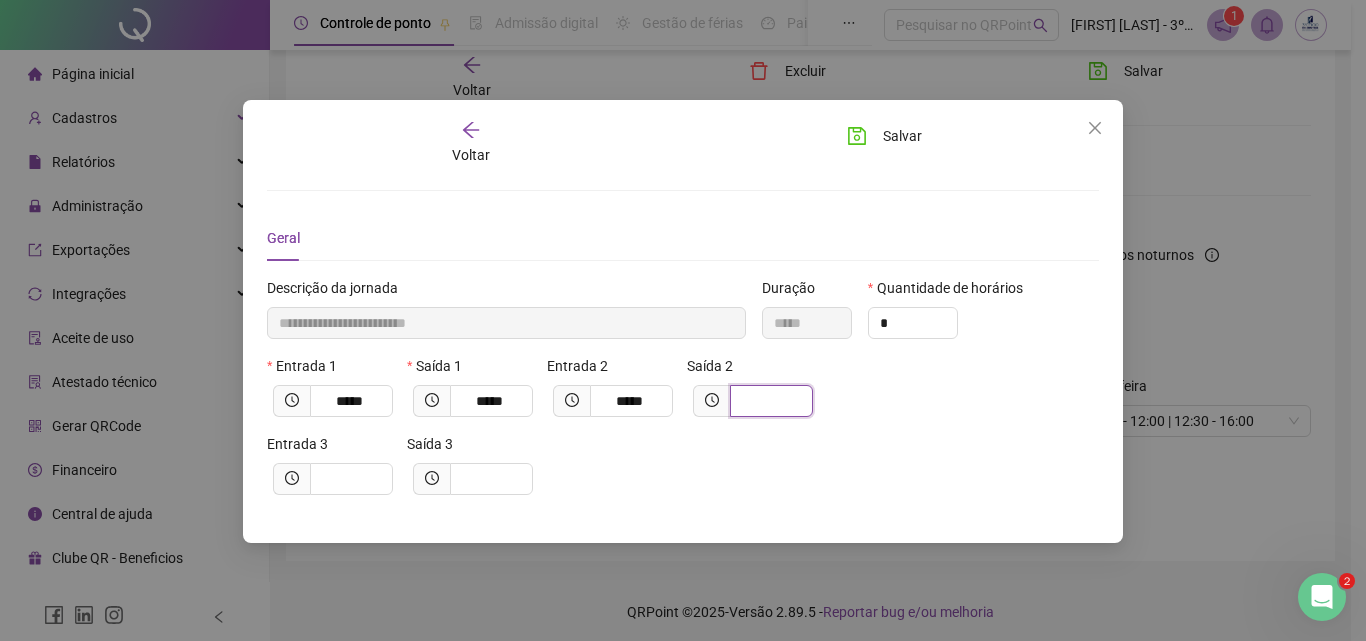 type on "*" 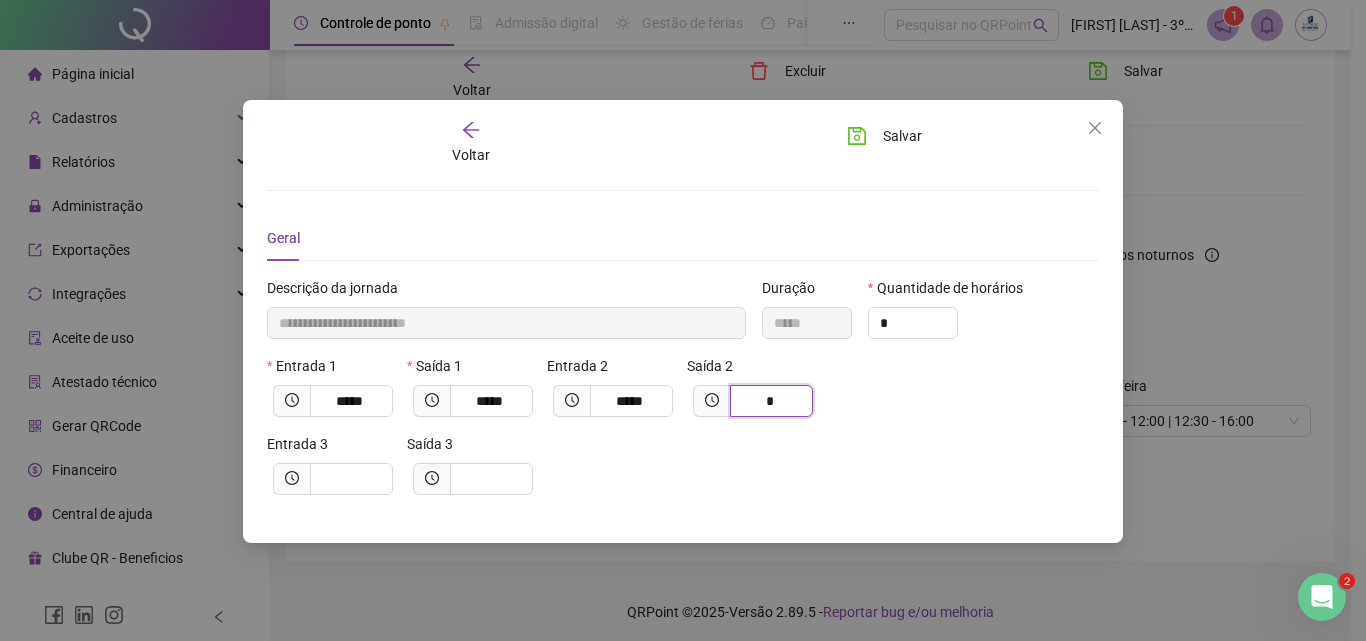 type on "**********" 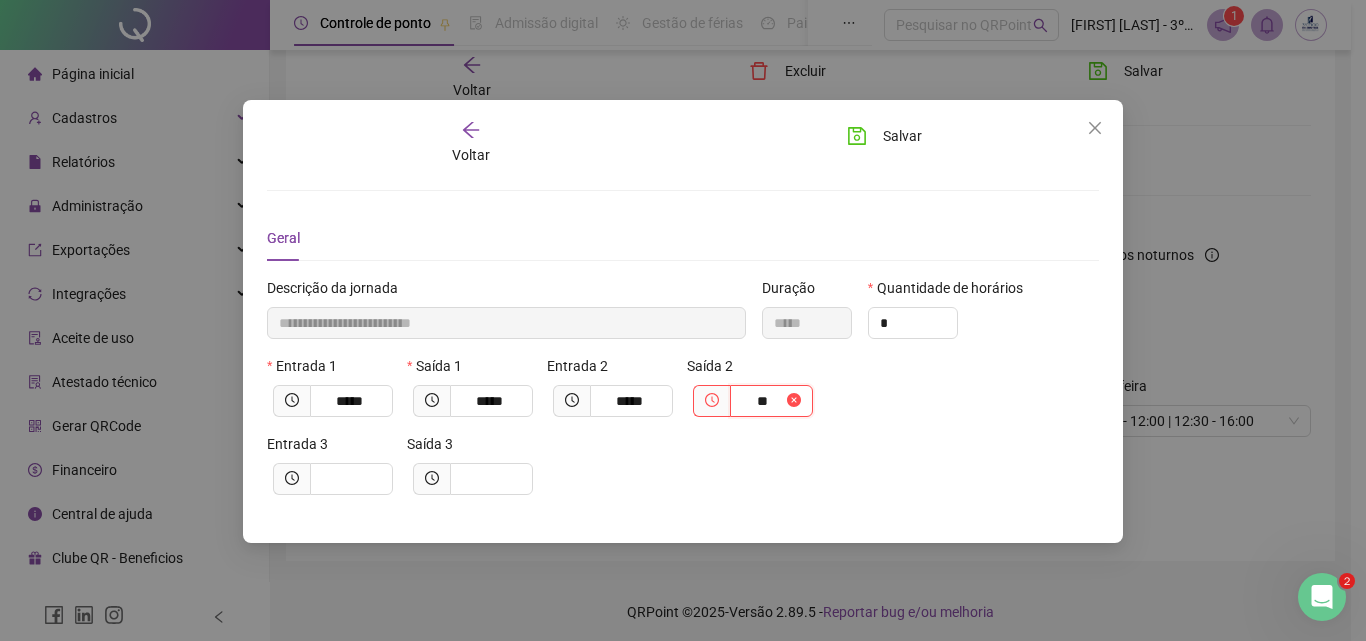 type on "**********" 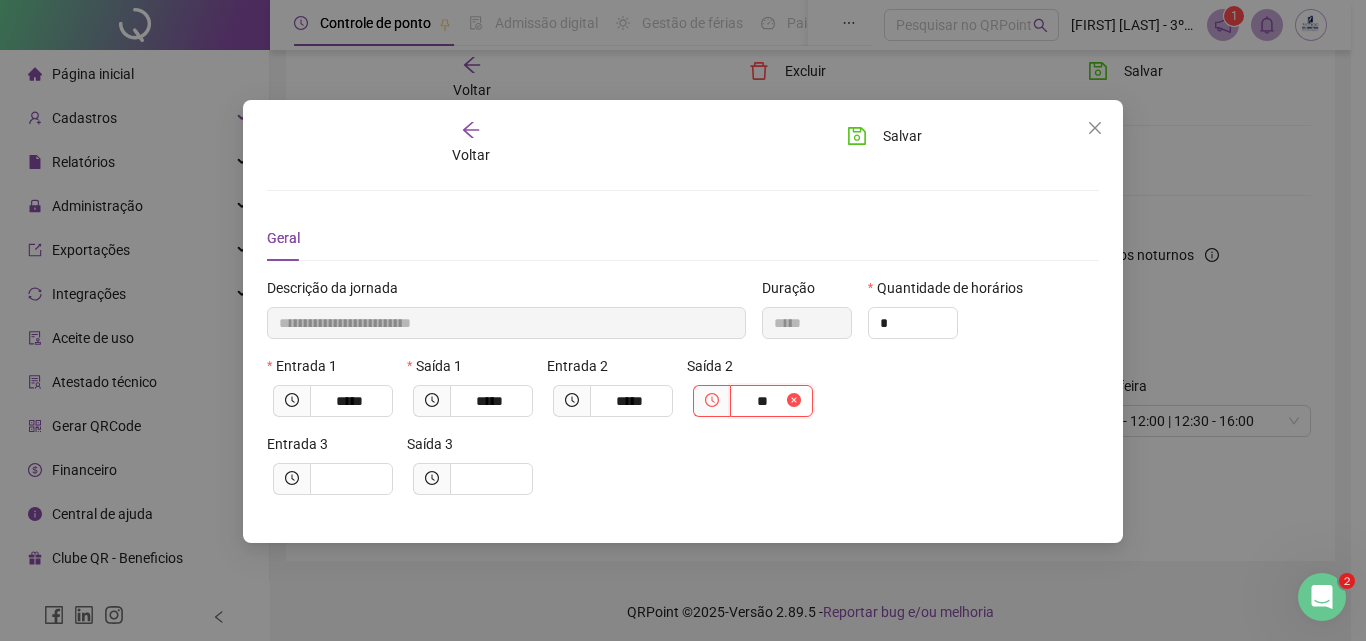 type on "*****" 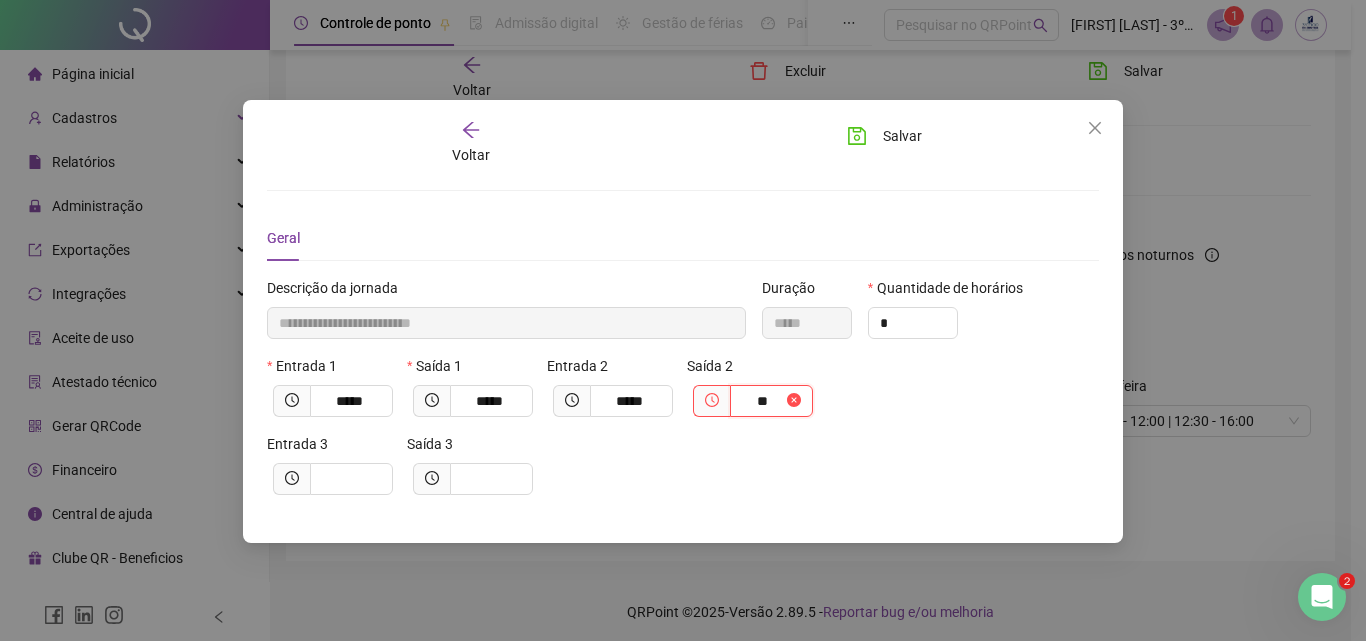 type on "****" 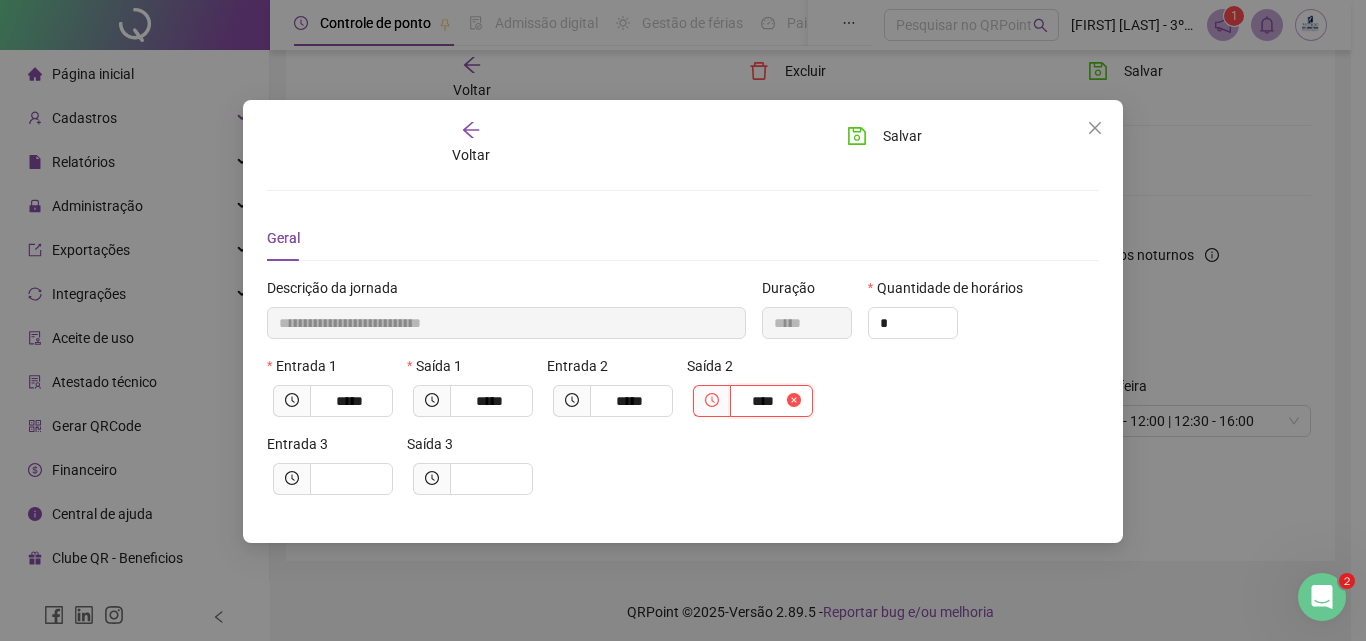 type on "**********" 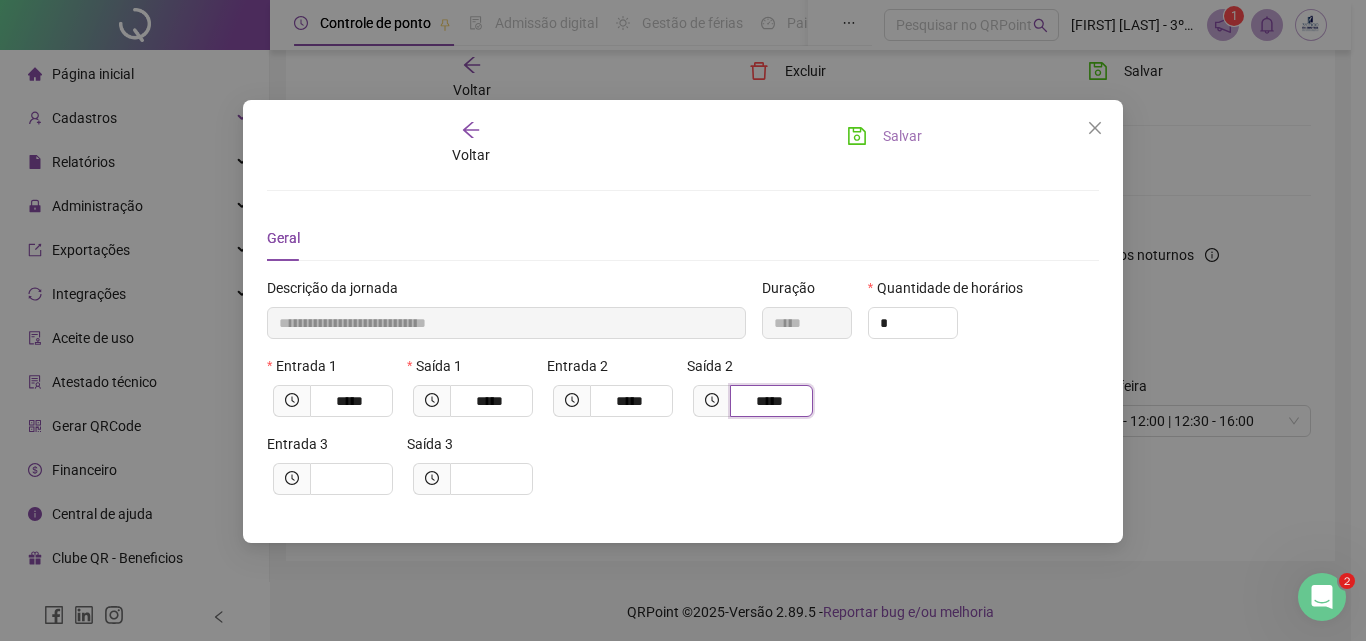 type on "*****" 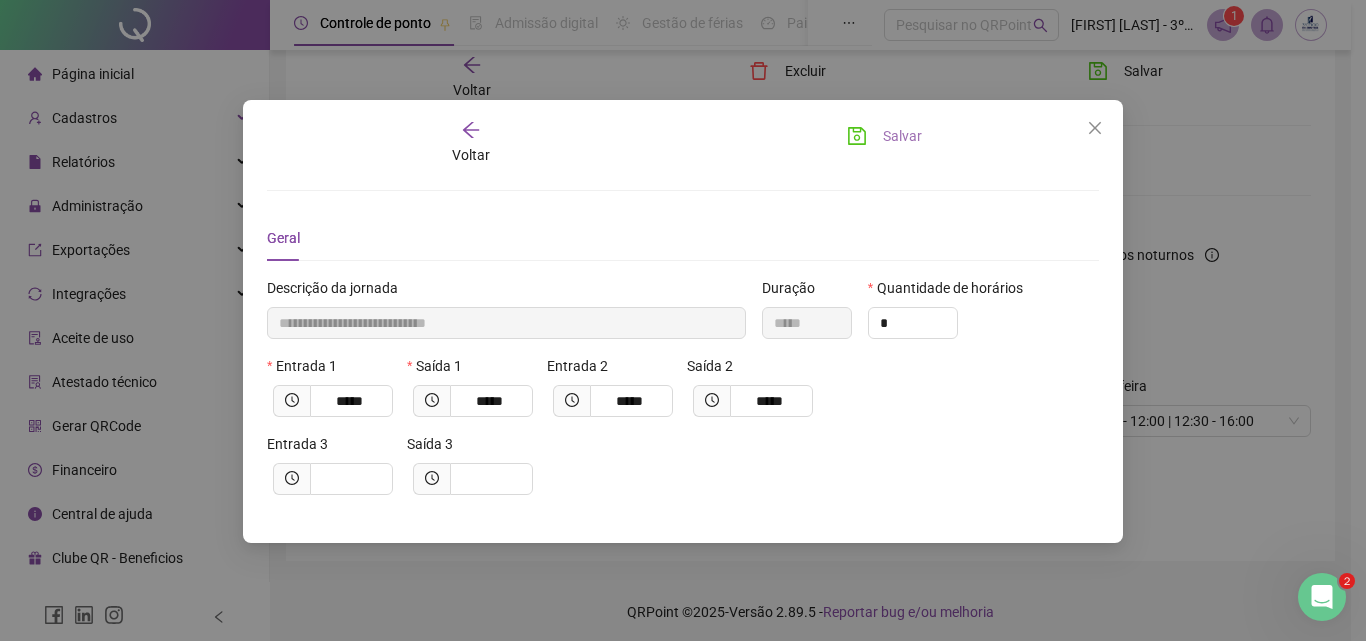 click on "Salvar" at bounding box center [902, 136] 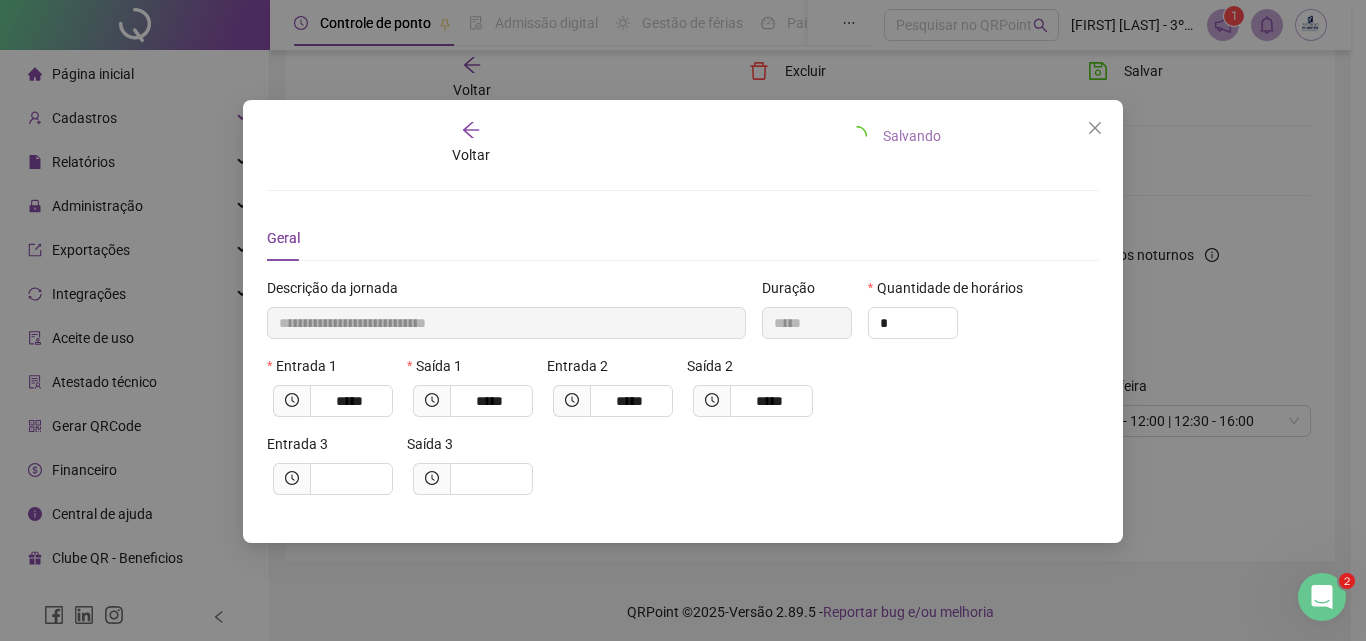 type 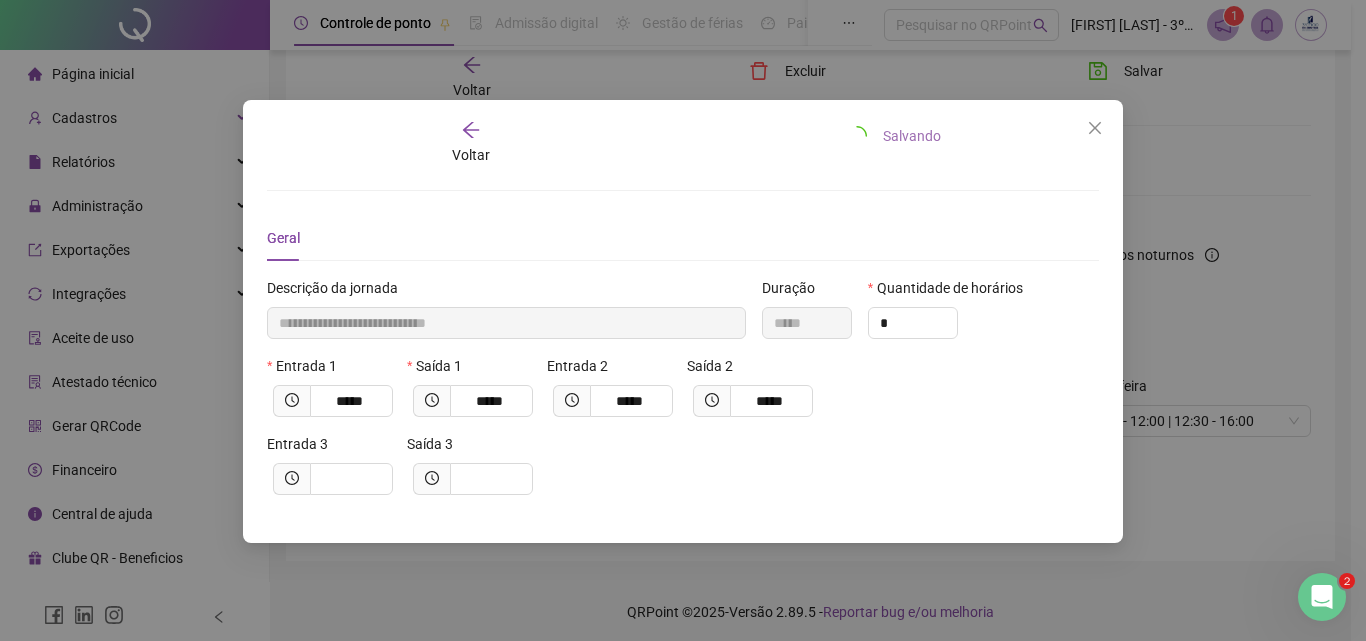type 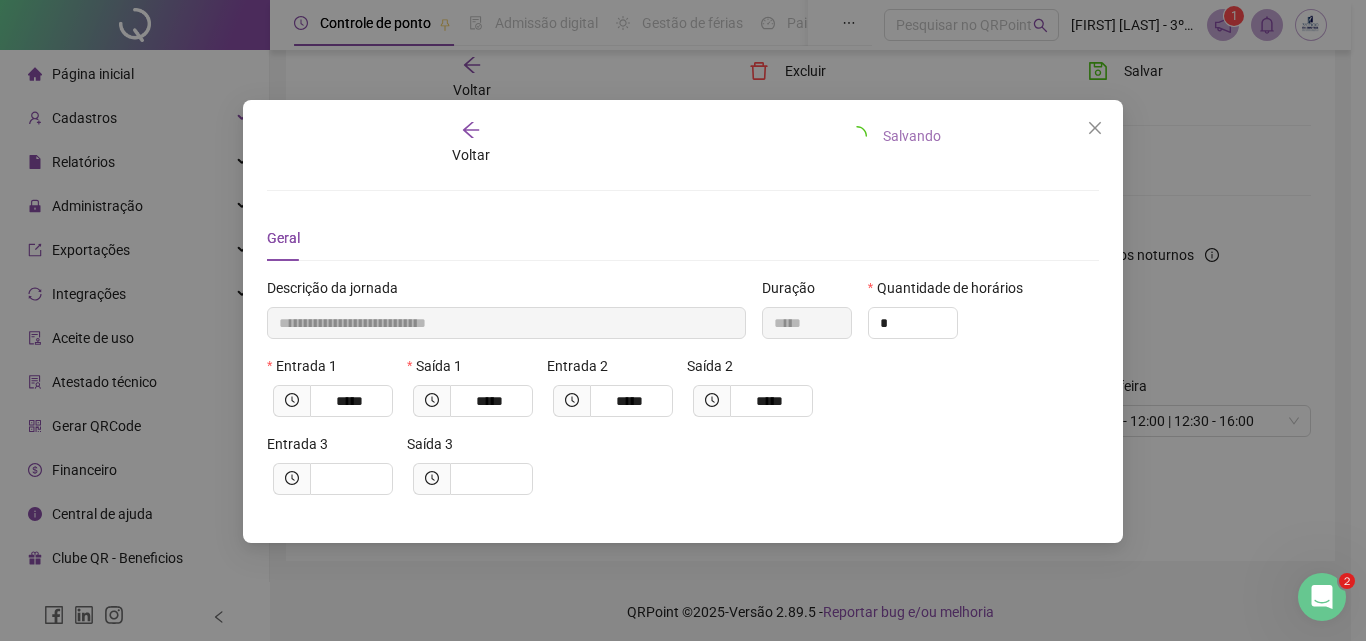 type 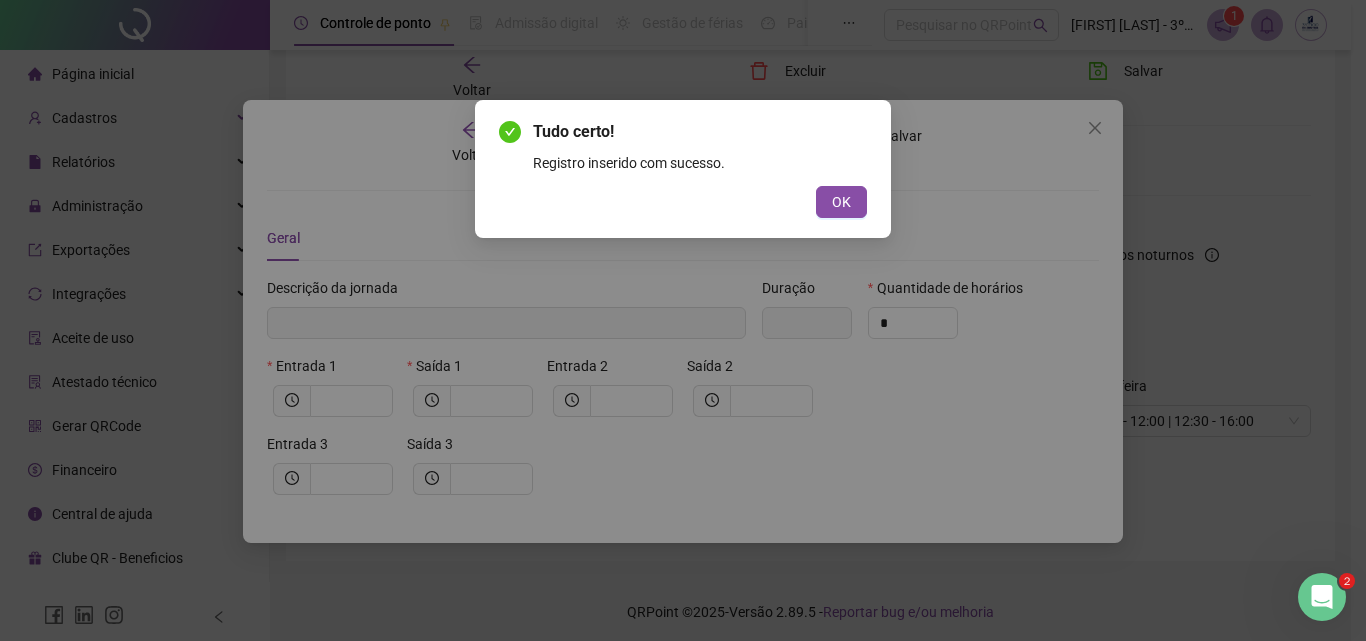 click on "Tudo certo! Registro inserido com sucesso. OK" at bounding box center [683, 169] 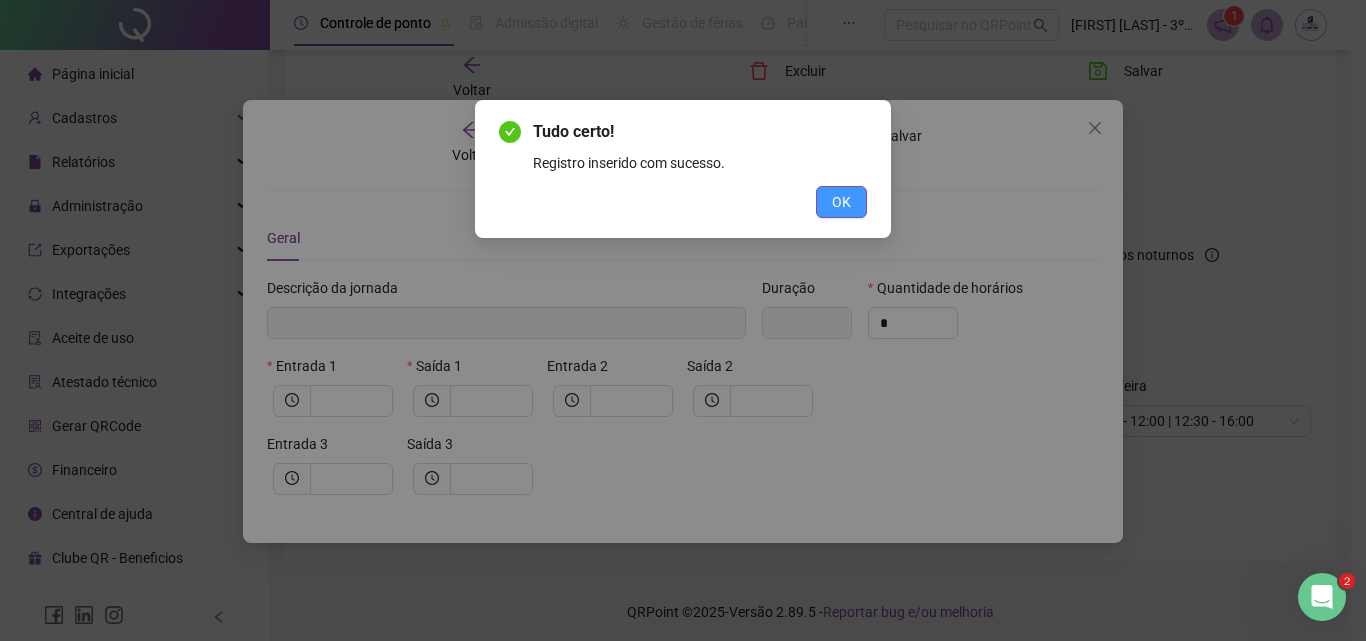 click on "OK" at bounding box center (841, 202) 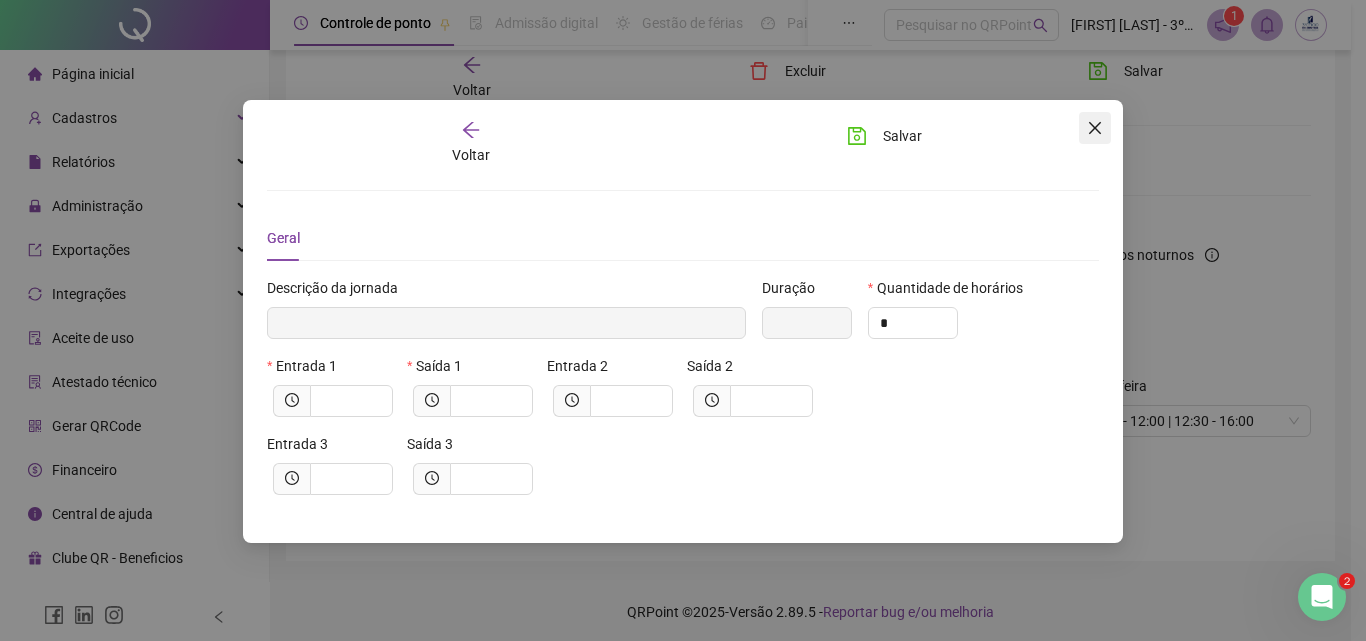 click at bounding box center [1095, 128] 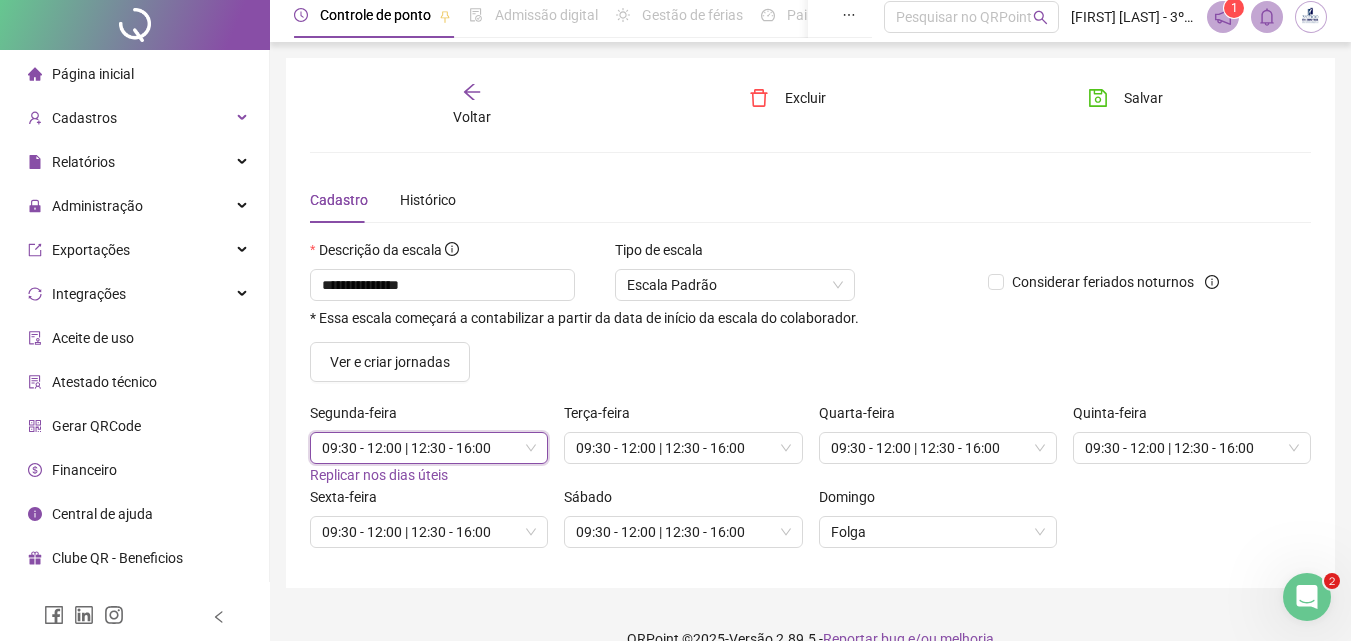 scroll, scrollTop: 0, scrollLeft: 0, axis: both 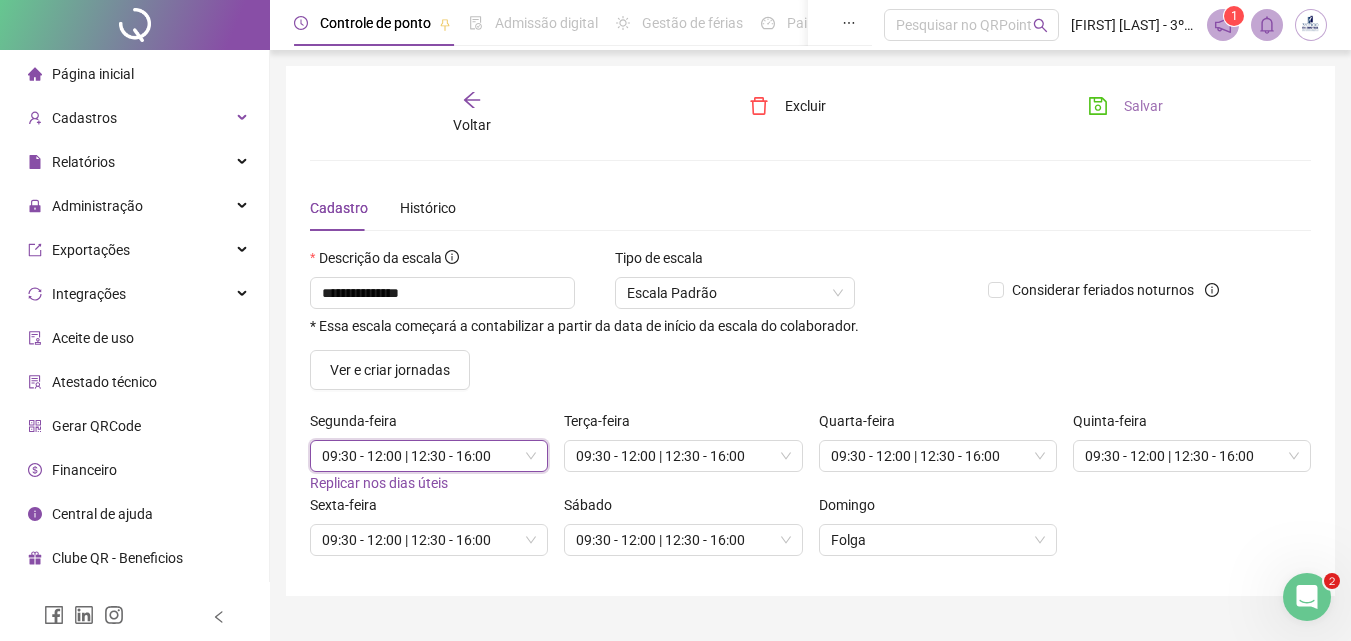 click 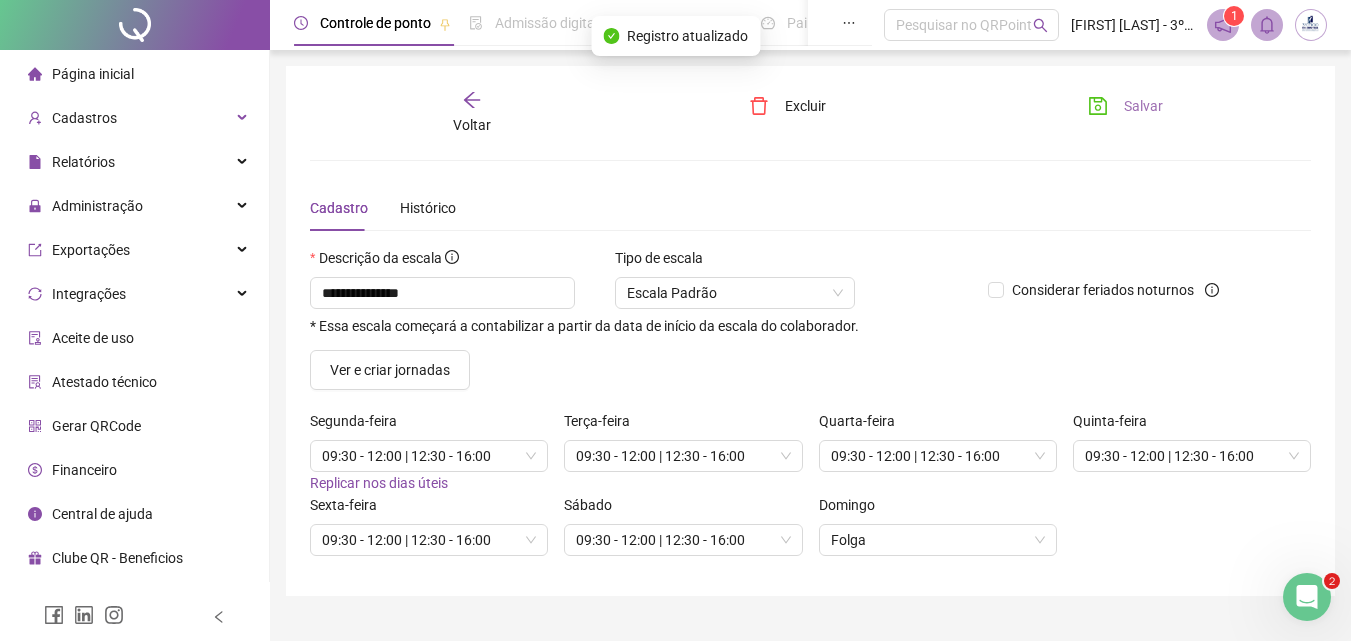 click 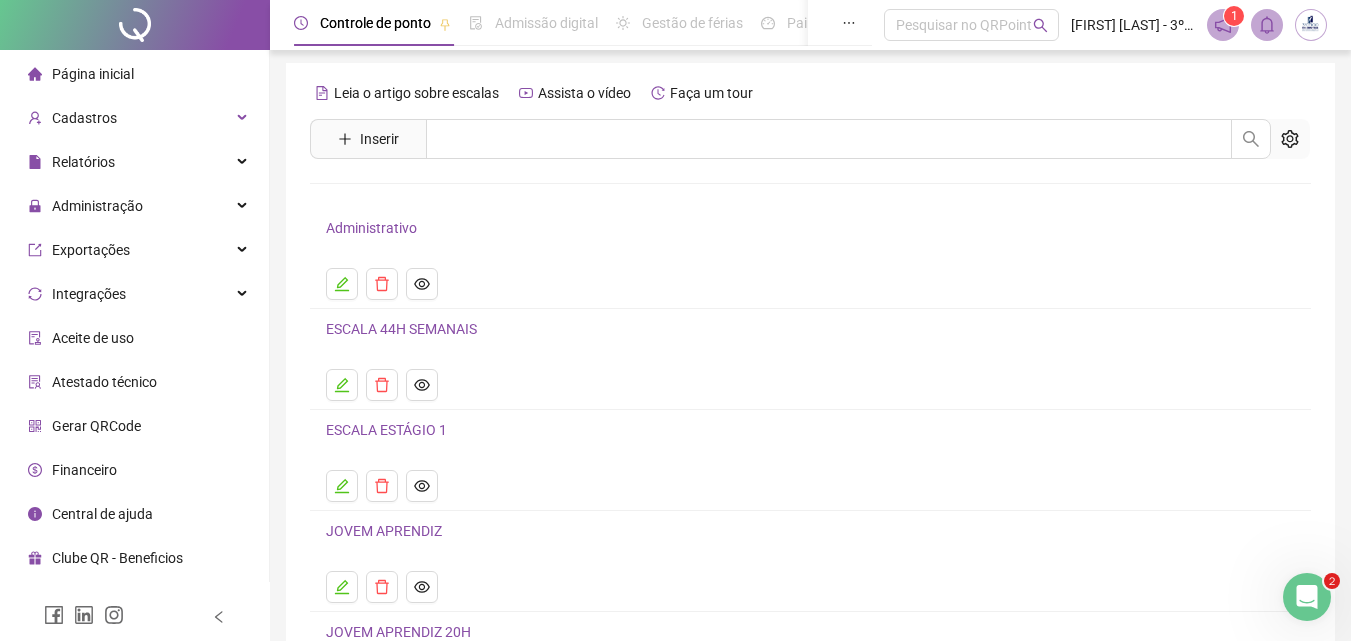 scroll, scrollTop: 0, scrollLeft: 0, axis: both 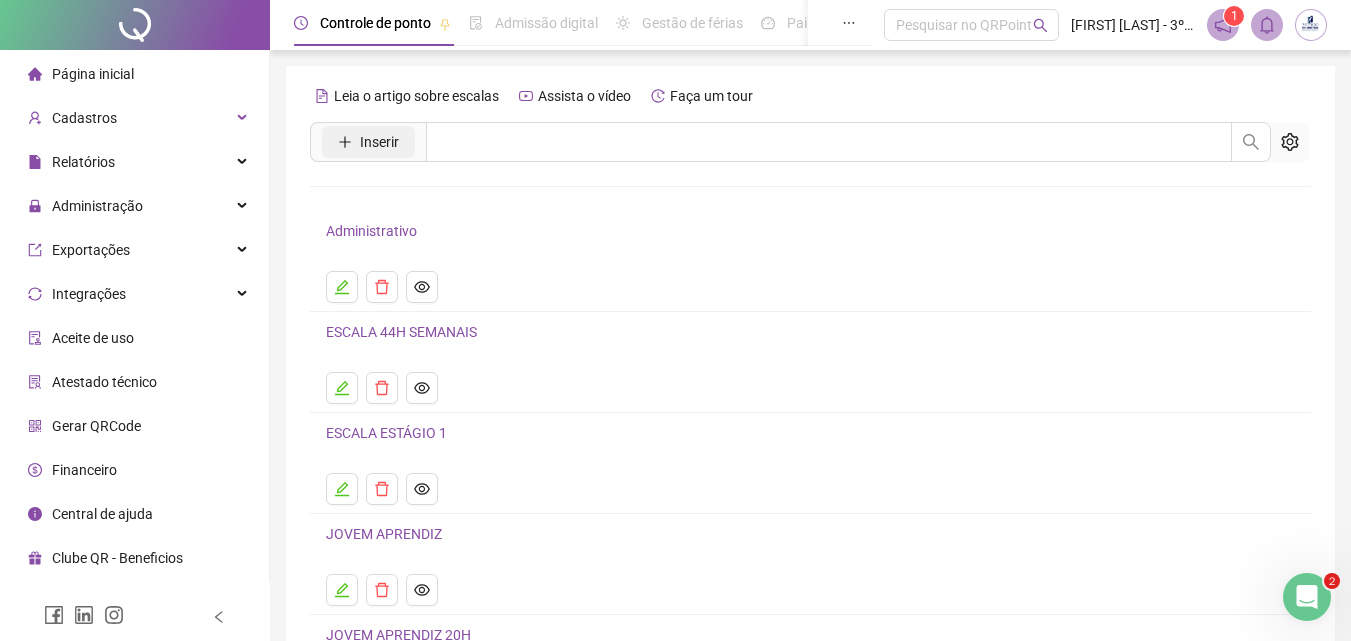 click on "Inserir" at bounding box center (368, 142) 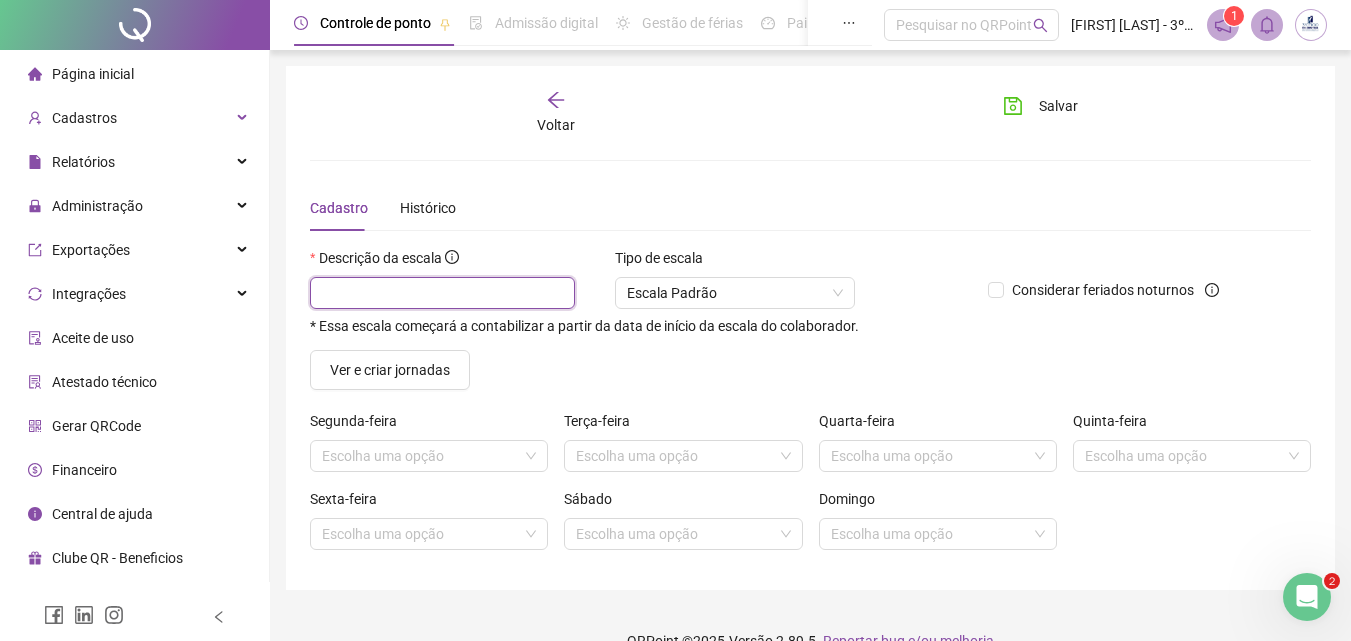 click at bounding box center (442, 293) 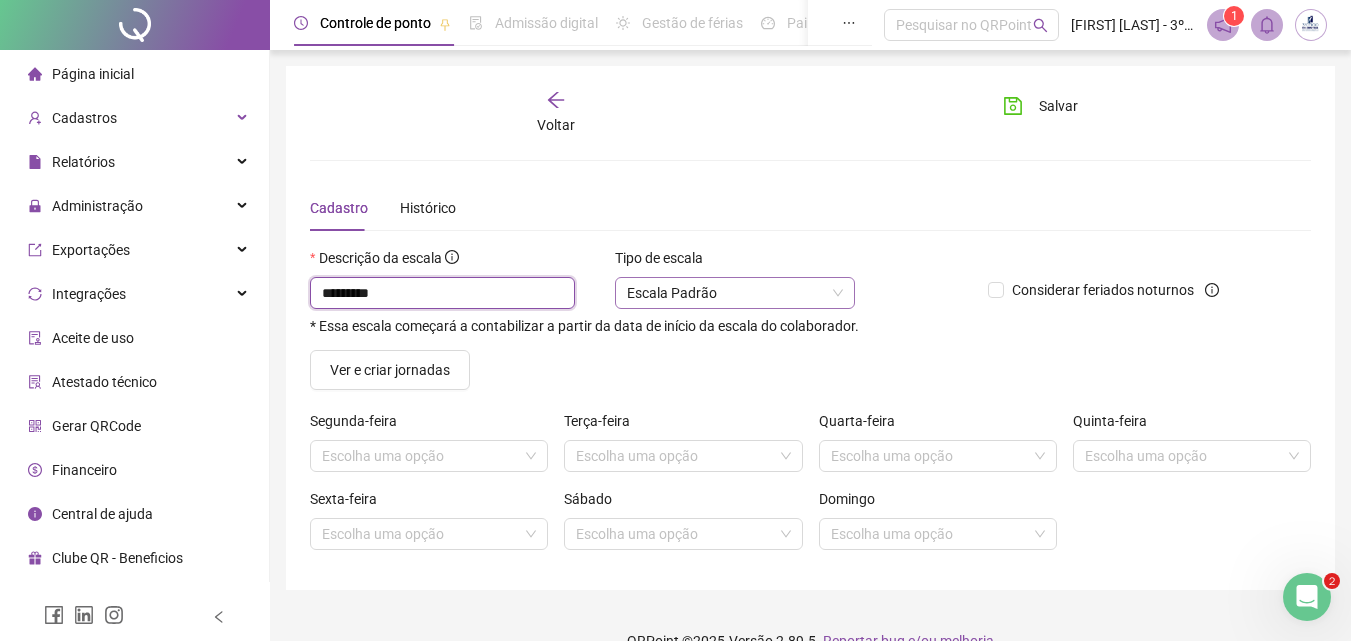 click on "Escala Padrão" at bounding box center [735, 293] 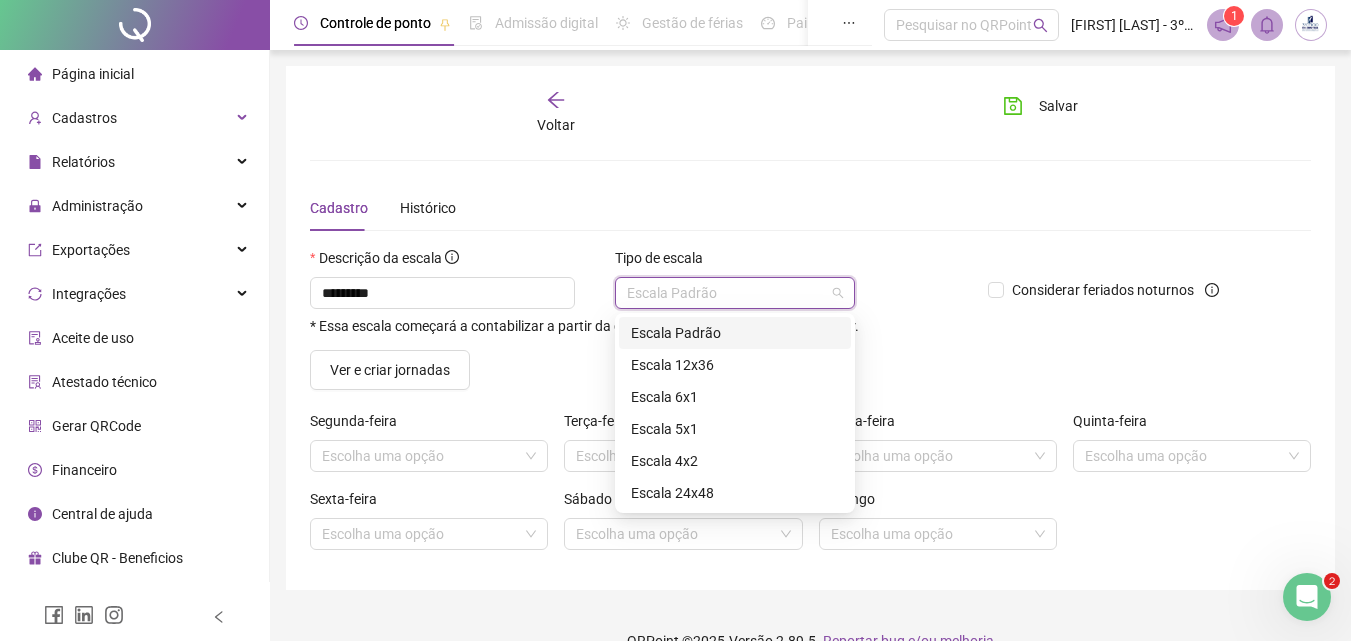 click on "Cadastro Histórico Descrição da escala   ********* * Essa escala começará a contabilizar a partir da data de início da escala do colaborador. Tipo de escala Escala Padrão Considerar feriados noturnos   Ver e criar jornadas Segunda-feira Escolha uma opção Terça-feira Escolha uma opção Quarta-feira Escolha uma opção Quinta-feira Escolha uma opção Sexta-feira Escolha uma opção Sábado Escolha uma opção Domingo Escolha uma opção" at bounding box center (810, 375) 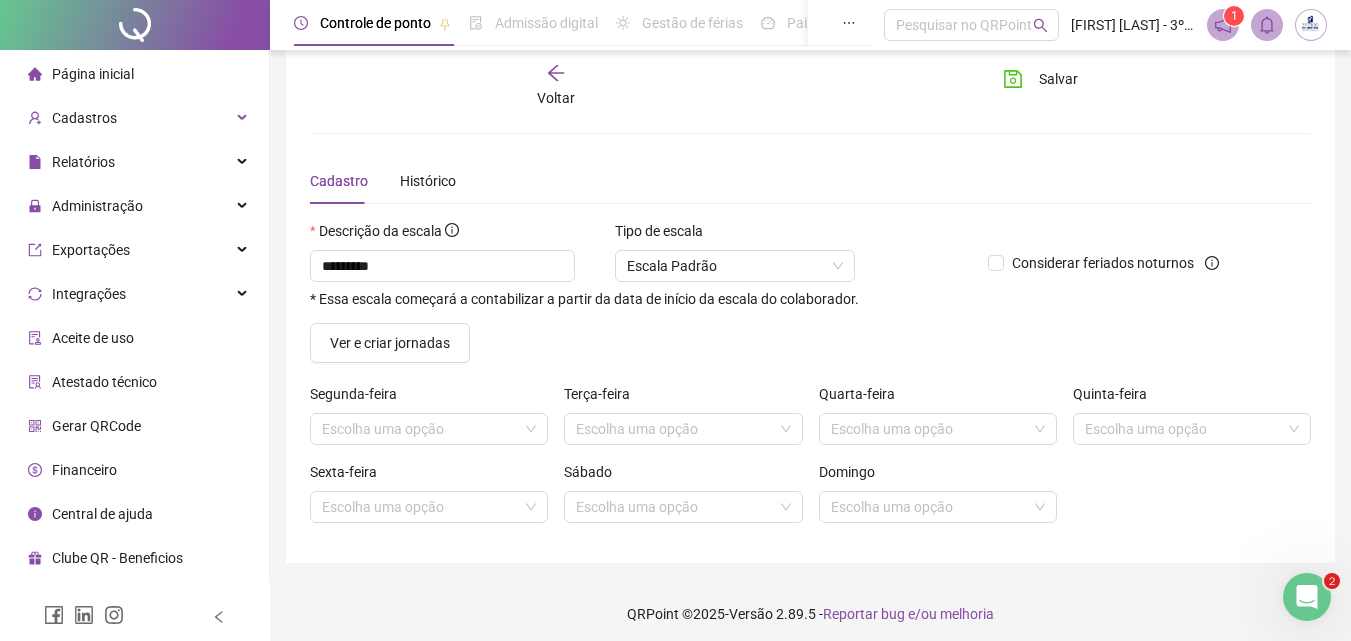 scroll, scrollTop: 35, scrollLeft: 0, axis: vertical 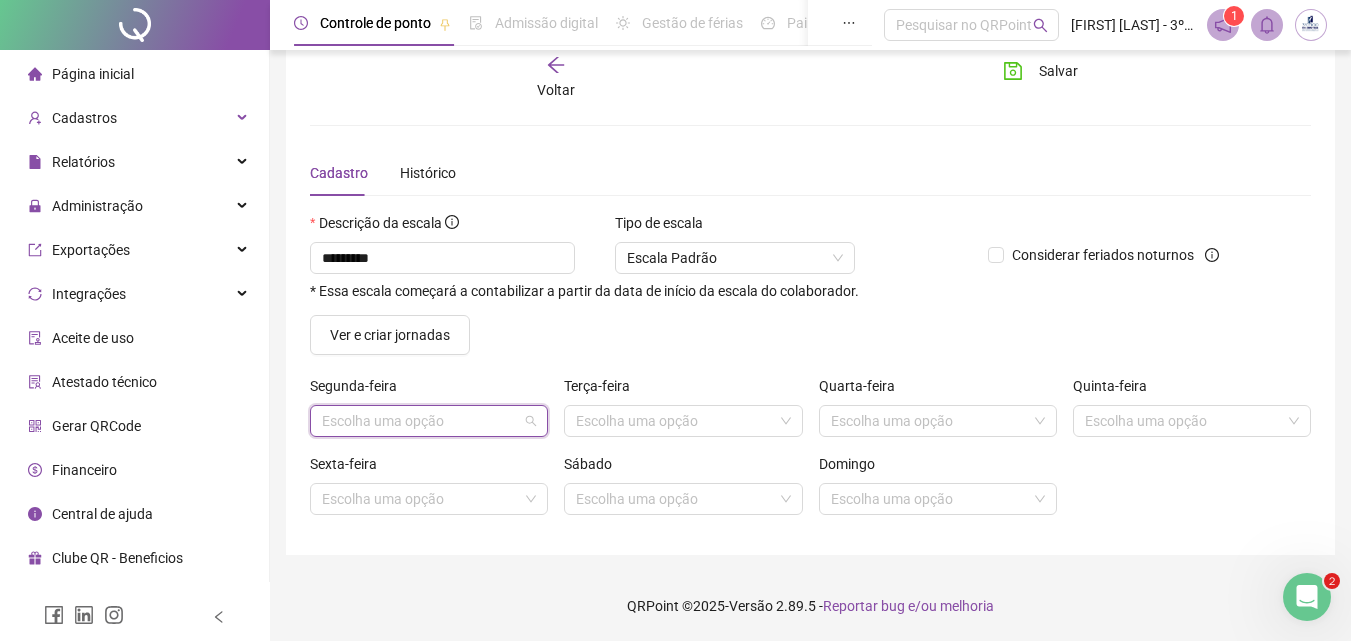 click at bounding box center [420, 421] 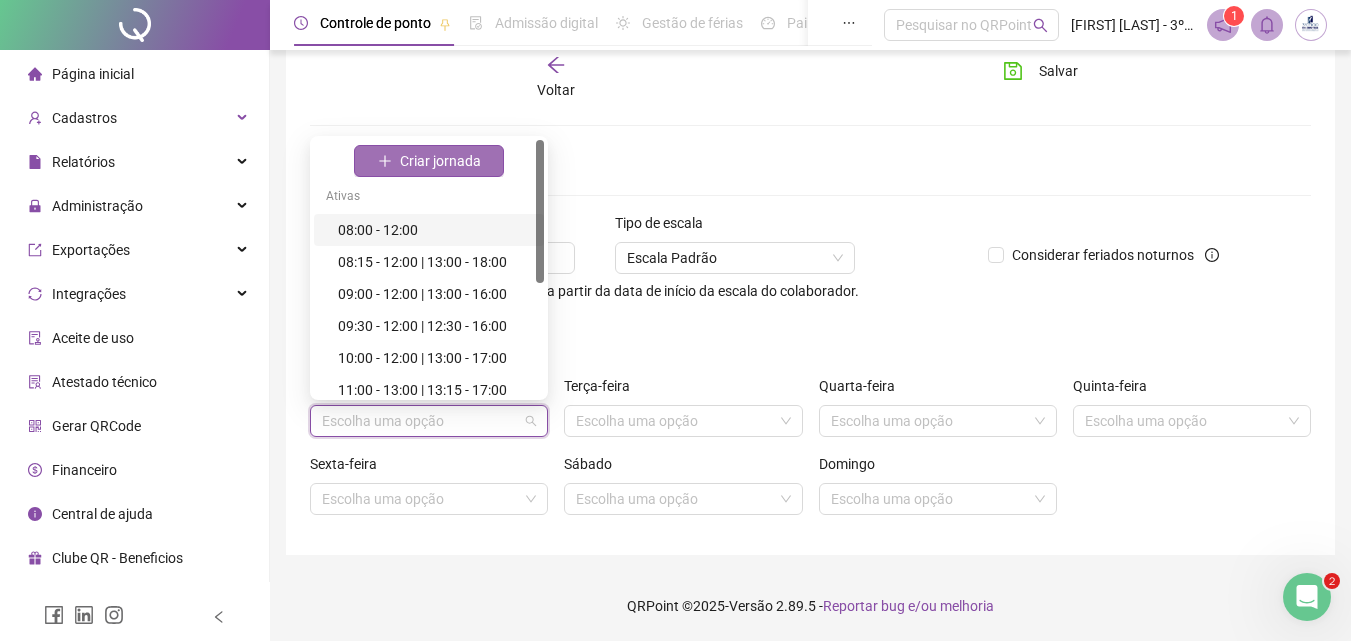 click on "Criar jornada" at bounding box center [440, 161] 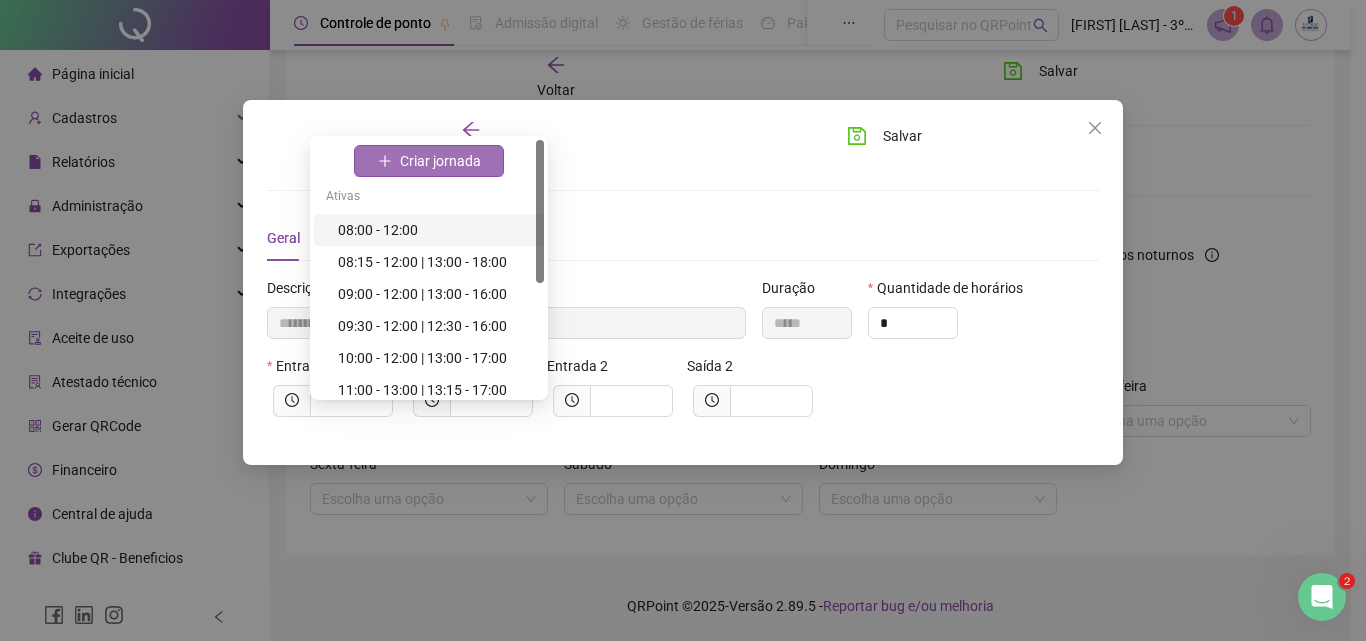 type 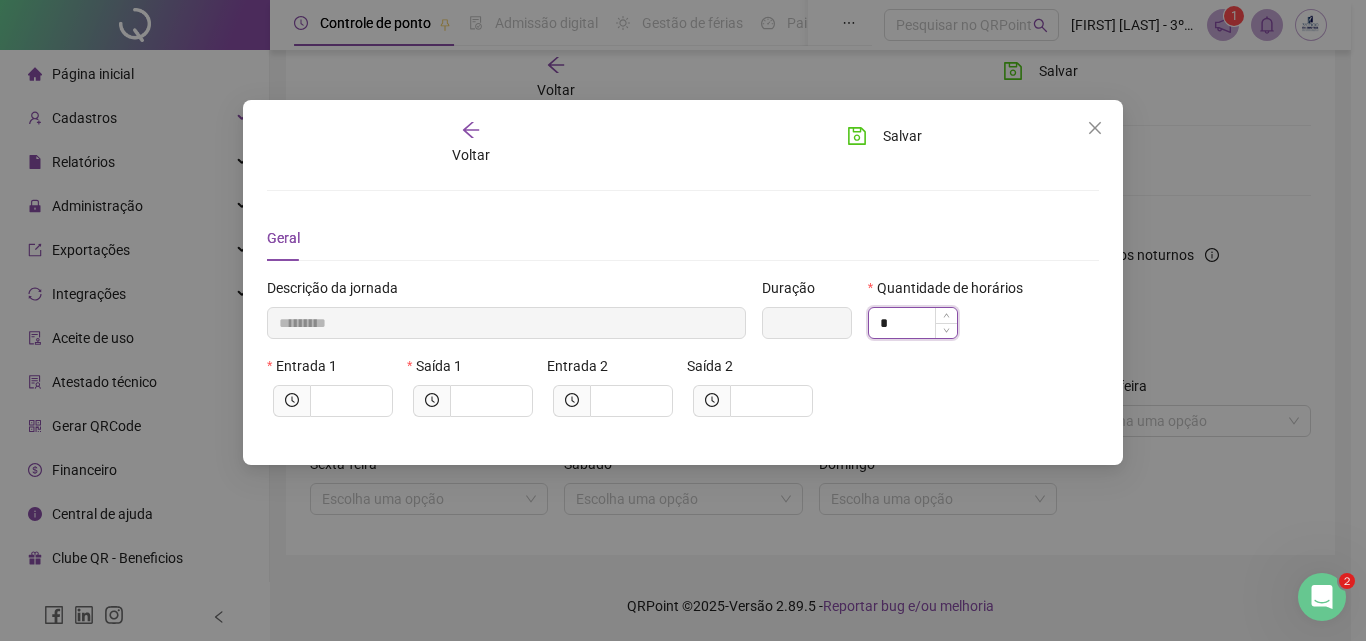 click on "*" at bounding box center (913, 323) 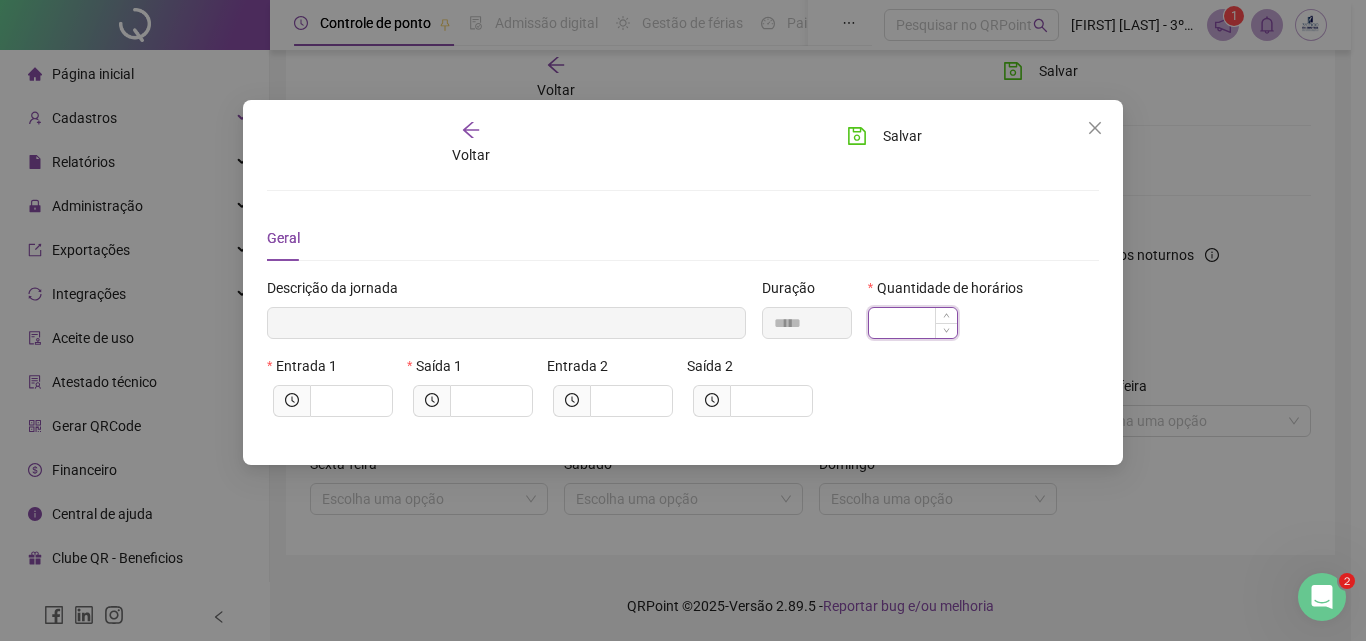 type on "**********" 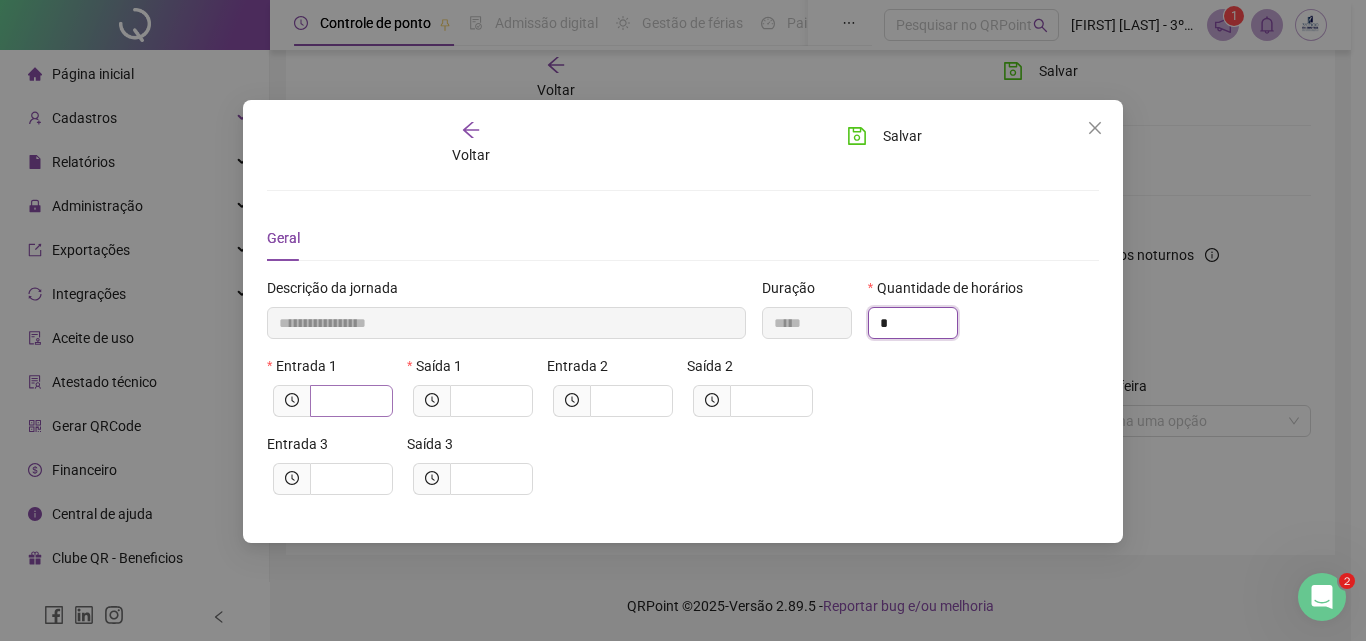 type on "*" 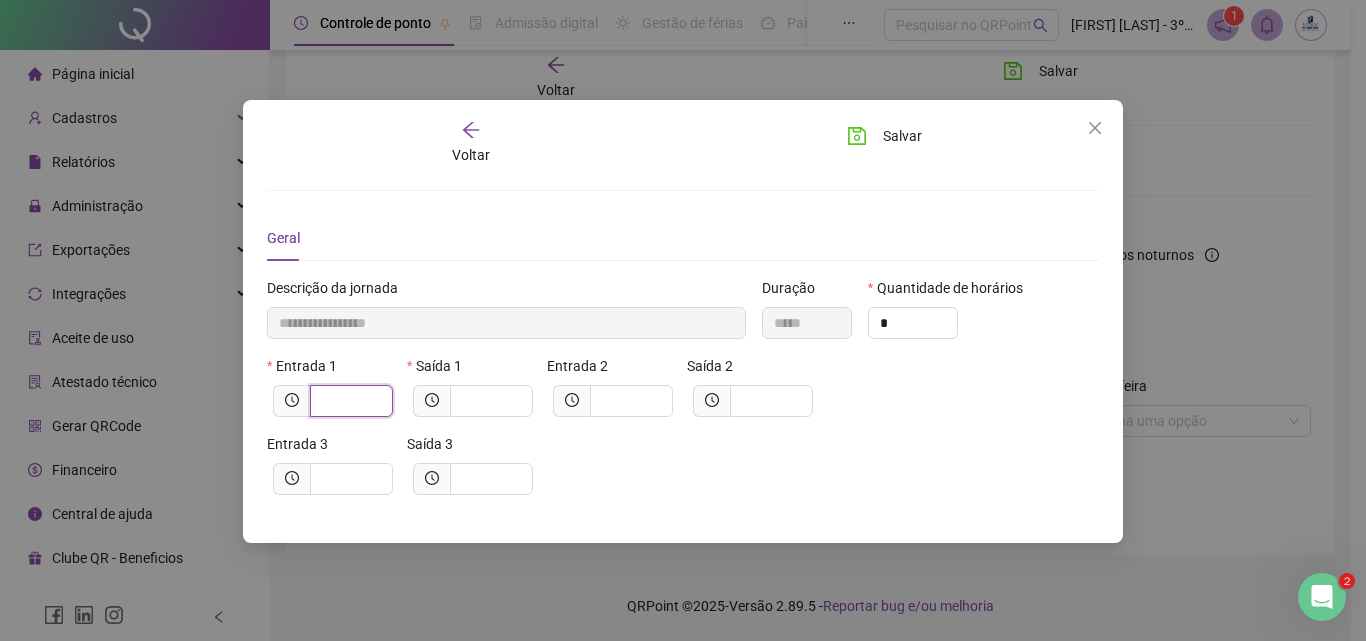 click at bounding box center [349, 401] 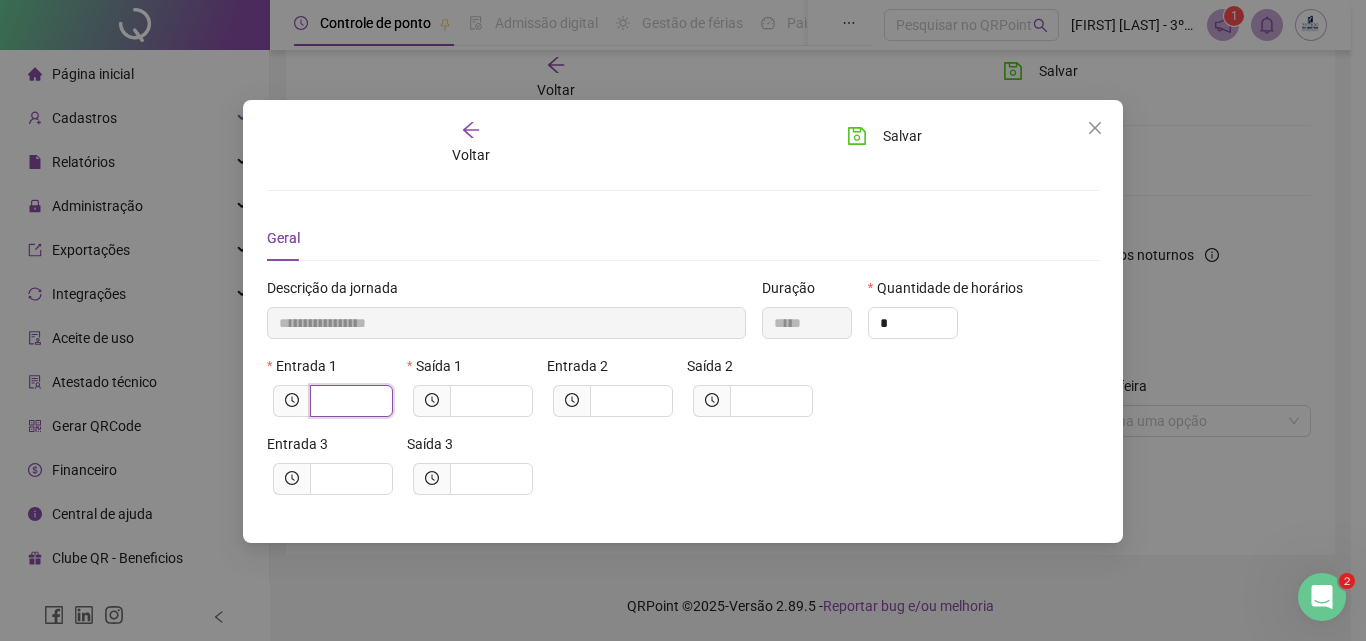 type on "*****" 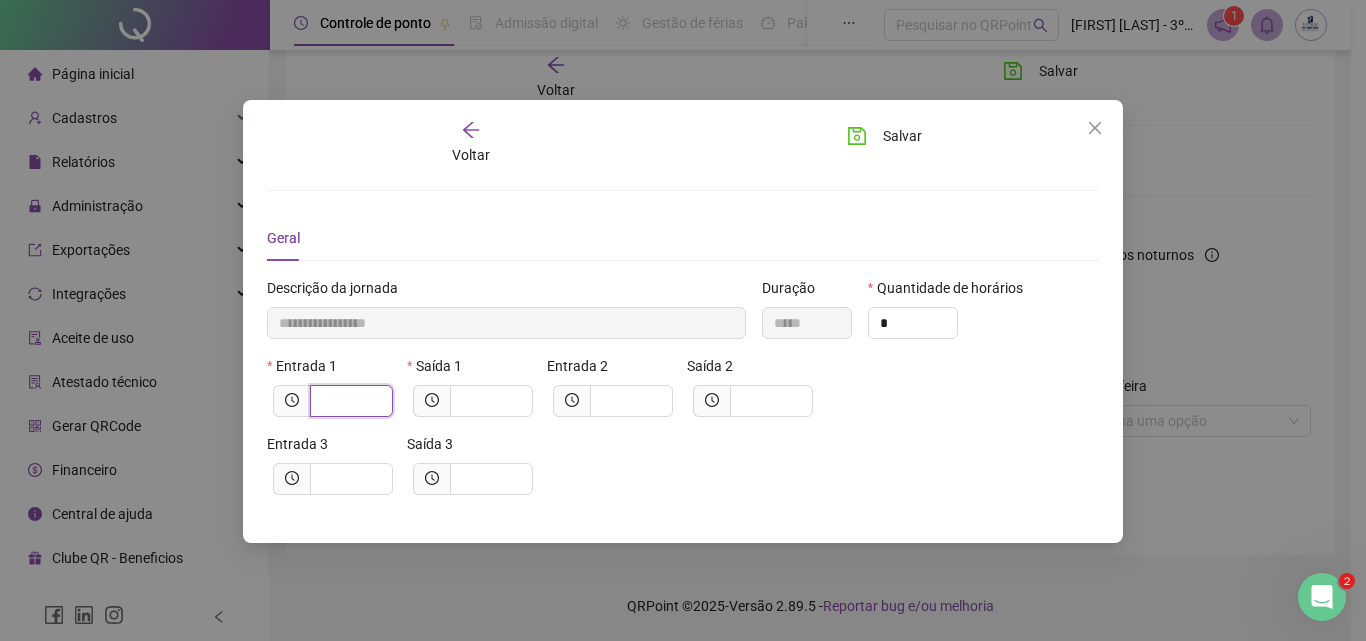 type on "*" 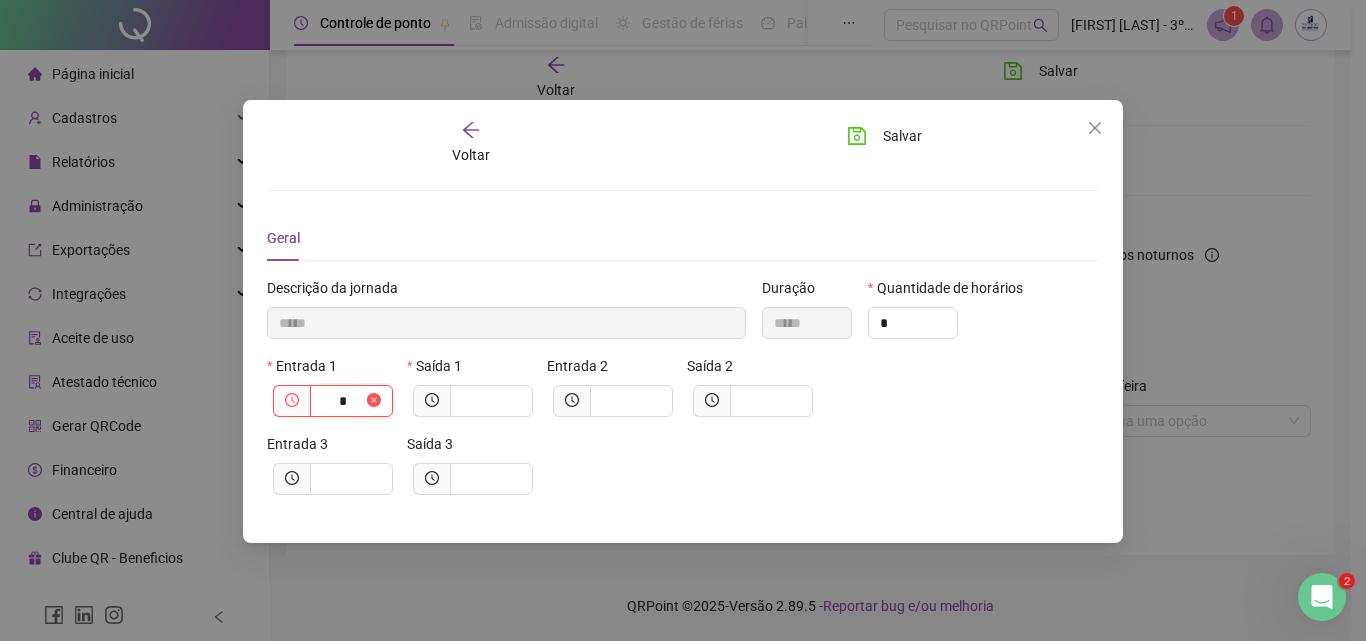type on "******" 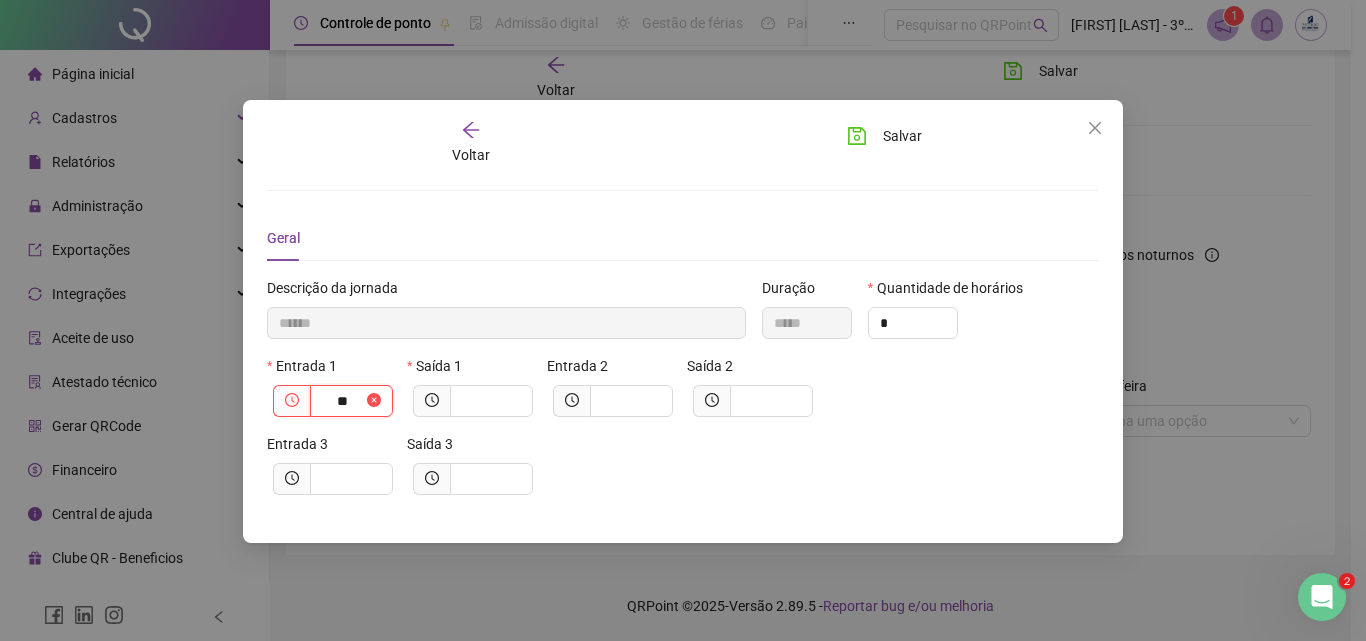 type on "********" 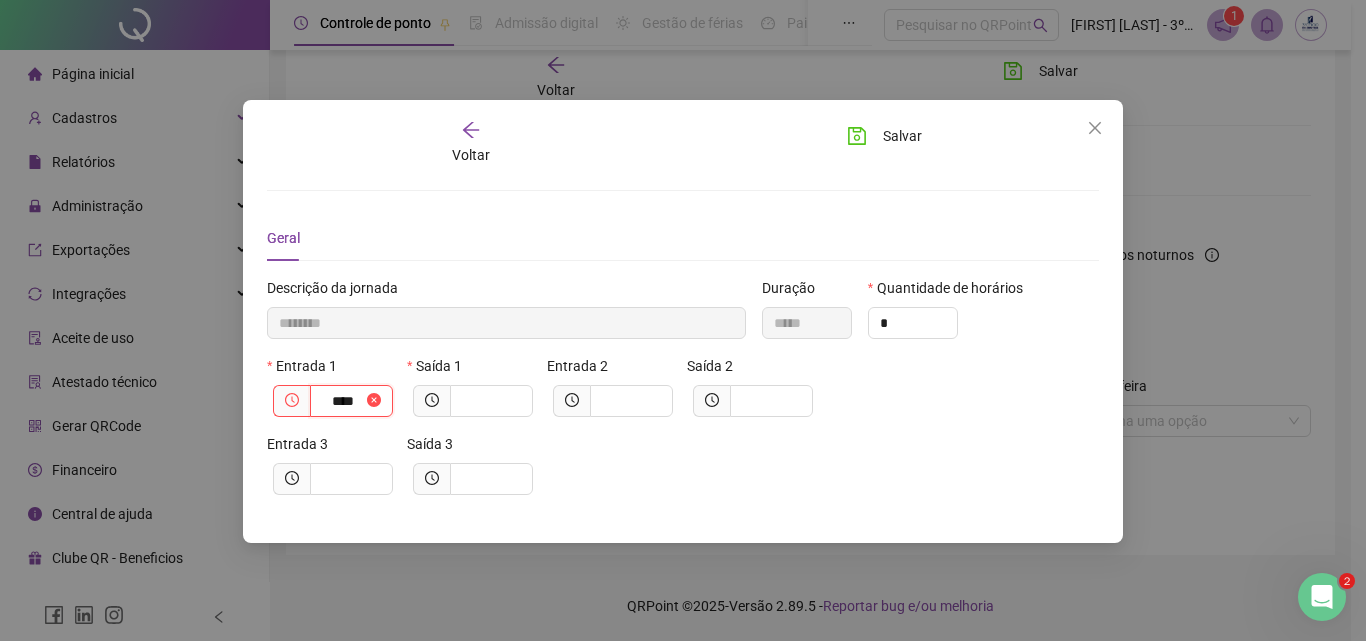 type on "******" 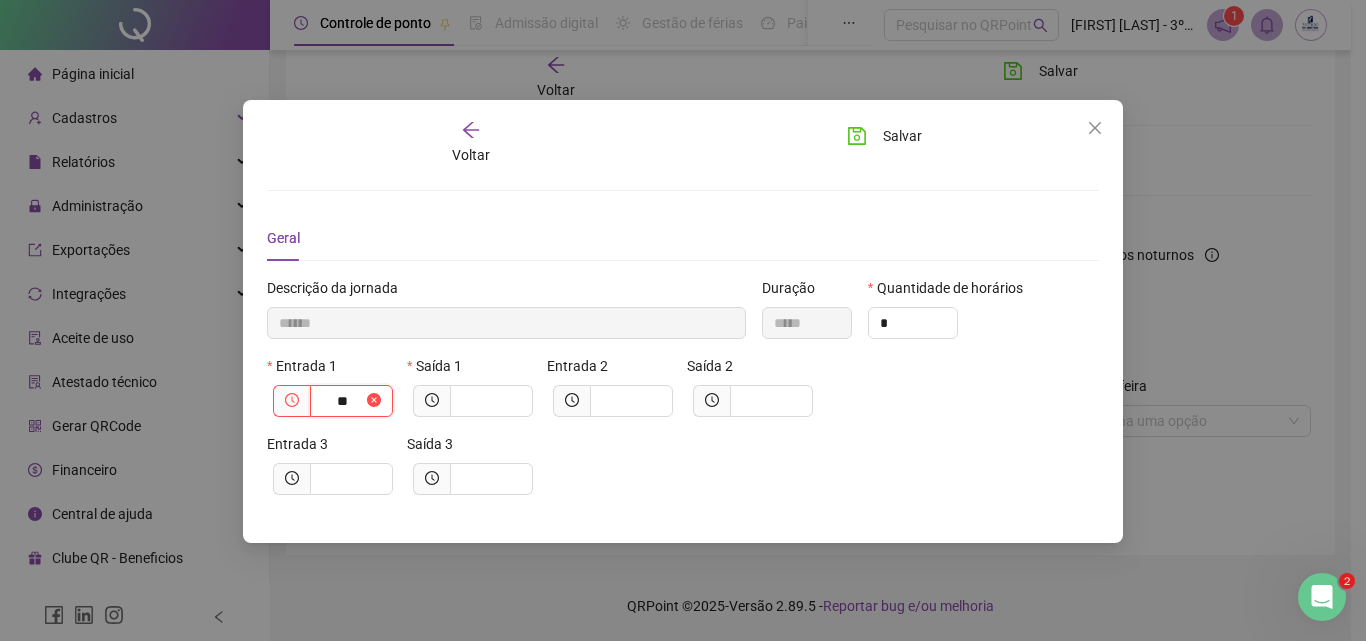 type on "*****" 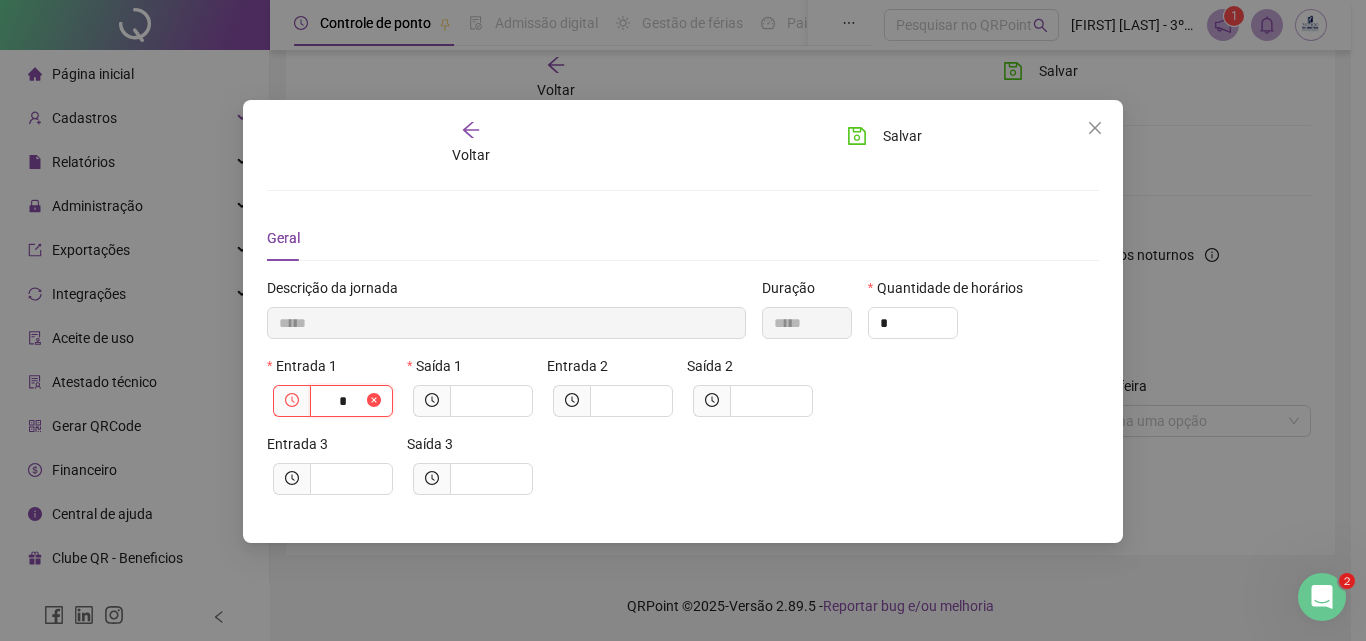 type on "*****" 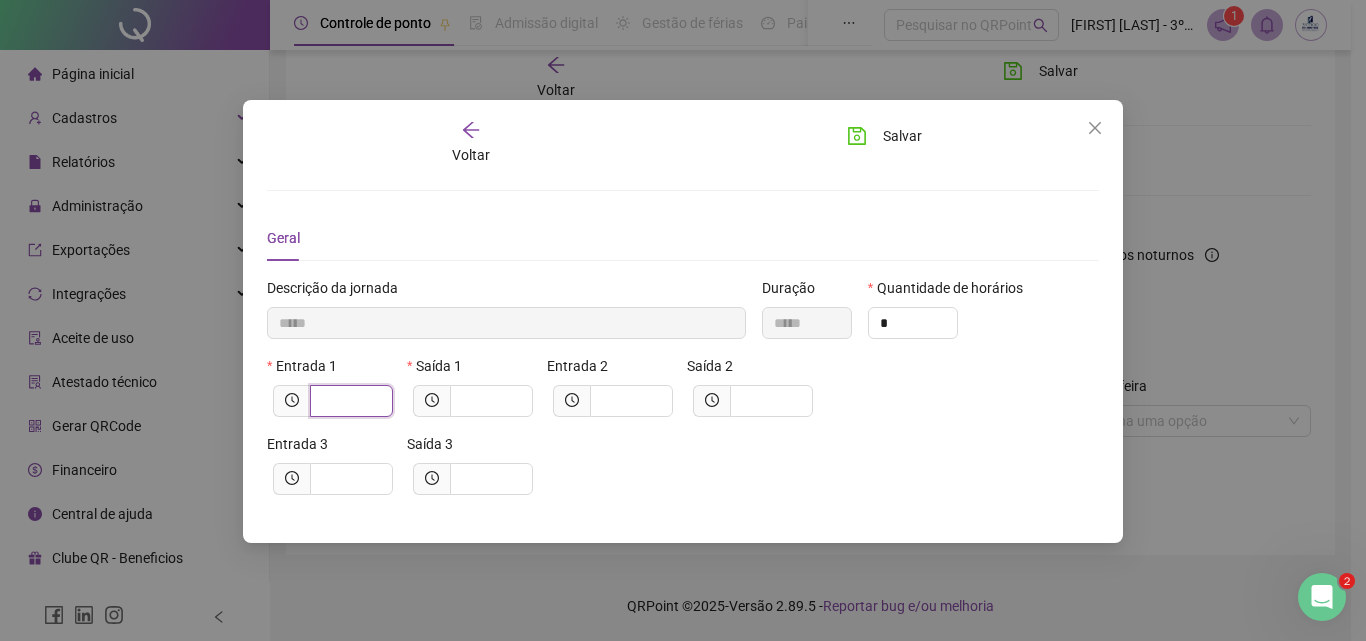 type on "*****" 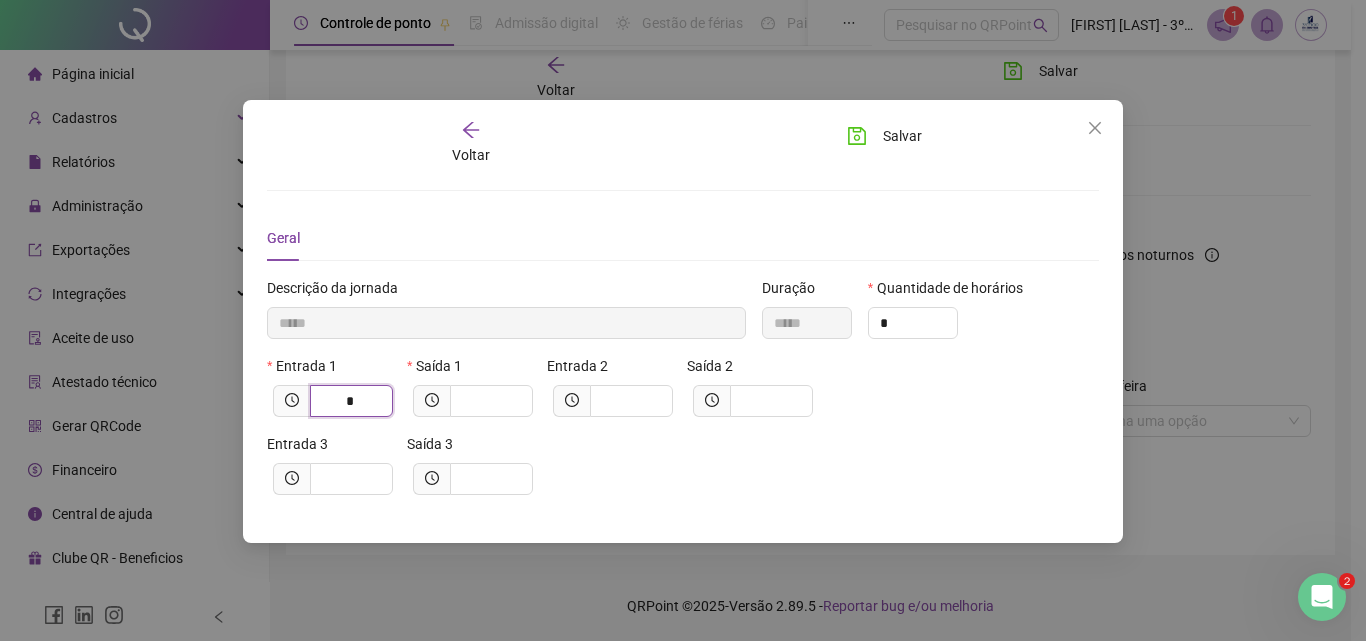 type on "******" 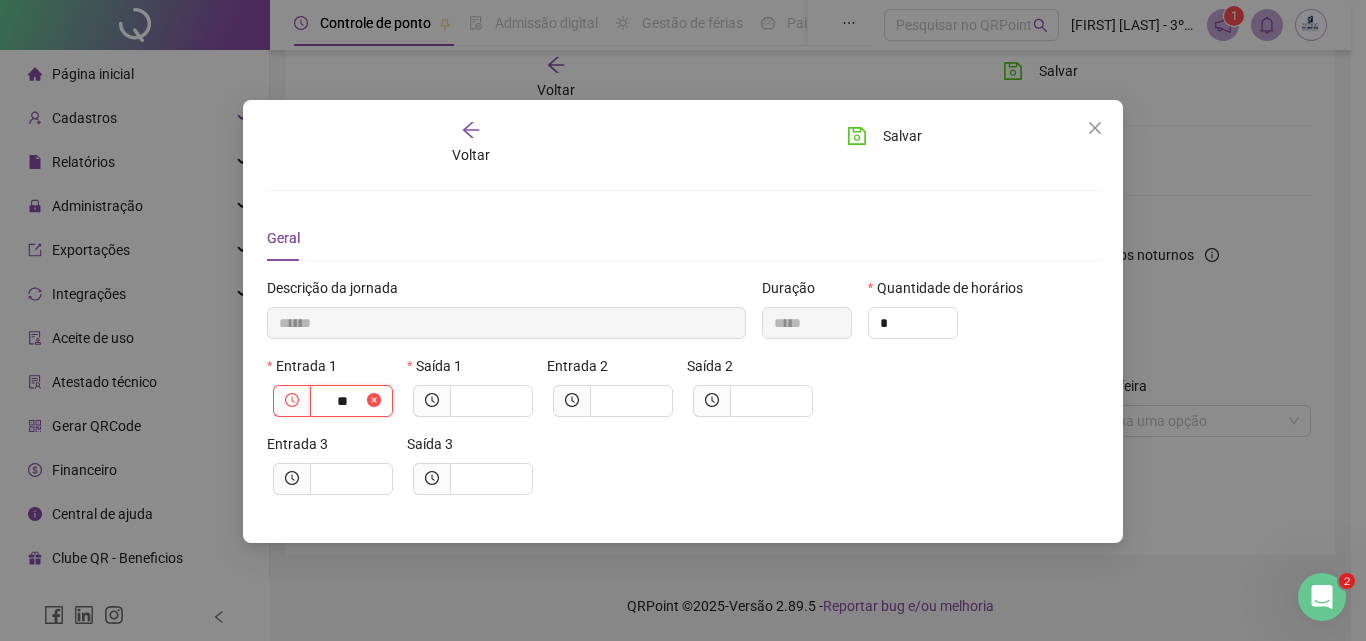 type on "********" 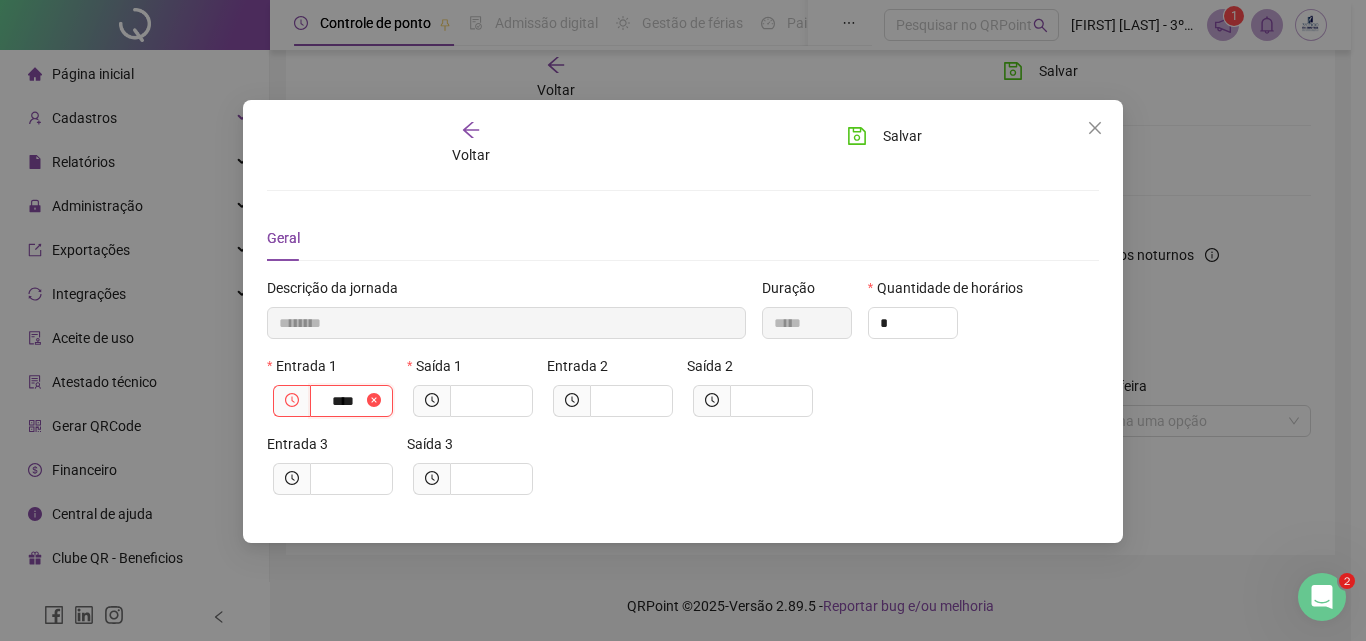 type on "*********" 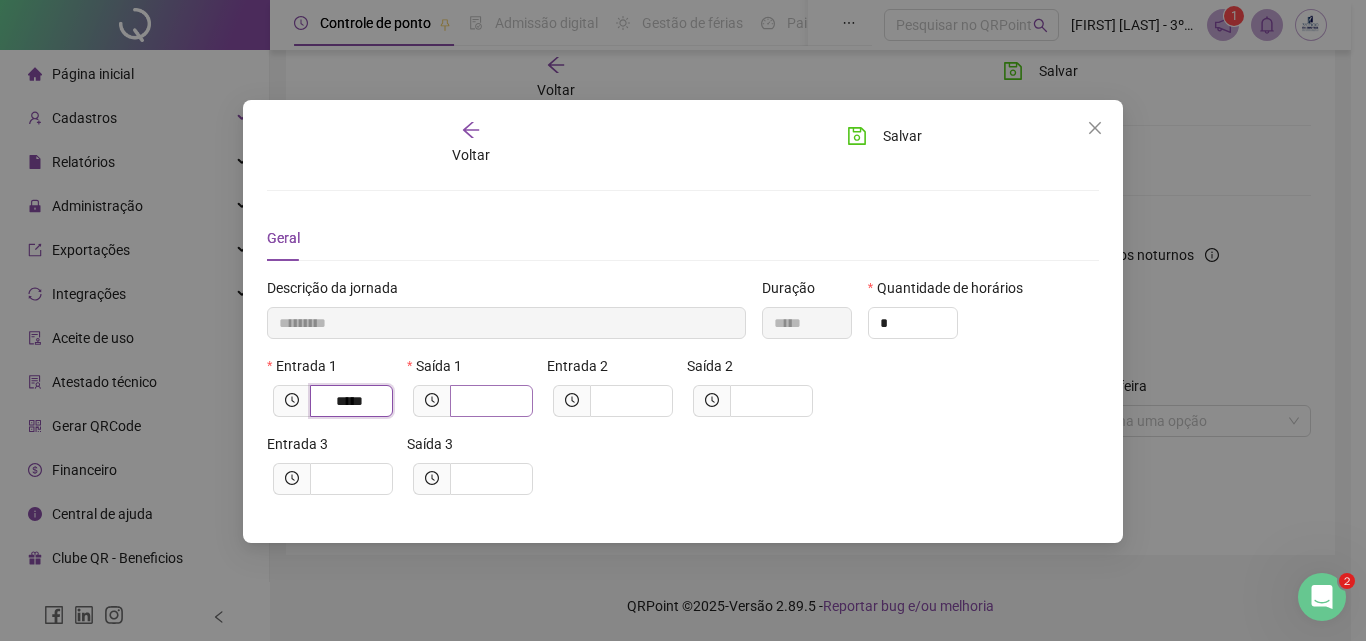 type on "*****" 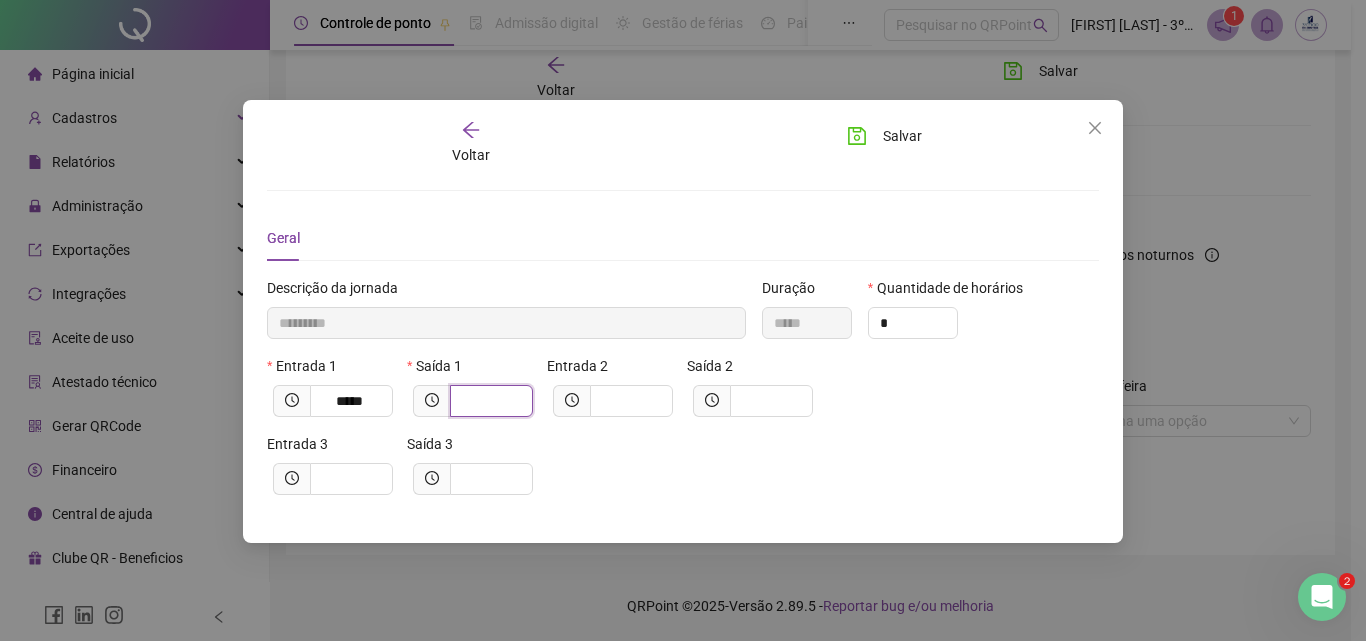 click at bounding box center (489, 401) 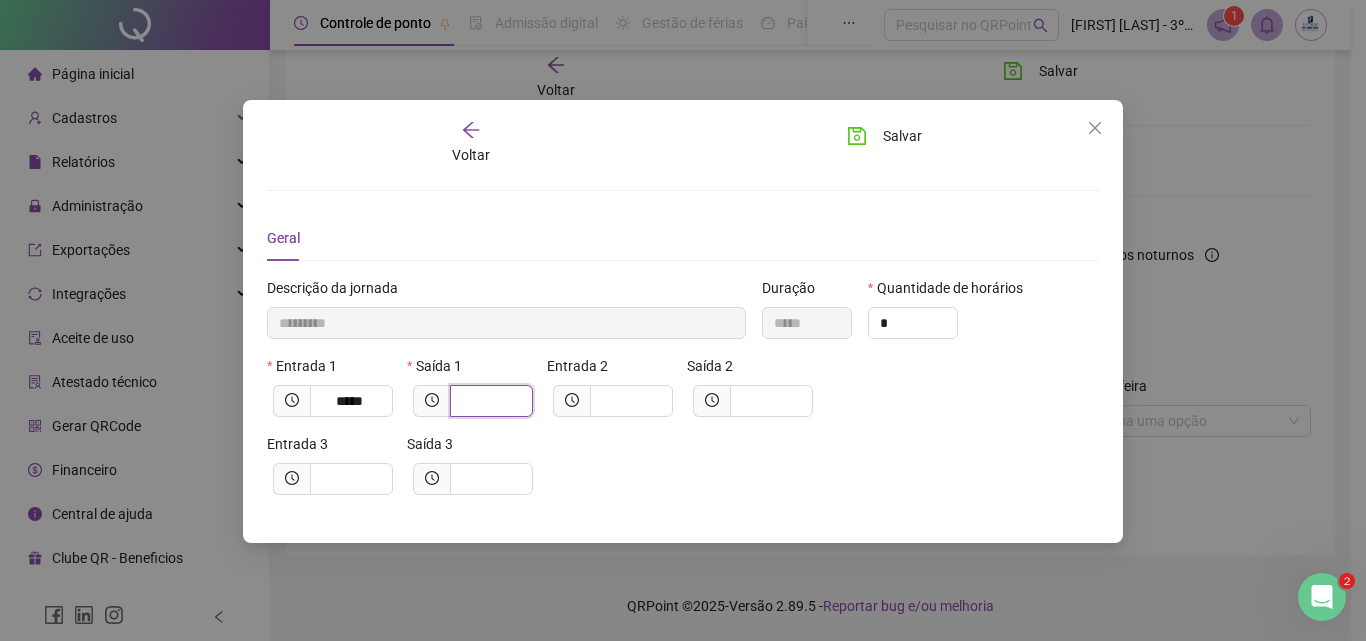 type on "*********" 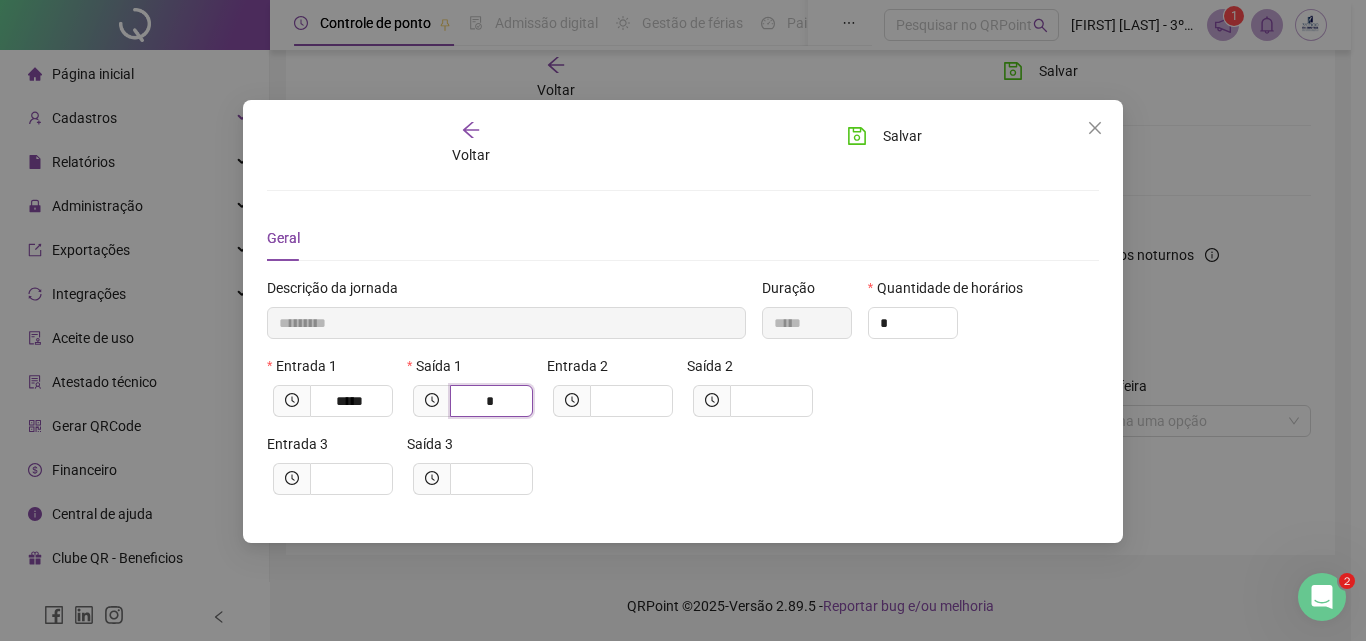 type on "**********" 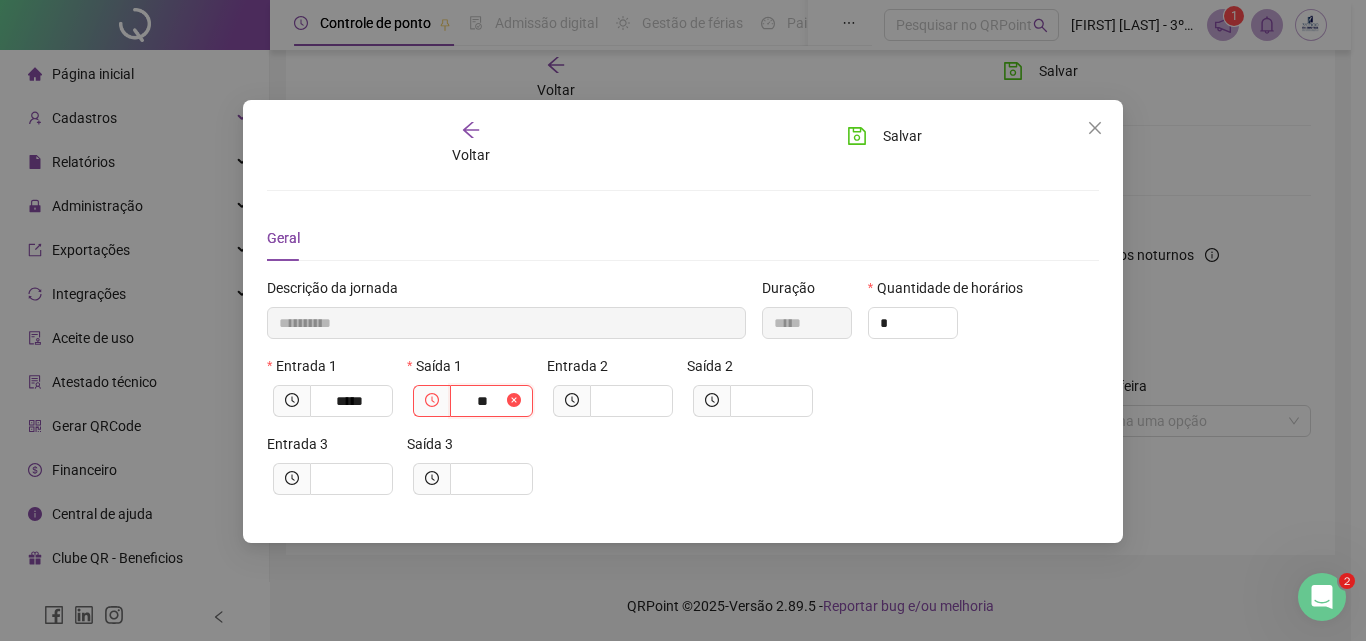 type on "**********" 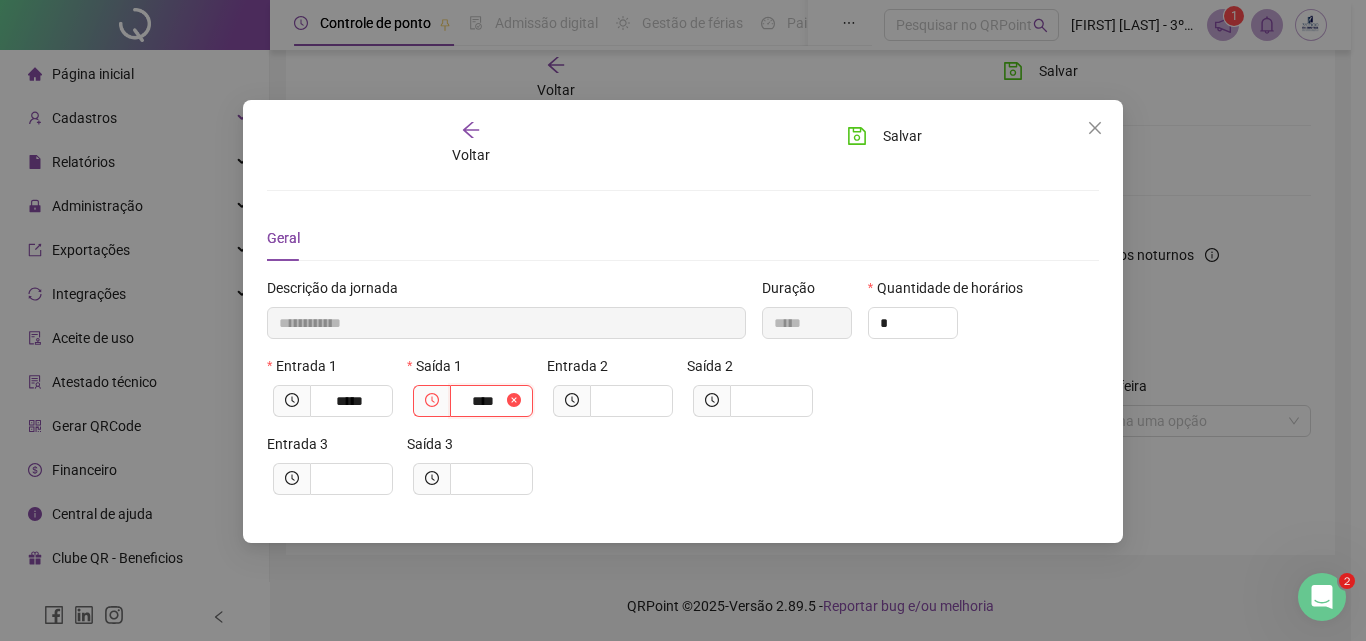 type on "**********" 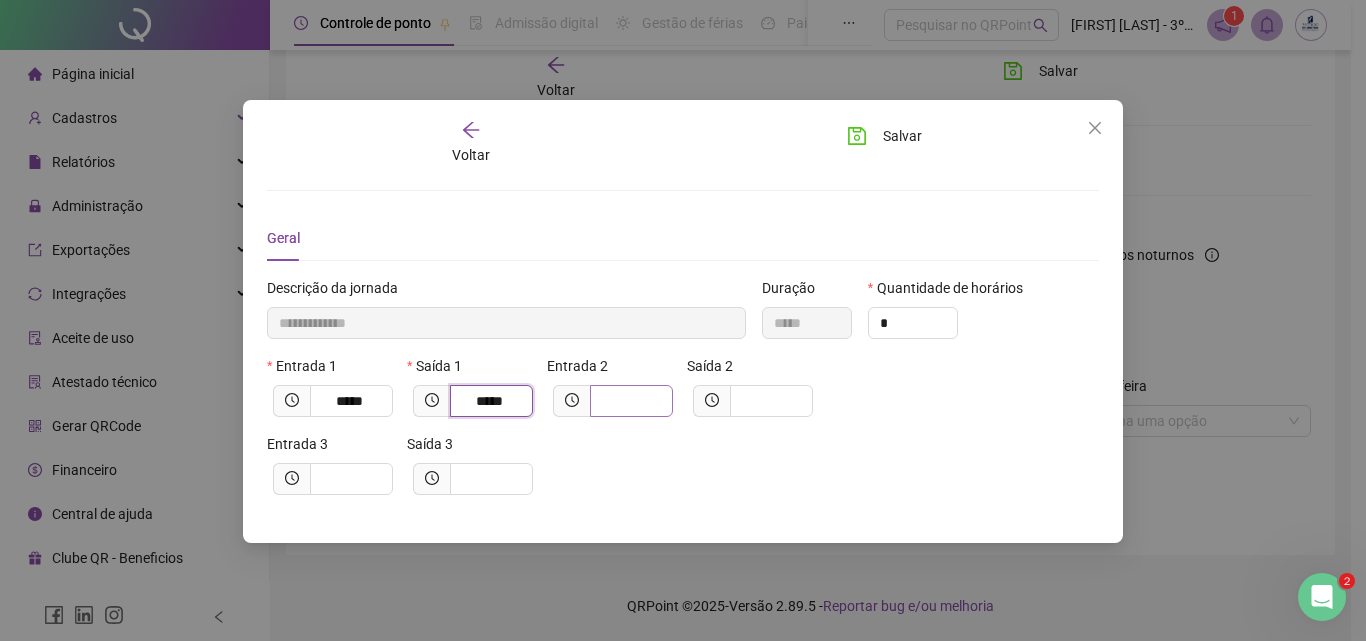 type on "*****" 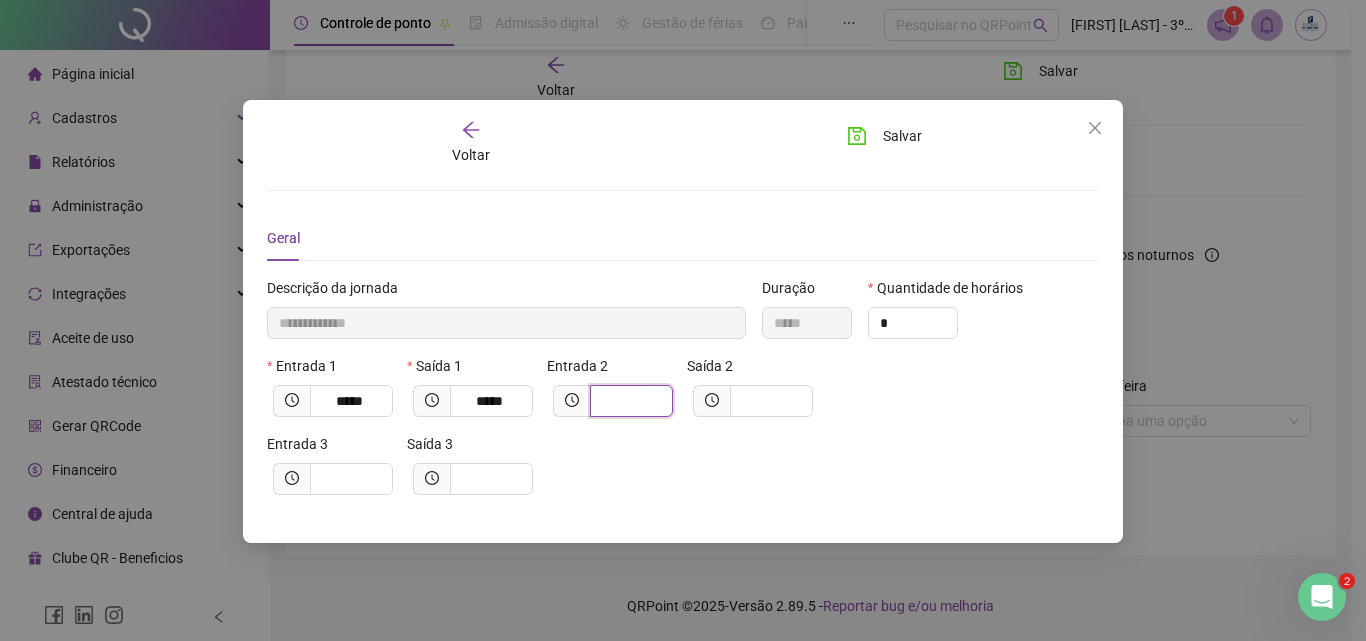 click at bounding box center [629, 401] 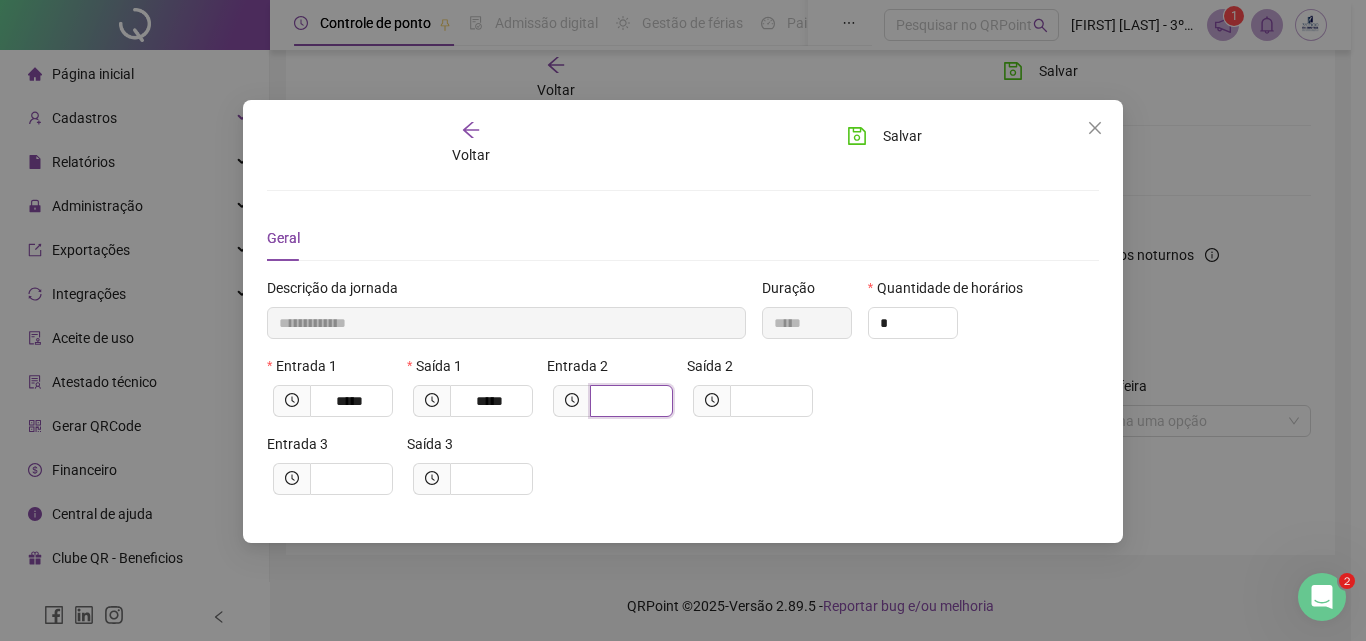 type on "**********" 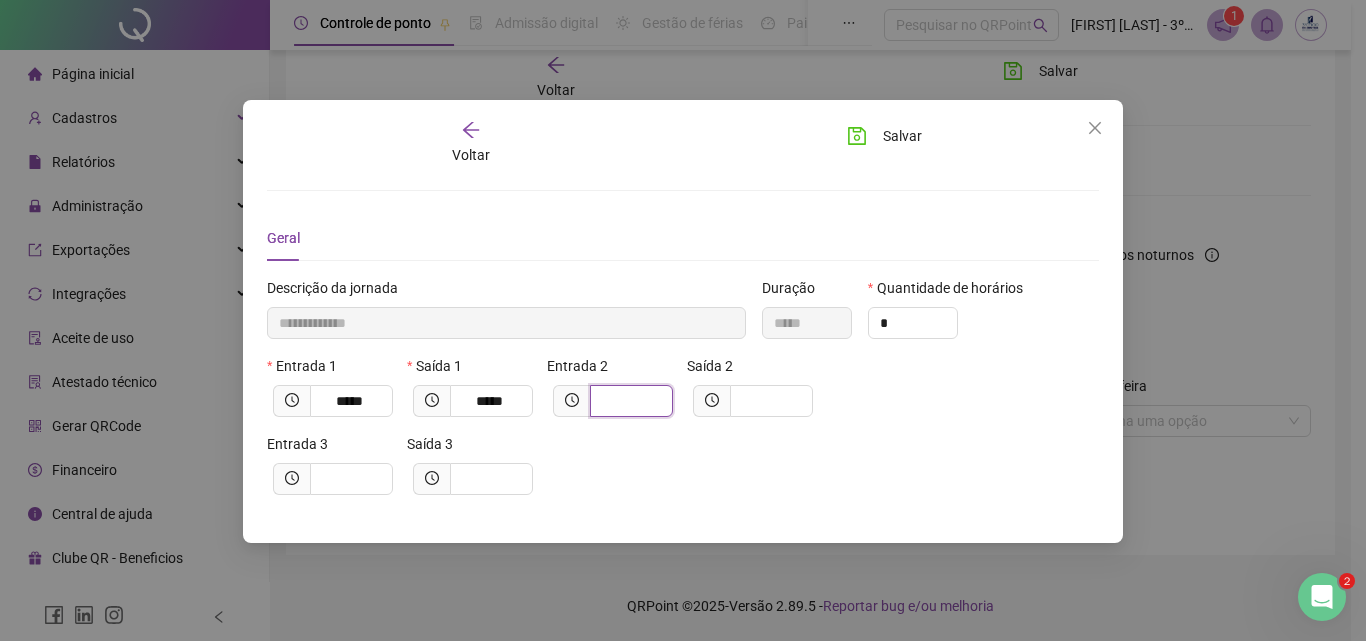 type on "*" 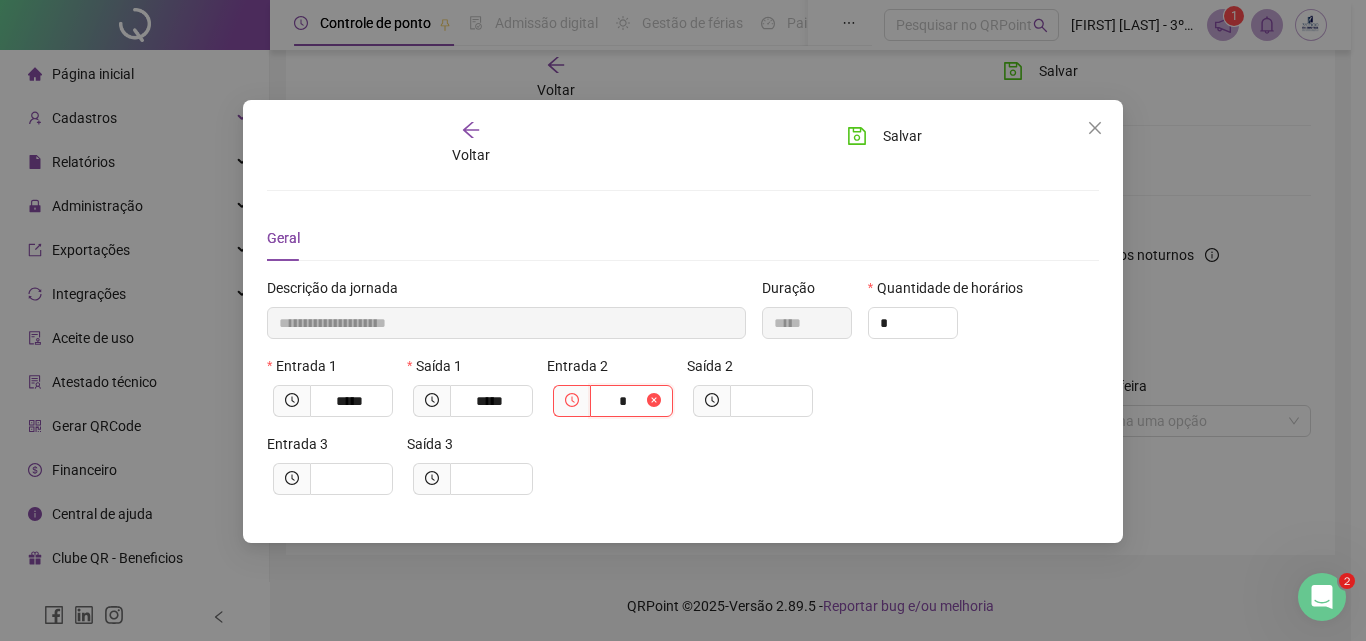 type on "**********" 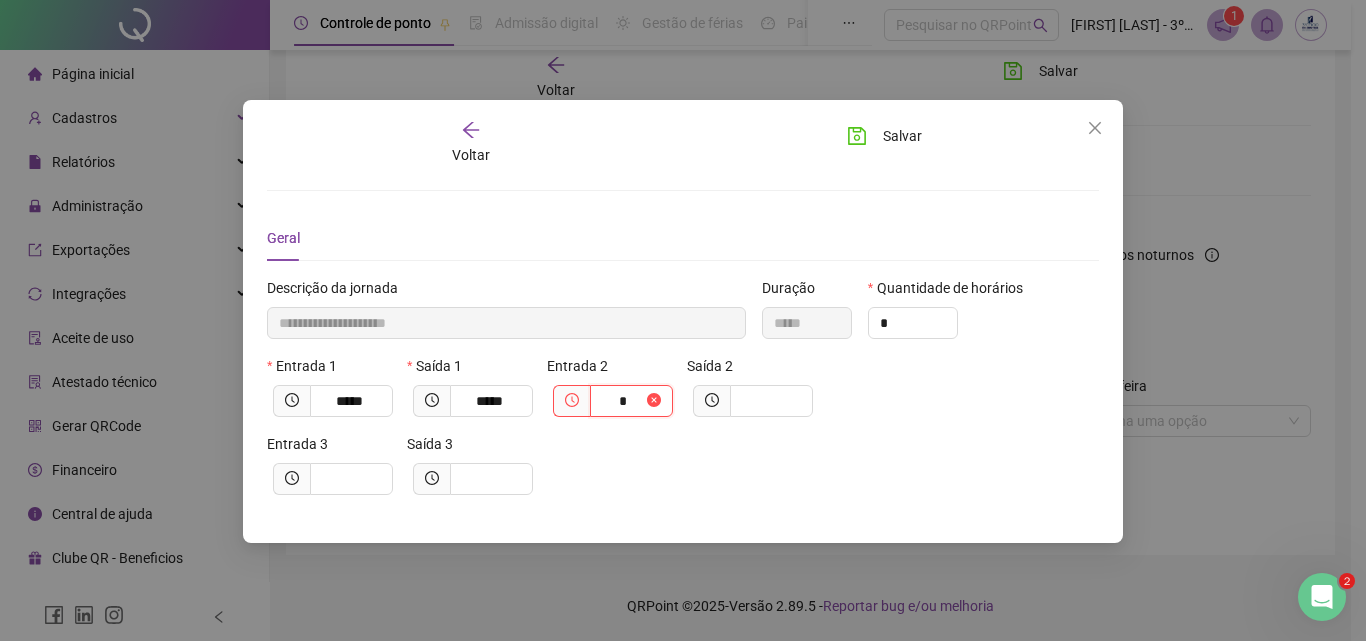 type on "**" 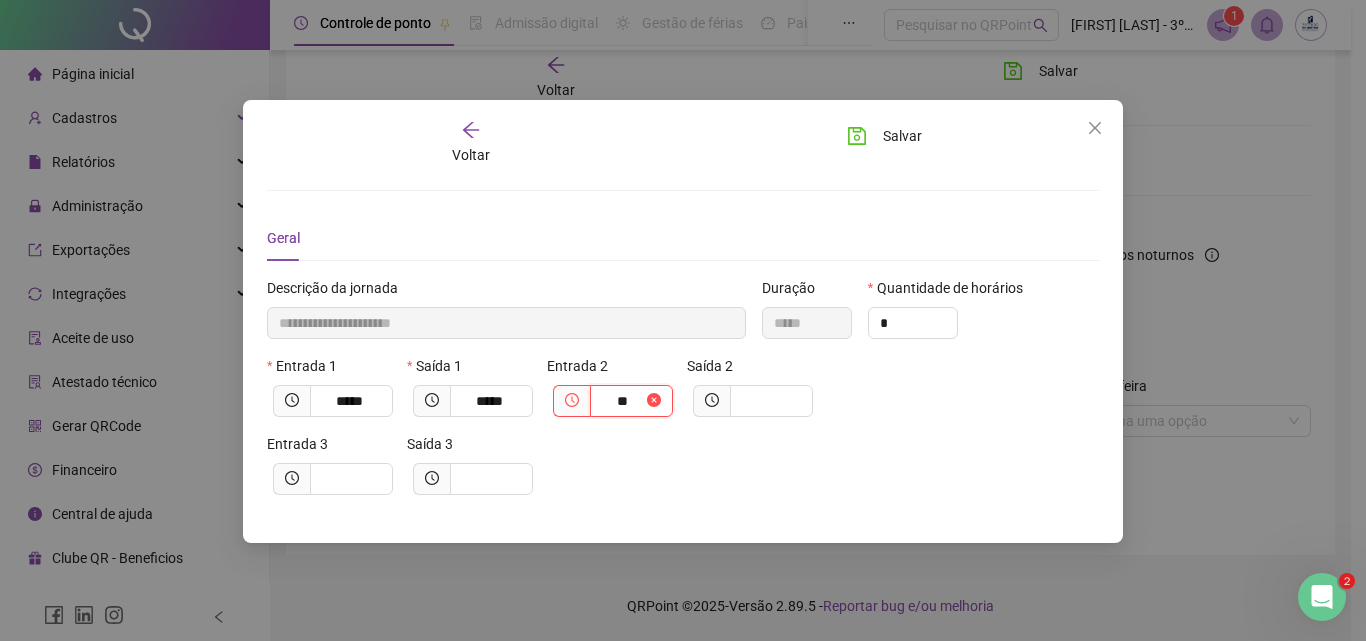 type on "**********" 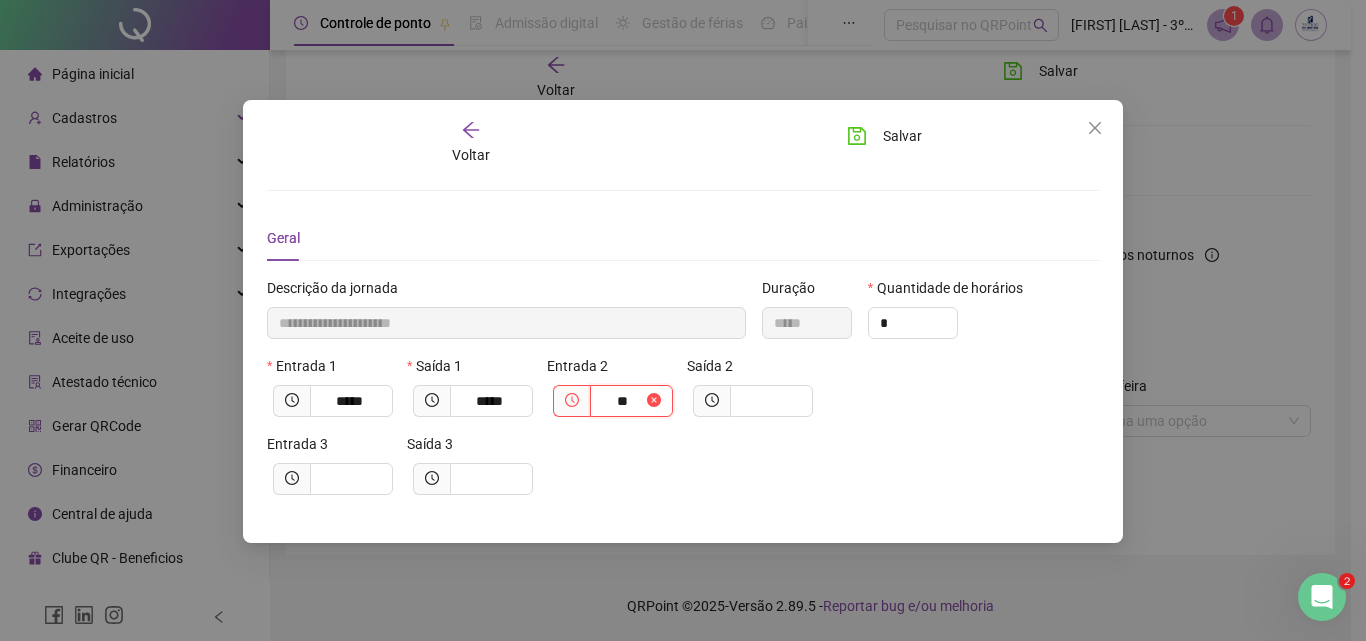 type on "****" 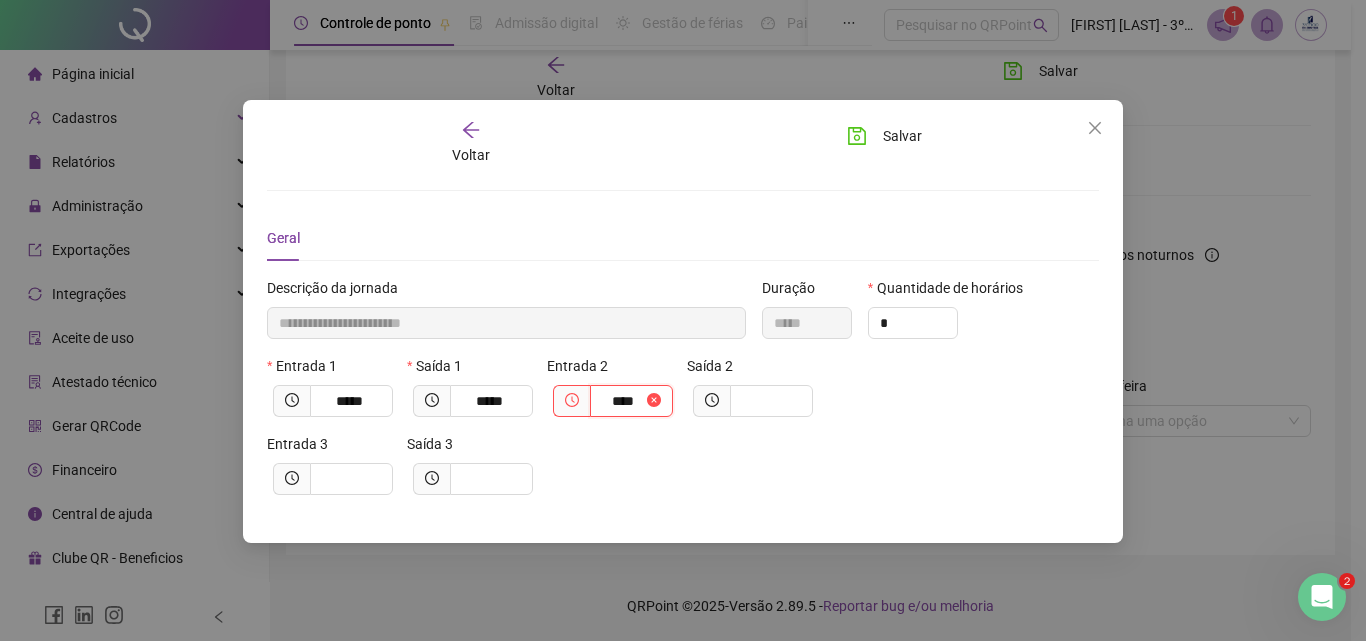 type on "**********" 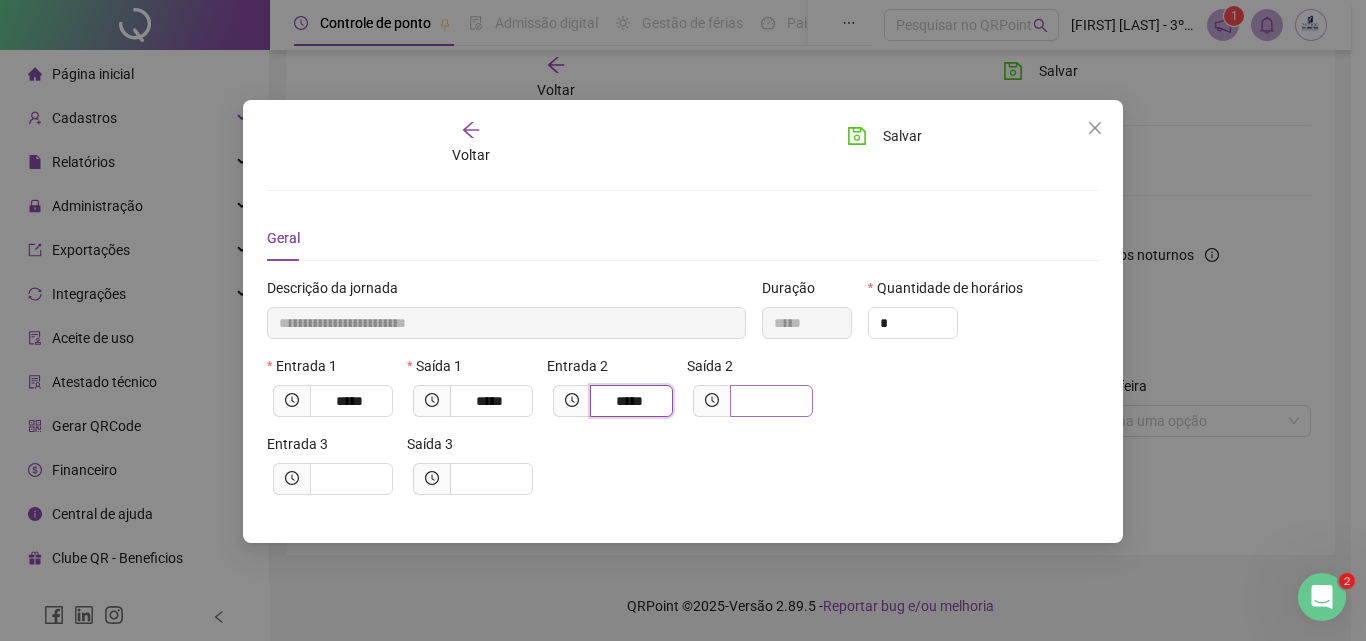 type on "*****" 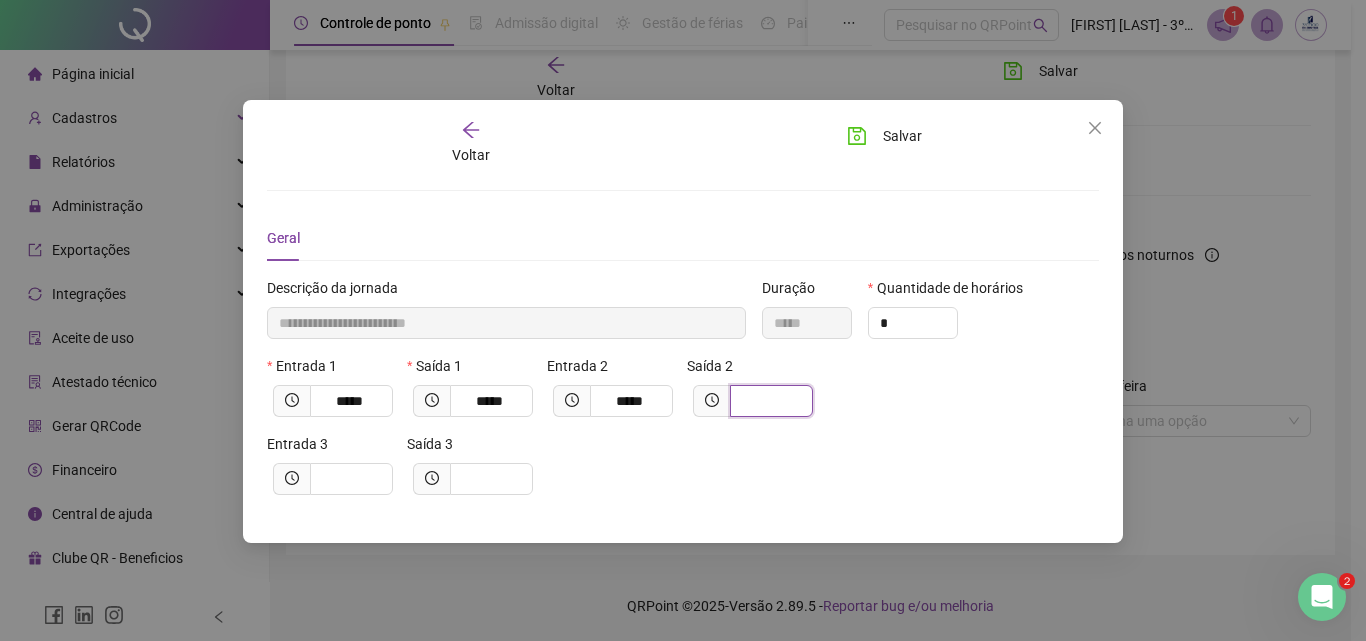 click at bounding box center (769, 401) 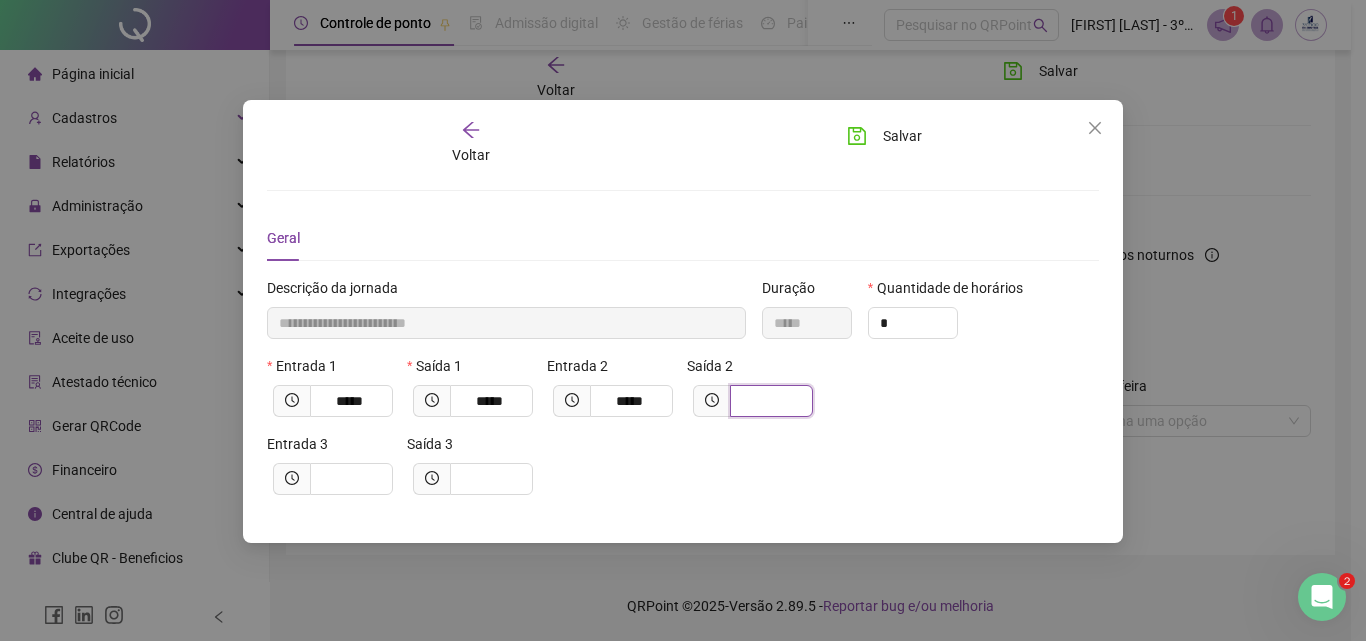 type on "**********" 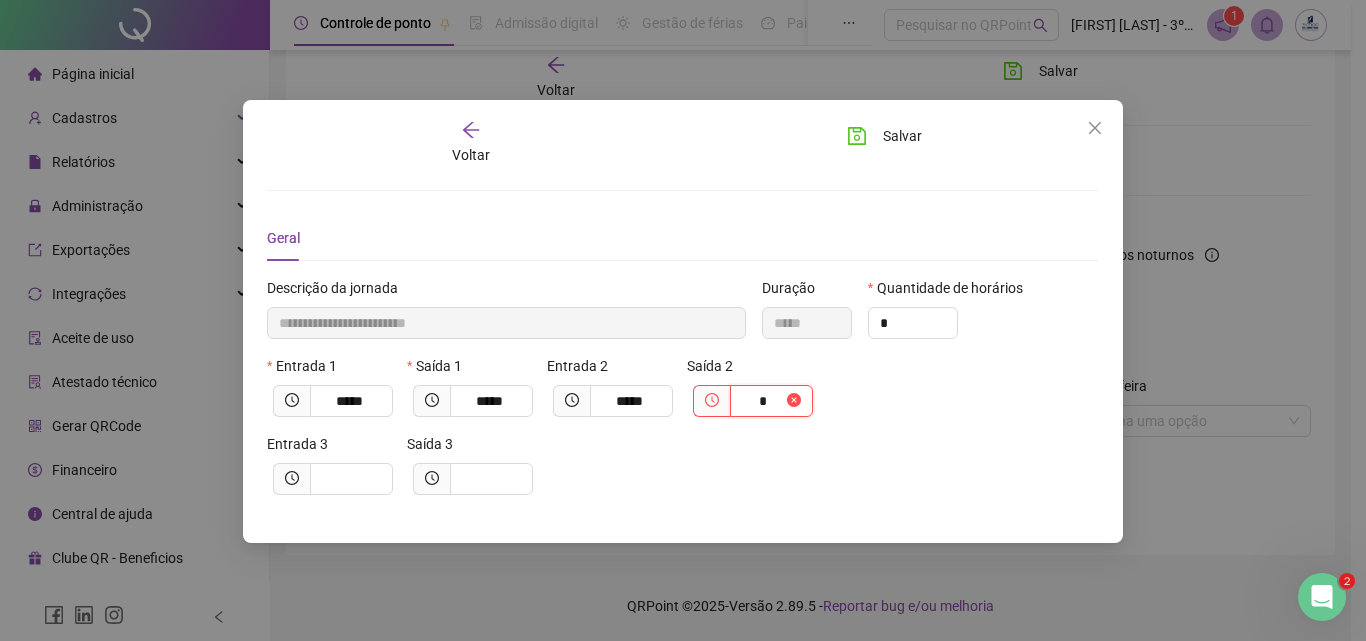 type on "**********" 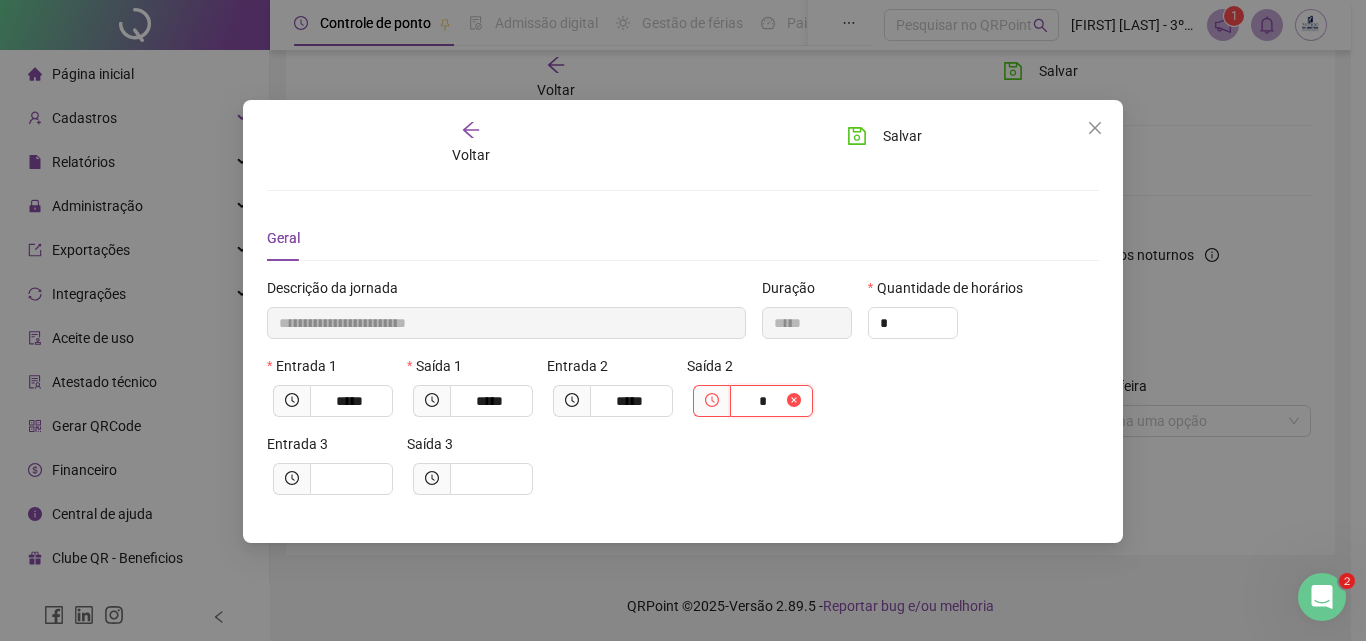 type on "**" 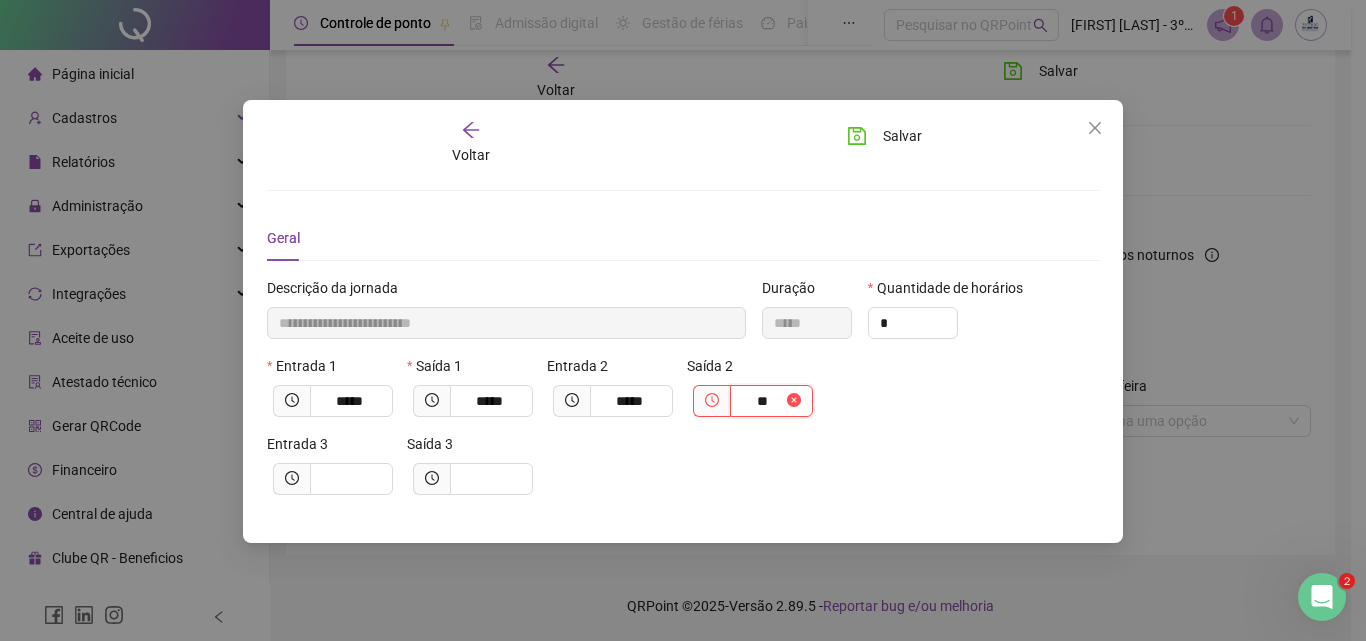 type on "**********" 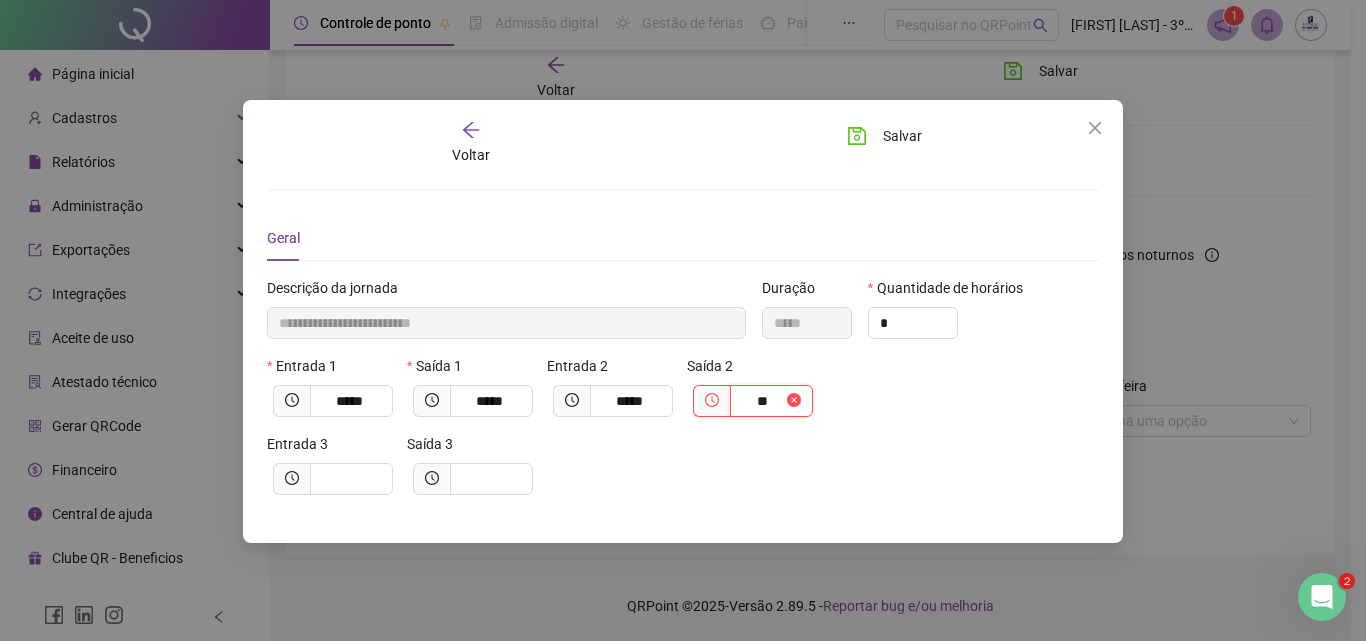 type on "*****" 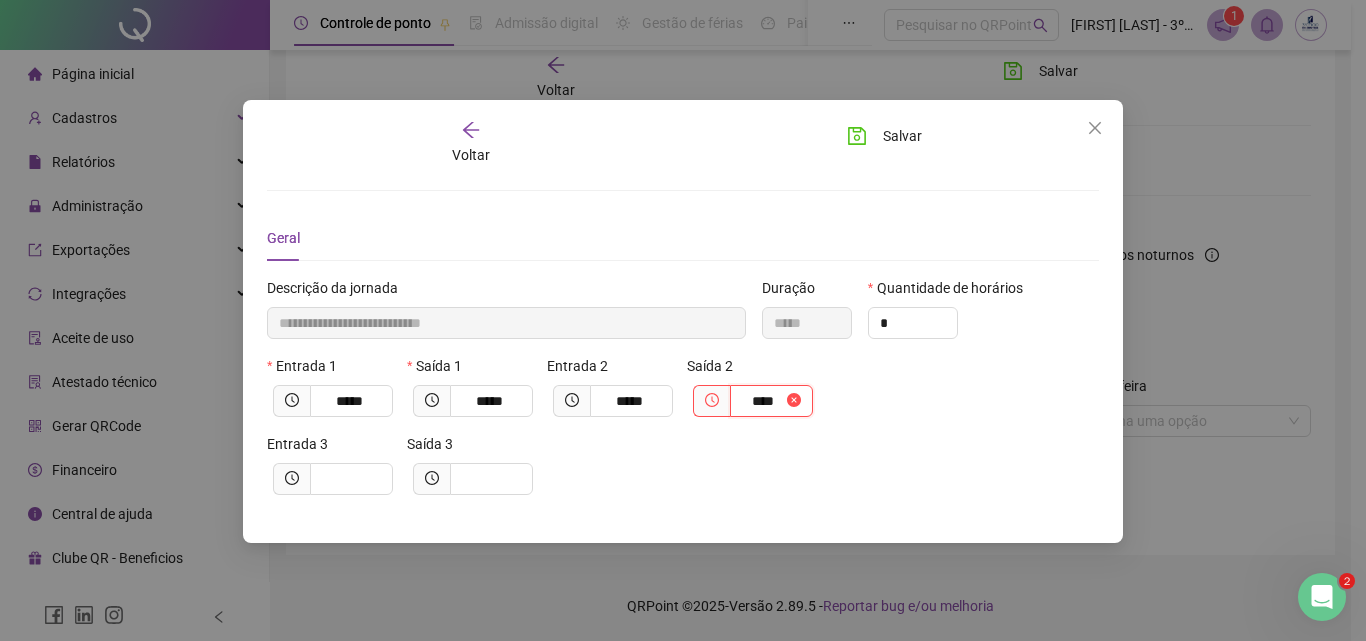 type on "**********" 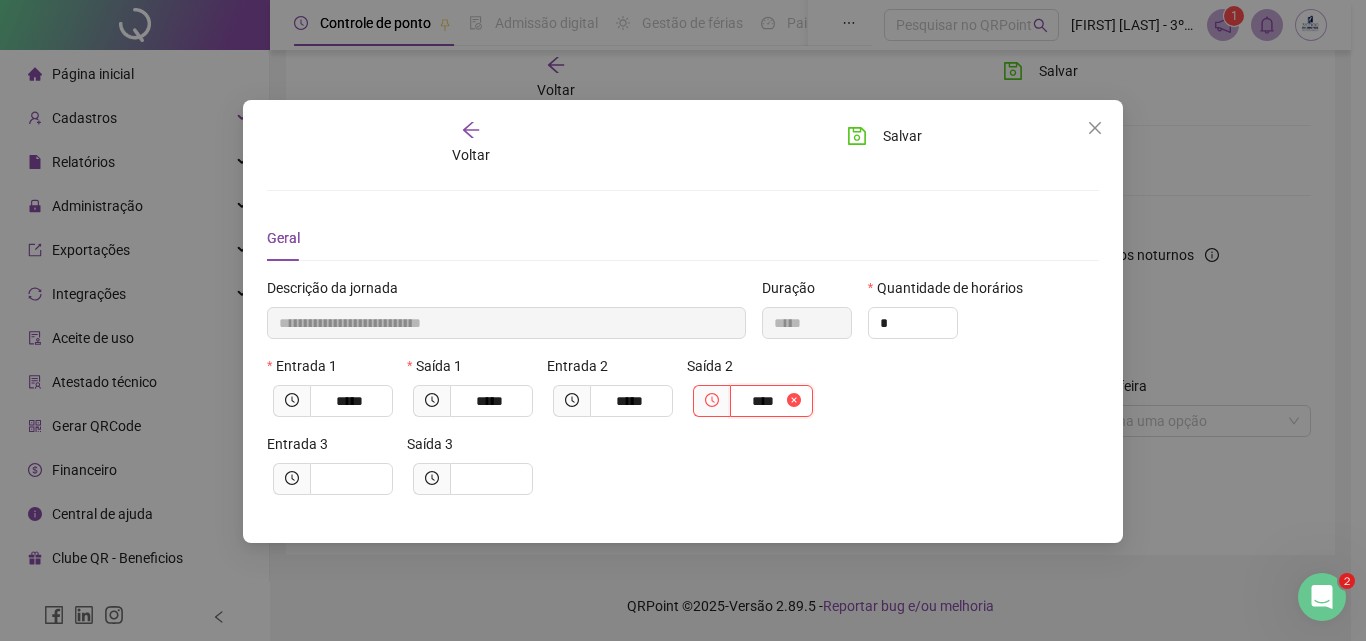 type on "*****" 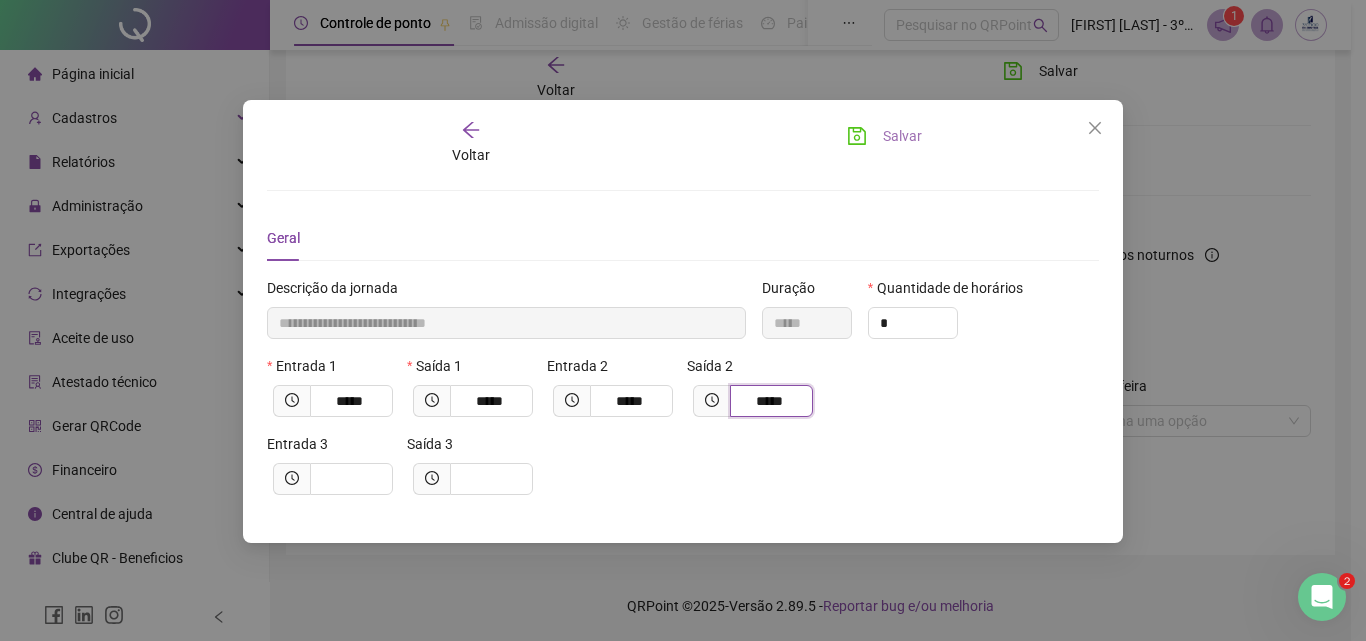type on "*****" 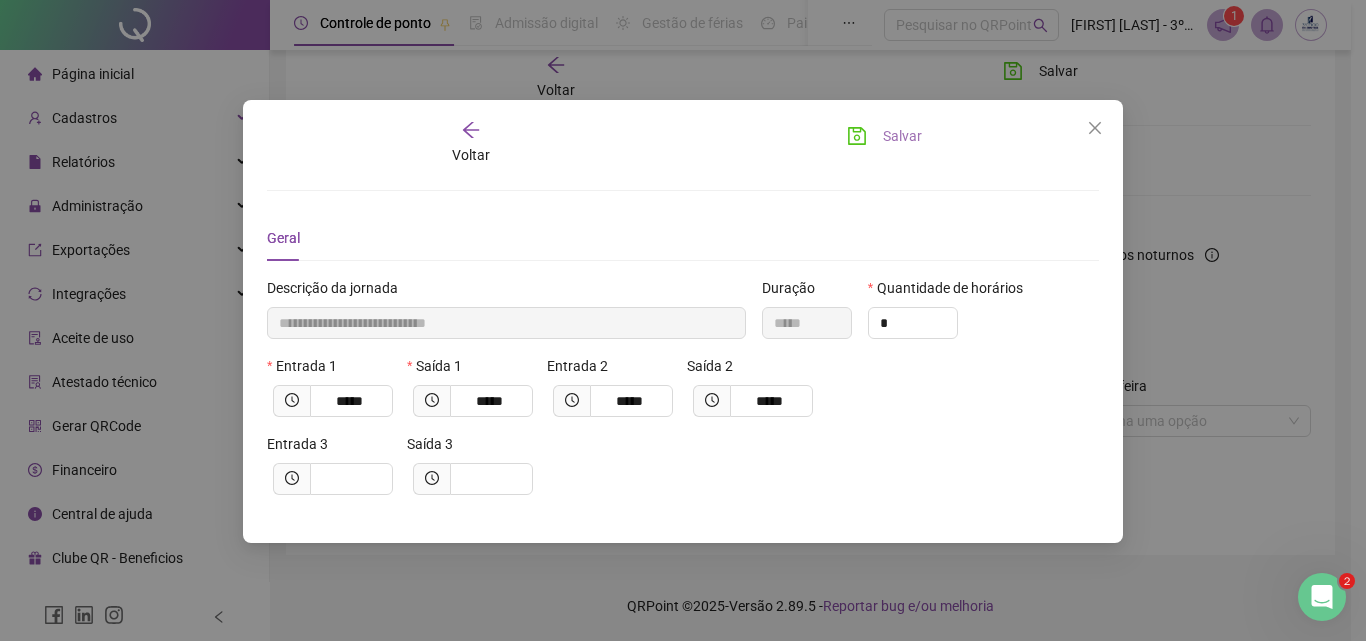 click on "Salvar" at bounding box center [902, 136] 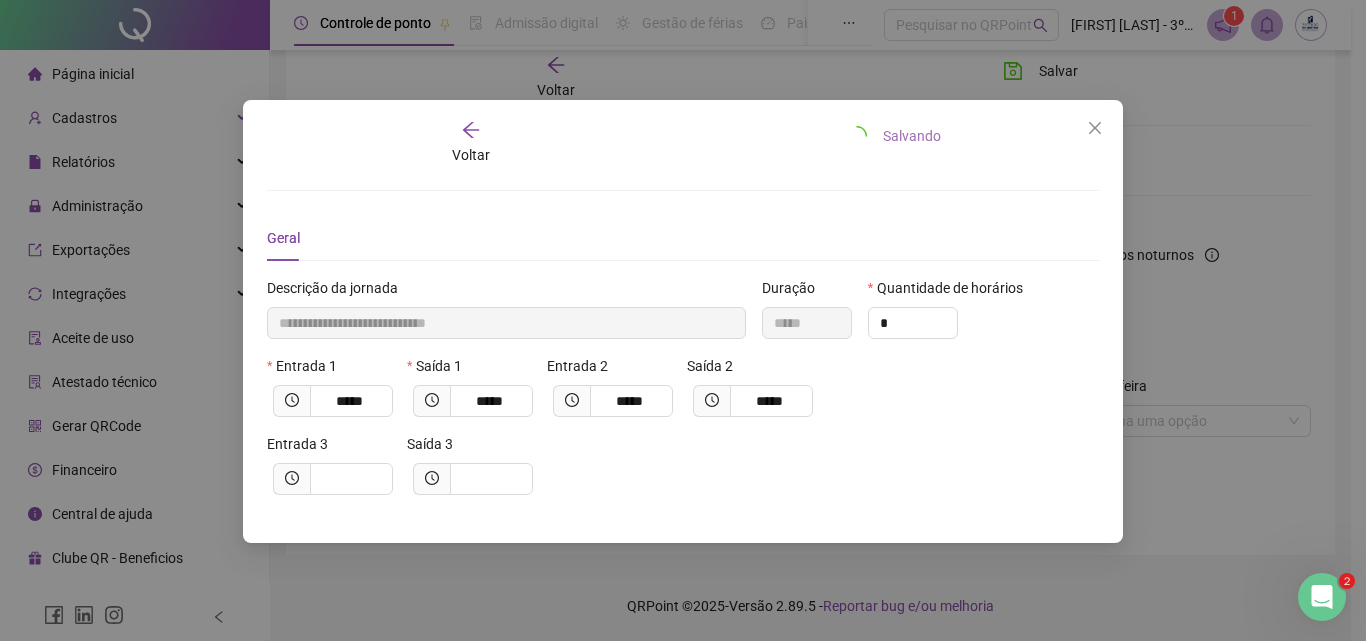 type 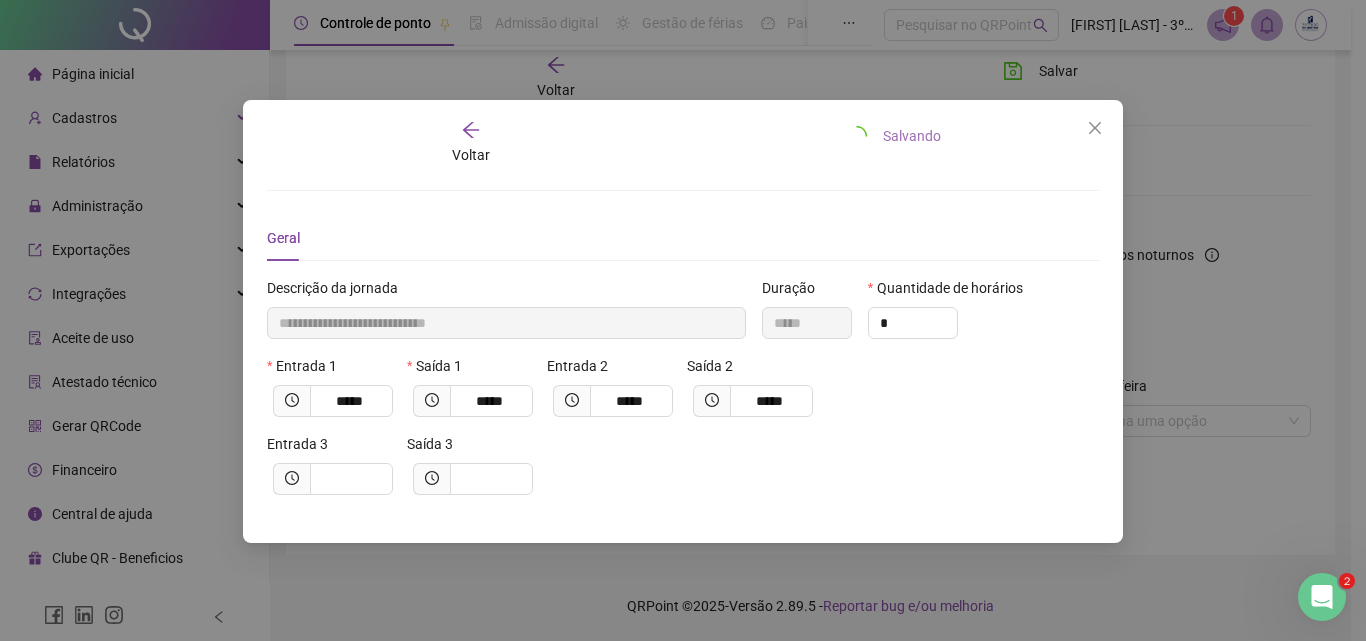 type 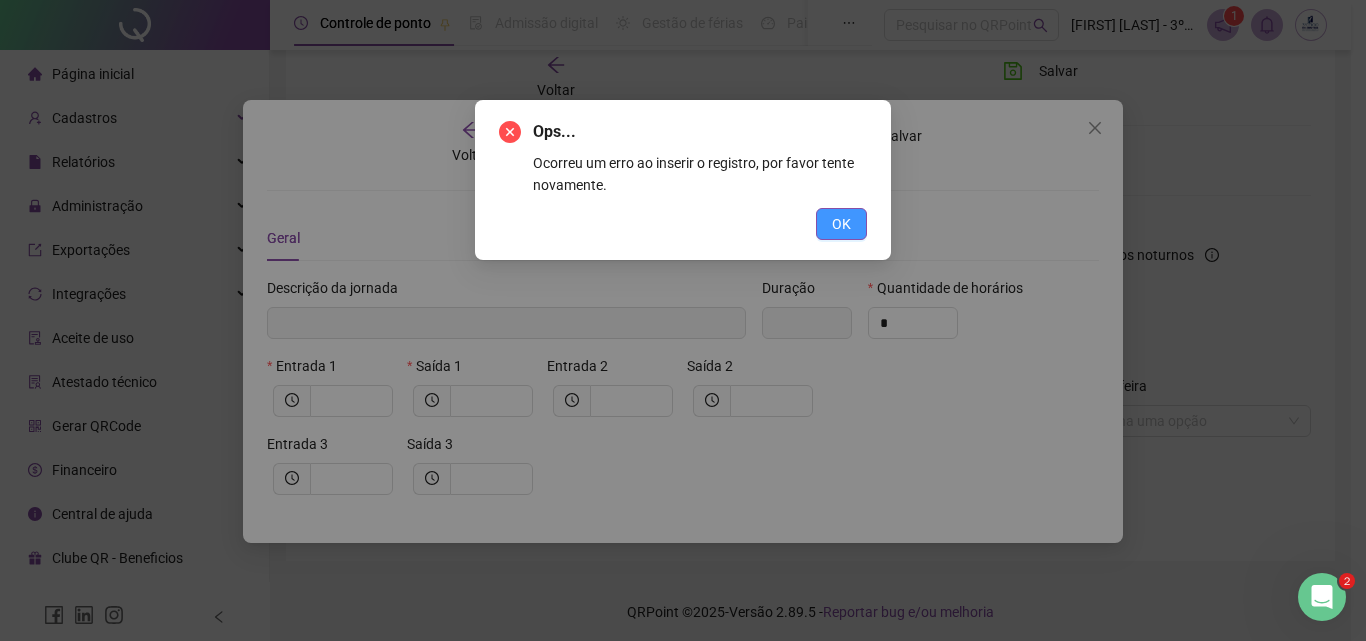 click on "OK" at bounding box center [841, 224] 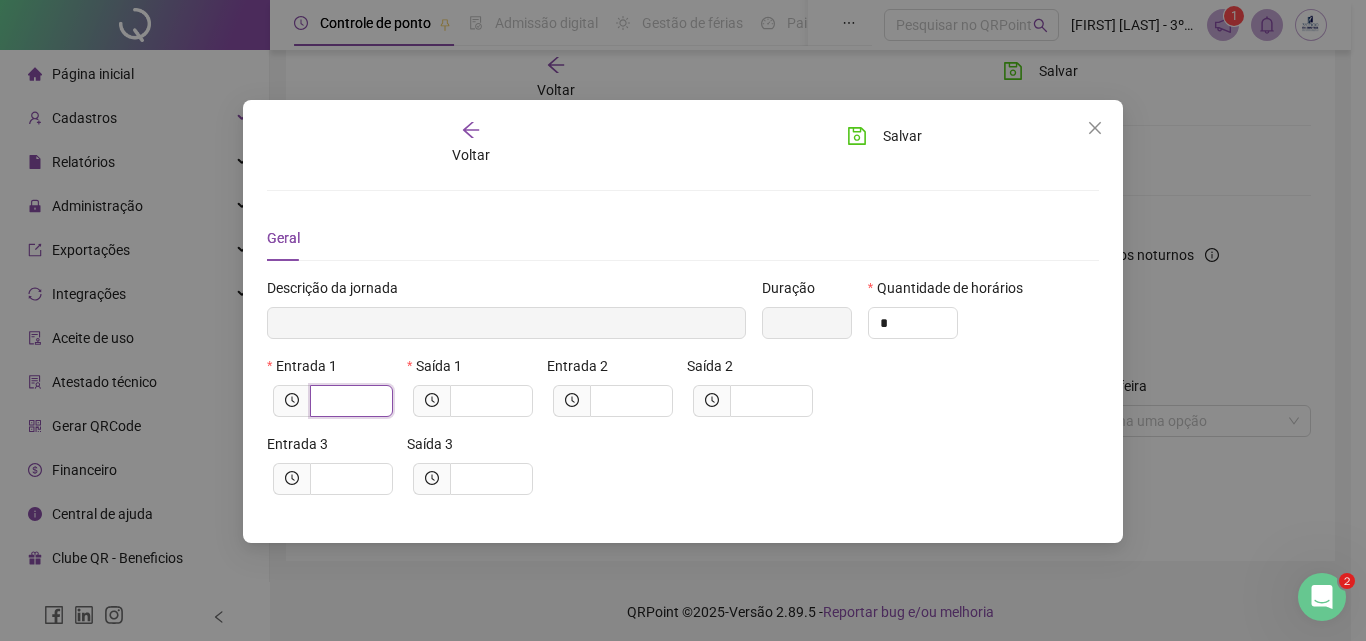 click at bounding box center [349, 401] 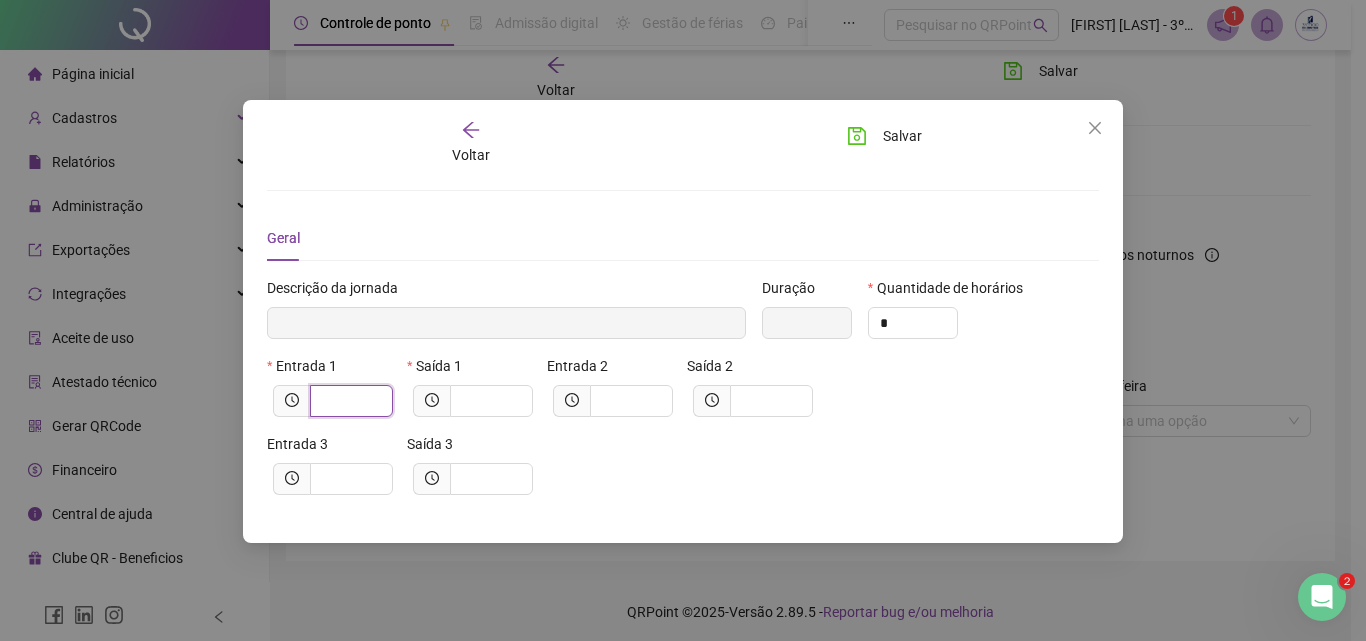 type on "*****" 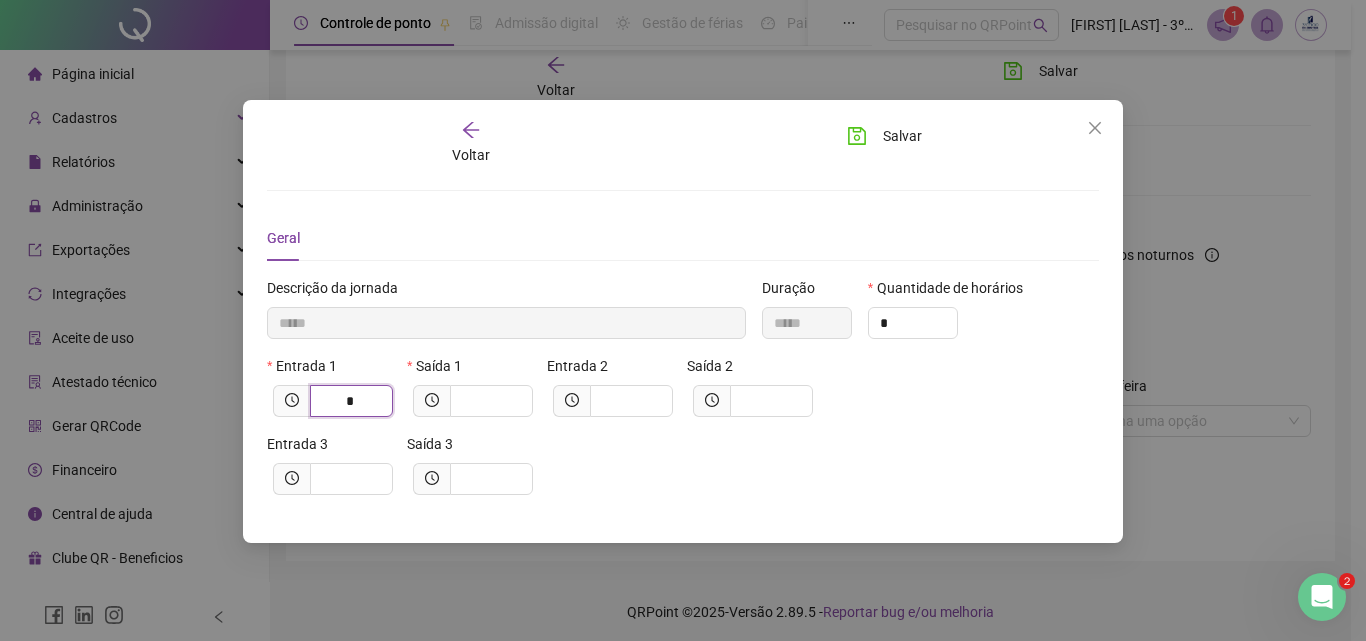 type on "******" 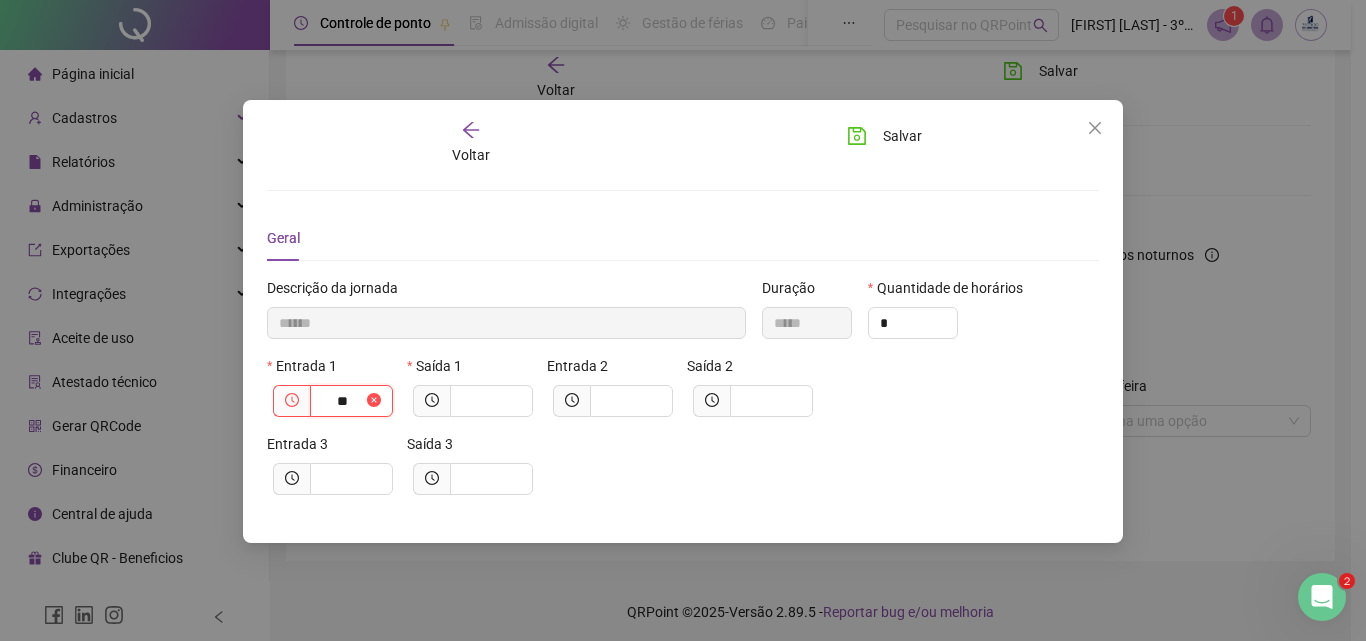 type on "********" 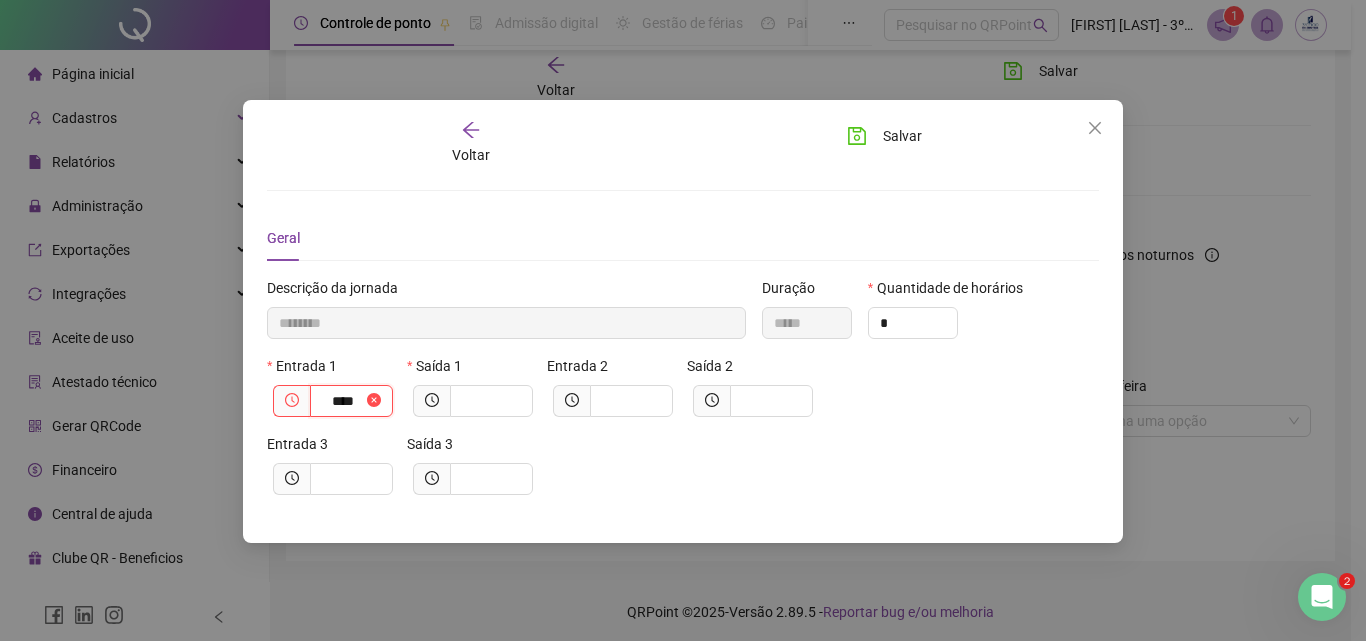 type on "*********" 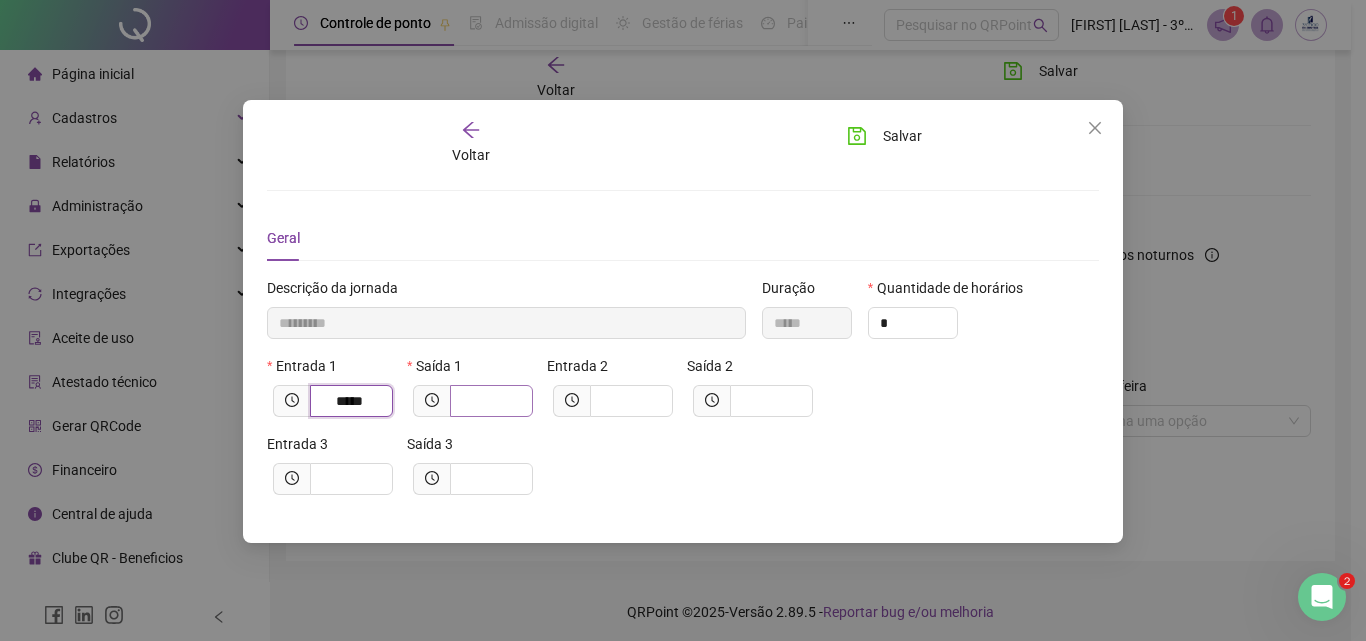 type on "*****" 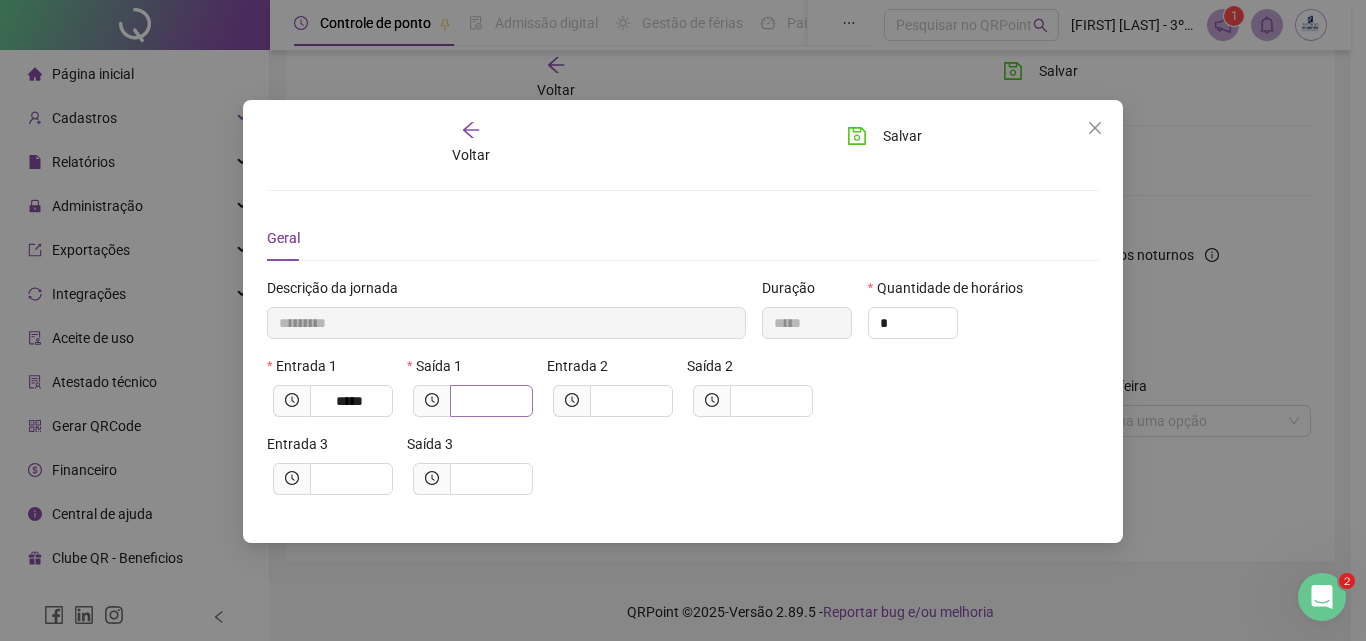 click at bounding box center (491, 401) 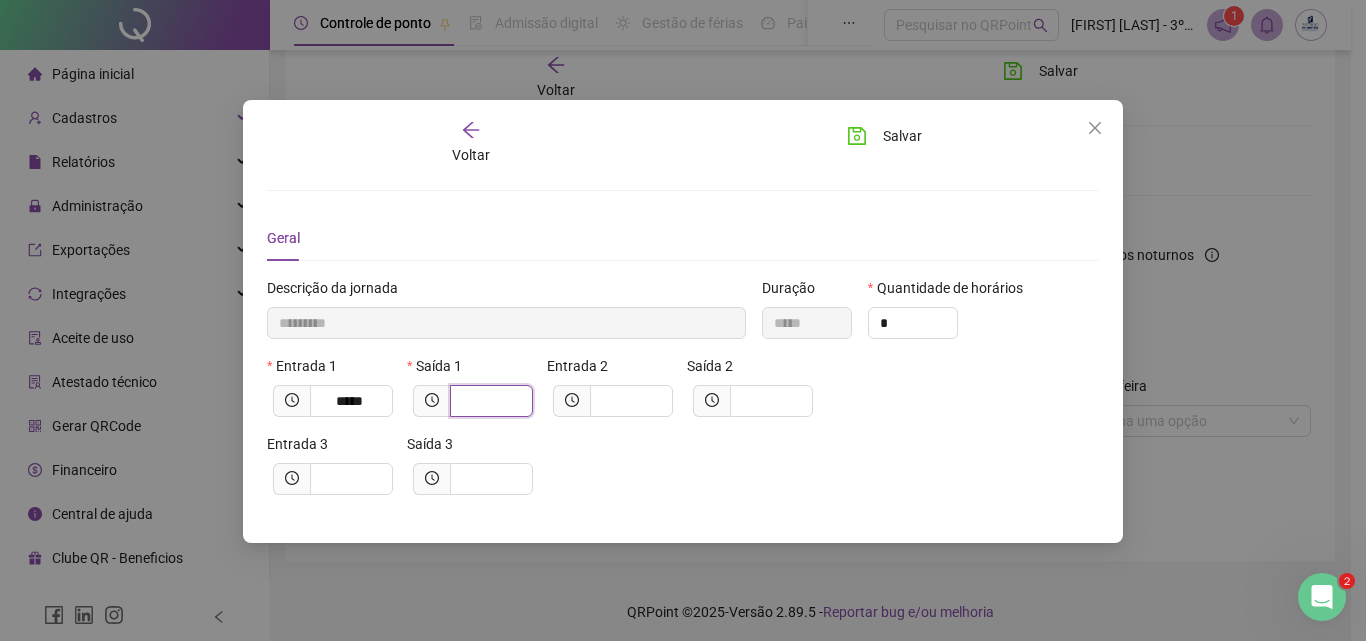 click at bounding box center [489, 401] 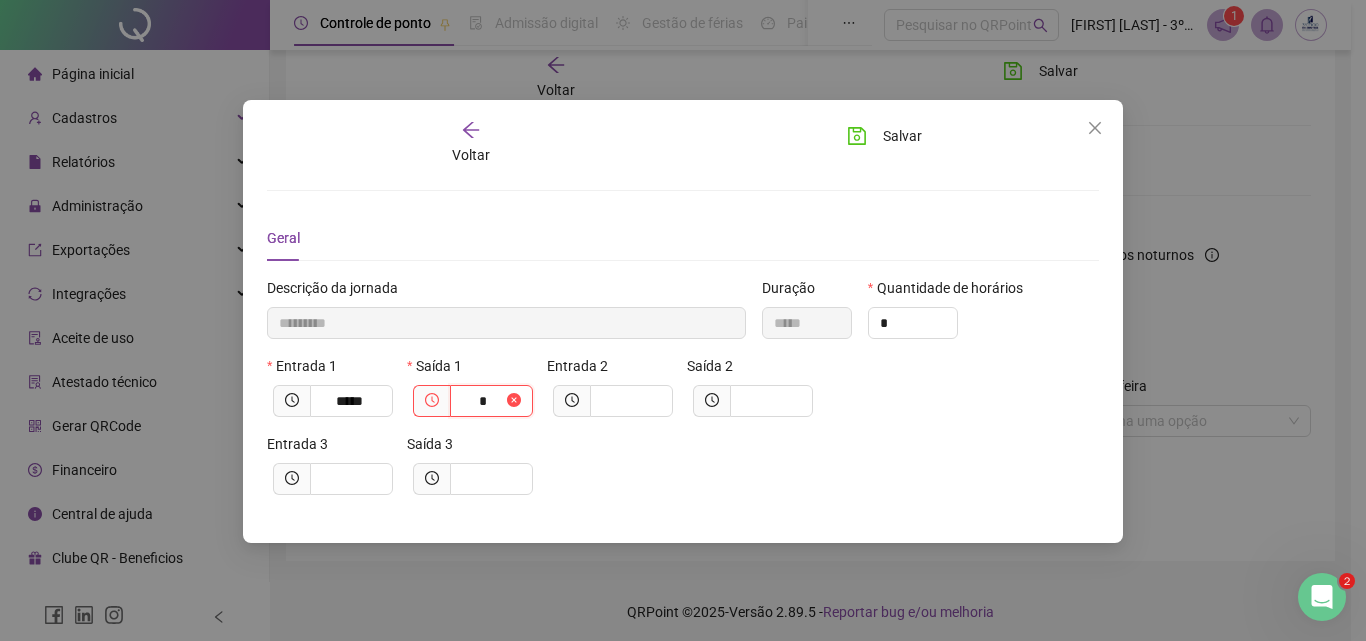 type on "**********" 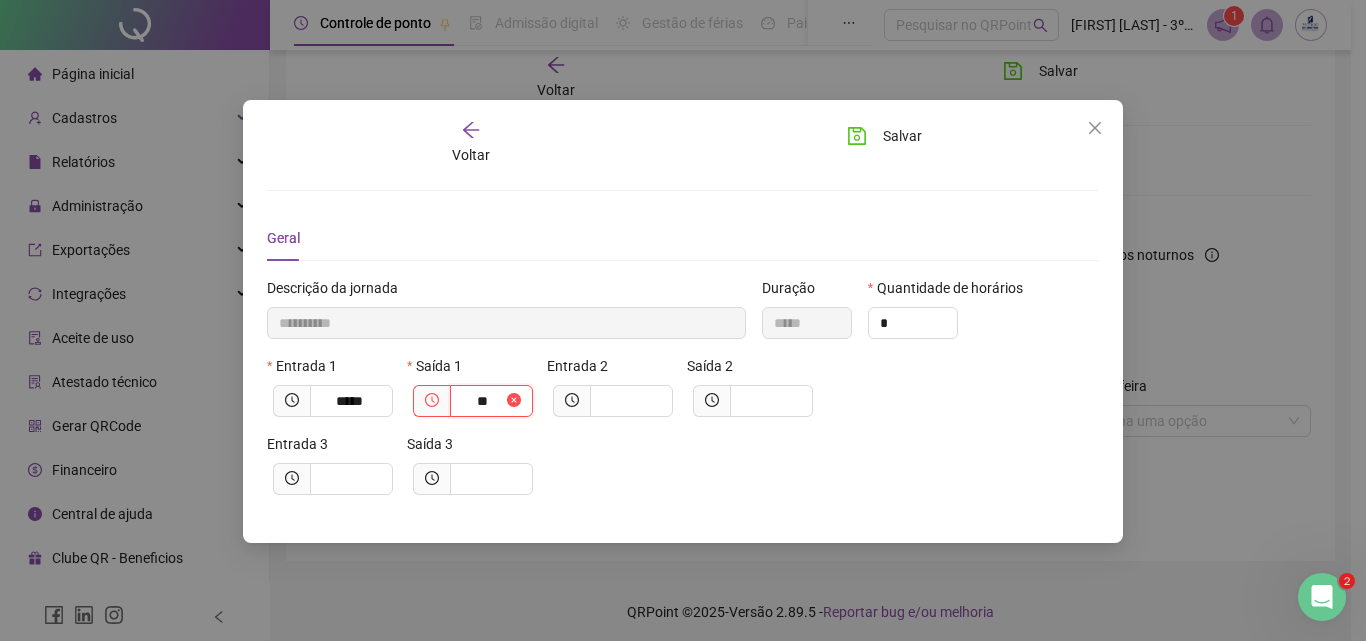type on "**********" 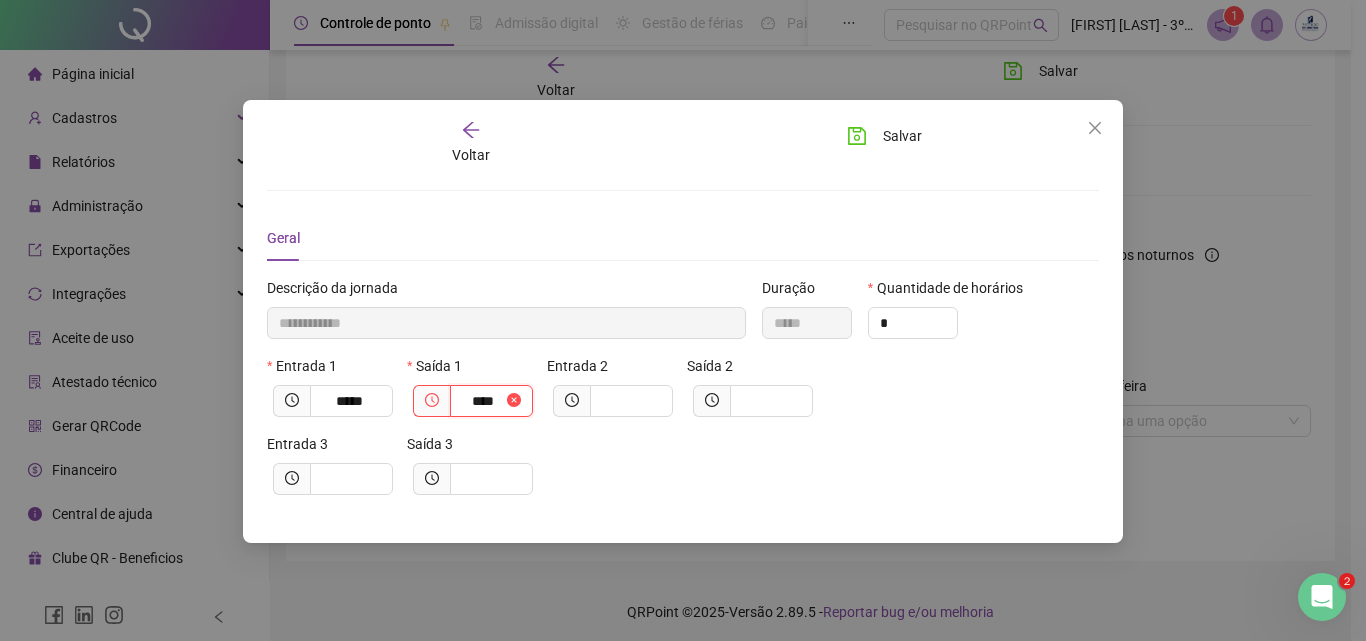 type on "**********" 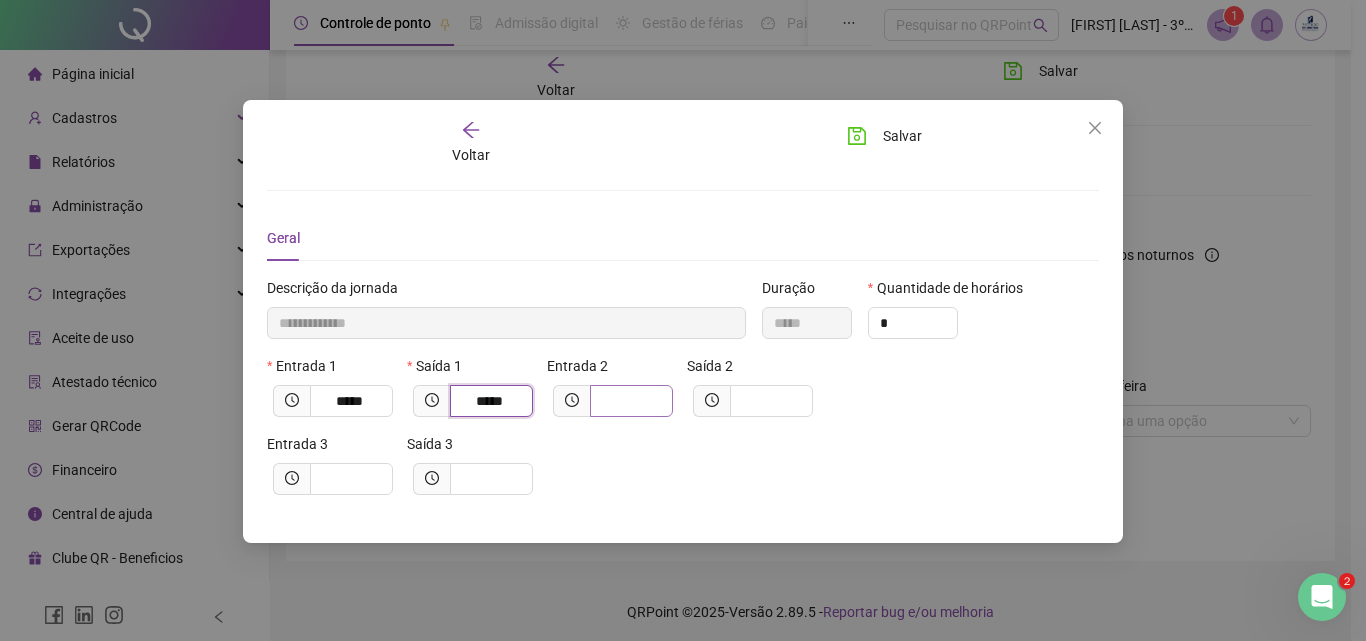 type on "*****" 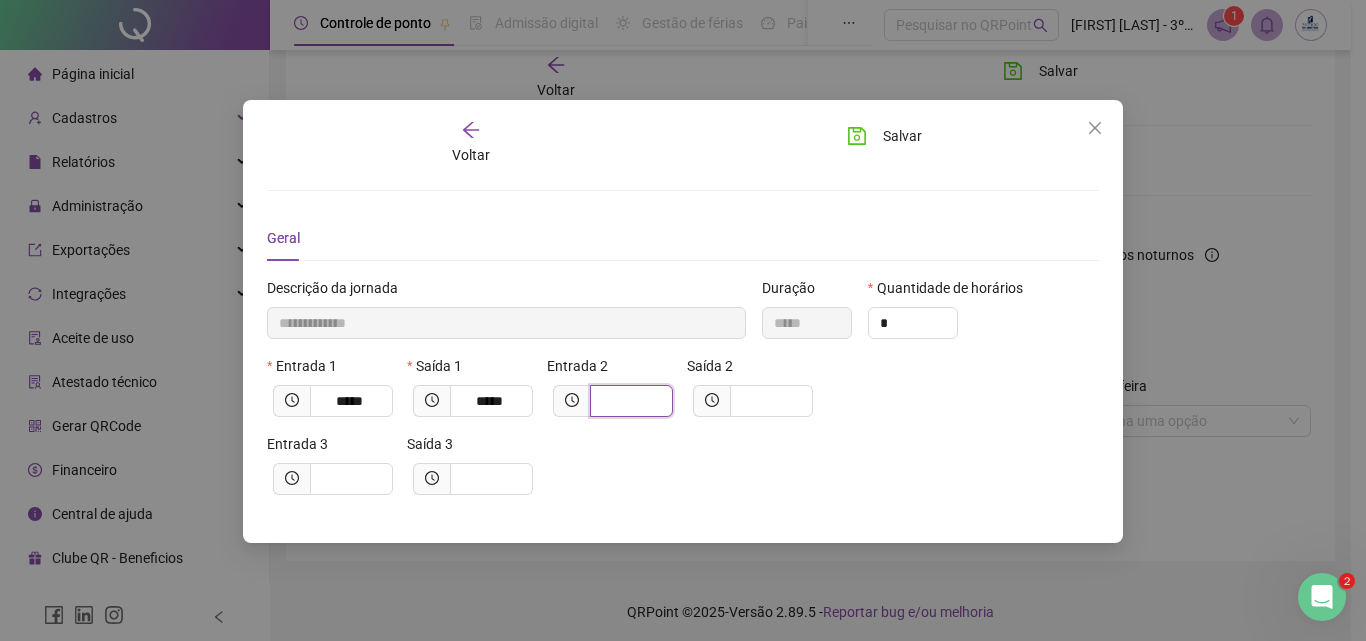 click at bounding box center (629, 401) 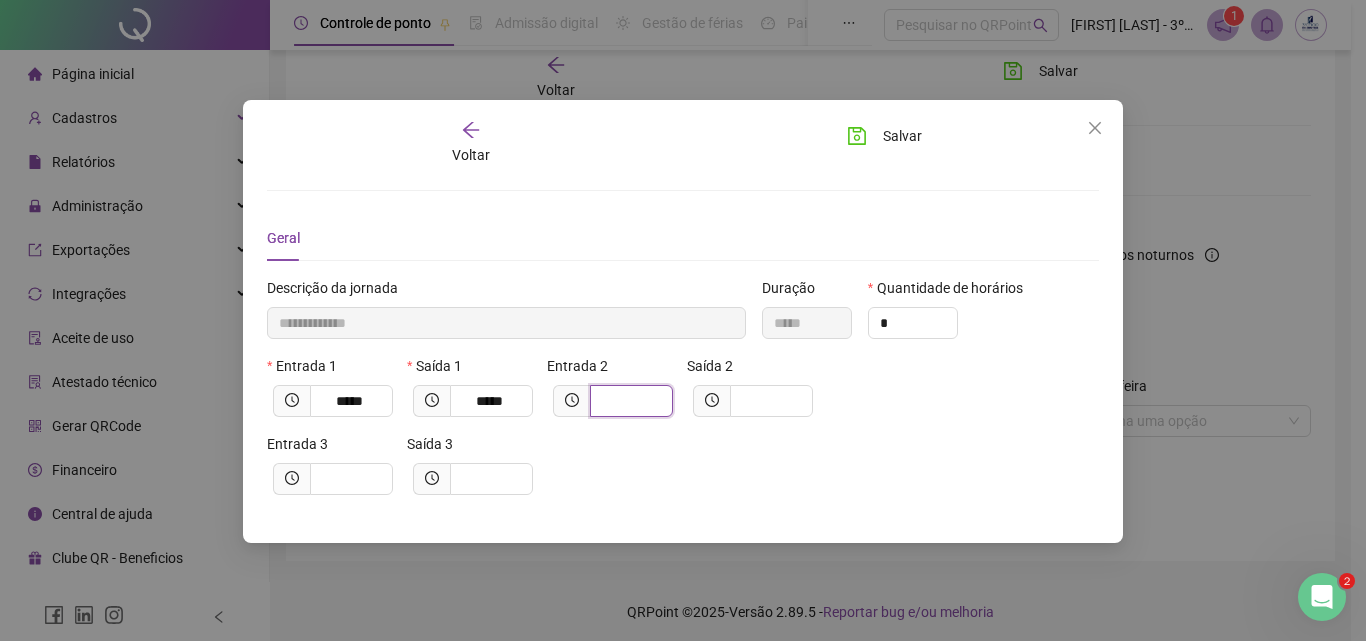 type on "**********" 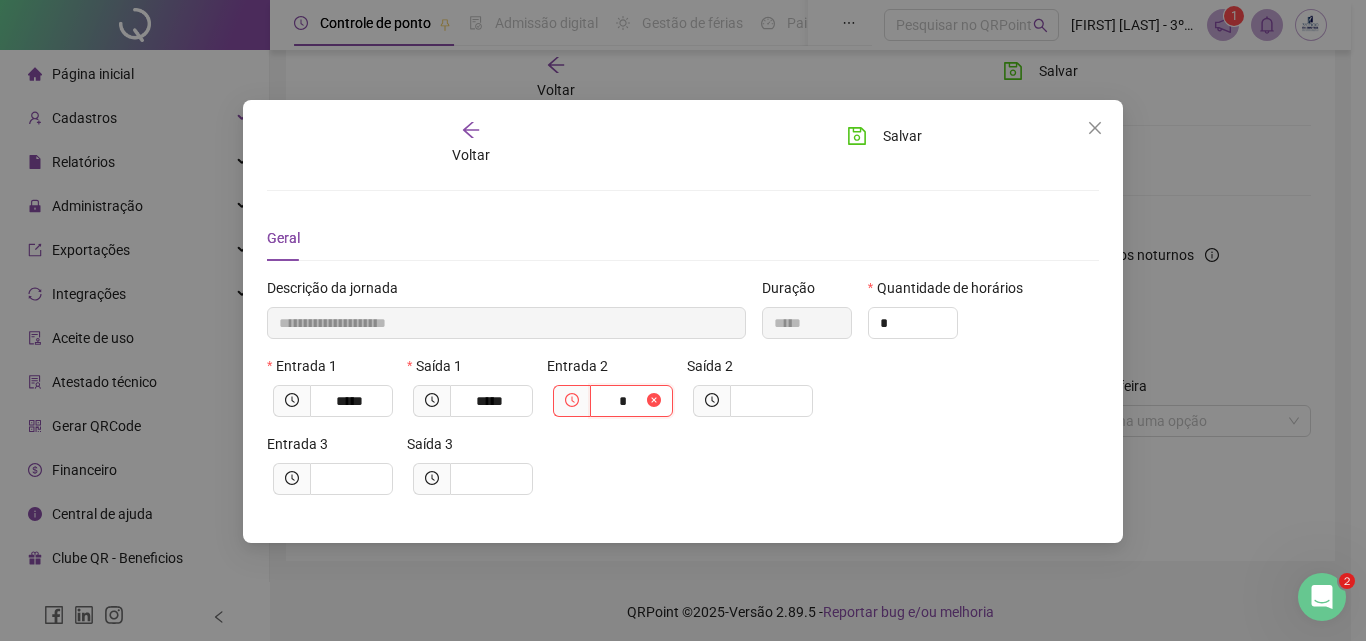 type on "**********" 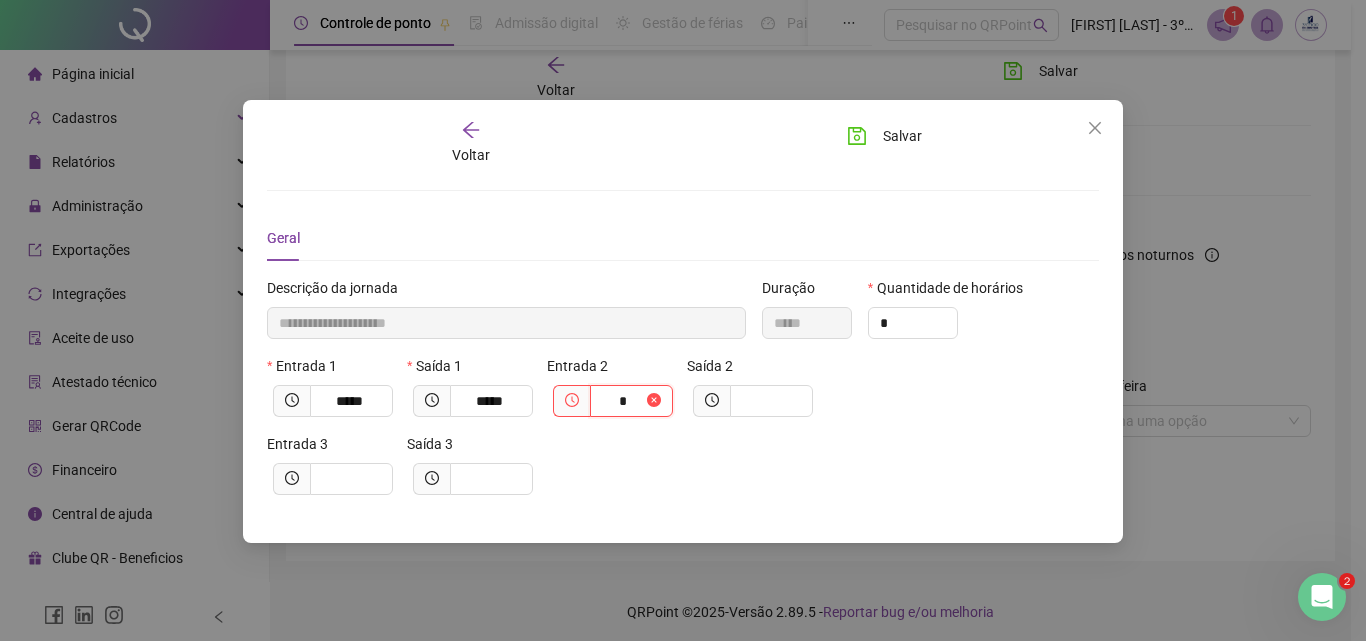type on "**" 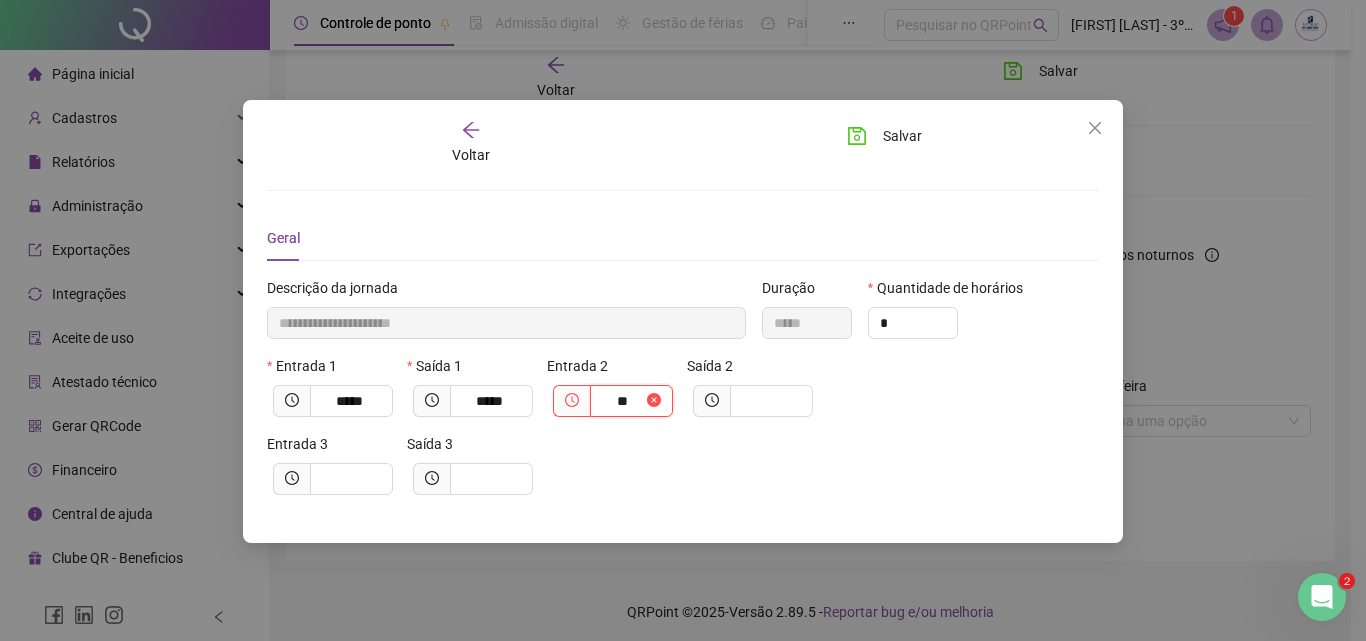 type on "**********" 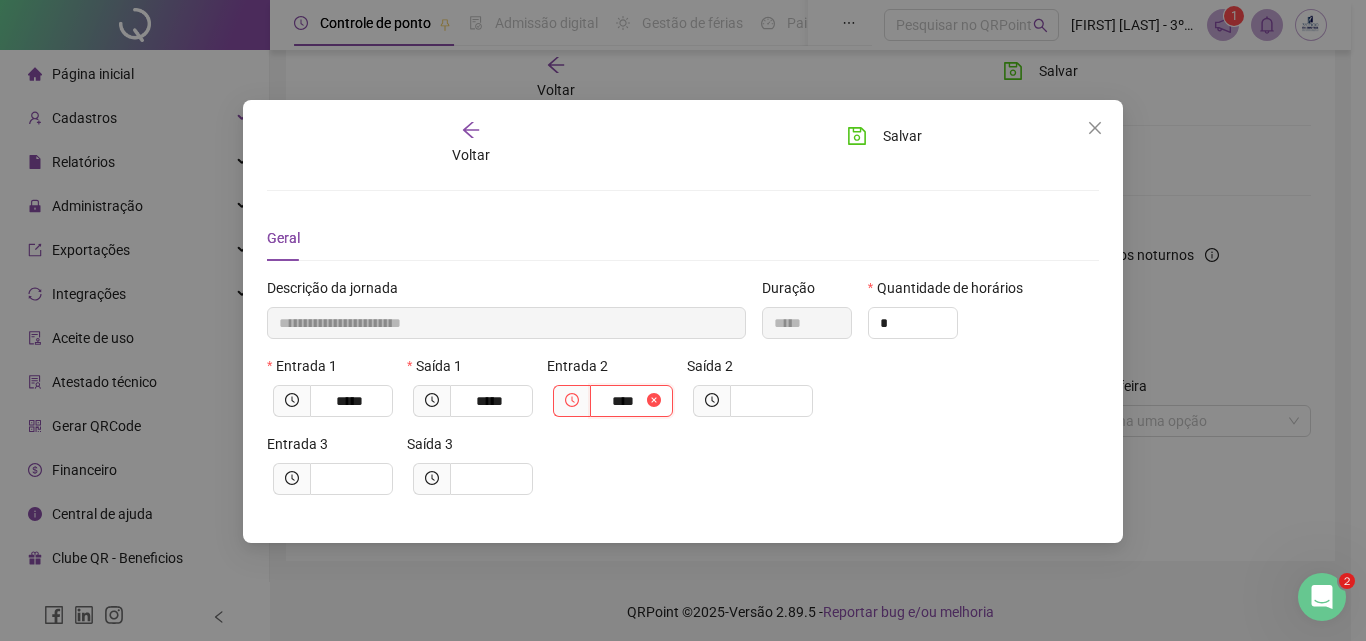 type on "**********" 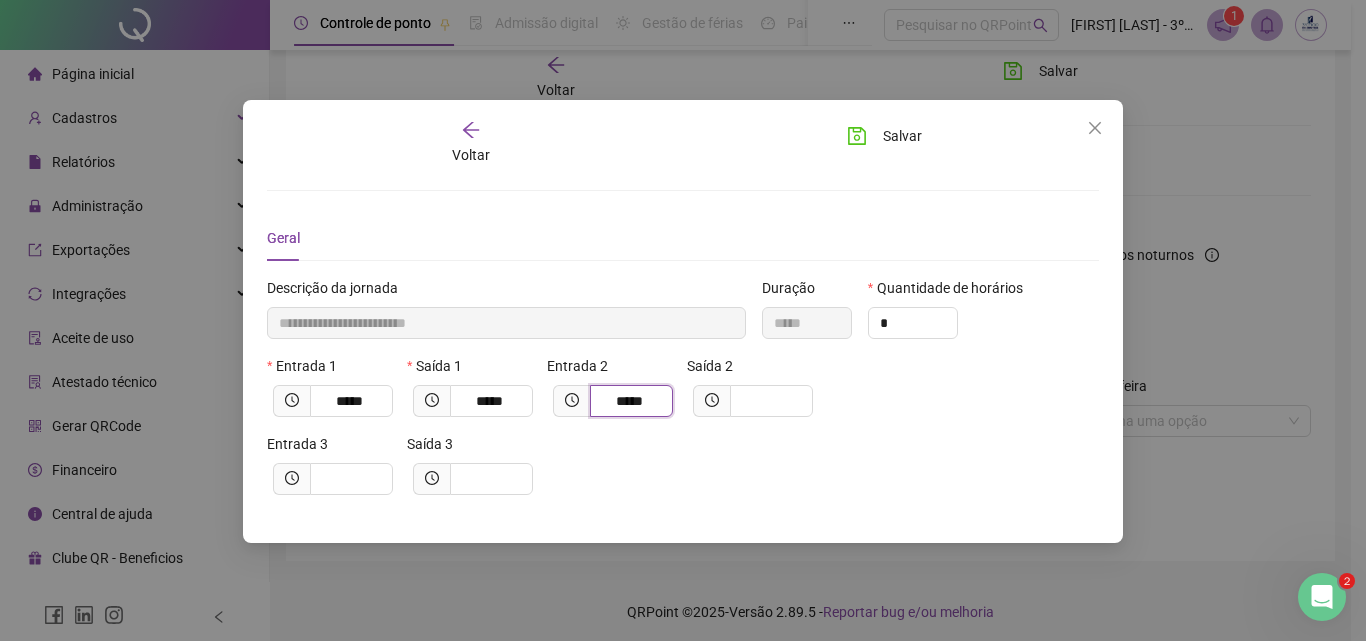 type on "**********" 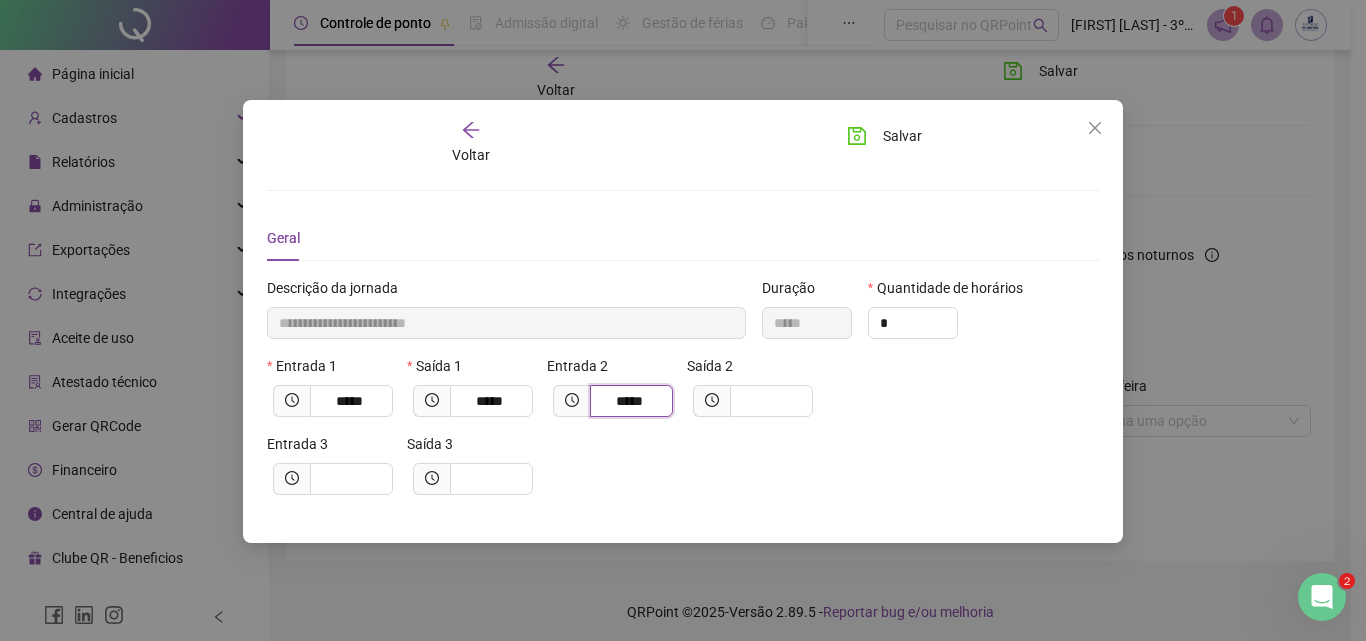 type on "****" 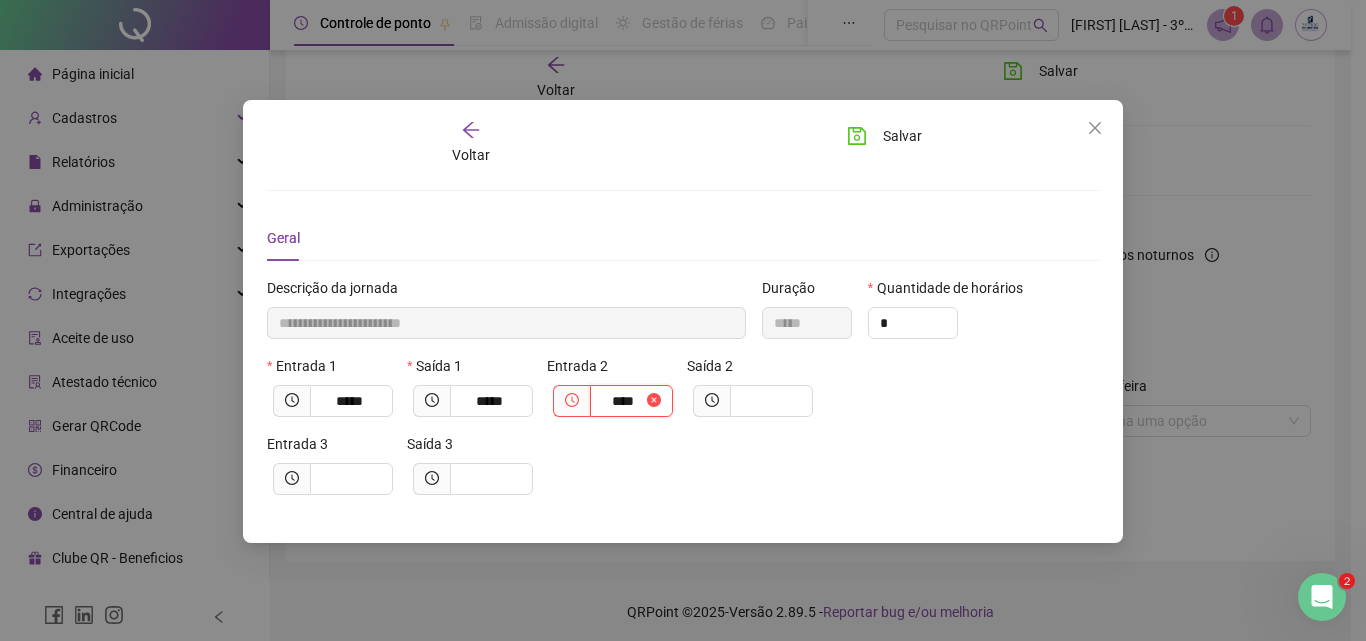 type on "**********" 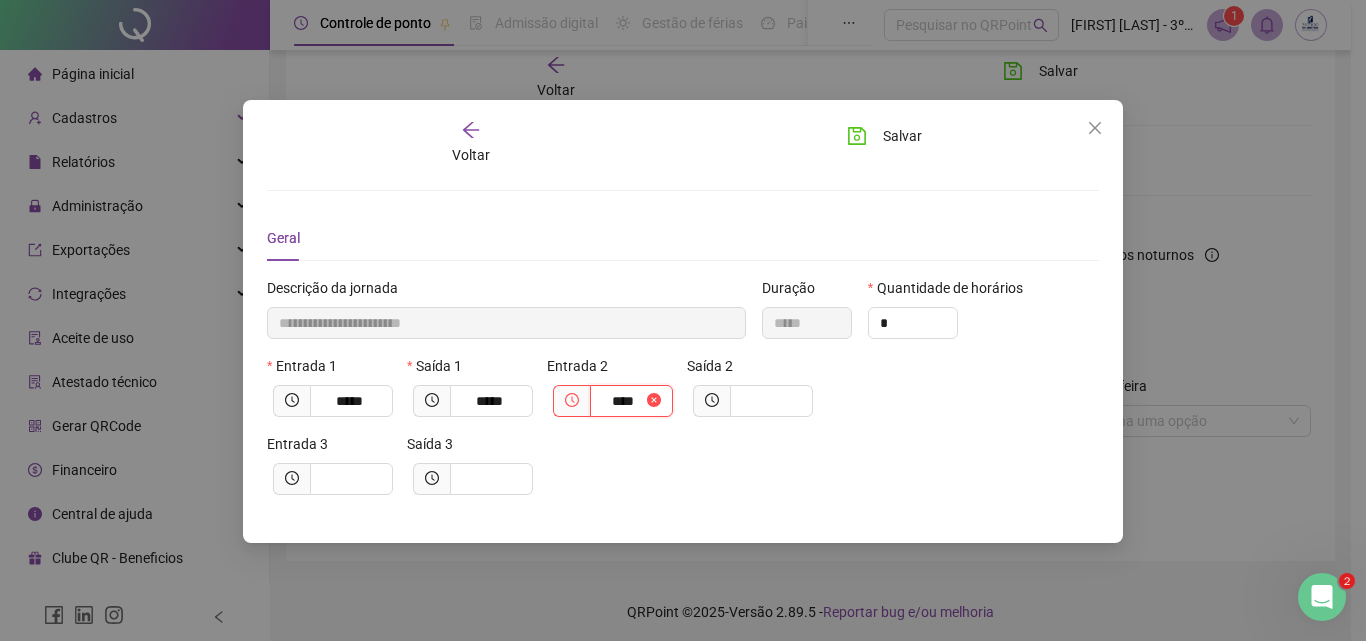 type on "**" 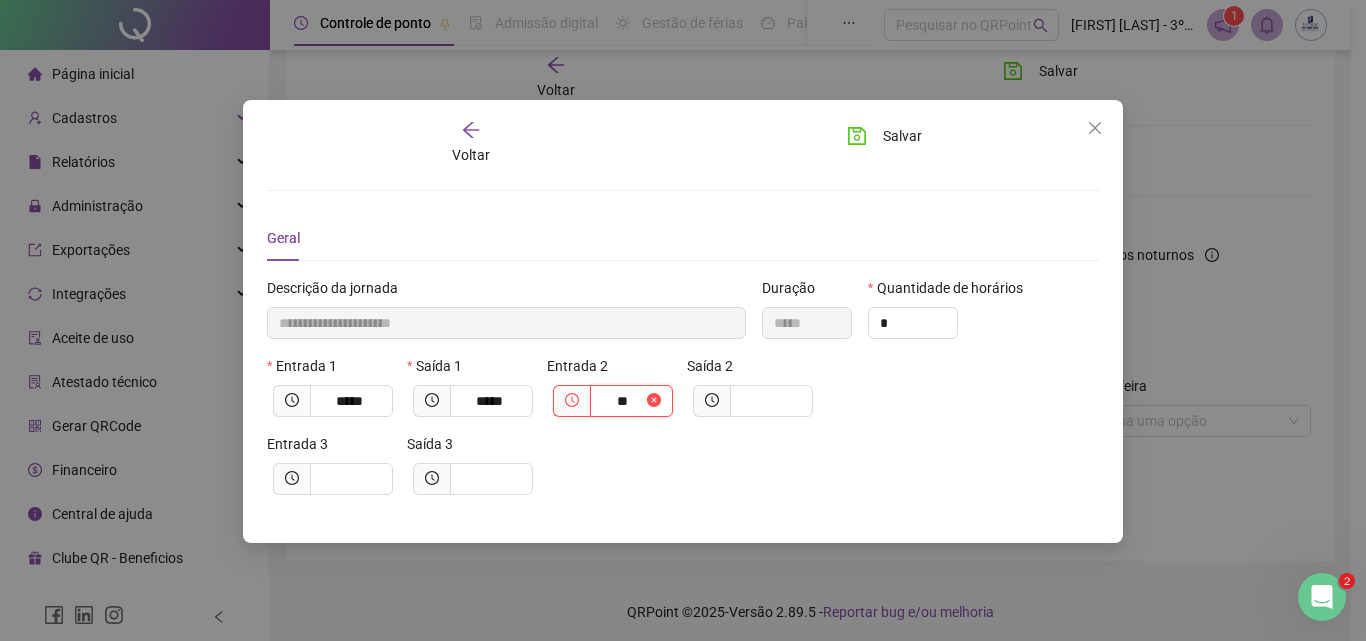 type on "**********" 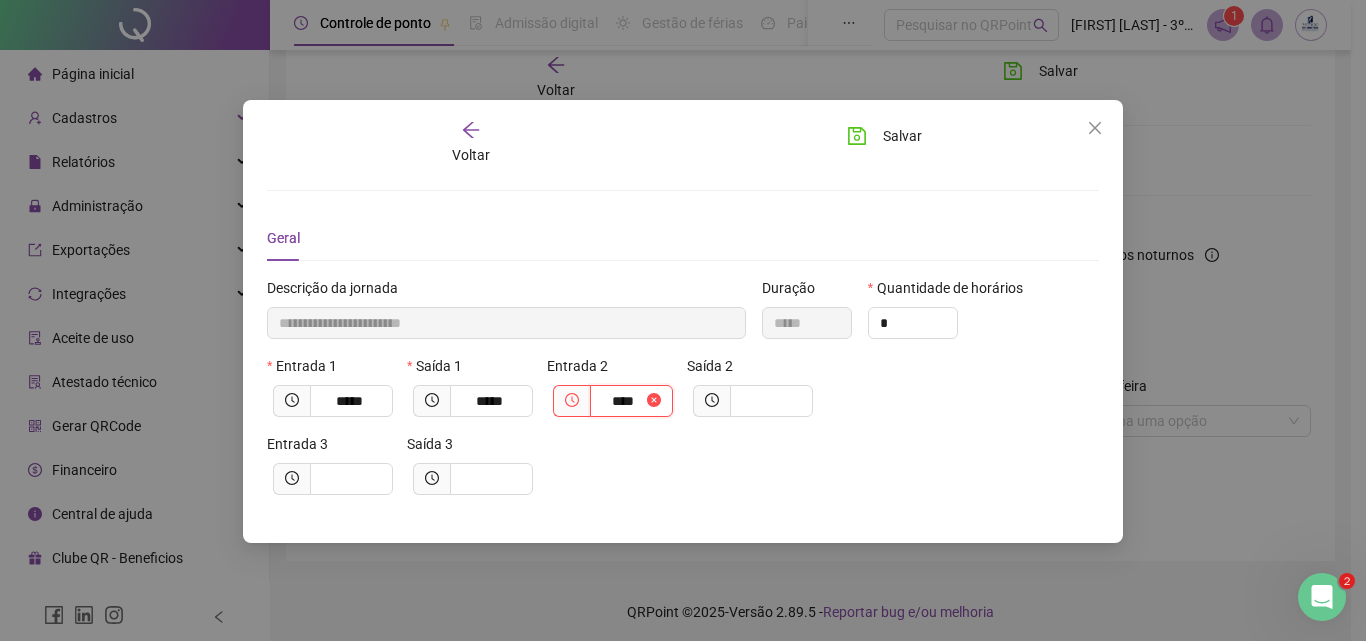 type on "**********" 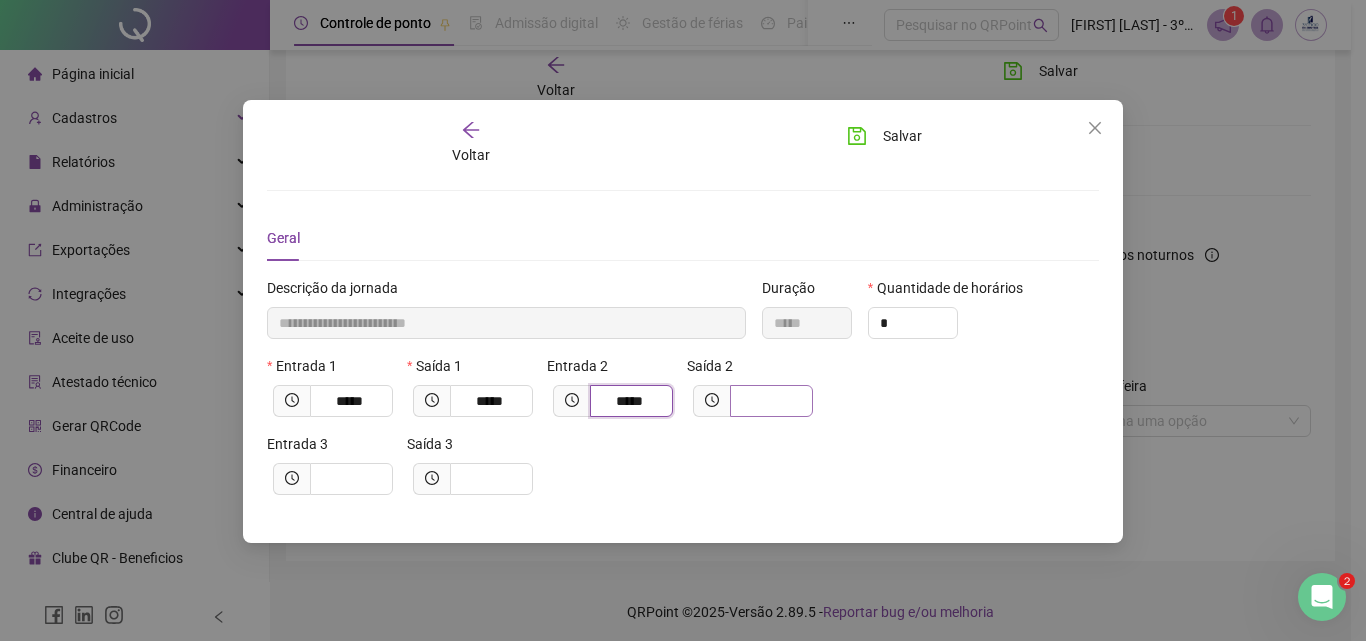 type on "*****" 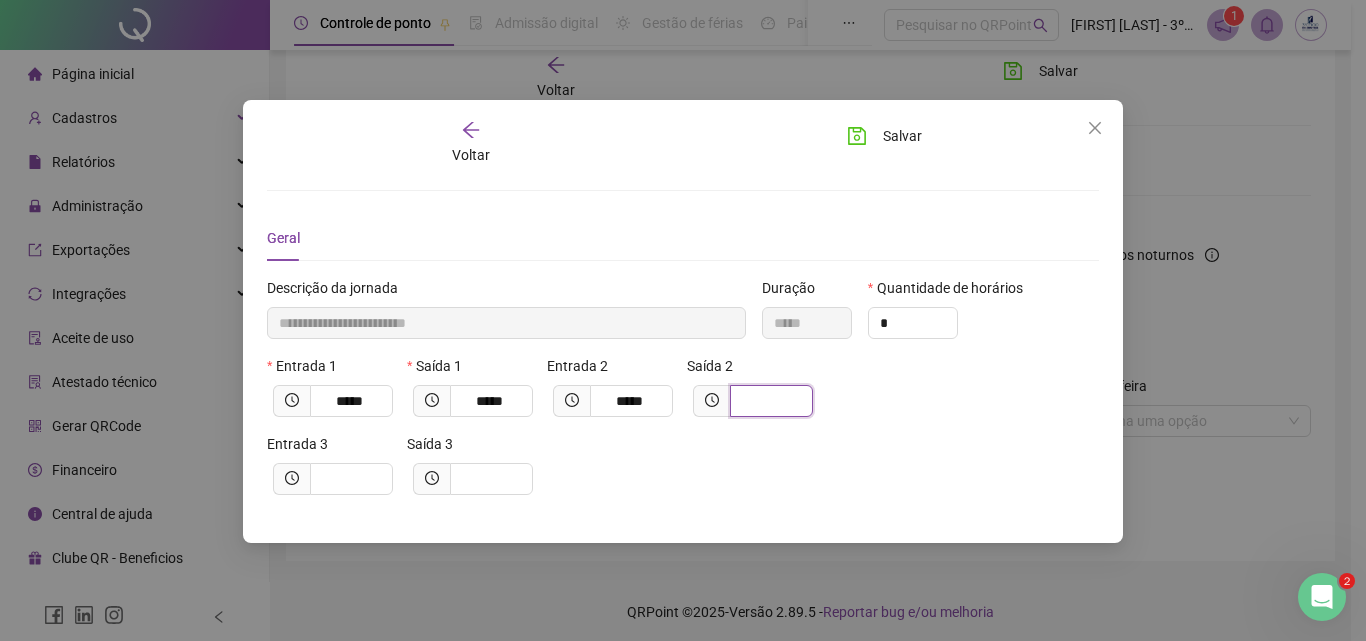 click at bounding box center (769, 401) 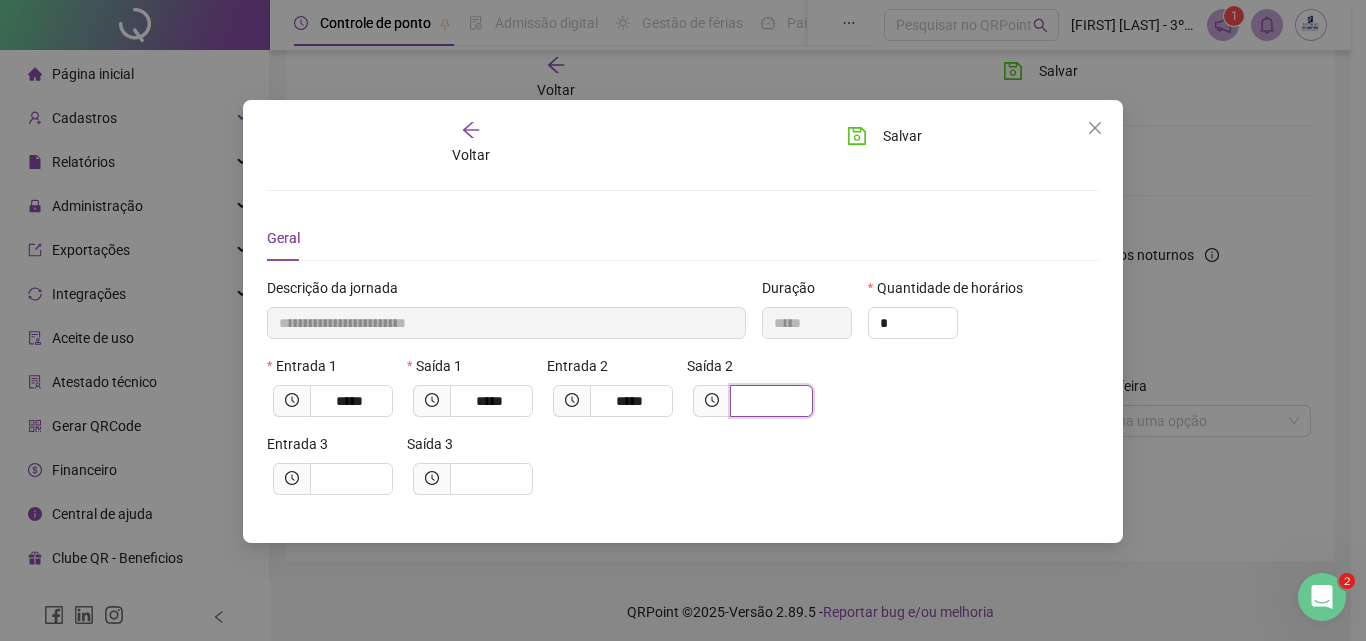 type on "**********" 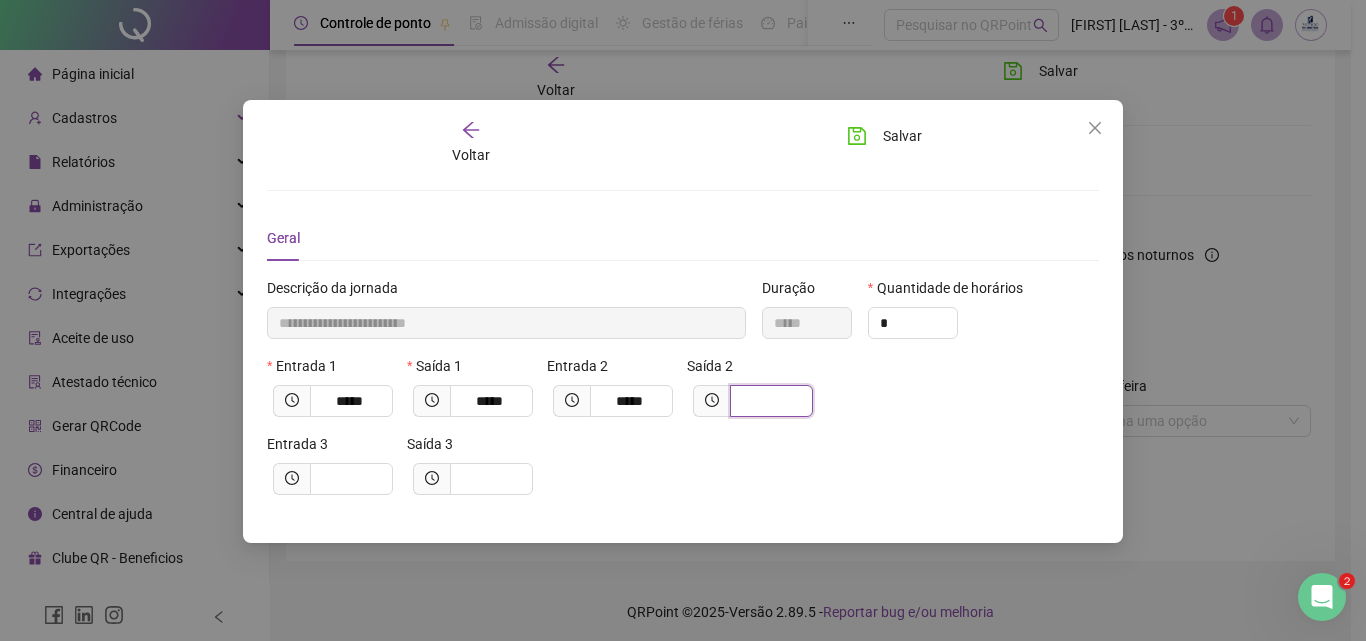 type on "*" 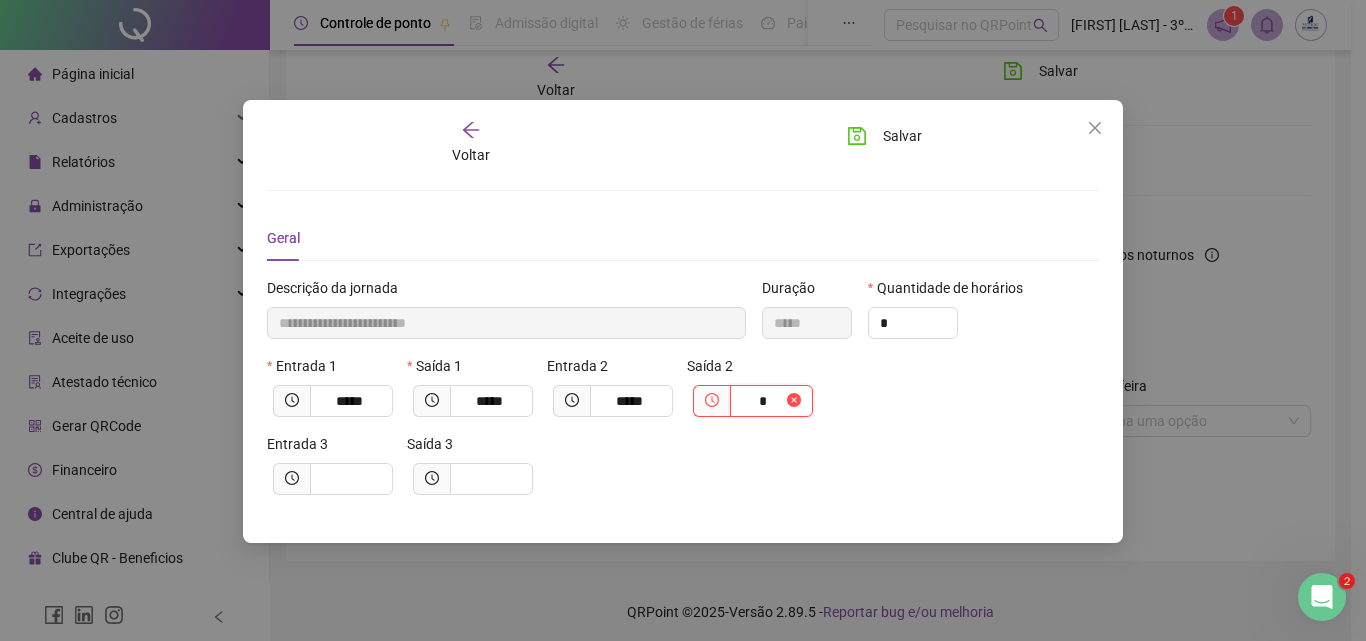 type on "**********" 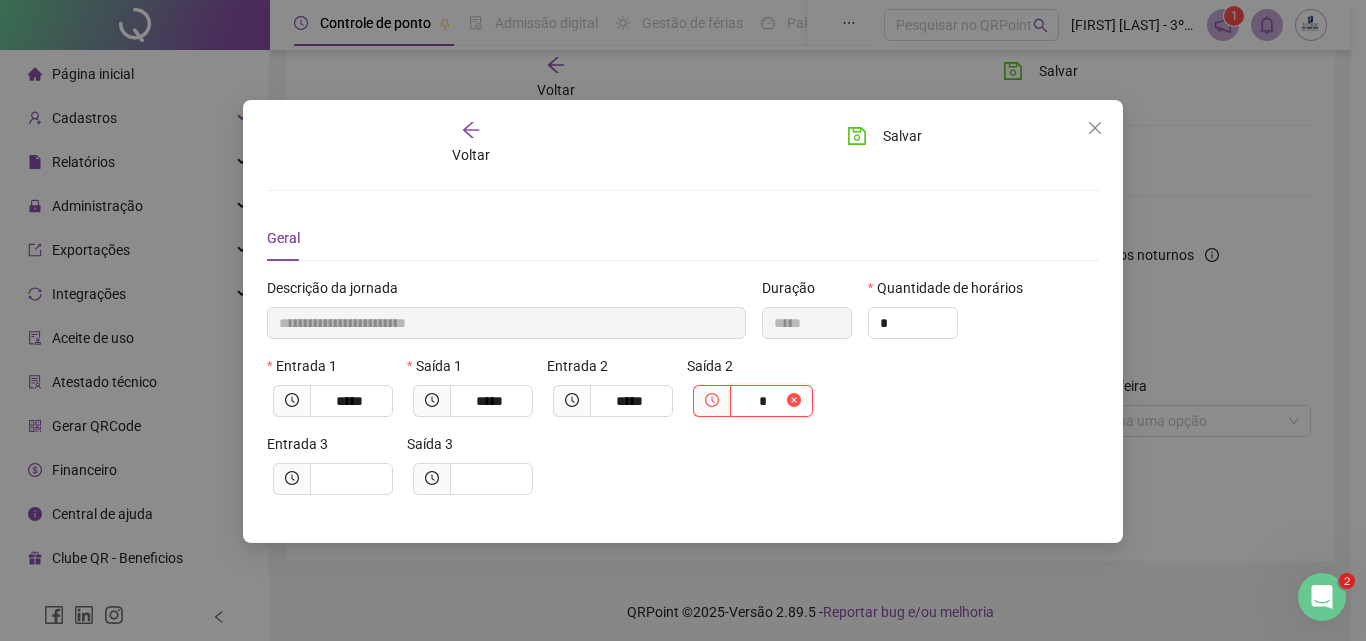 type on "**" 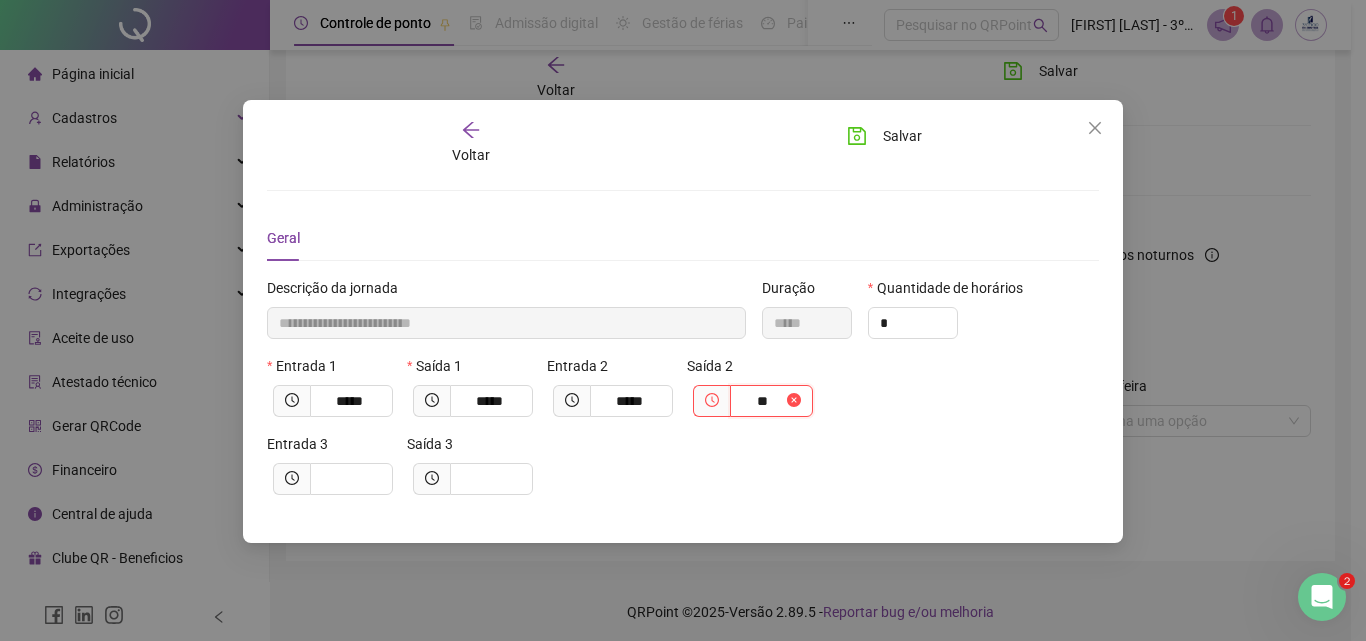 type on "**********" 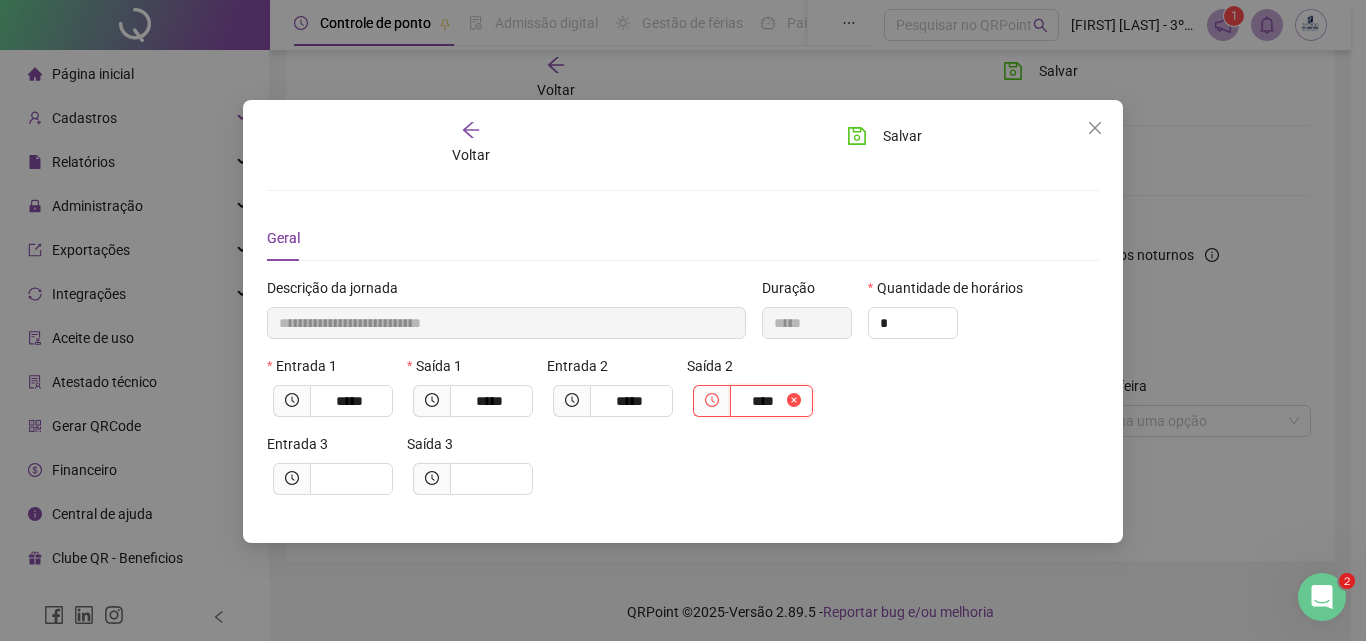 type on "**********" 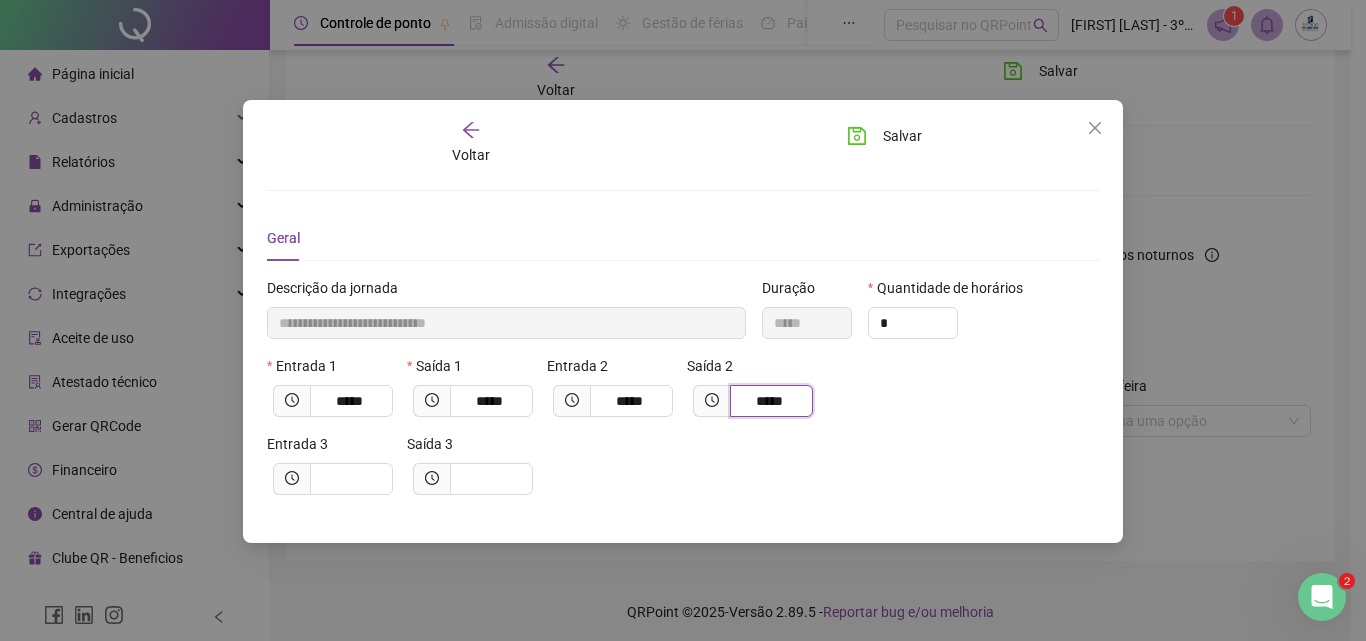 type on "*****" 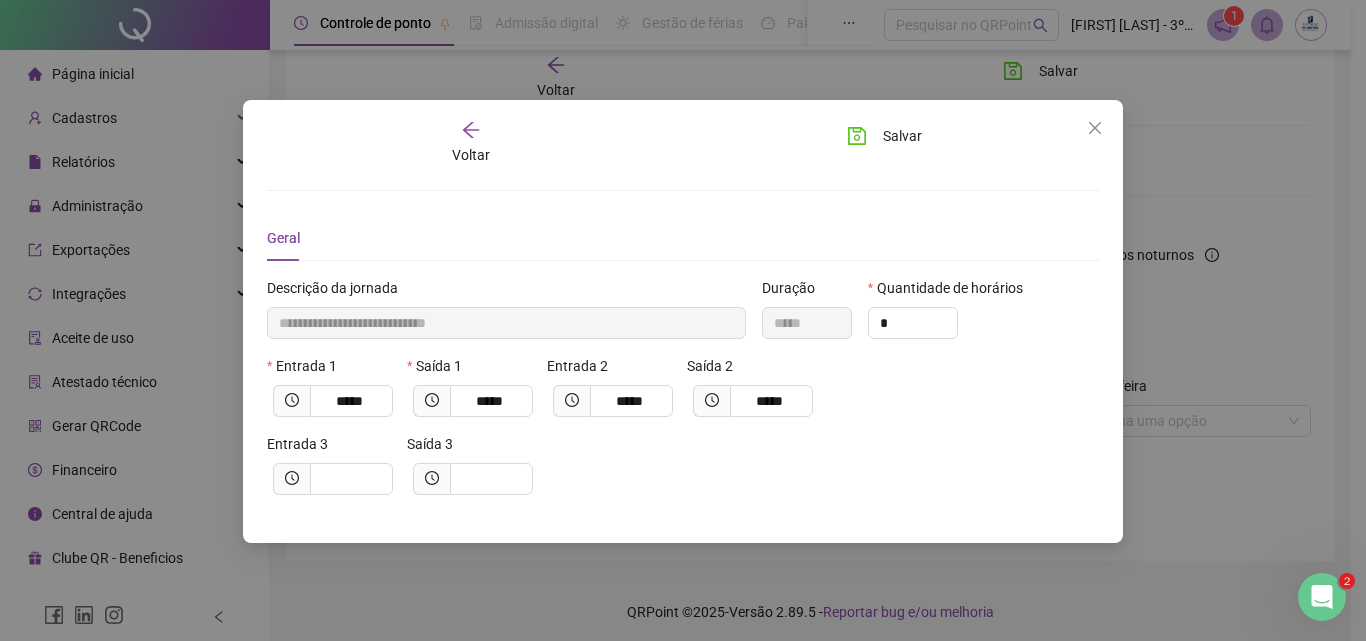 click on "Entrada 1 ***** Saída 1 ***** Entrada 2 ***** Saída 2 *****" at bounding box center [683, 394] 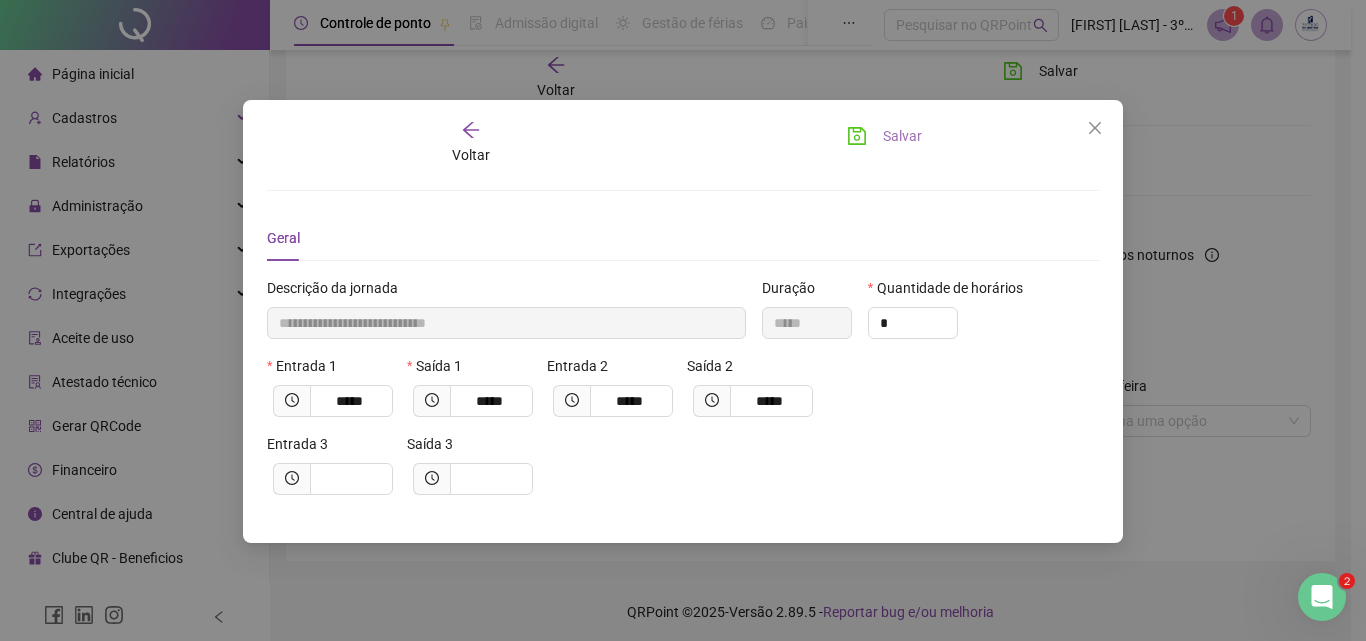 click on "Salvar" at bounding box center (902, 136) 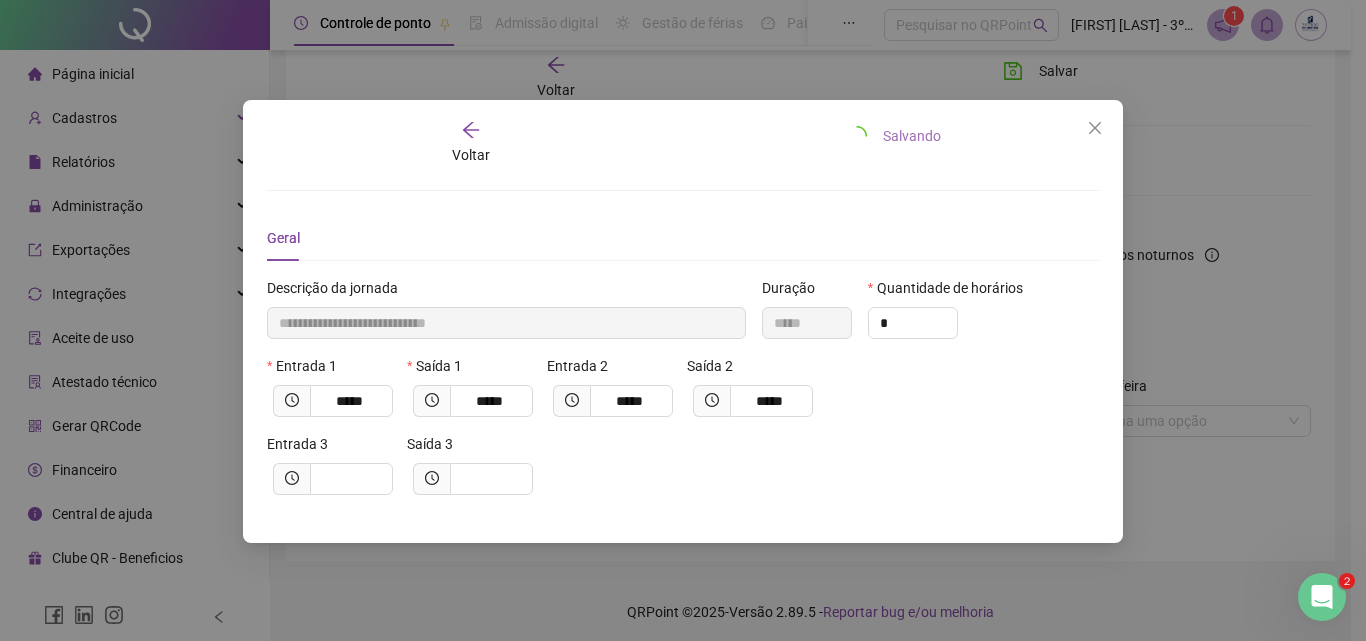 type 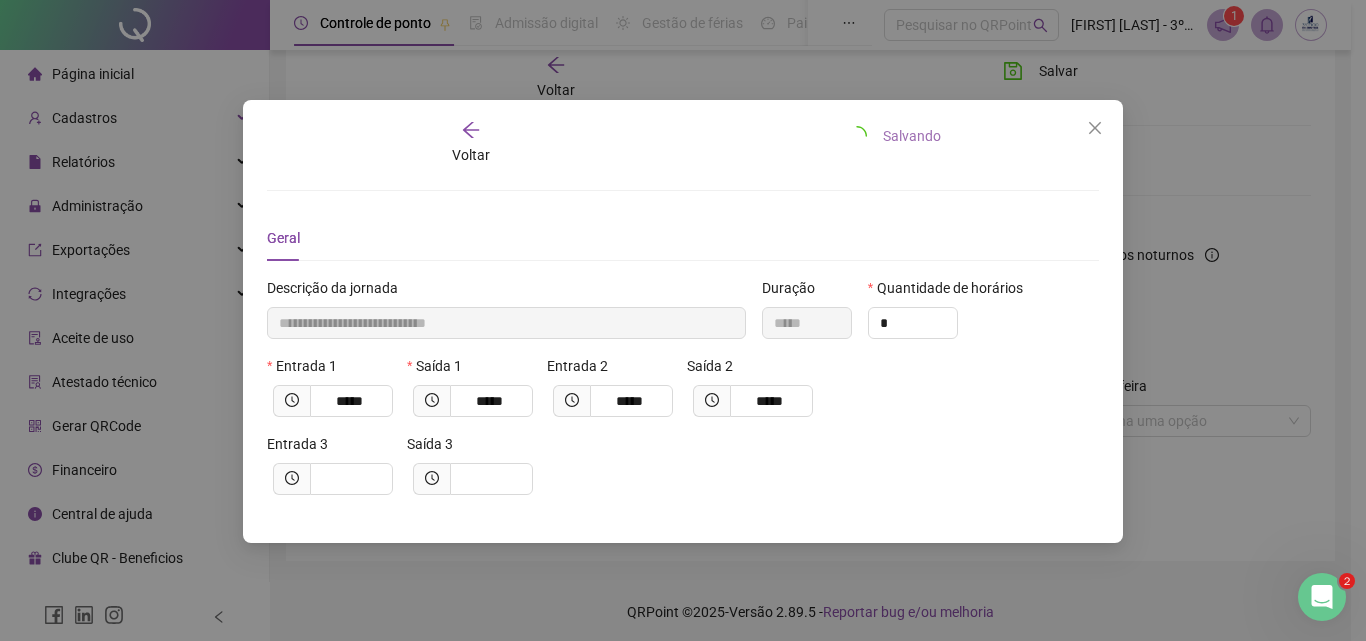 type 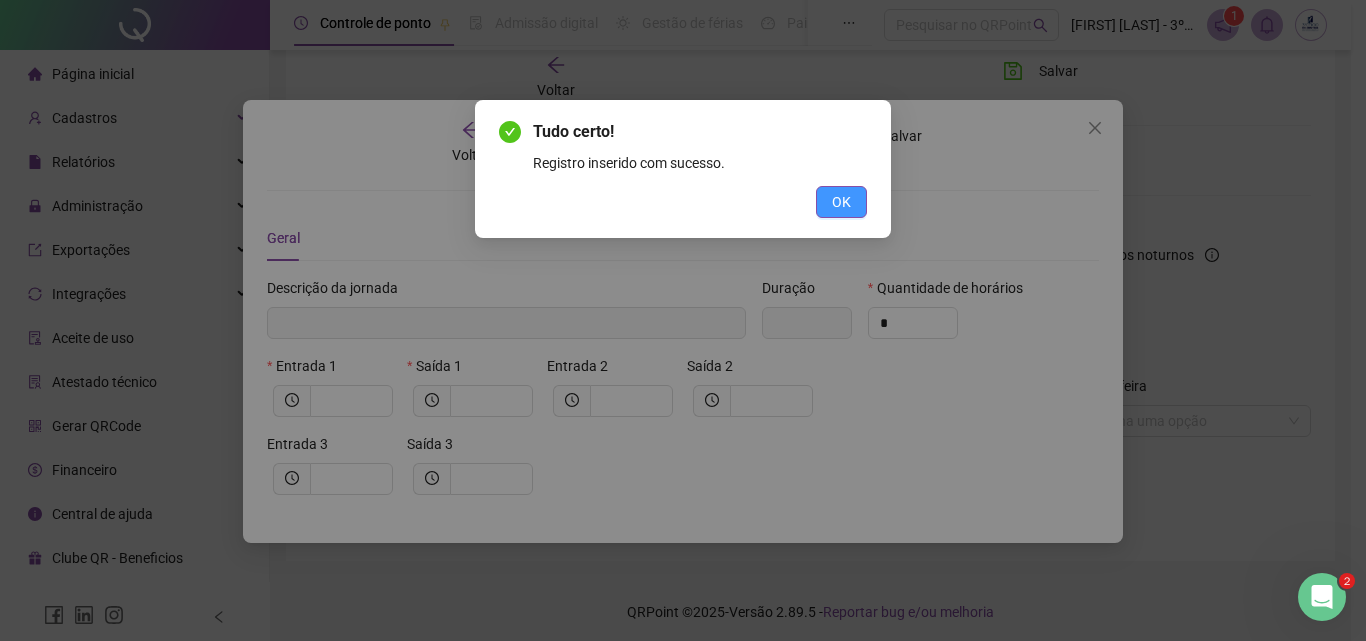 click on "OK" at bounding box center (841, 202) 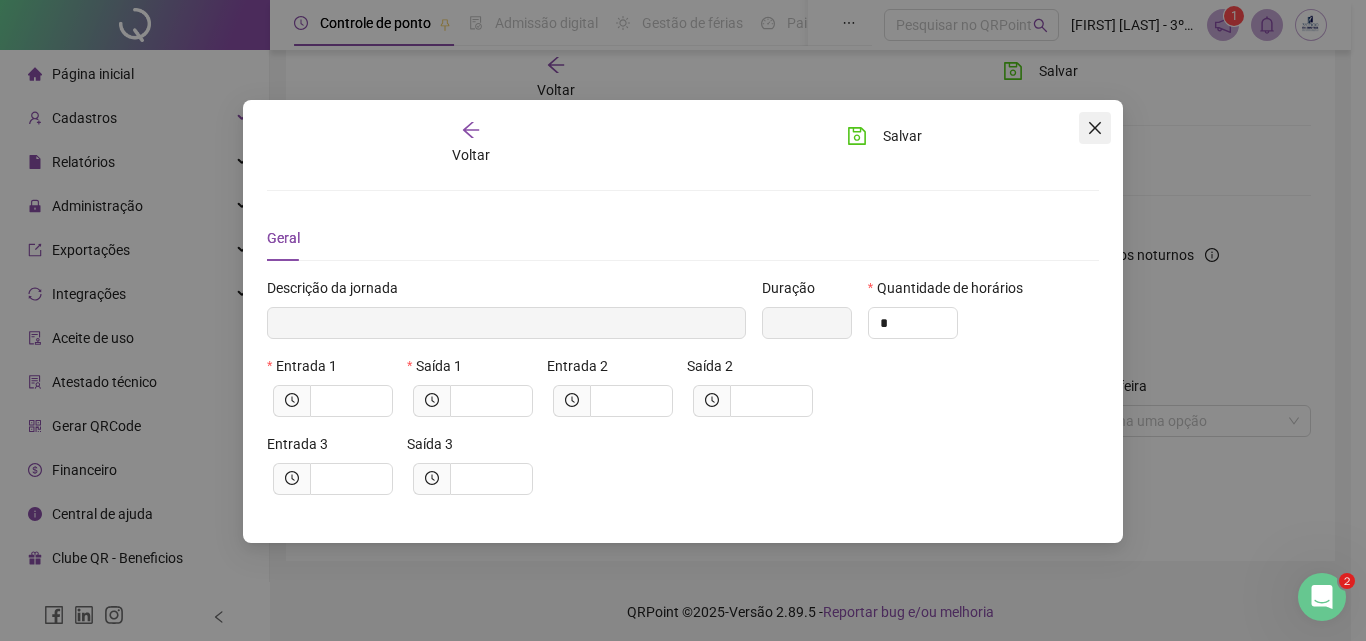 click 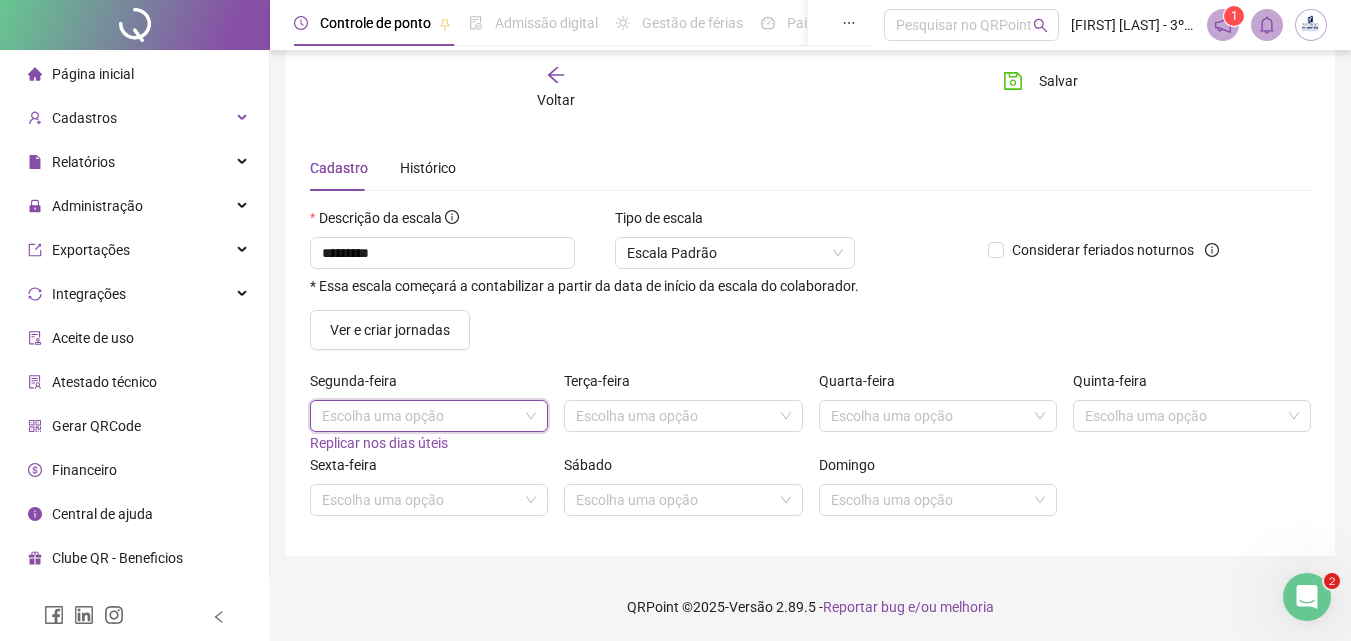 scroll, scrollTop: 41, scrollLeft: 0, axis: vertical 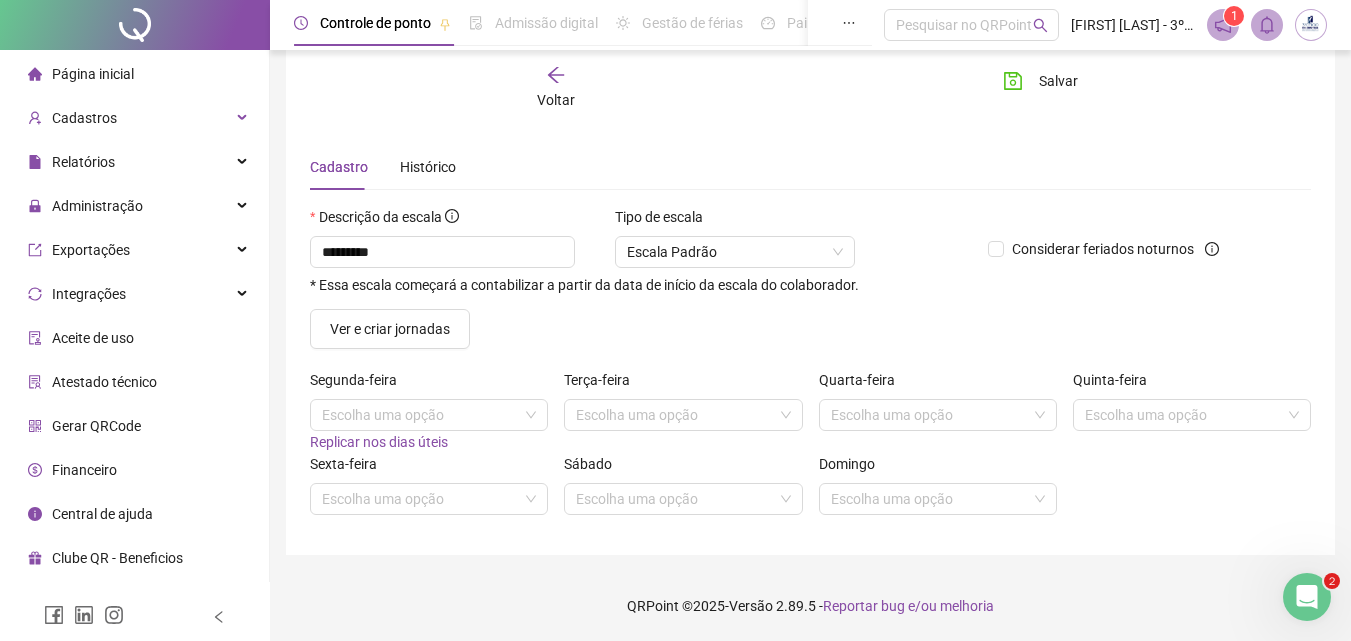 click on "Segunda-feira" at bounding box center [429, 384] 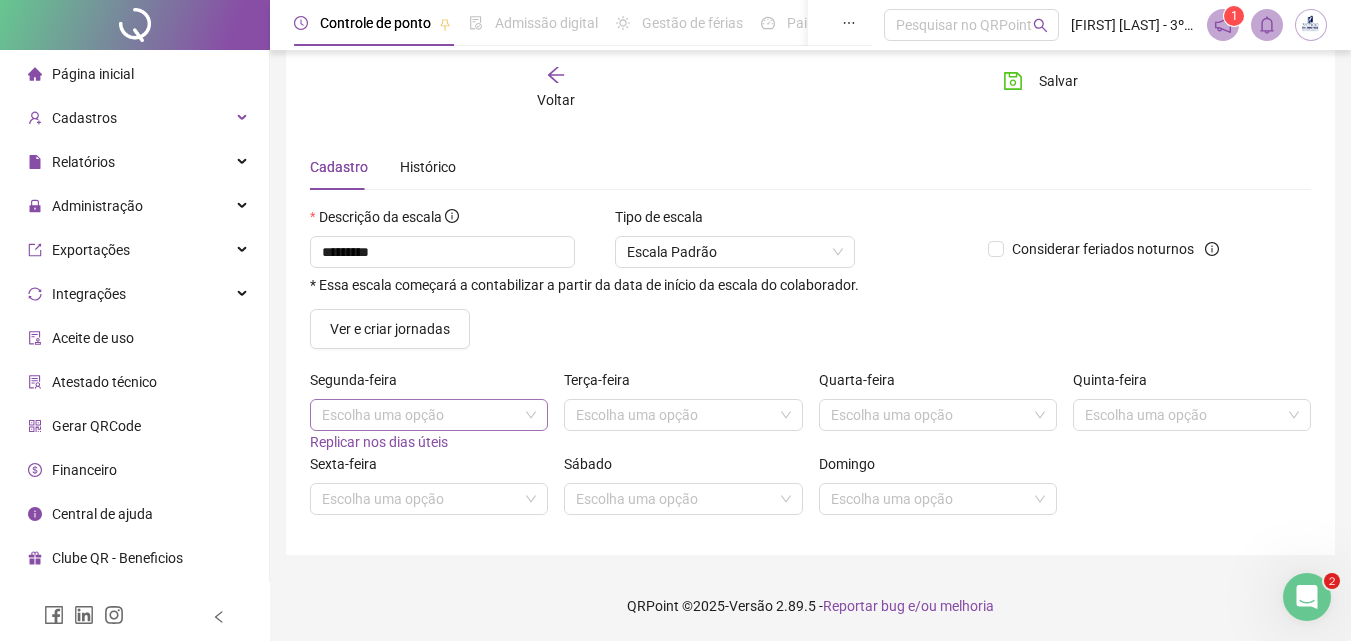 click at bounding box center [420, 415] 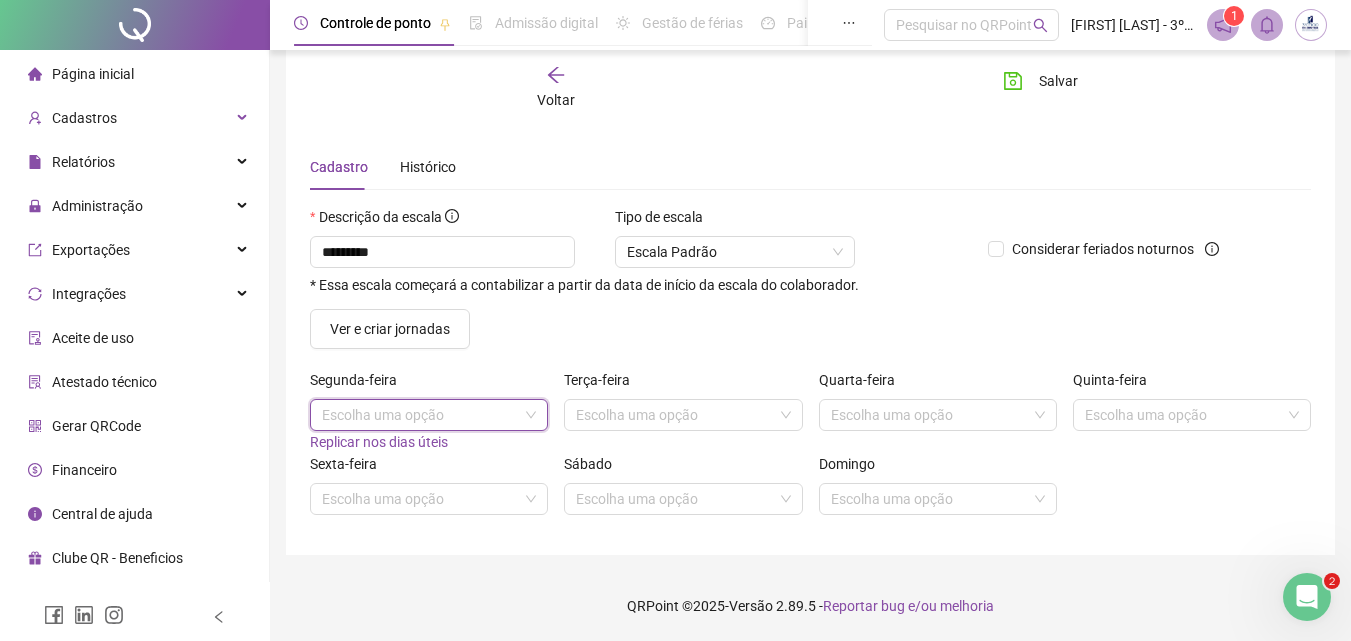 click at bounding box center (420, 415) 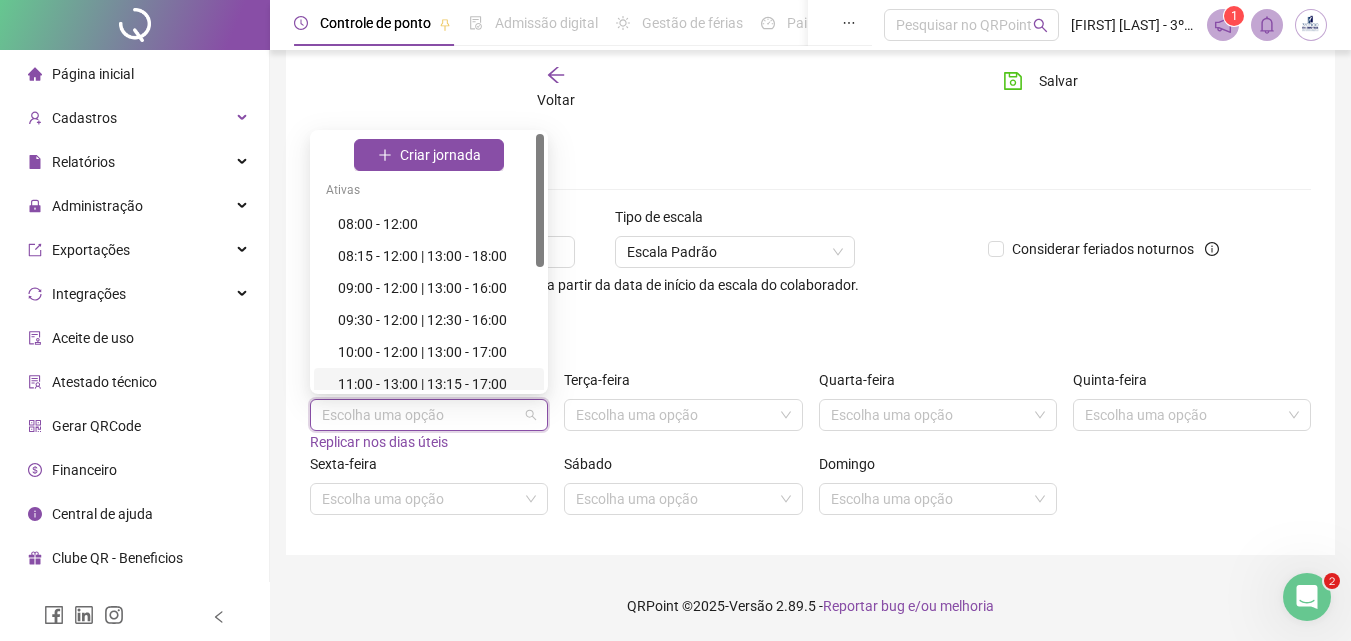 scroll, scrollTop: 200, scrollLeft: 0, axis: vertical 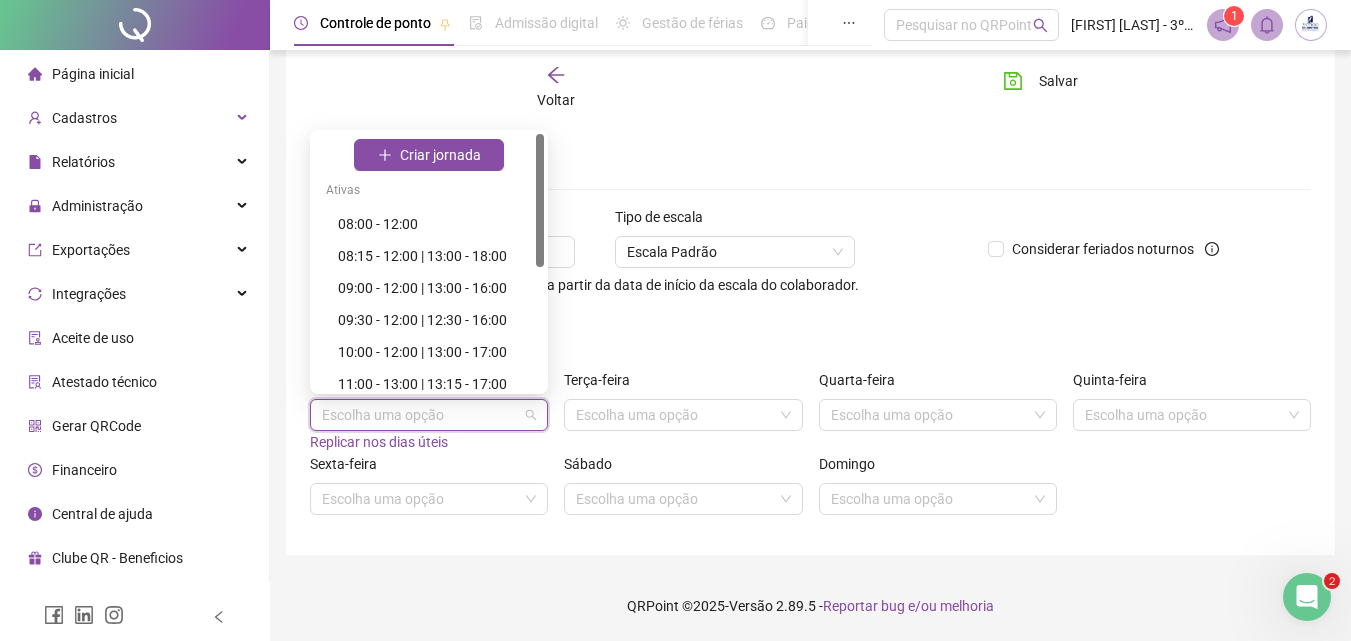 drag, startPoint x: 542, startPoint y: 347, endPoint x: 542, endPoint y: 227, distance: 120 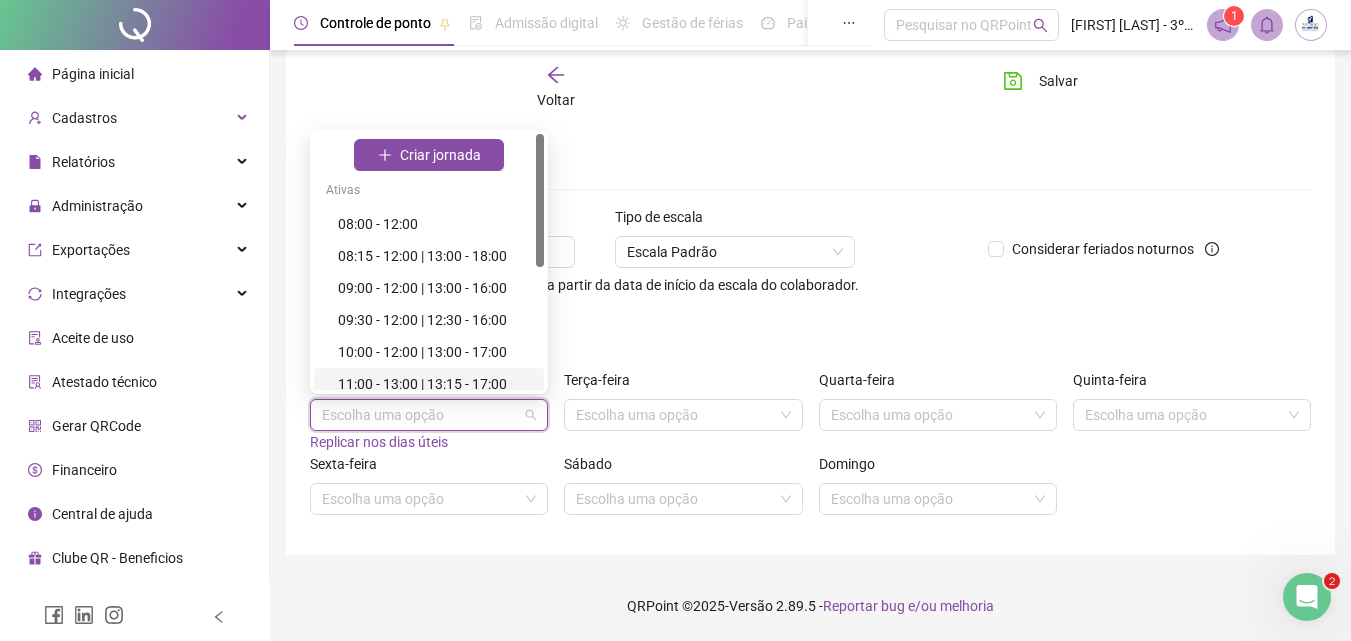 click on "11:00 - 13:00 | 13:15 - 17:00" at bounding box center [435, 384] 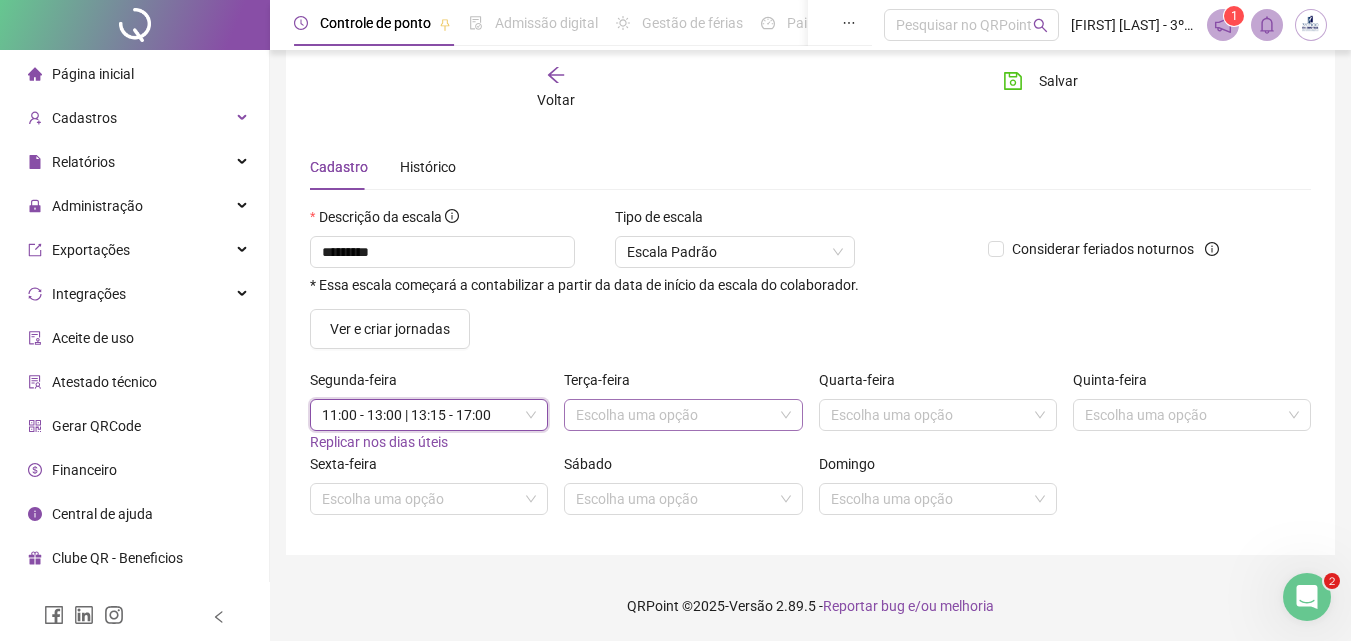 click at bounding box center (674, 415) 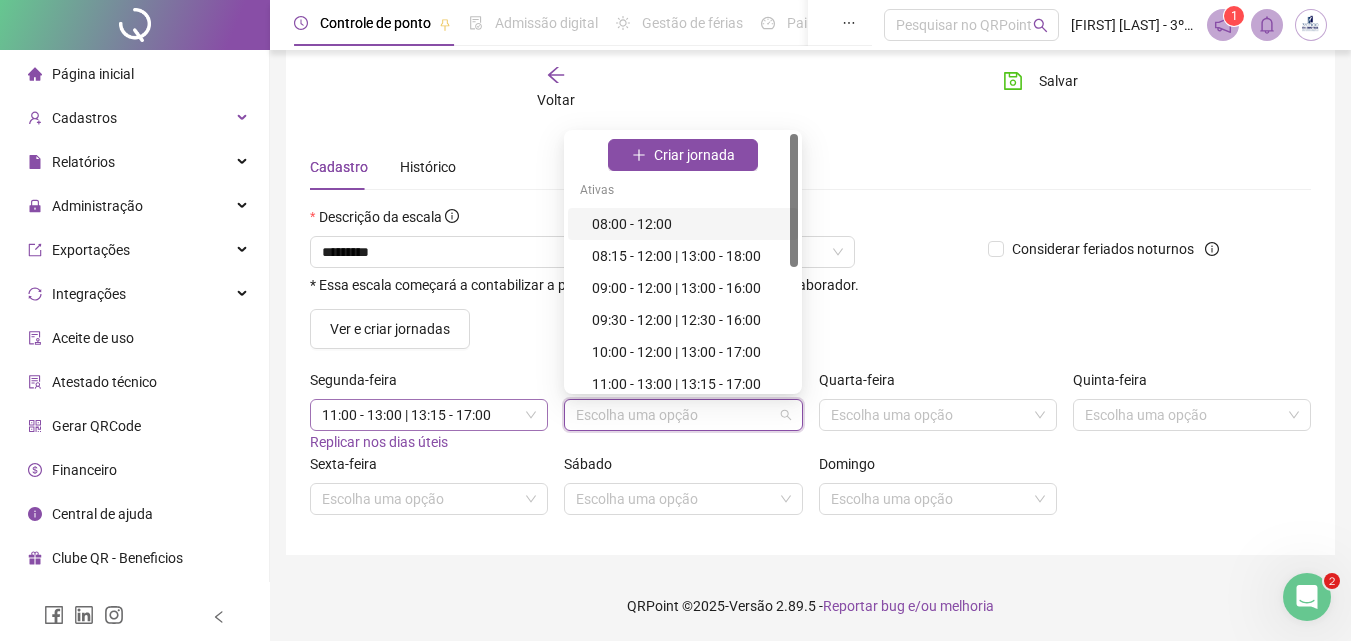 click on "11:00 - 13:00 | 13:15 - 17:00" at bounding box center [429, 415] 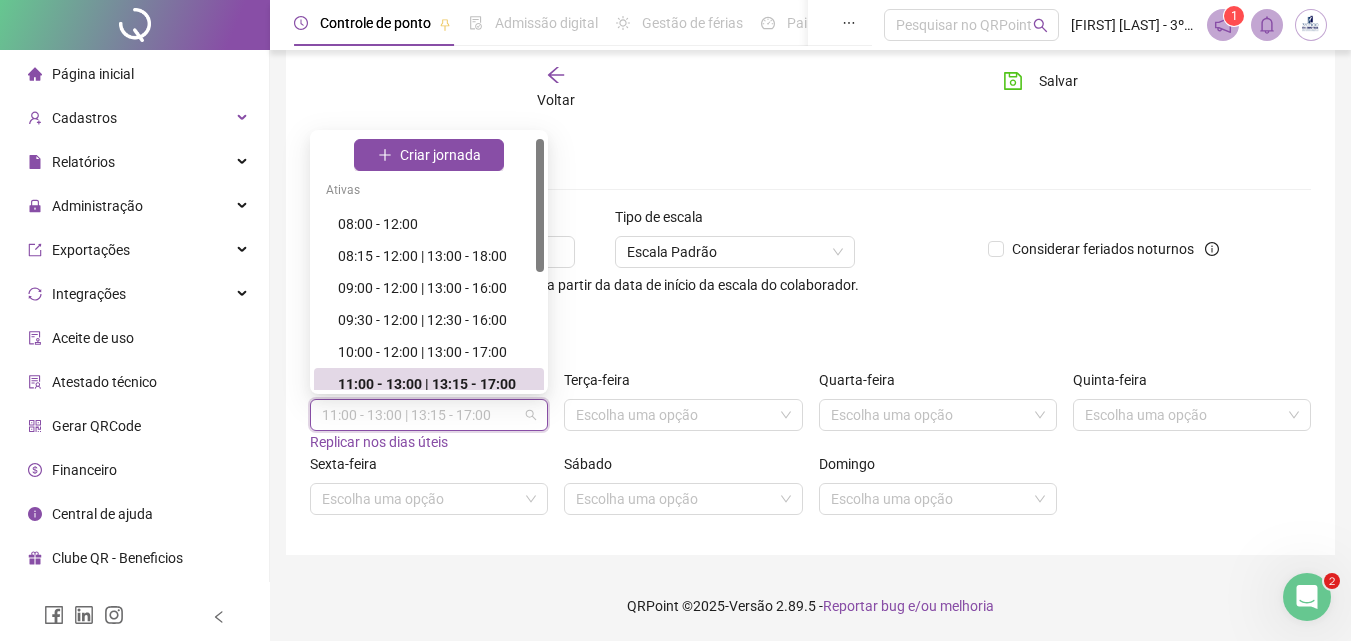 scroll, scrollTop: 10, scrollLeft: 0, axis: vertical 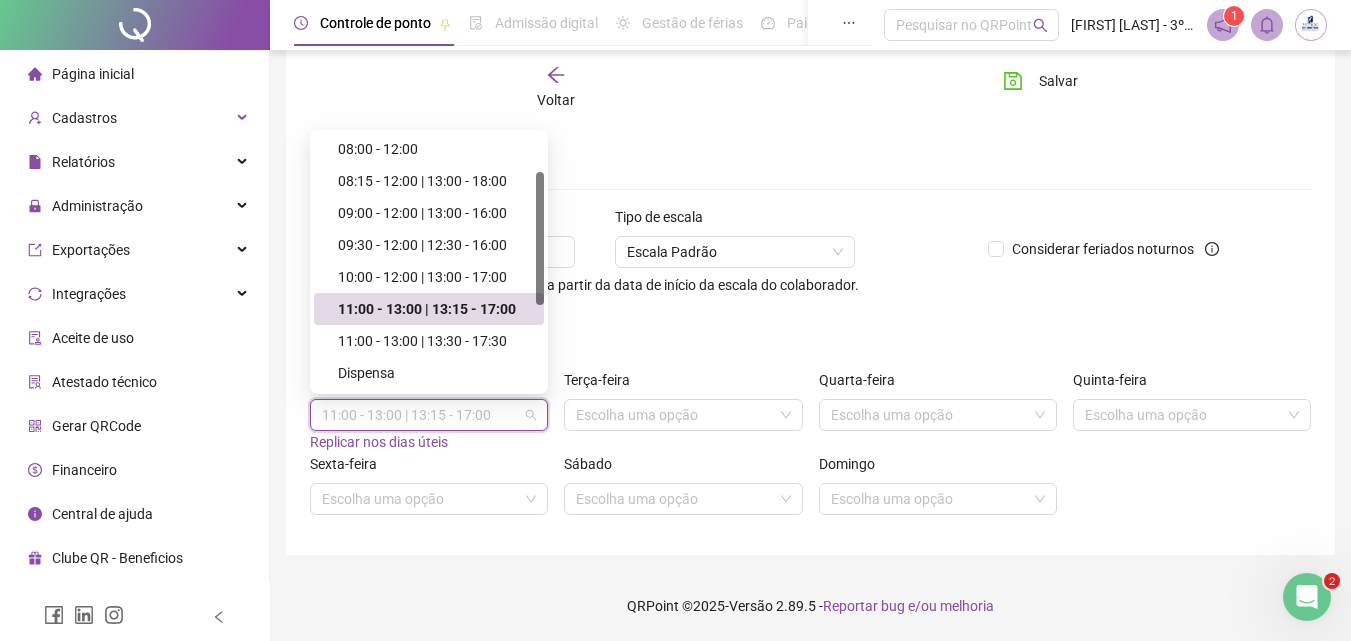 drag, startPoint x: 539, startPoint y: 261, endPoint x: 504, endPoint y: 330, distance: 77.36925 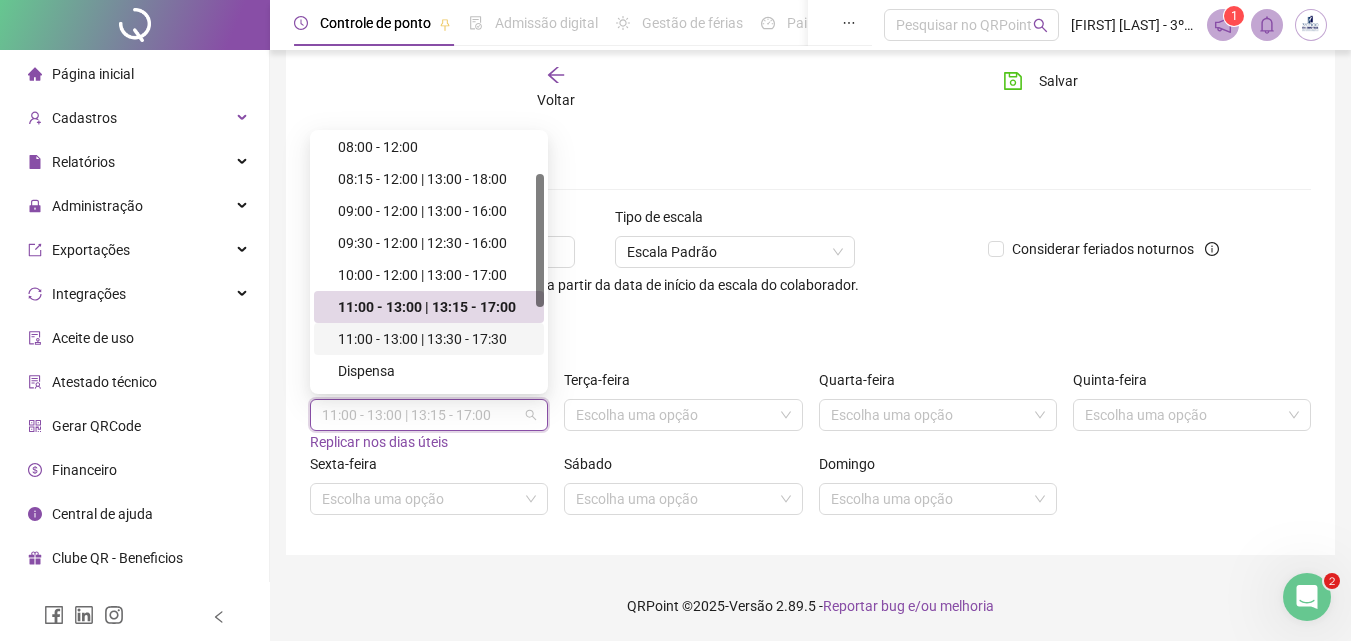 click on "11:00 - 13:00 | 13:30 - 17:30" at bounding box center (435, 339) 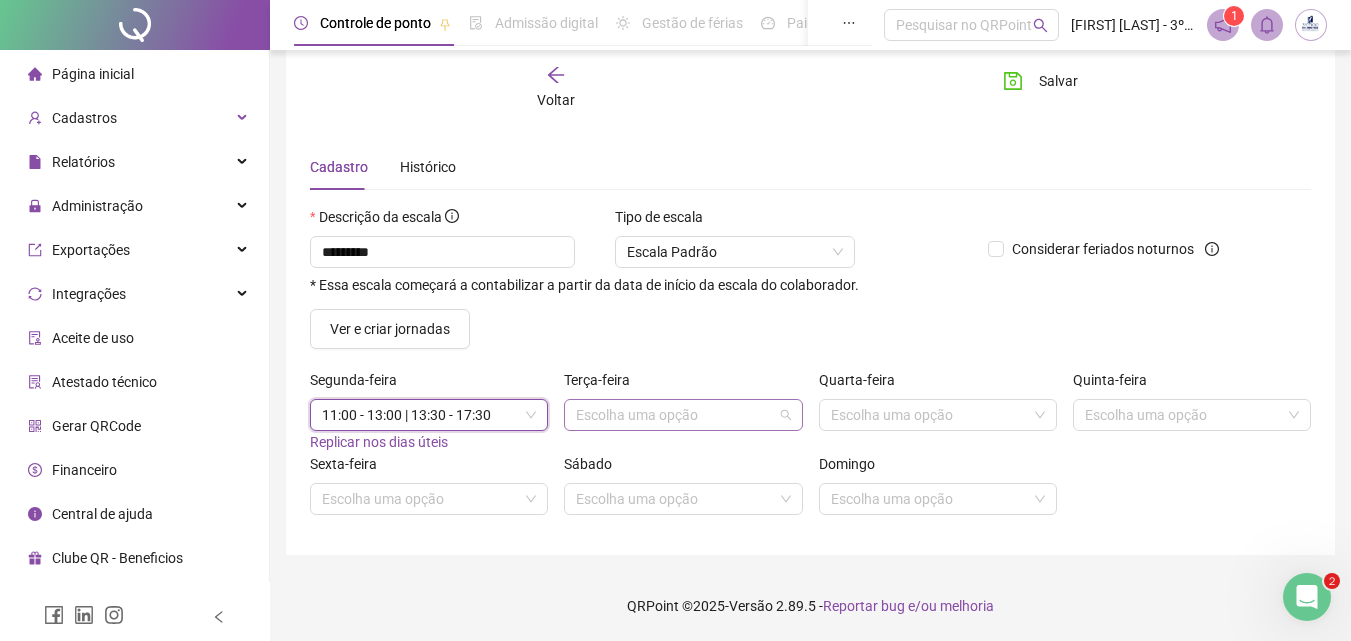 click at bounding box center (674, 415) 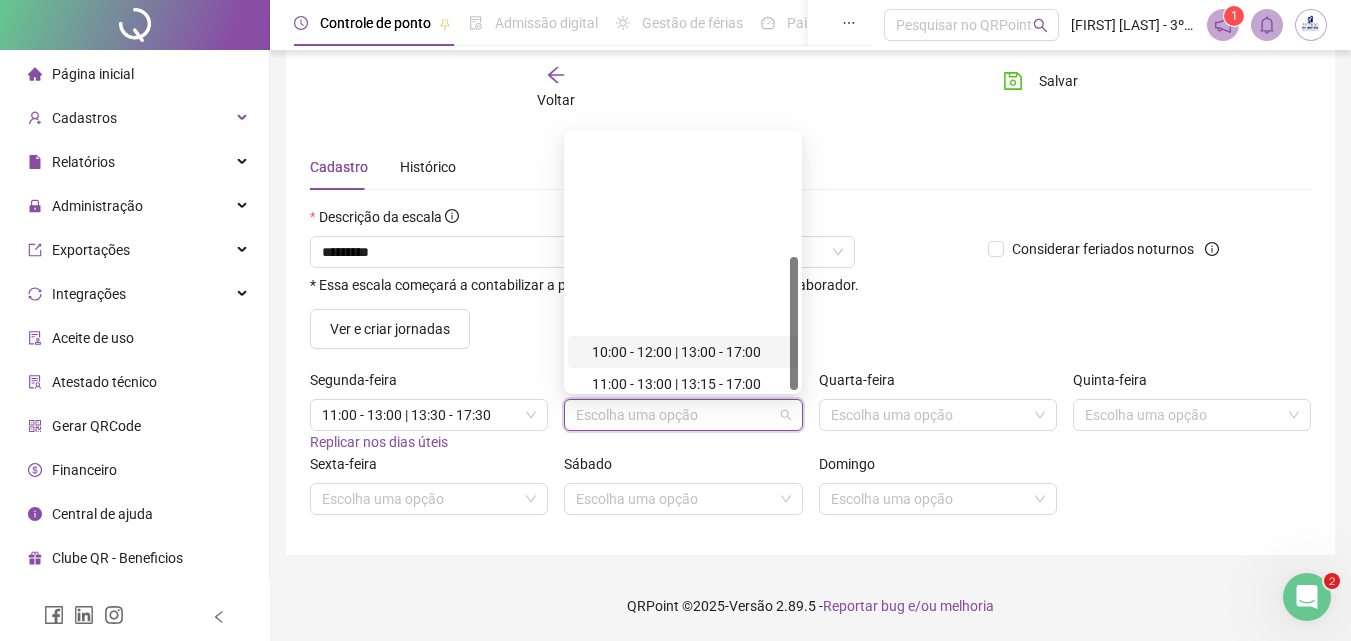 scroll, scrollTop: 234, scrollLeft: 0, axis: vertical 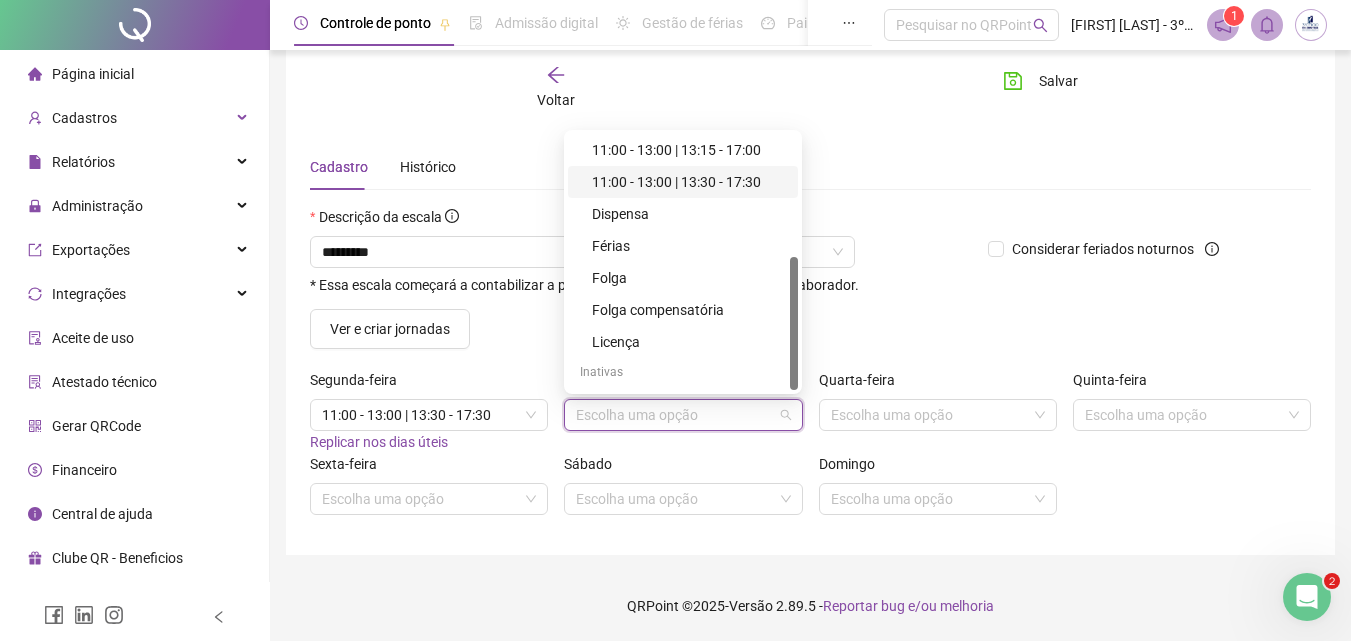 click on "11:00 - 13:00 | 13:30 - 17:30" at bounding box center (689, 182) 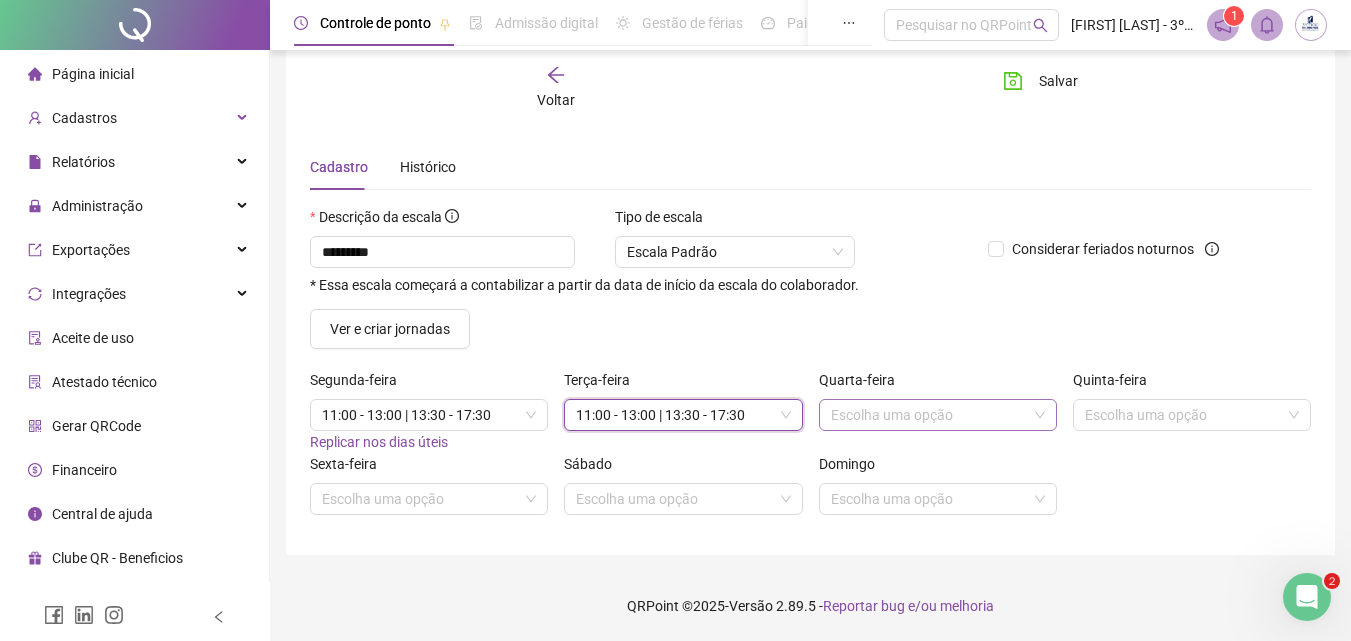 click at bounding box center [929, 415] 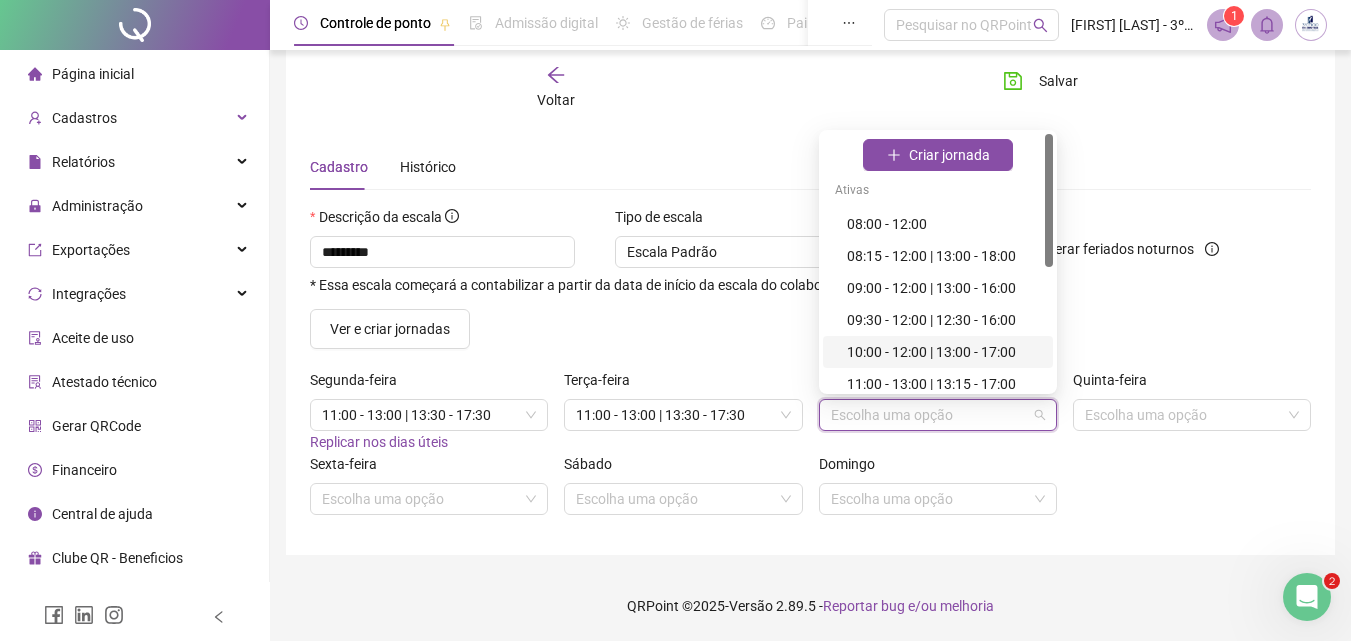 scroll, scrollTop: 100, scrollLeft: 0, axis: vertical 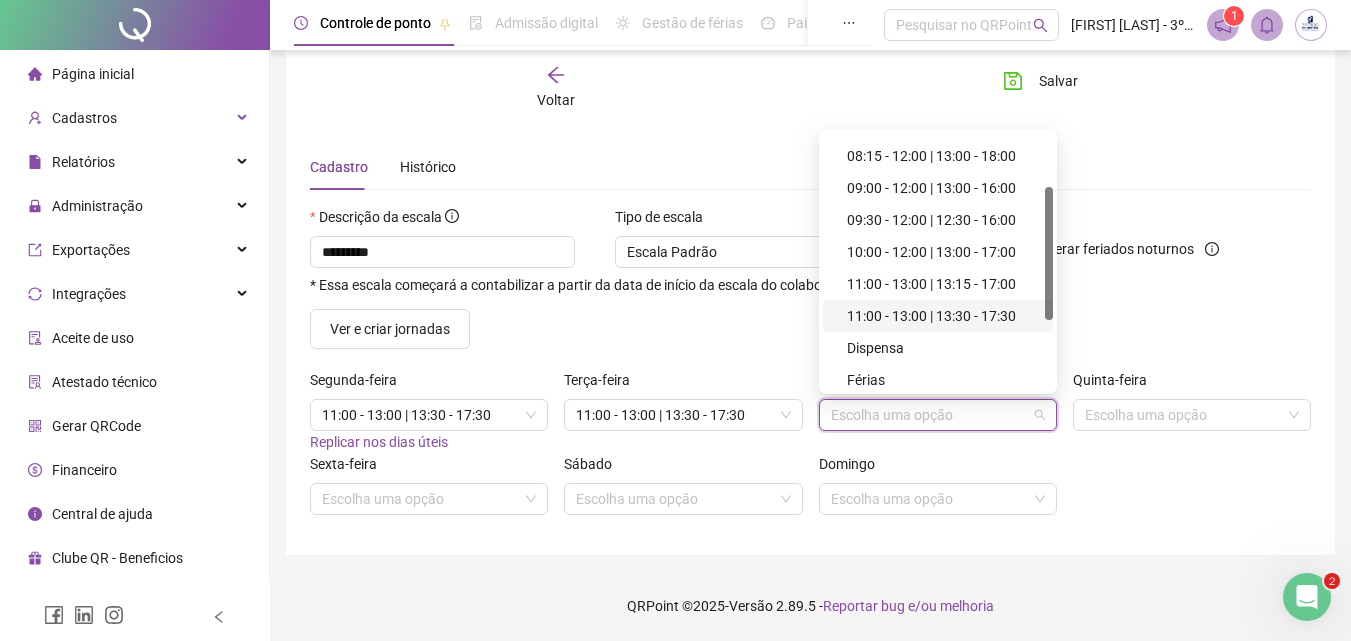 click on "11:00 - 13:00 | 13:30 - 17:30" at bounding box center [944, 316] 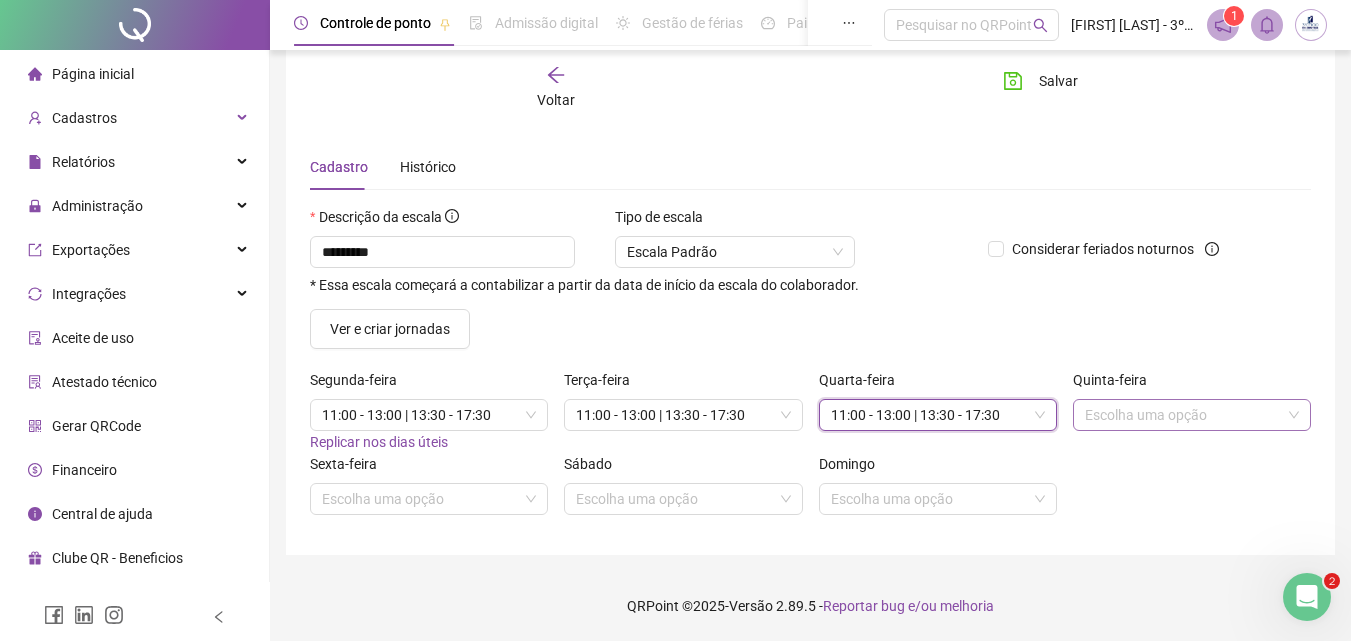 click at bounding box center [1183, 415] 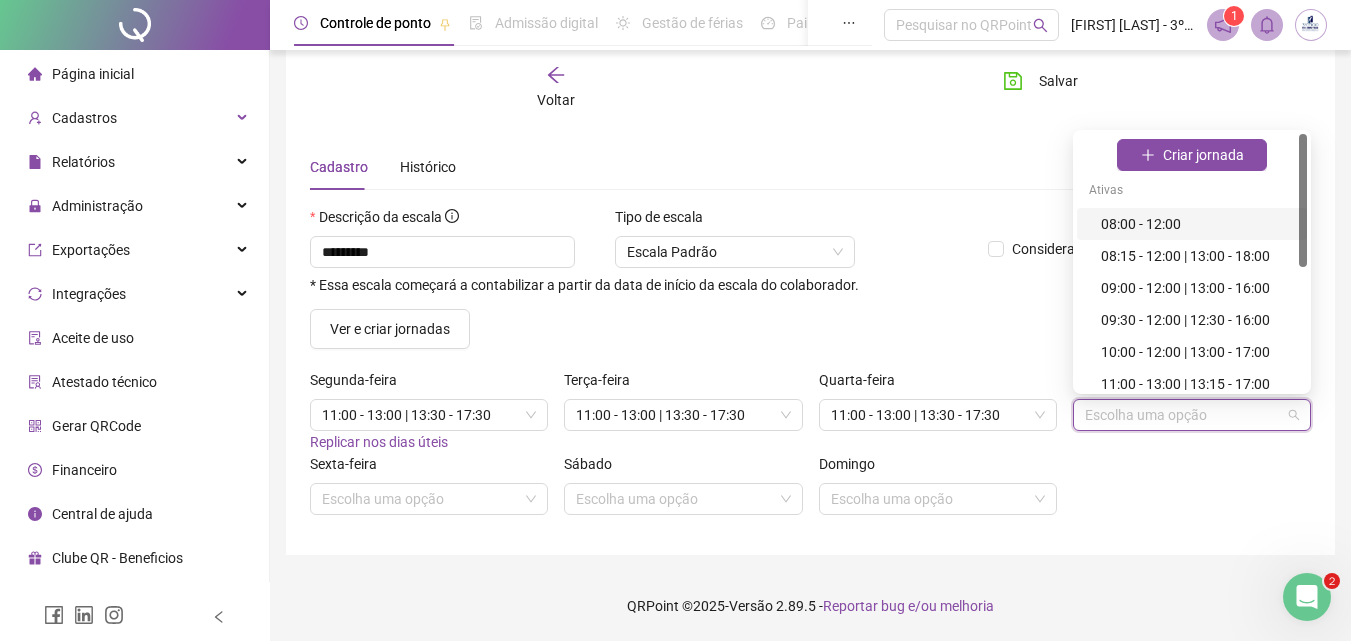 scroll, scrollTop: 200, scrollLeft: 0, axis: vertical 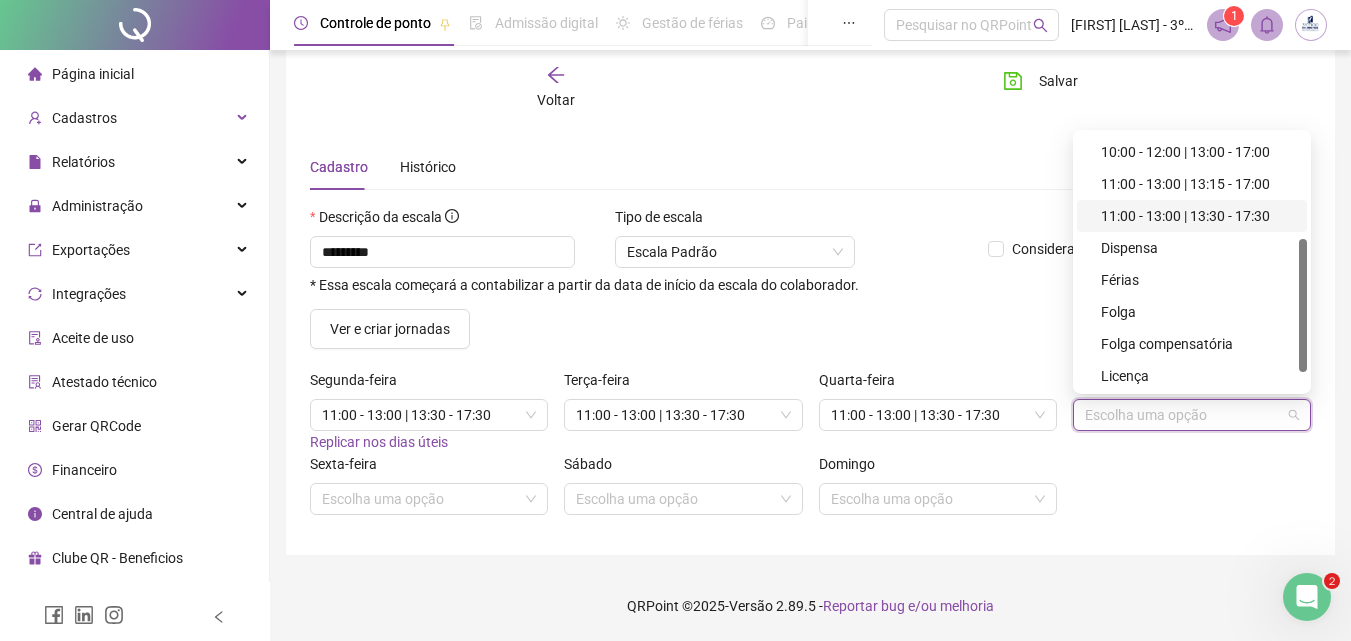 click on "11:00 - 13:00 | 13:30 - 17:30" at bounding box center (1192, 216) 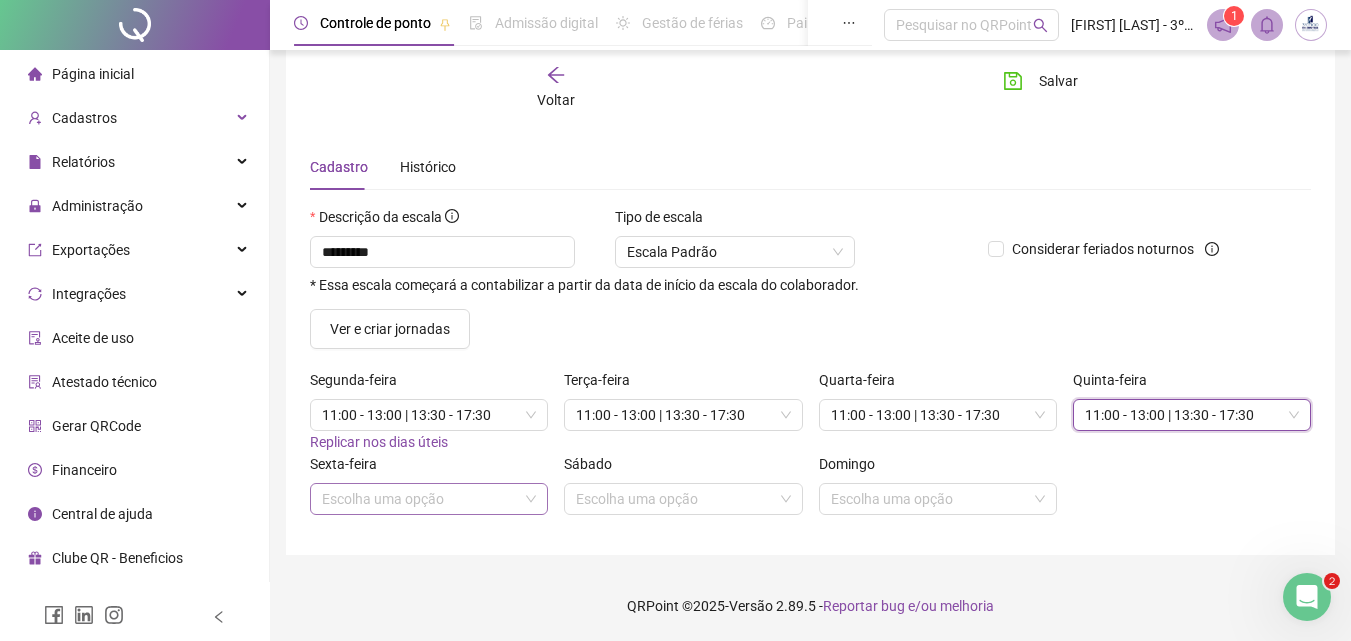click at bounding box center [420, 499] 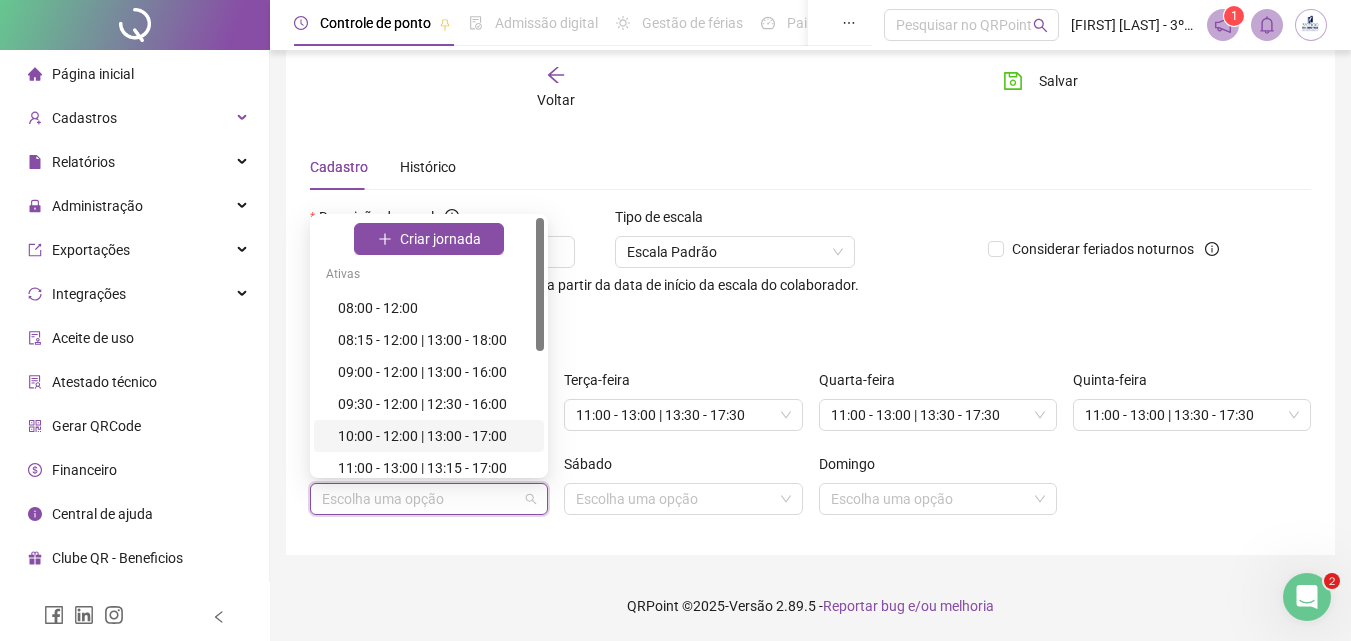 scroll, scrollTop: 100, scrollLeft: 0, axis: vertical 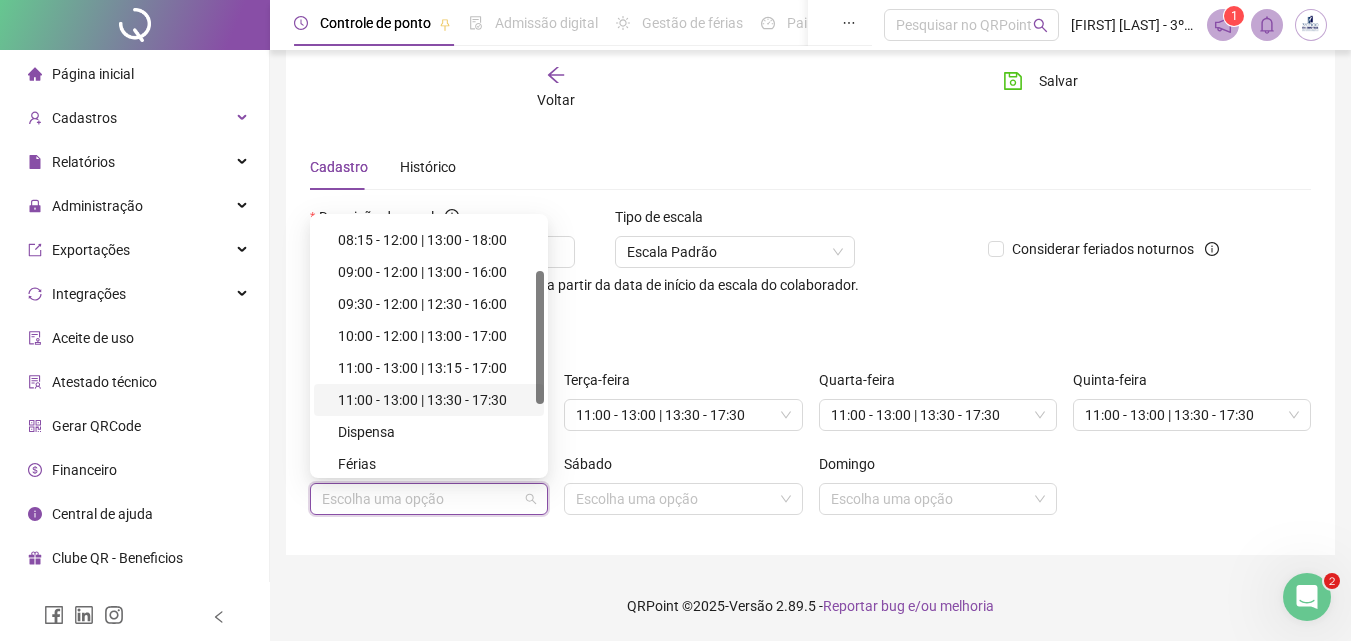 click on "11:00 - 13:00 | 13:30 - 17:30" at bounding box center (435, 400) 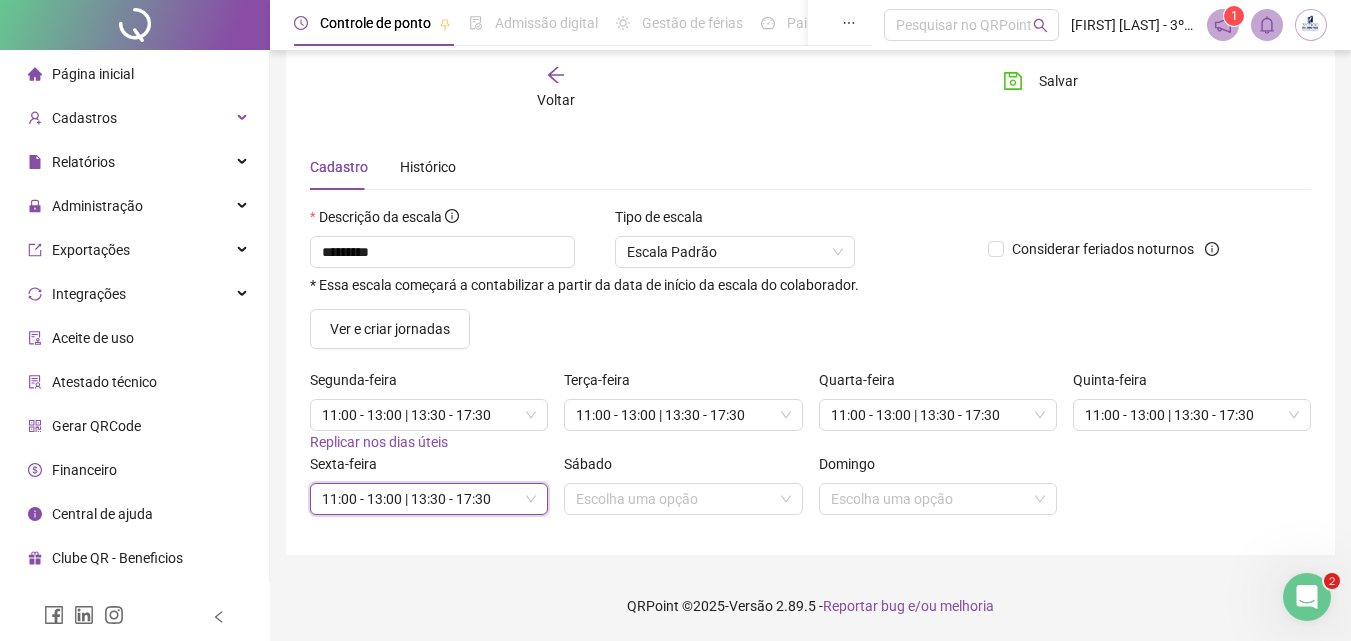 click on "Sábado Escolha uma opção" at bounding box center [683, 492] 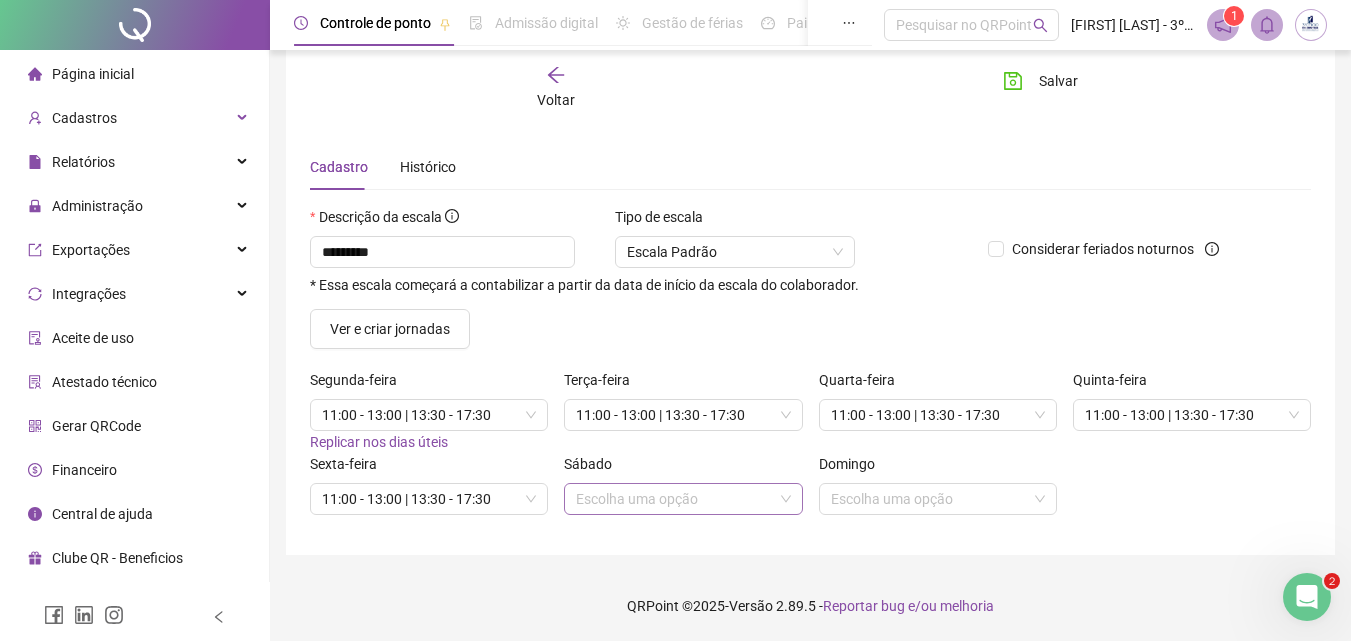 click at bounding box center (674, 499) 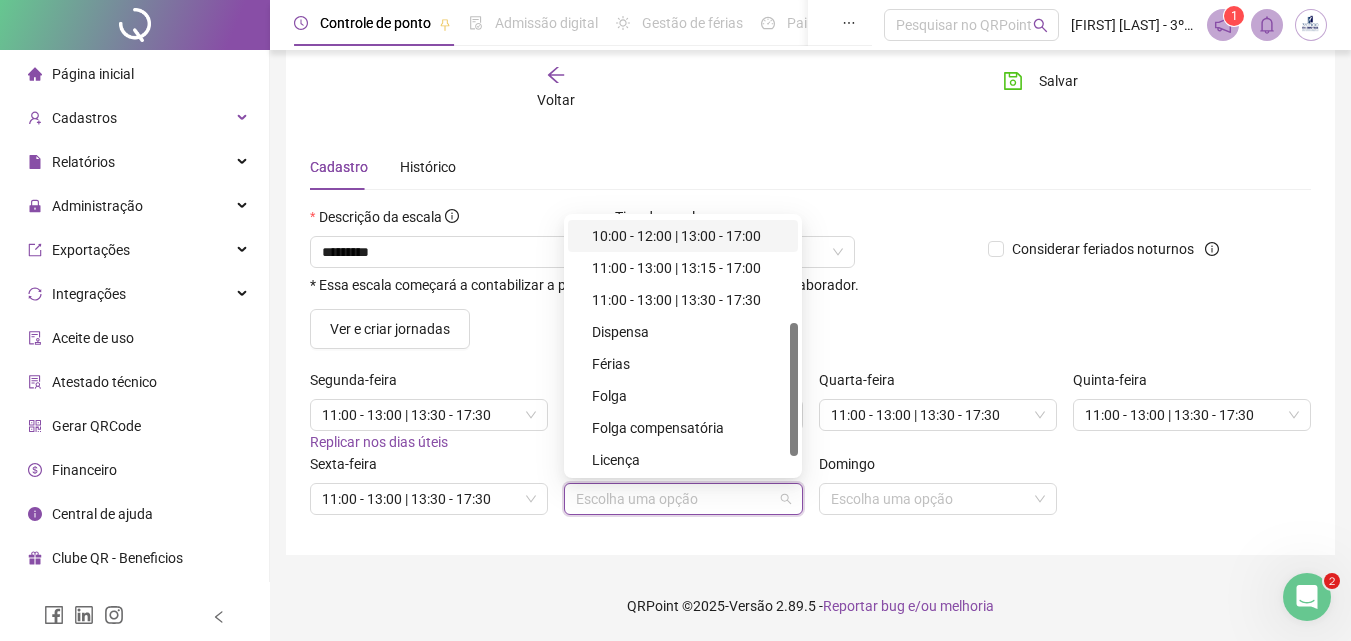 scroll, scrollTop: 234, scrollLeft: 0, axis: vertical 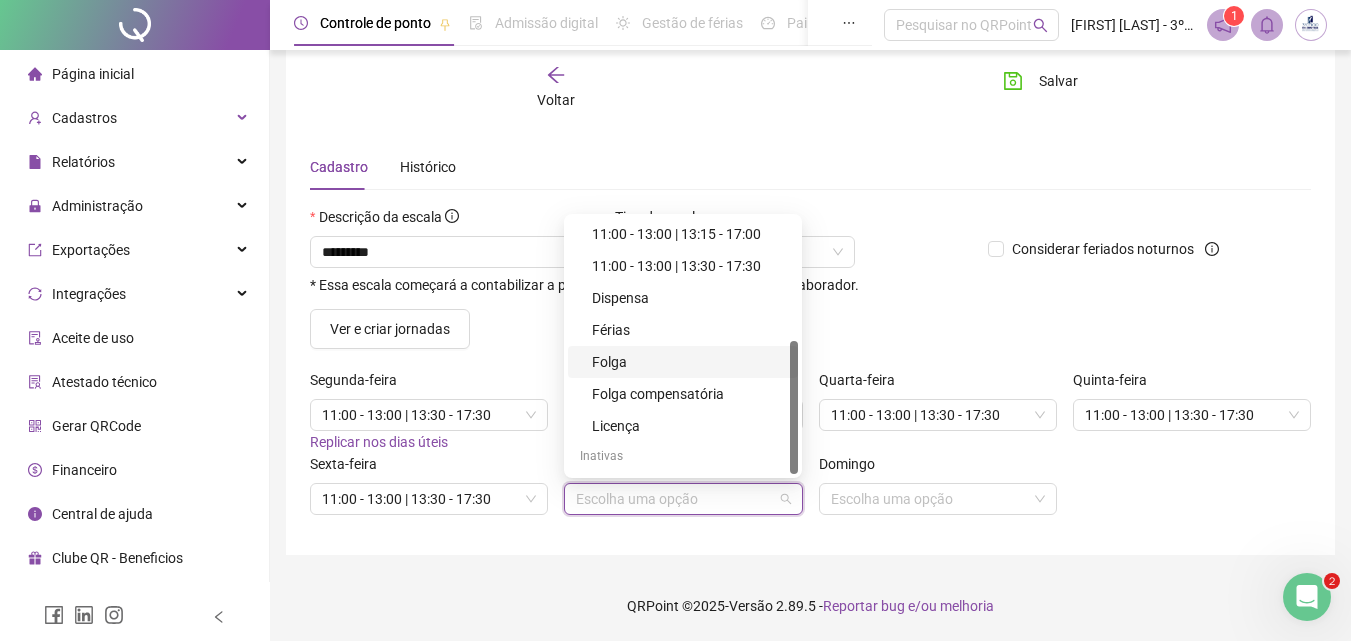 click on "Folga" at bounding box center [689, 362] 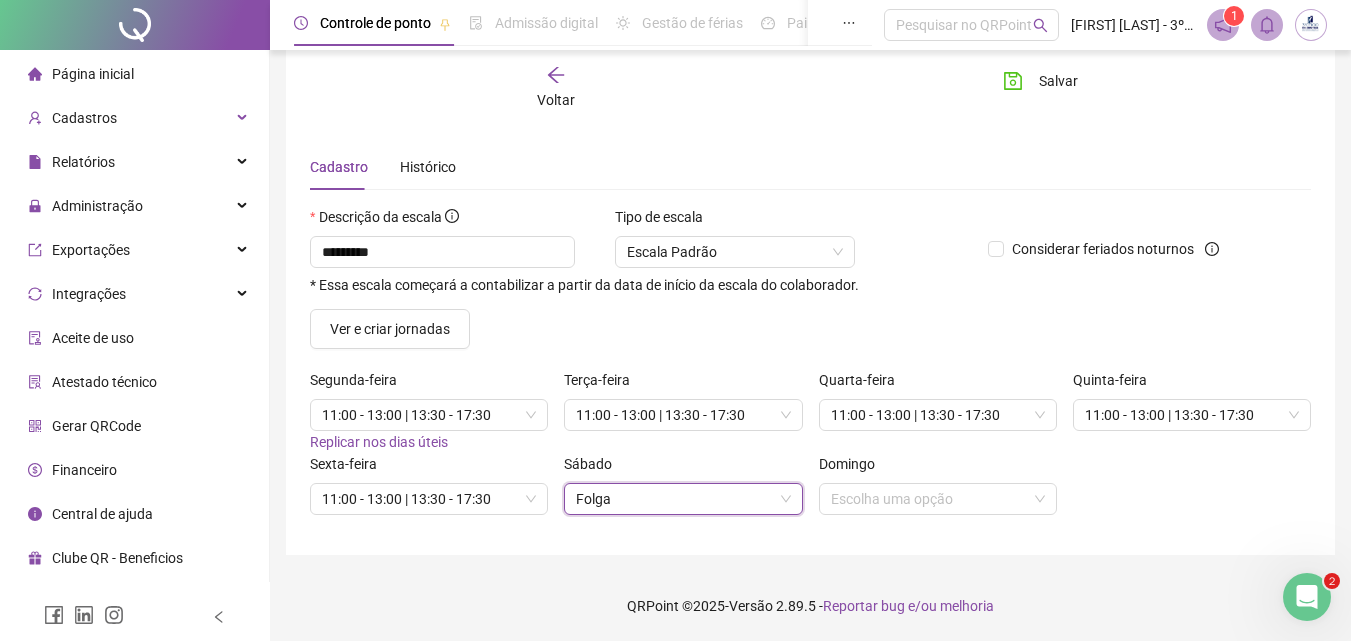 click on "Domingo Escolha uma opção" at bounding box center [938, 492] 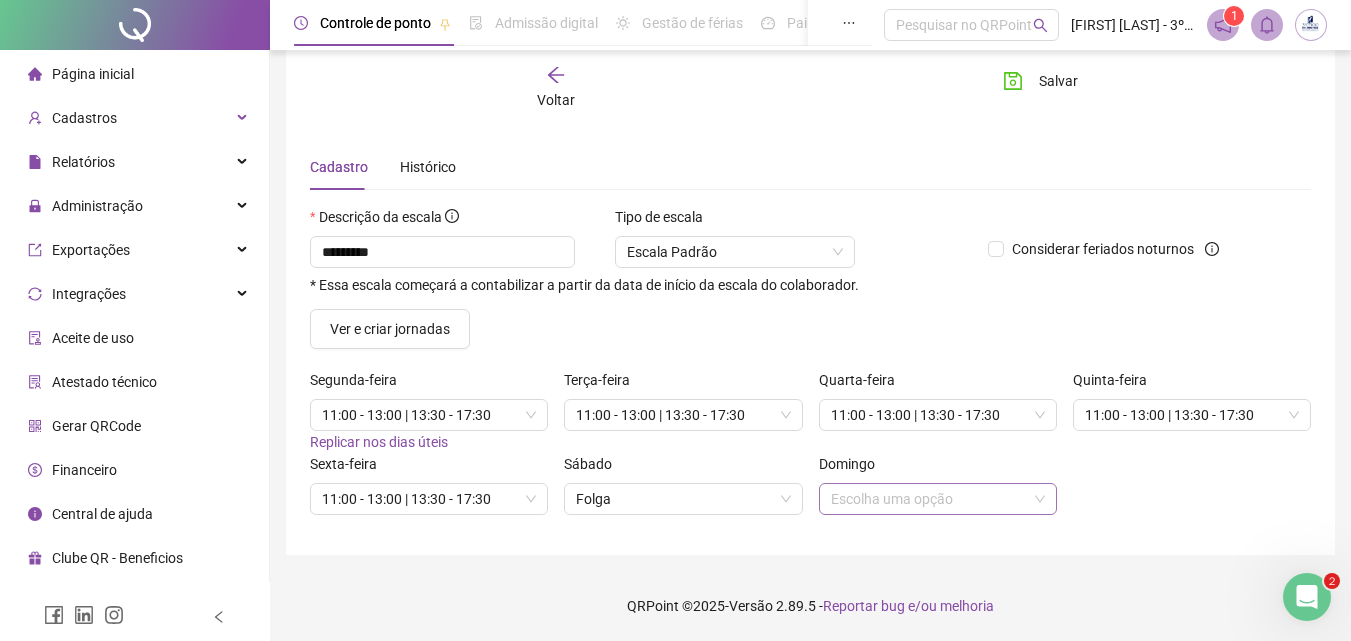 click at bounding box center (929, 499) 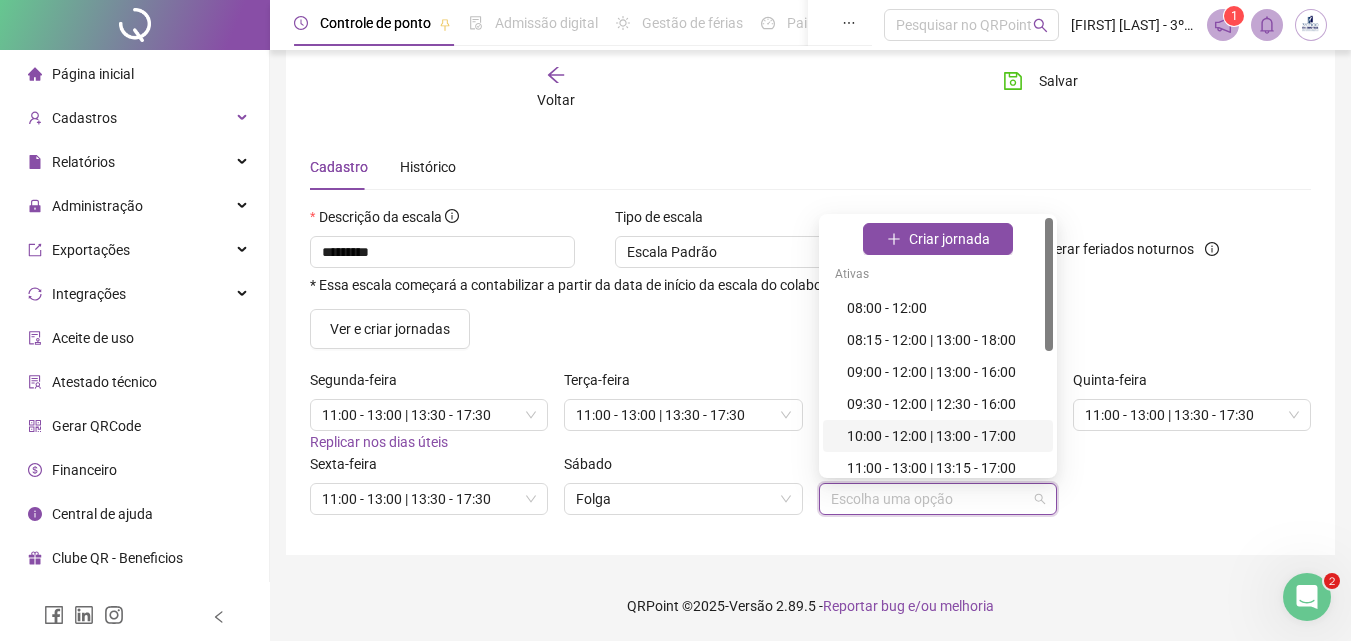 scroll, scrollTop: 200, scrollLeft: 0, axis: vertical 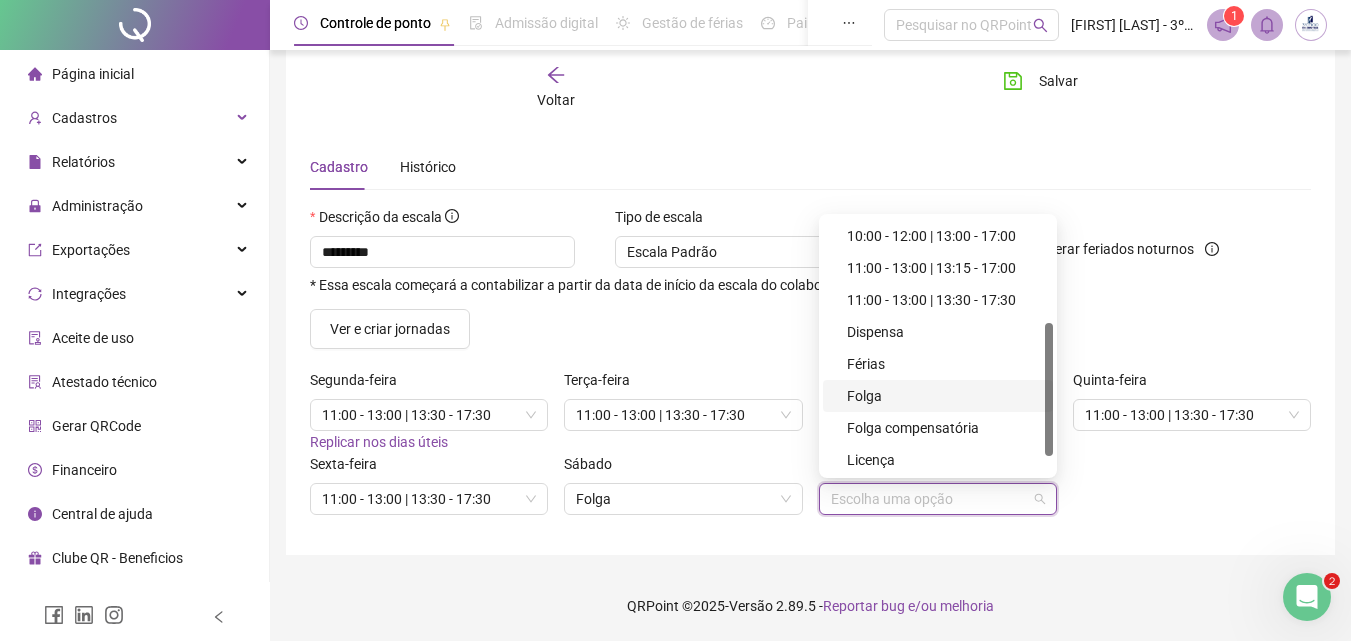 click on "Folga" at bounding box center [944, 396] 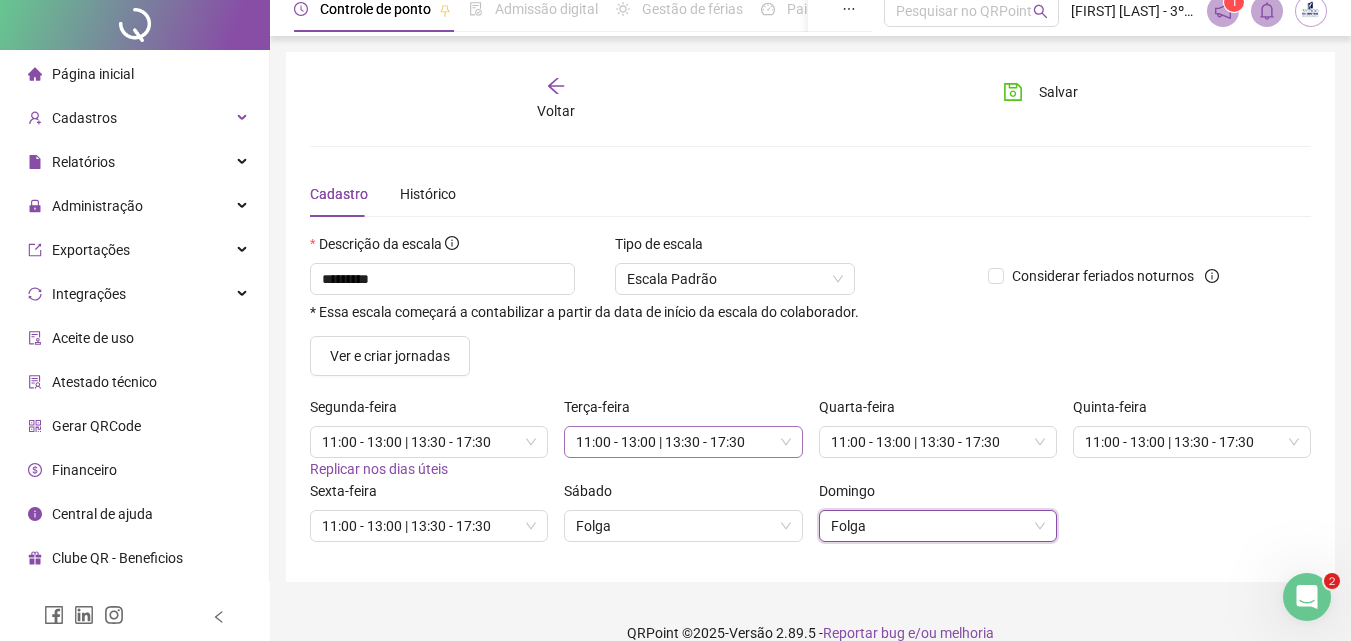 scroll, scrollTop: 0, scrollLeft: 0, axis: both 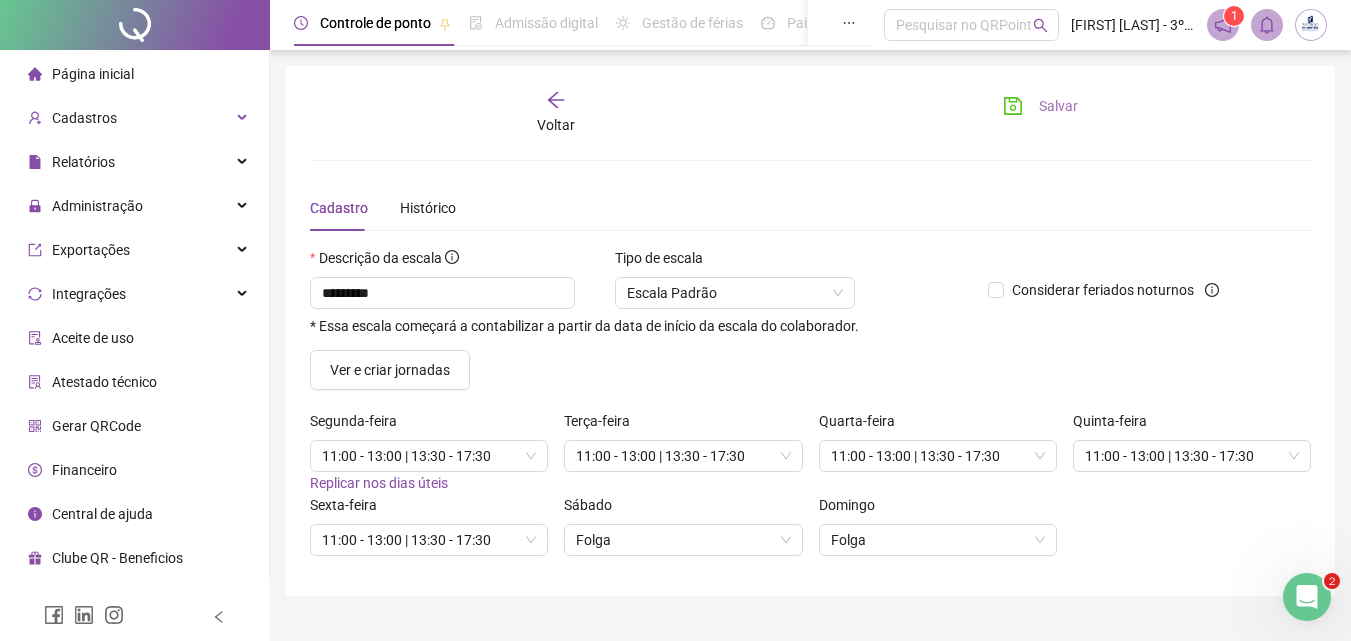 click on "Salvar" at bounding box center [1058, 106] 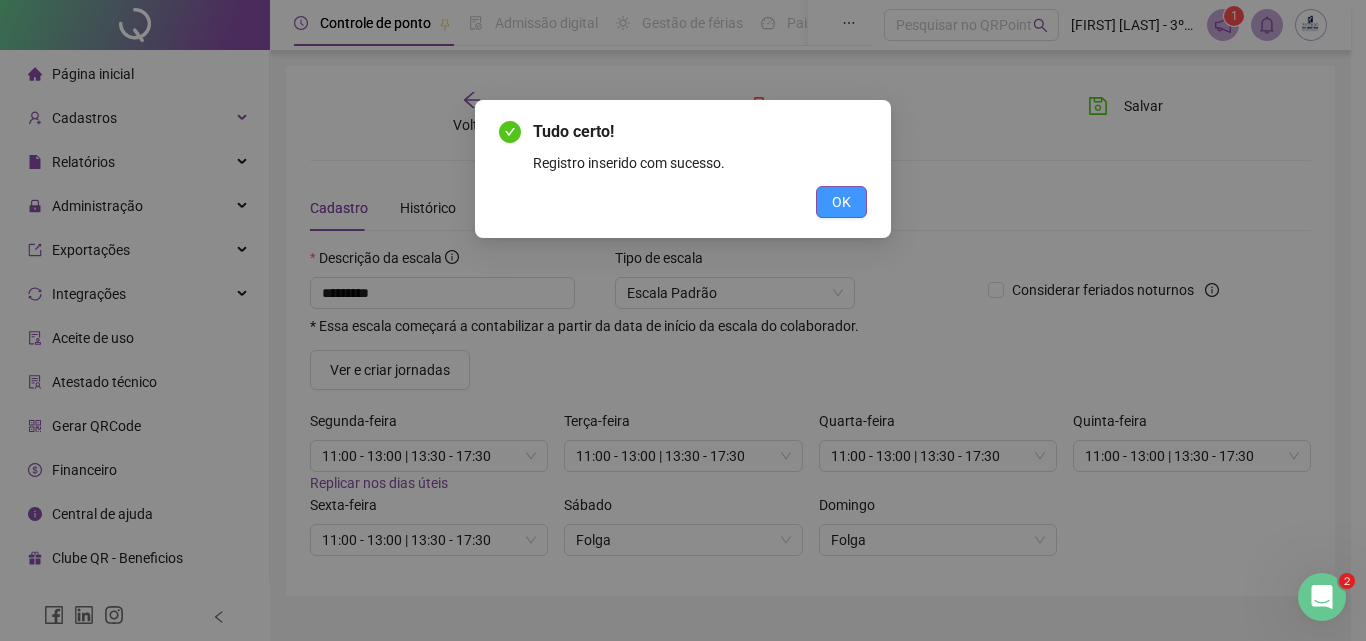 click on "OK" at bounding box center [841, 202] 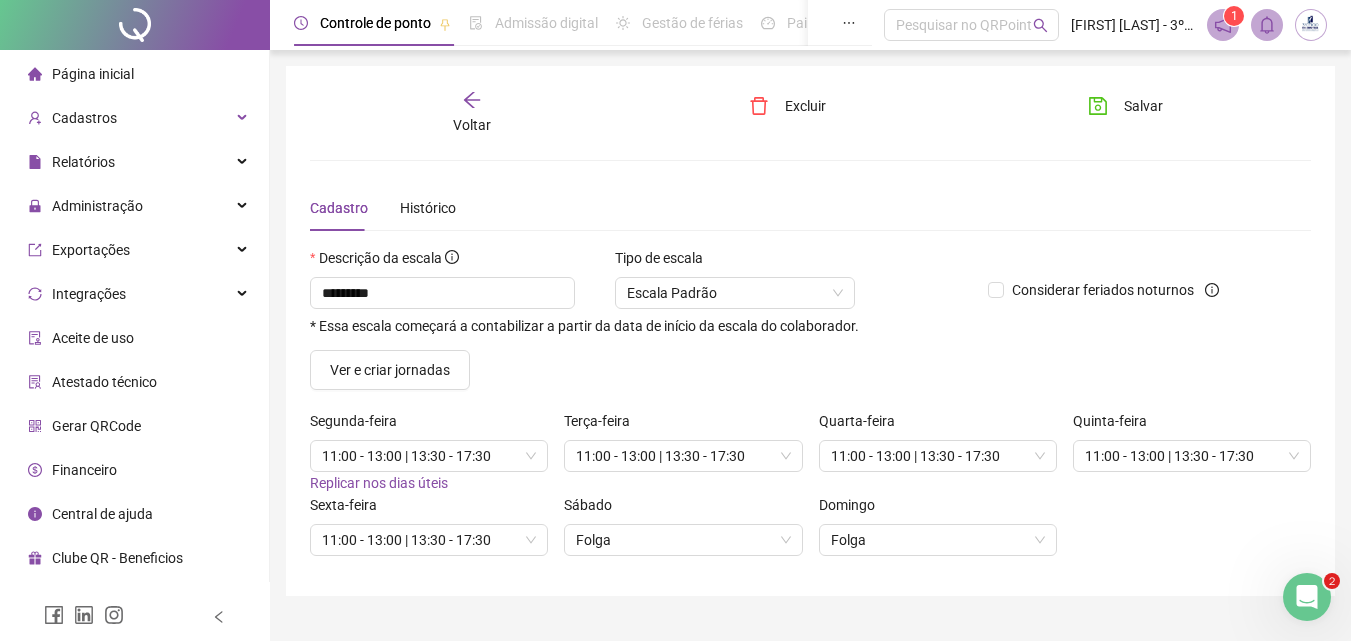 click 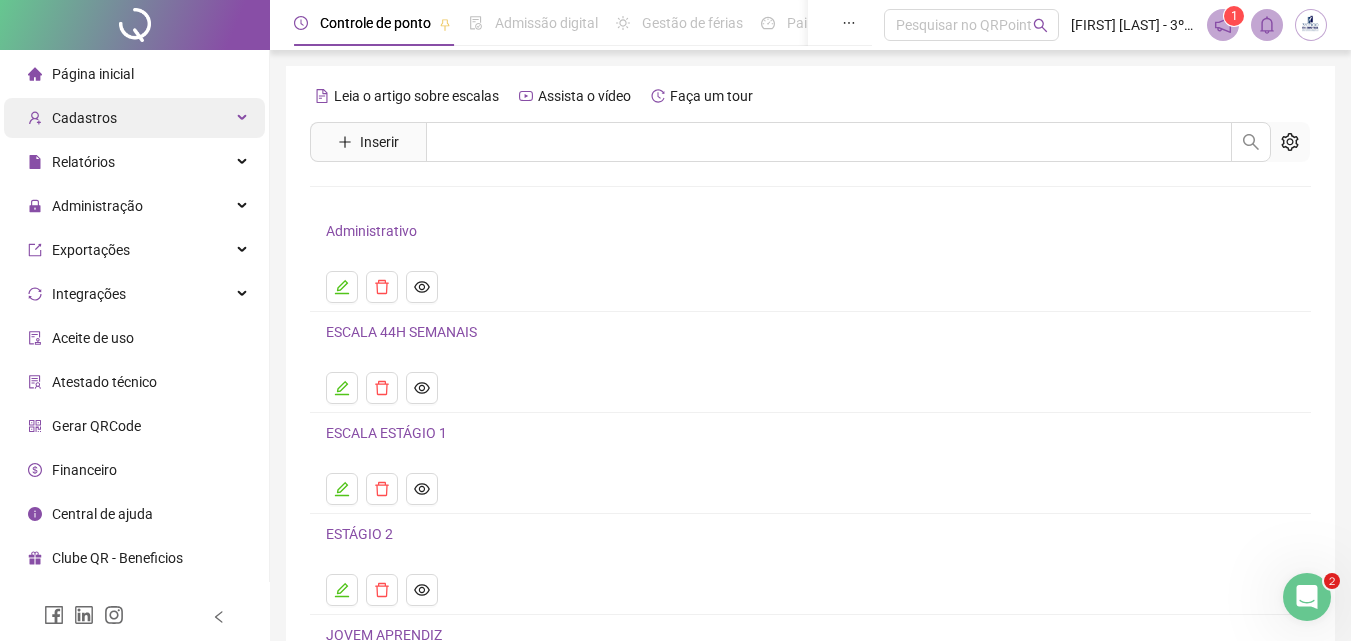 click on "Cadastros" at bounding box center (134, 118) 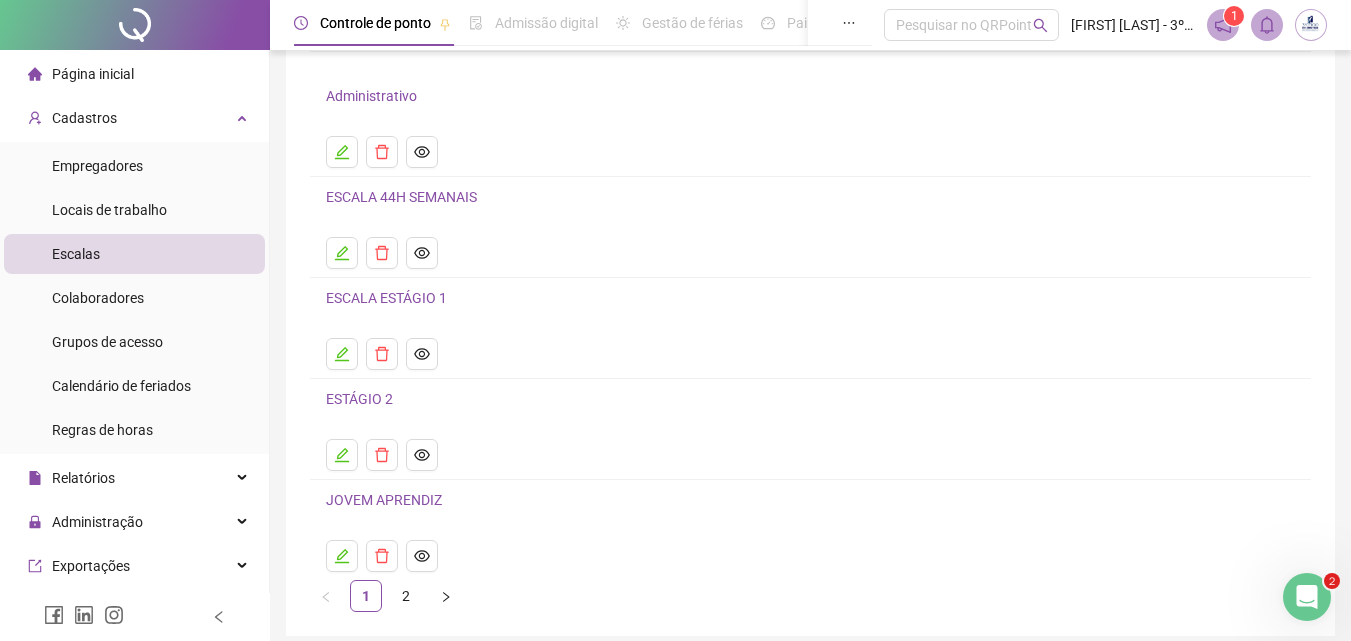 scroll, scrollTop: 100, scrollLeft: 0, axis: vertical 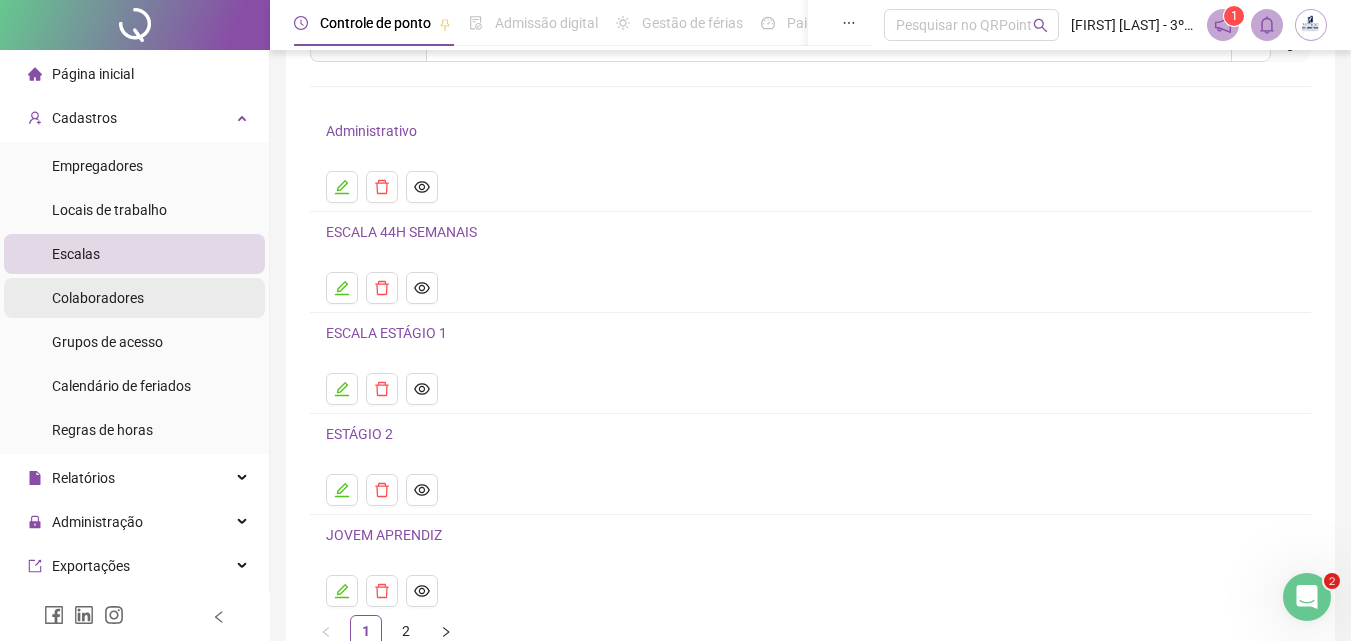 click on "Colaboradores" at bounding box center (98, 298) 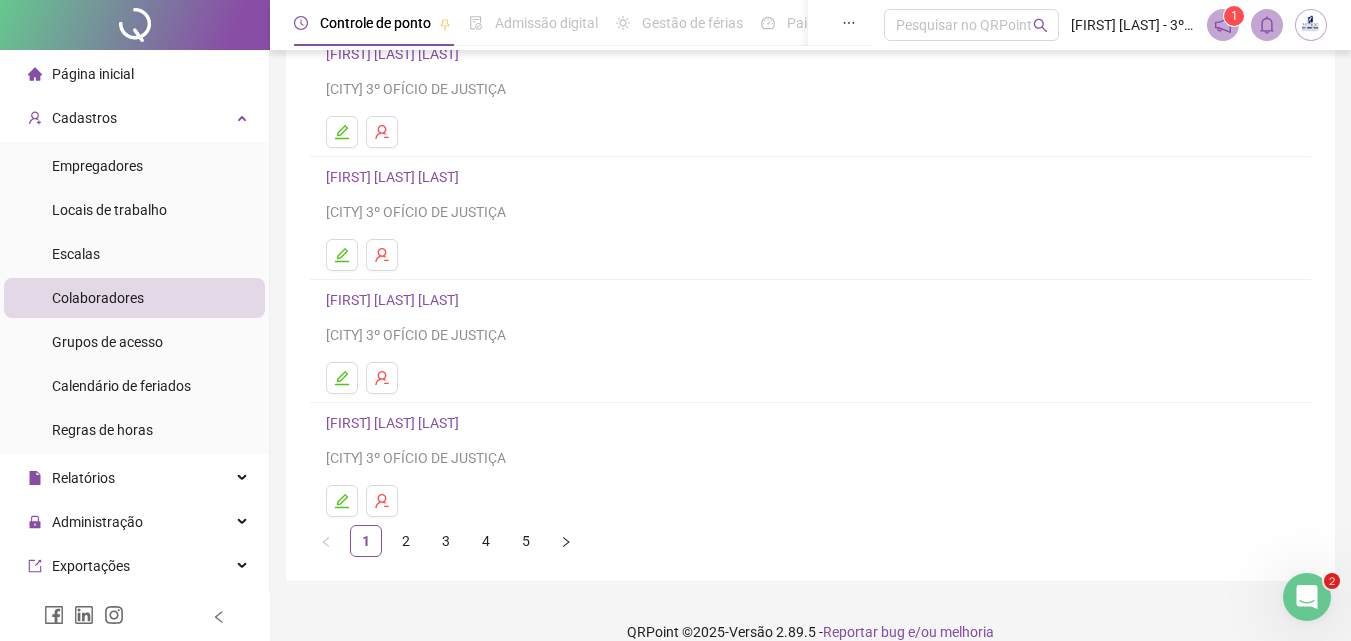 scroll, scrollTop: 0, scrollLeft: 0, axis: both 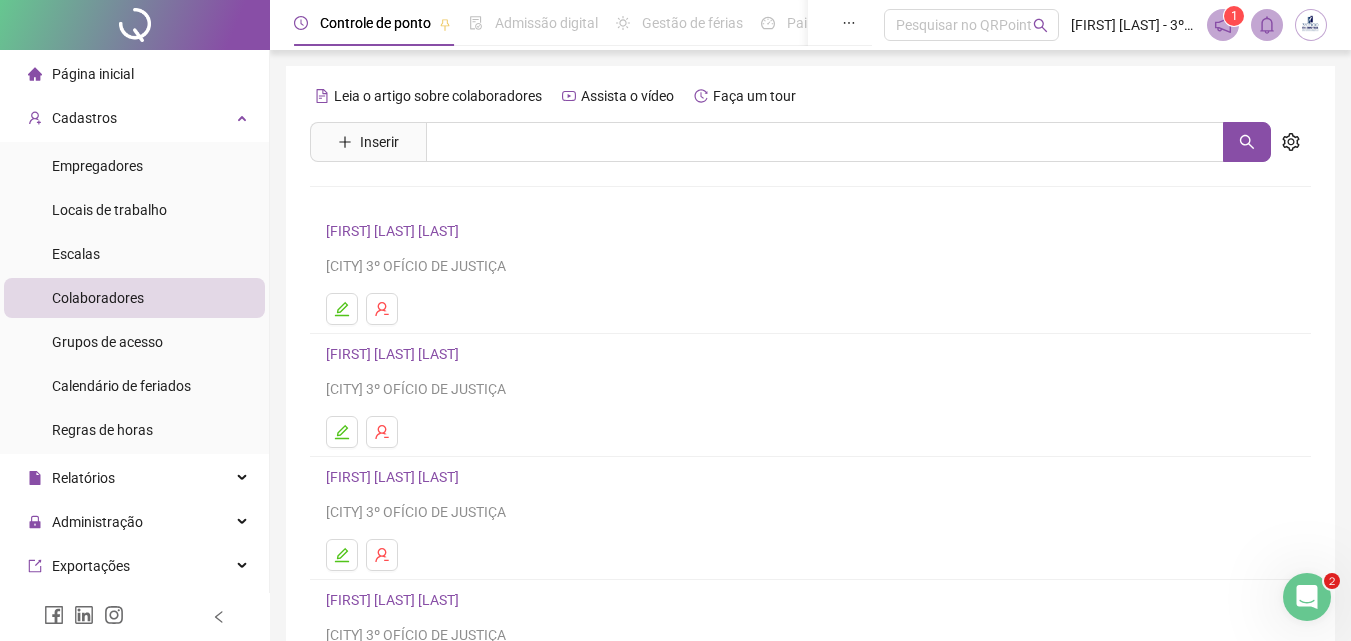 click on "Inserir" at bounding box center (368, 142) 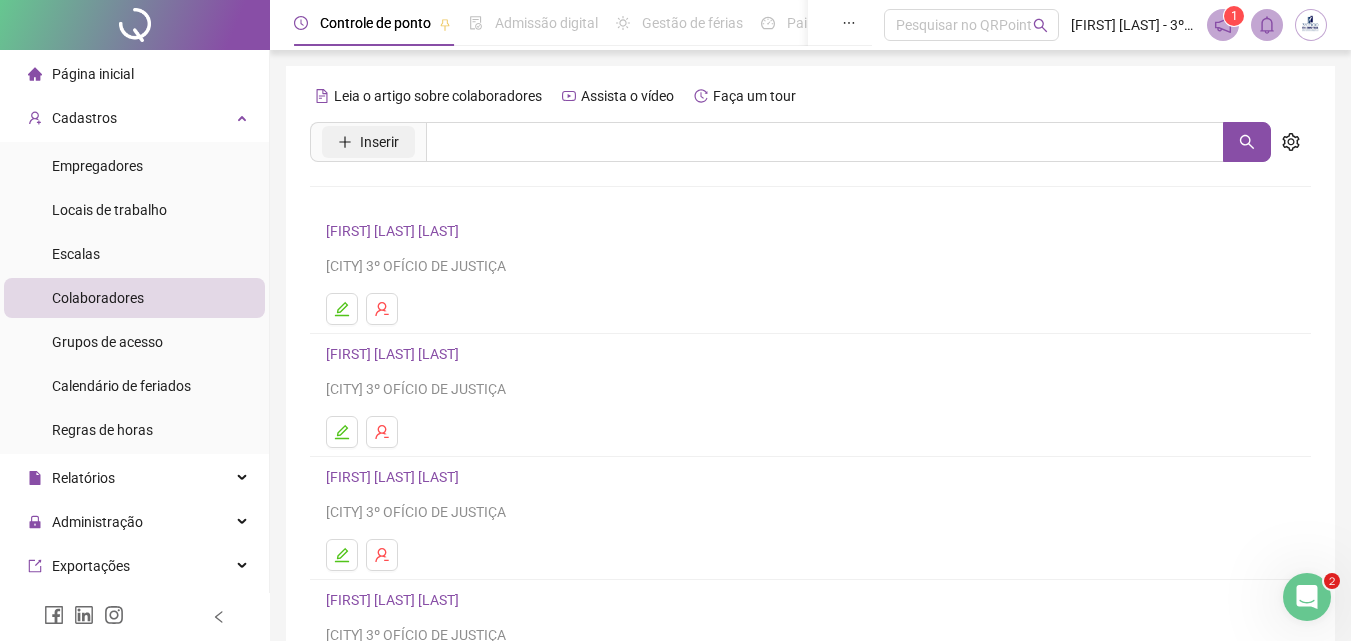 click on "Inserir" at bounding box center (379, 142) 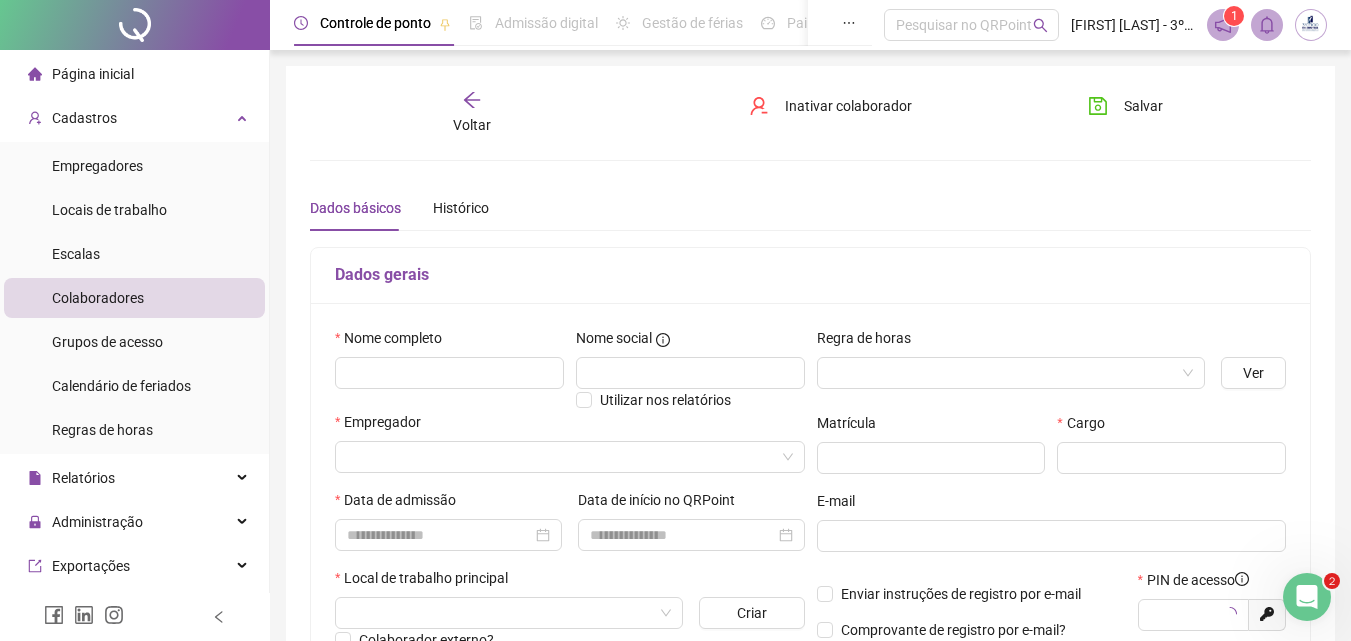 type on "*****" 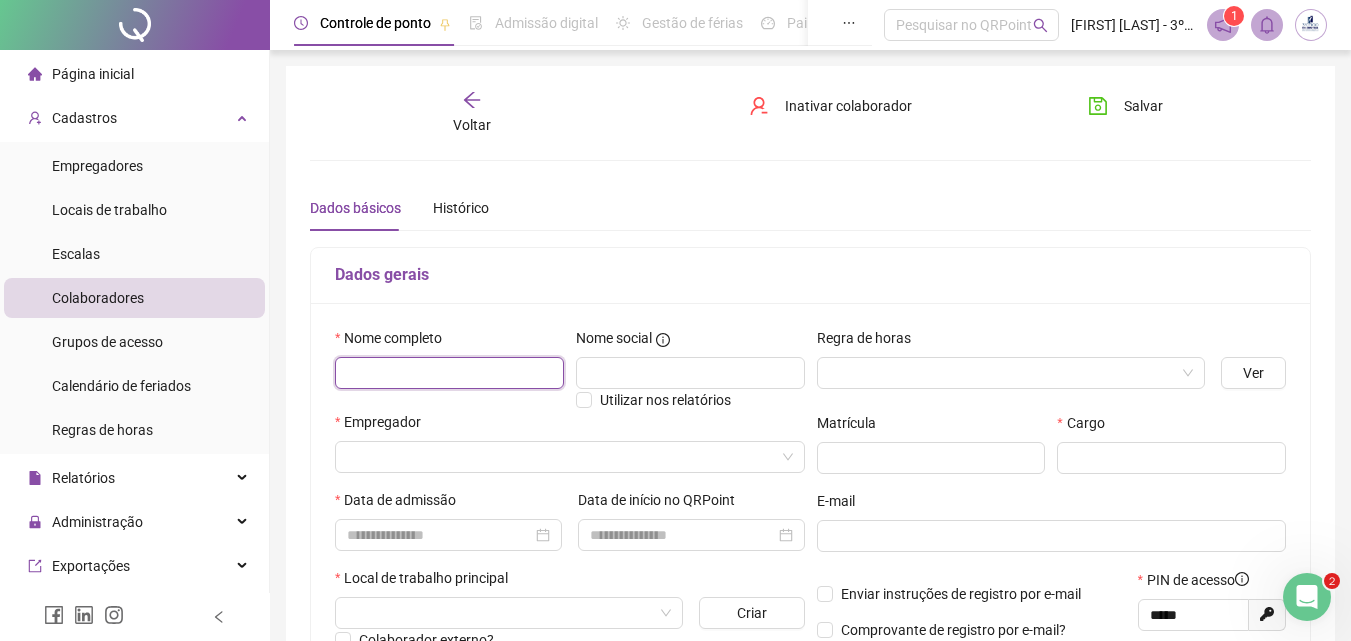 click at bounding box center (449, 373) 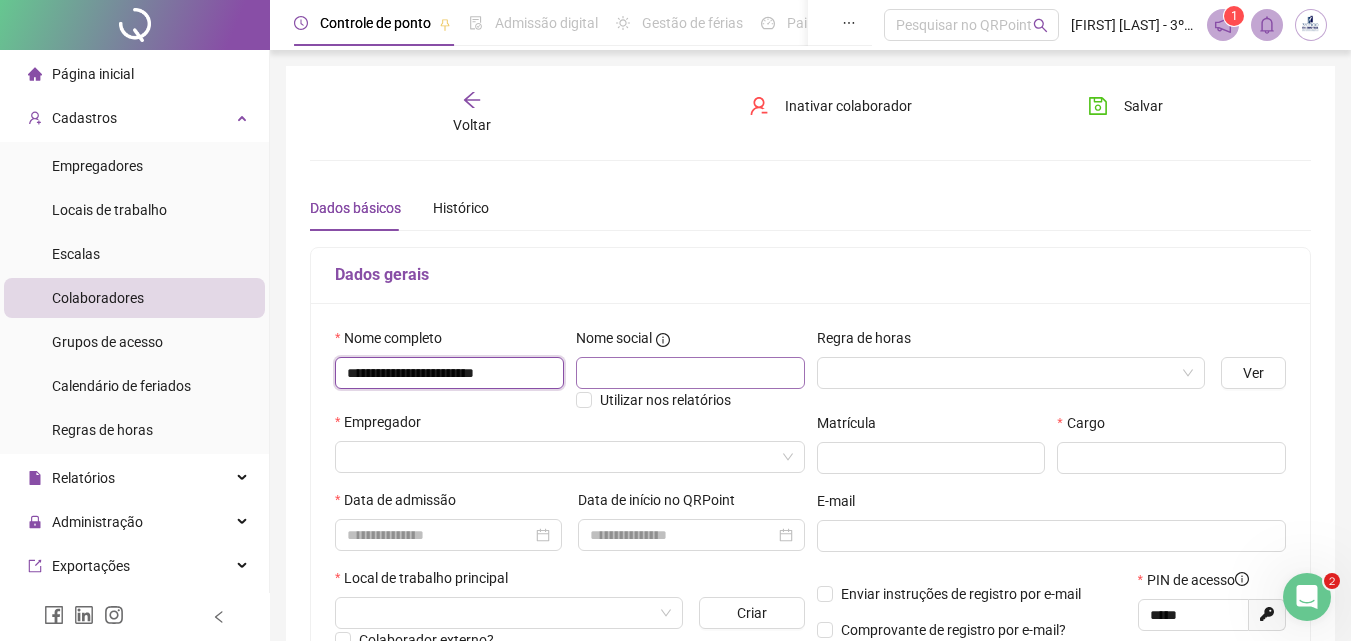 type on "**********" 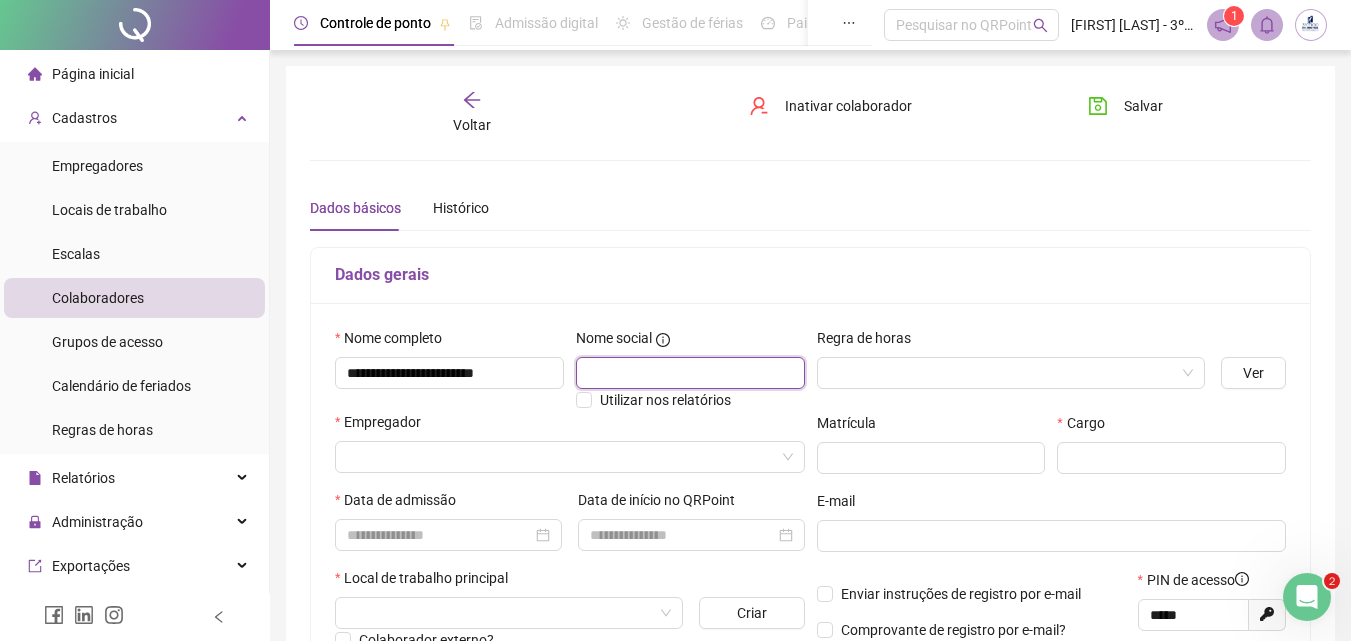 click at bounding box center (690, 373) 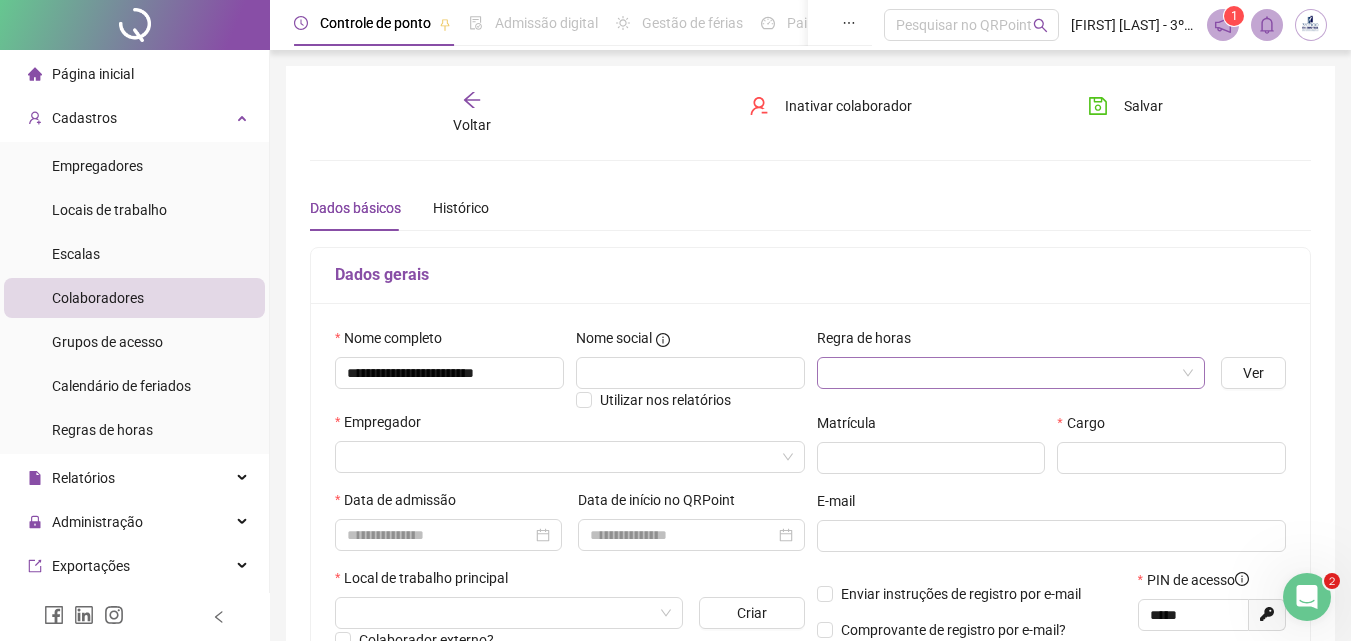 click at bounding box center (1002, 373) 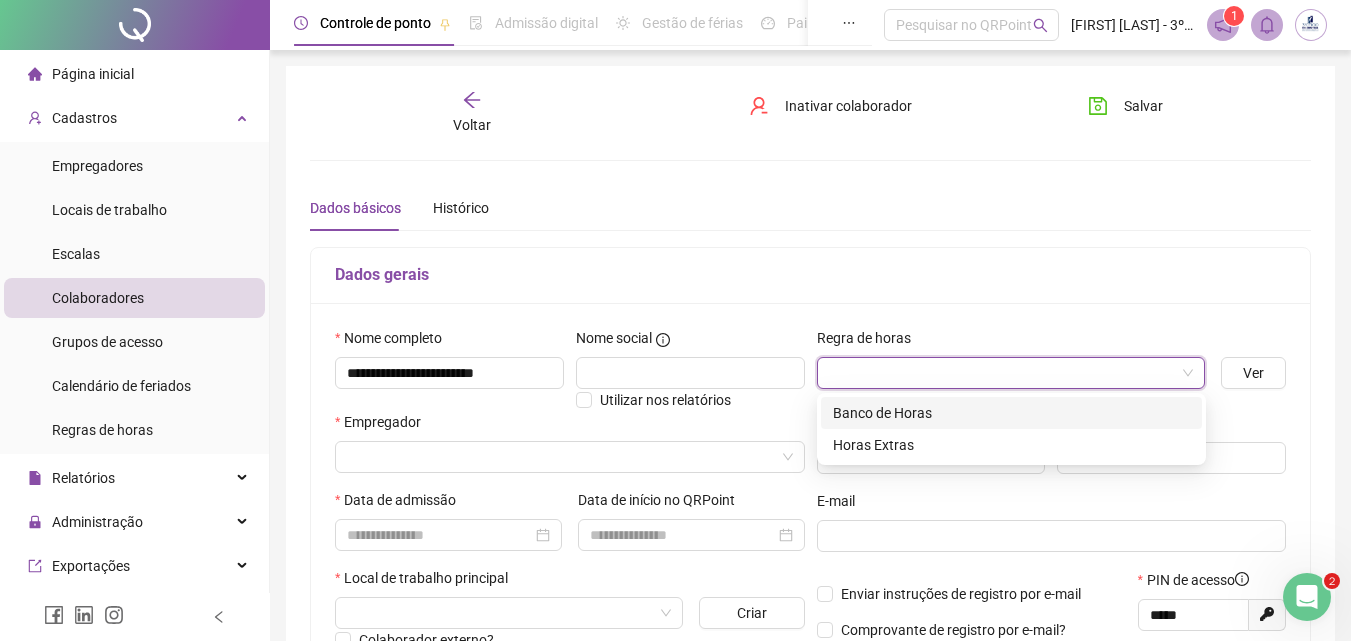 click on "Banco de Horas" at bounding box center (1011, 413) 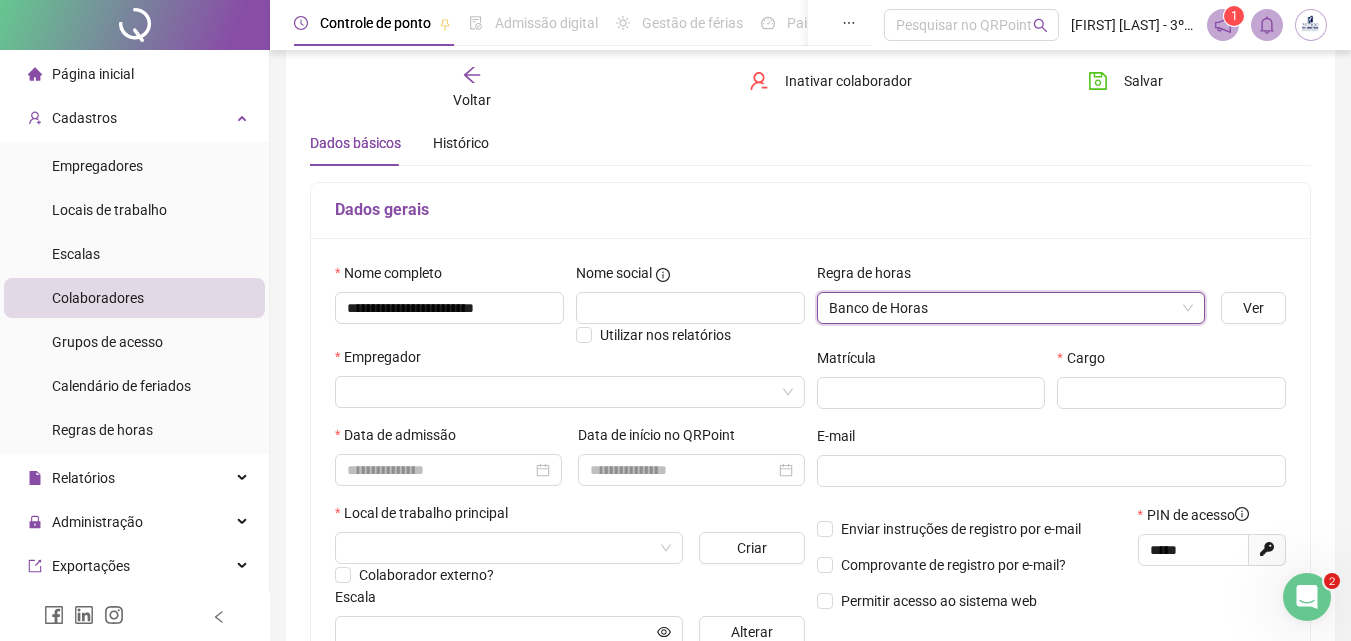 scroll, scrollTop: 100, scrollLeft: 0, axis: vertical 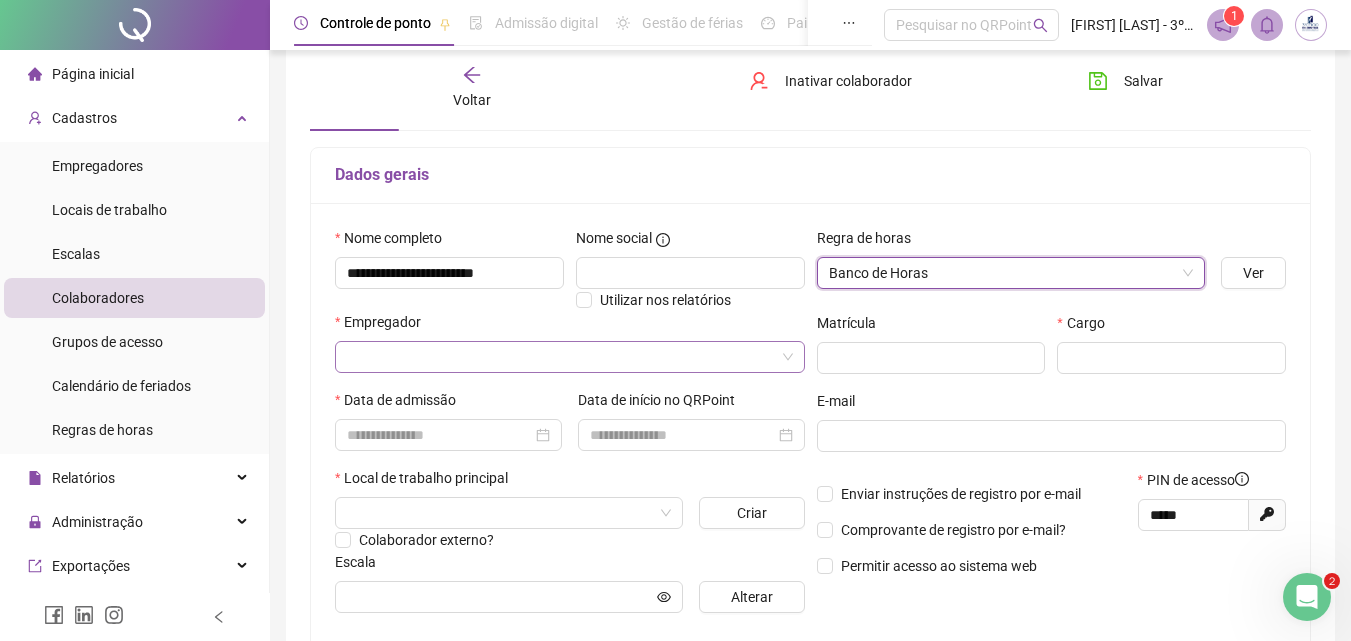 click at bounding box center [561, 357] 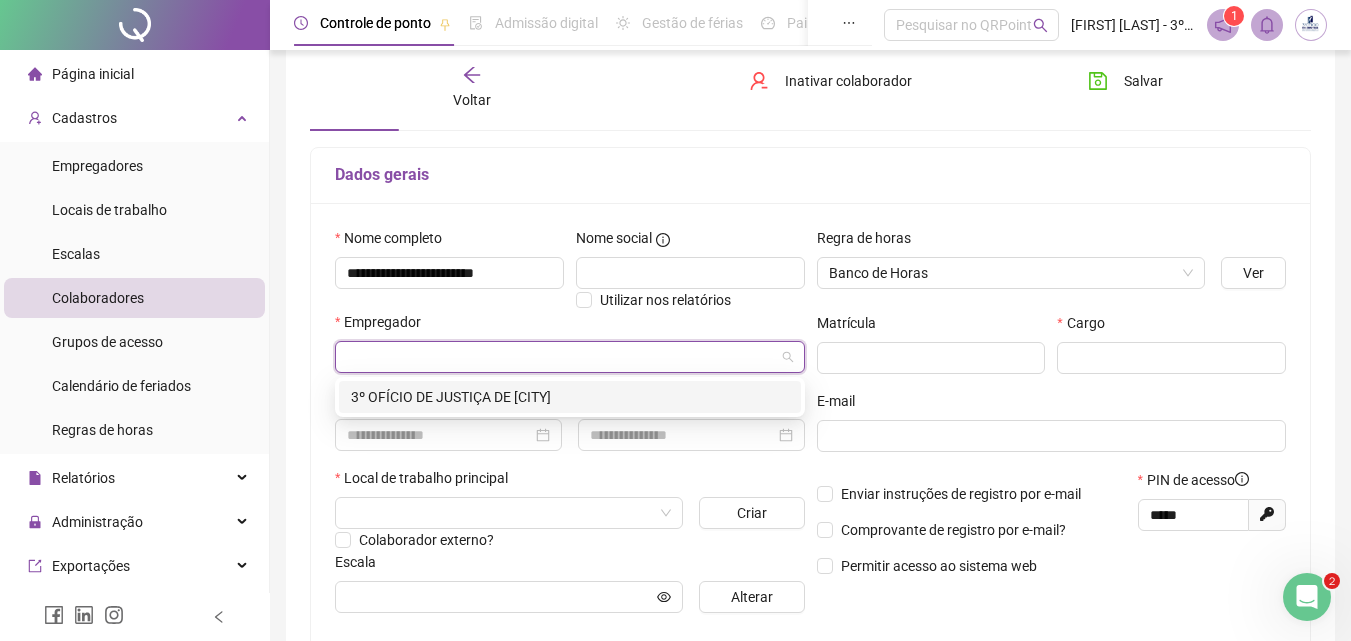 click on "3º OFÍCIO DE JUSTIÇA DE [CITY]" at bounding box center (570, 397) 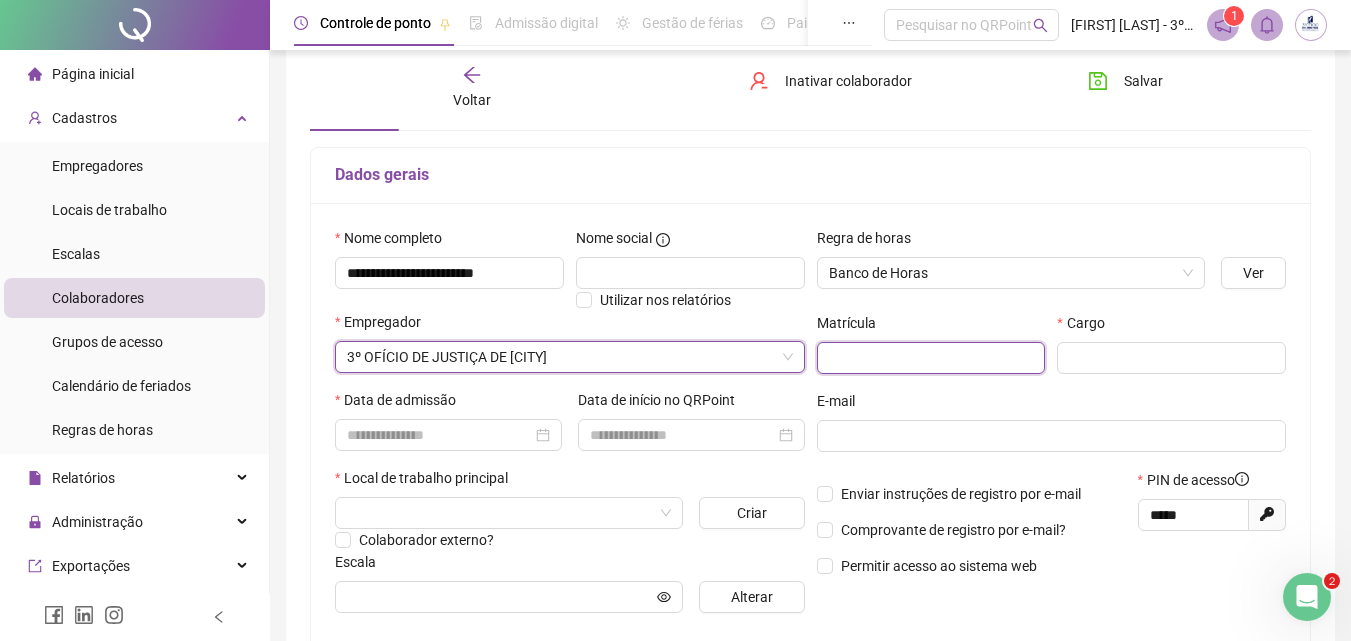click at bounding box center [931, 358] 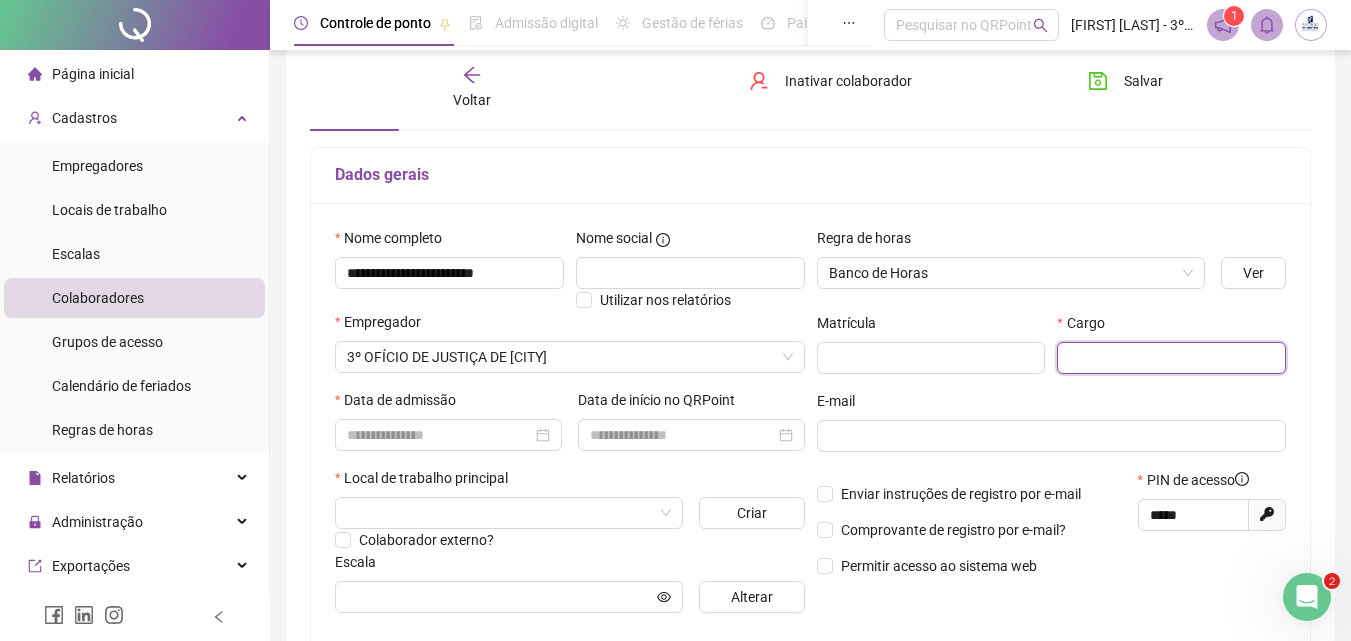 click at bounding box center [1171, 358] 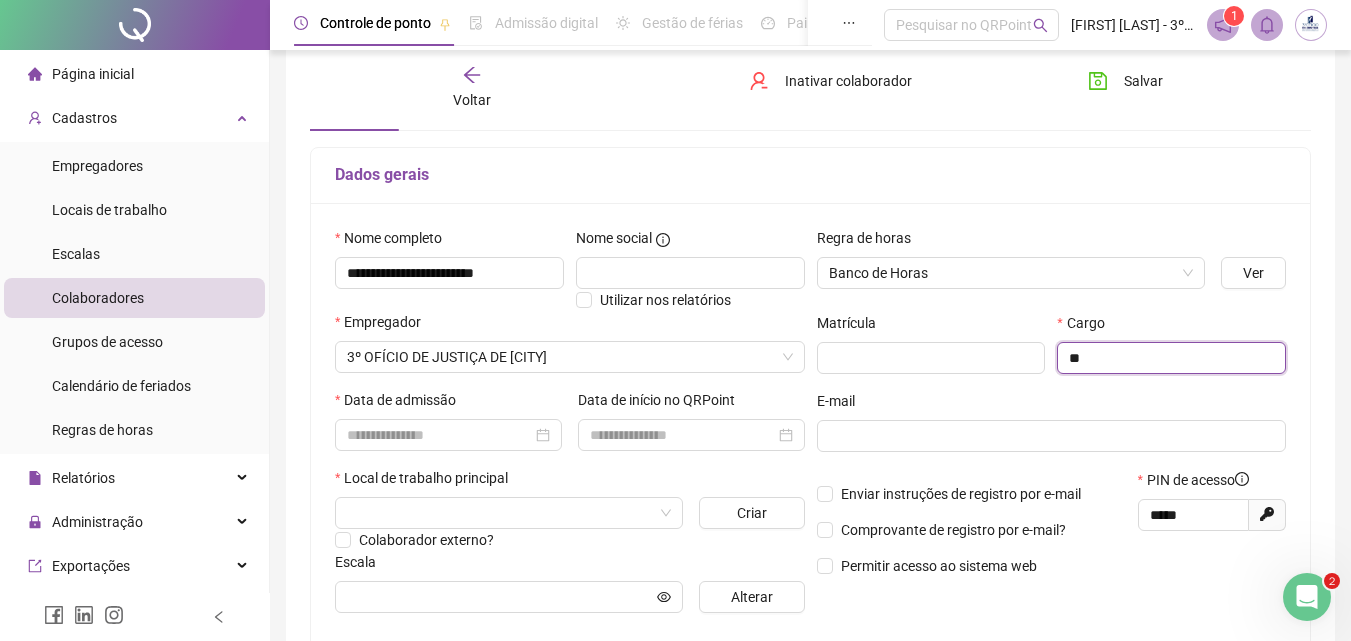type on "*" 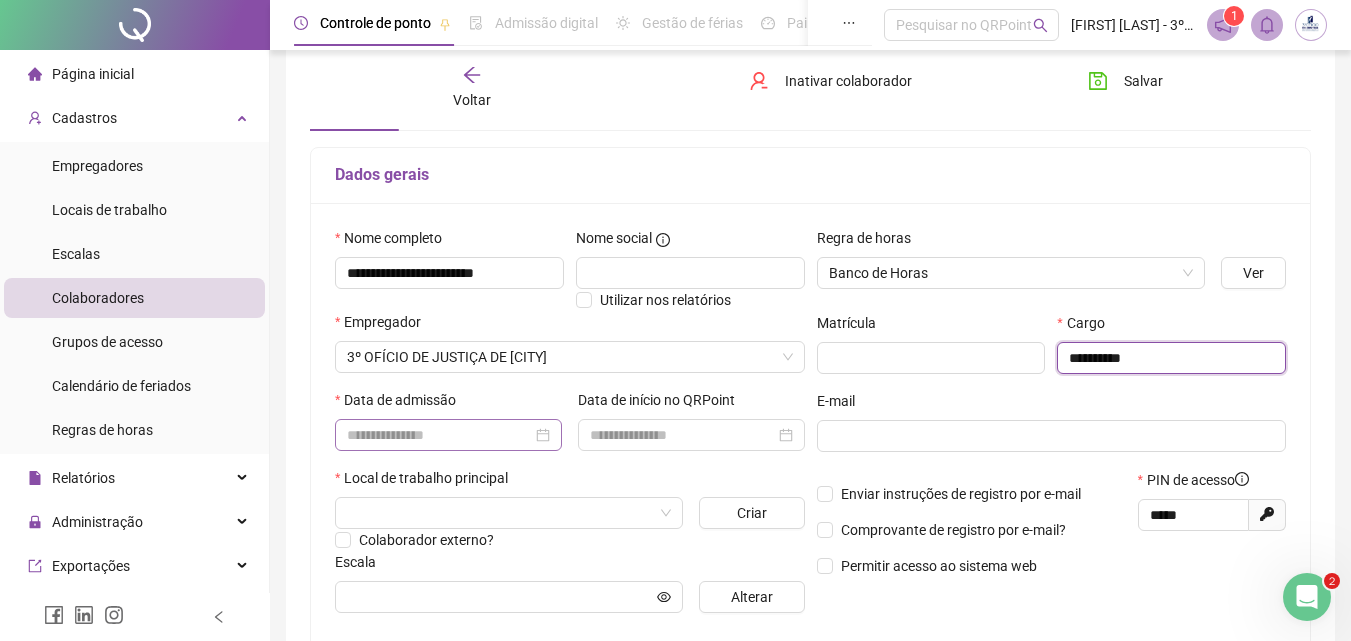 type on "**********" 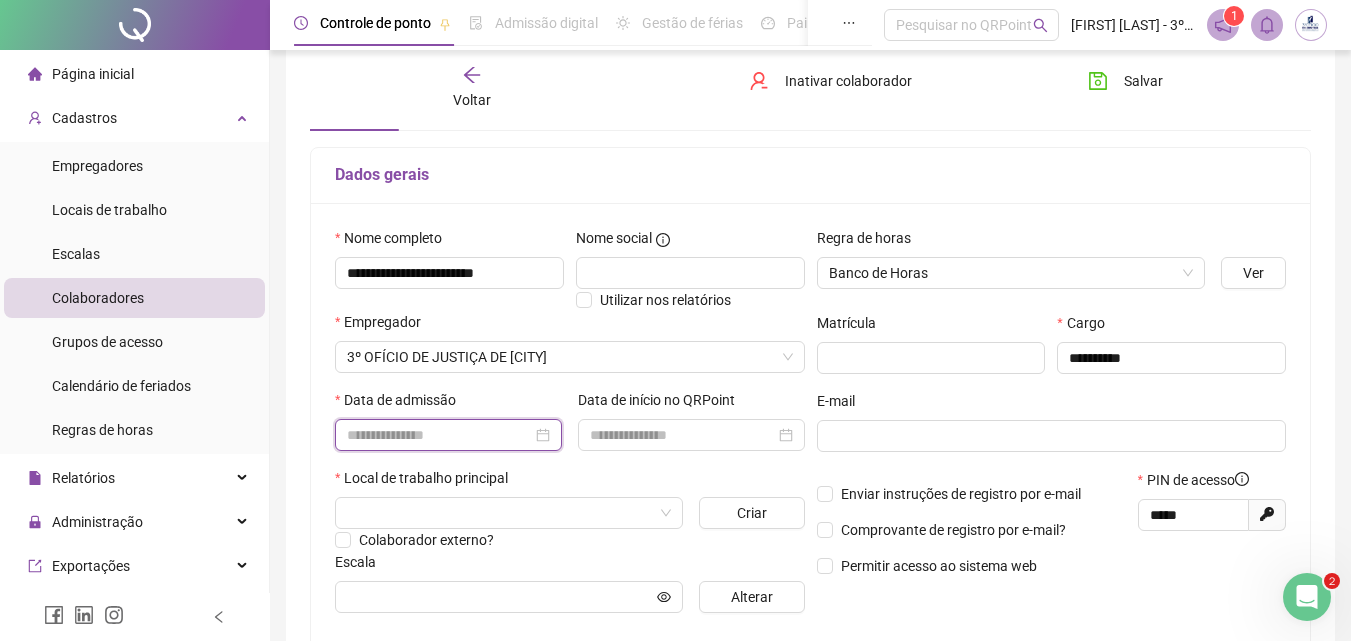 click at bounding box center [439, 435] 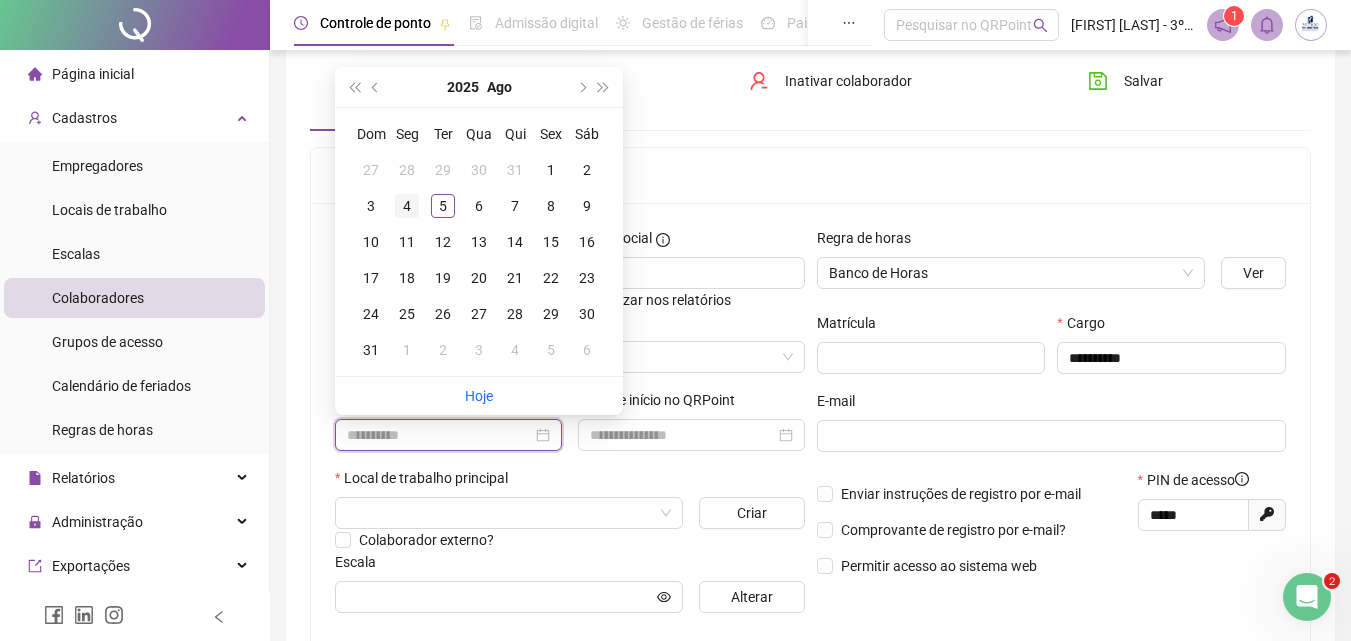 type on "**********" 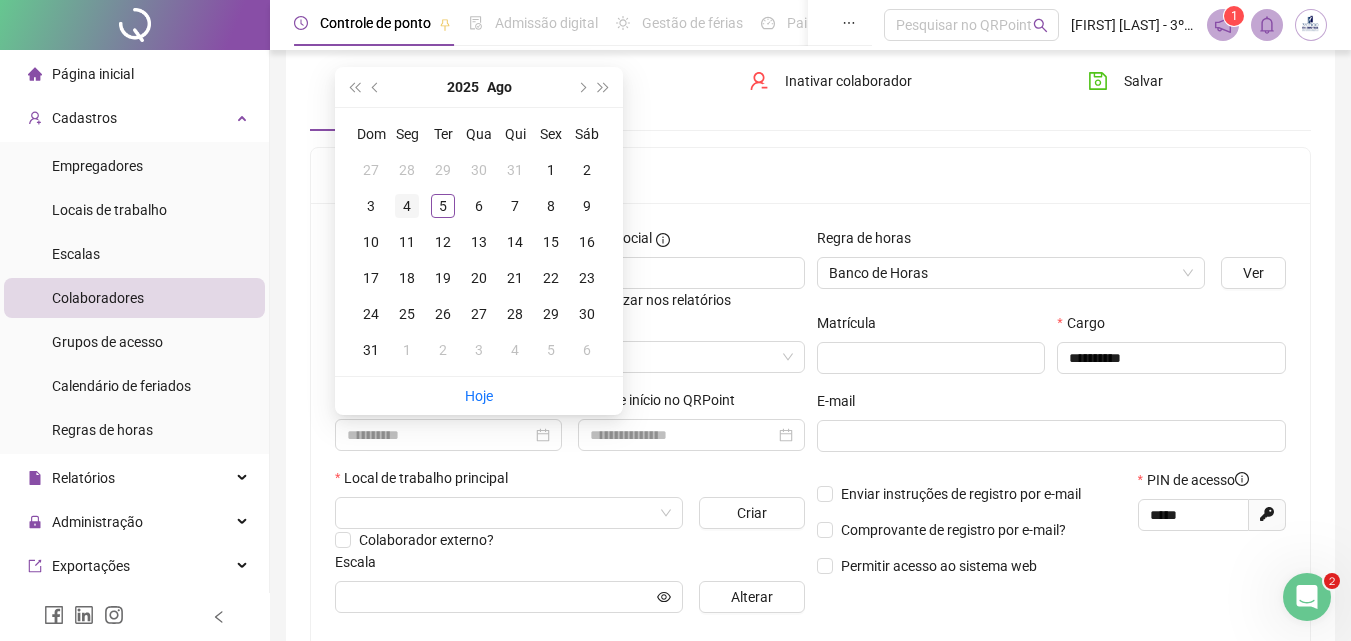 click on "4" at bounding box center [407, 206] 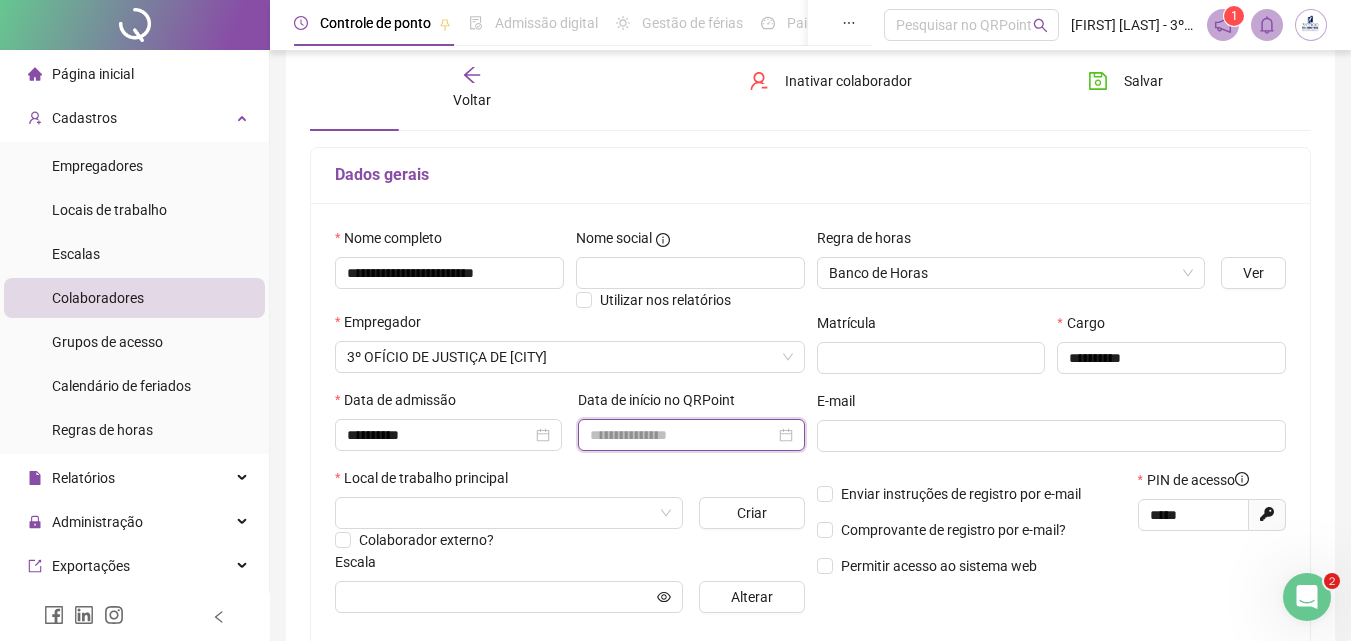 click at bounding box center (682, 435) 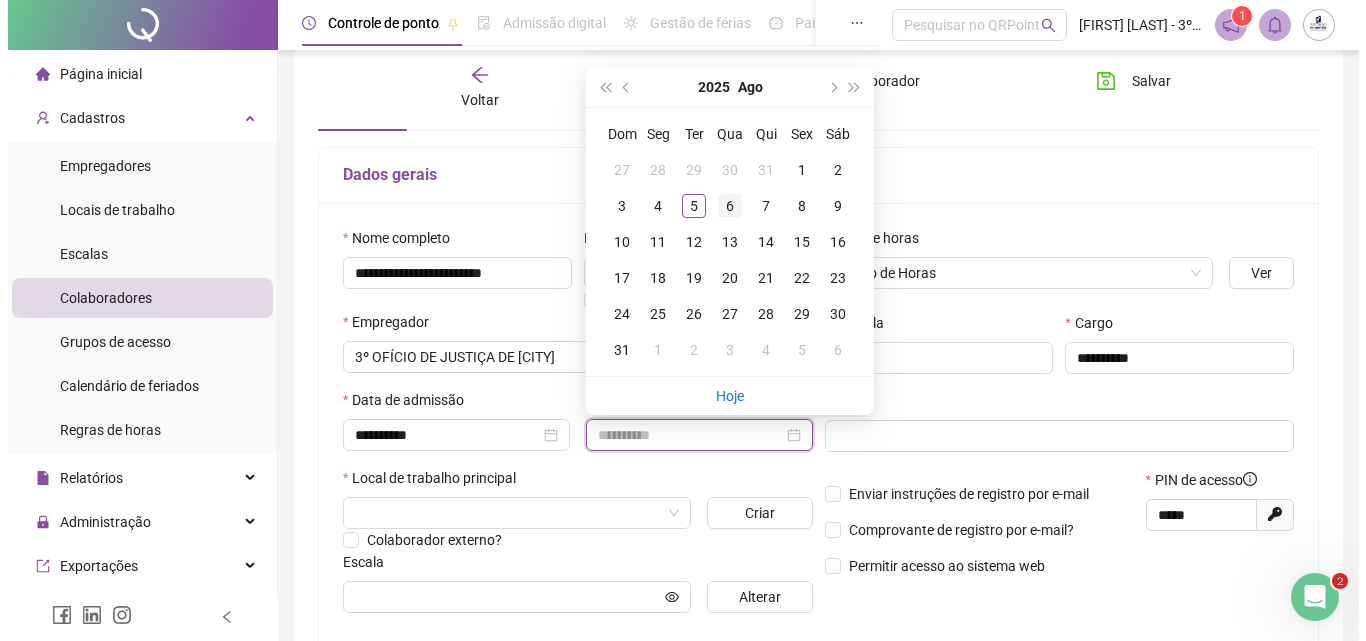 type 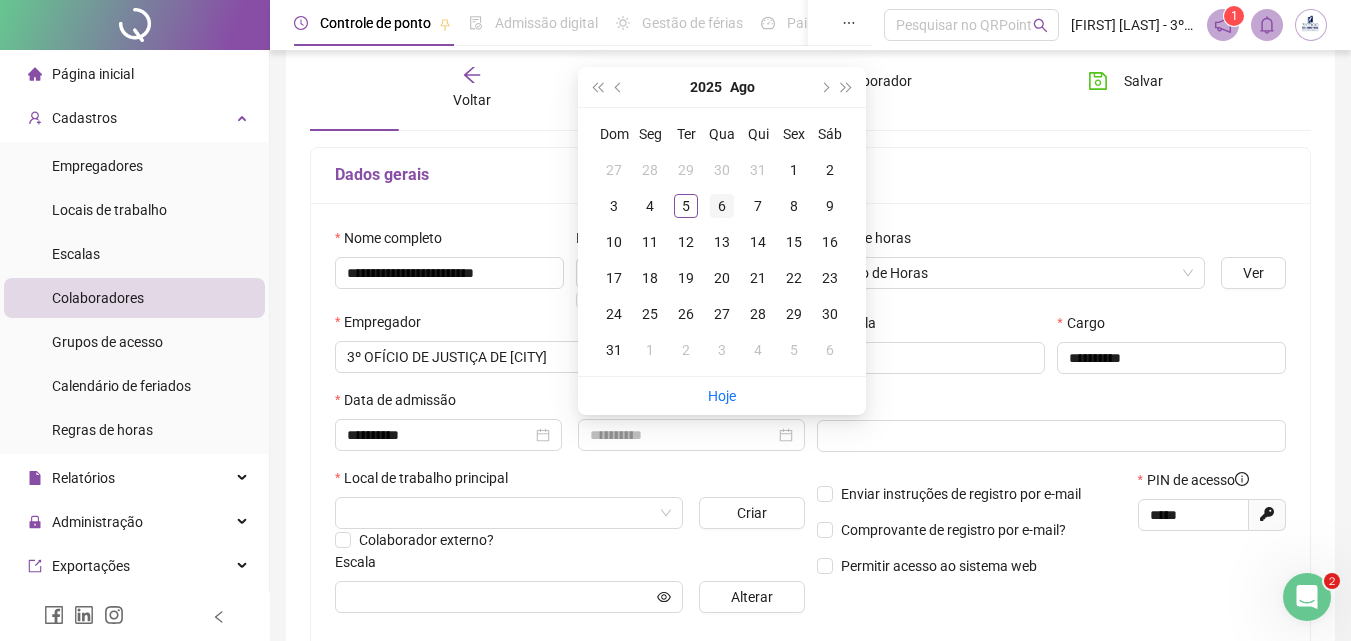 click on "6" at bounding box center (722, 206) 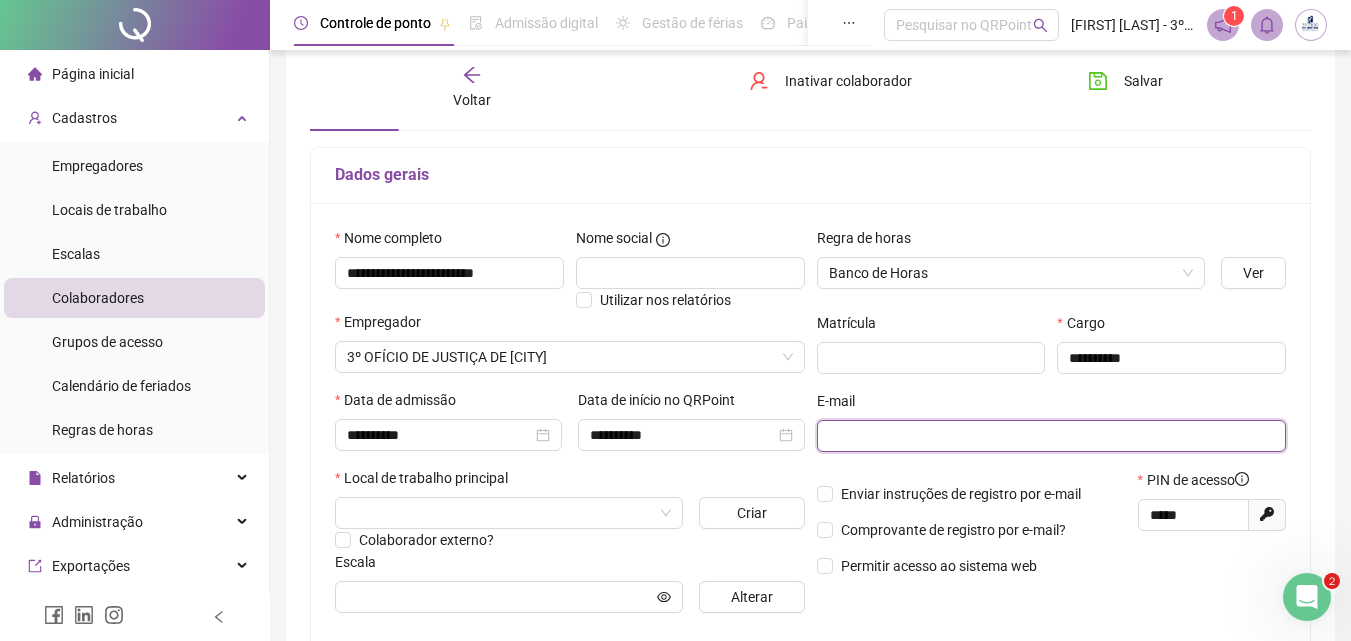 click at bounding box center (1050, 436) 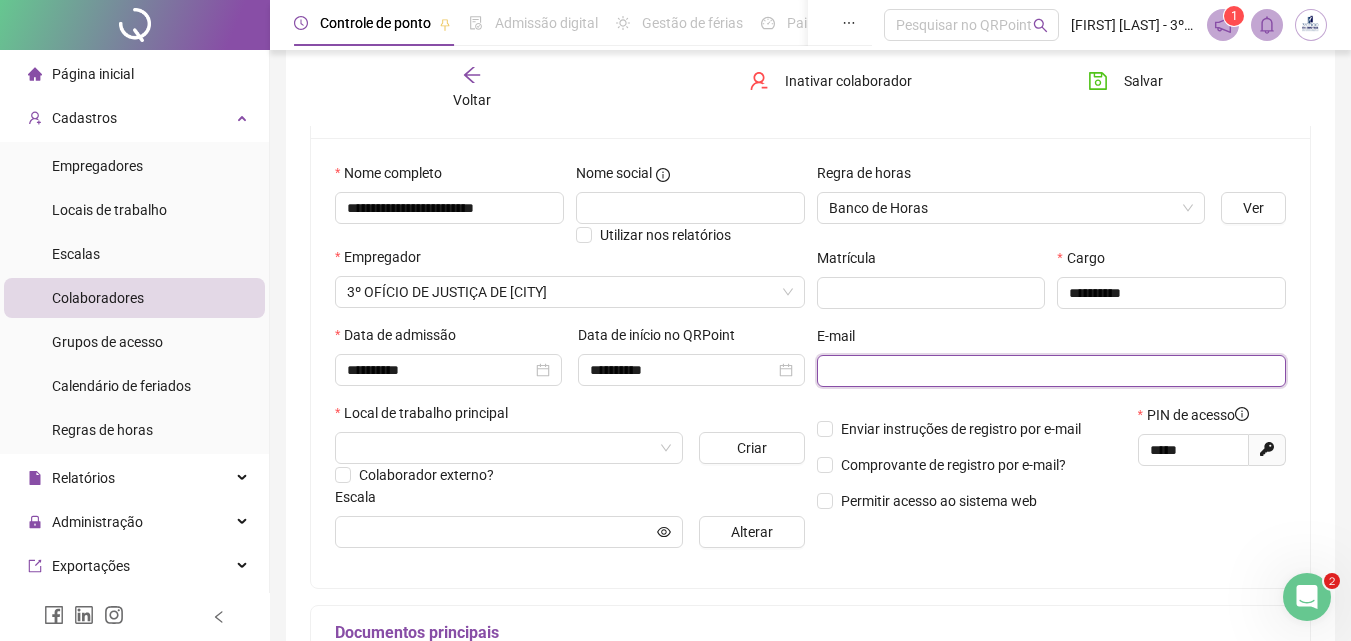 scroll, scrollTop: 200, scrollLeft: 0, axis: vertical 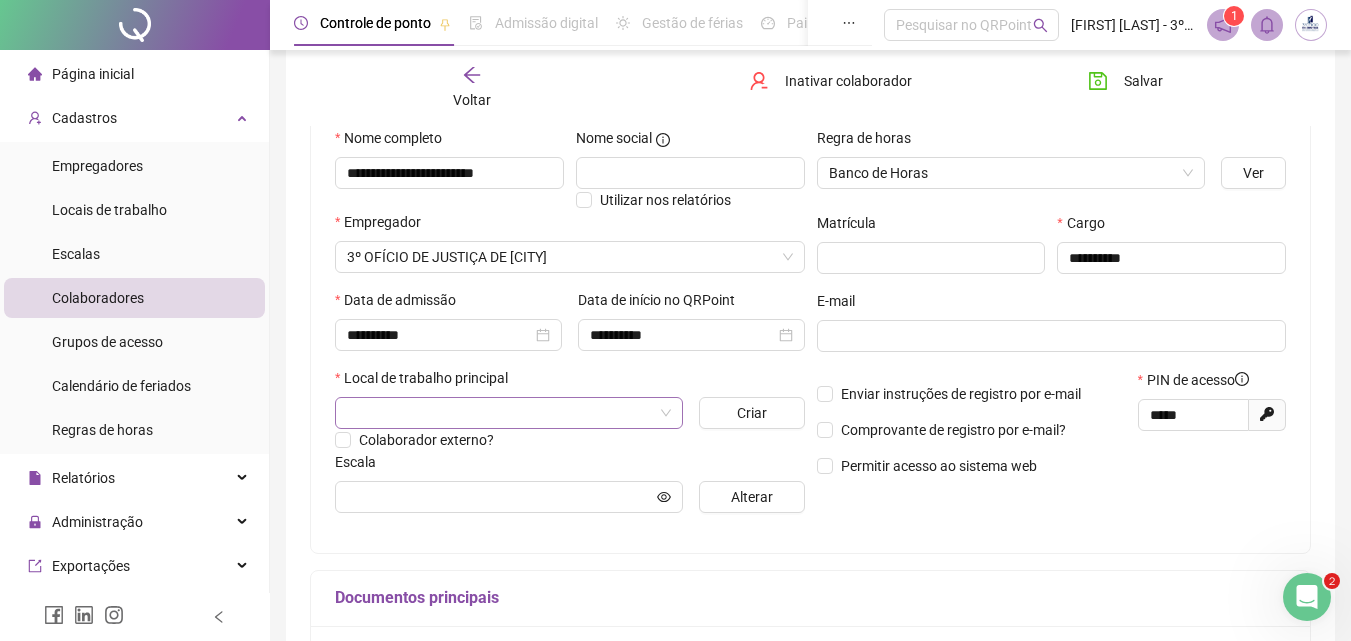click at bounding box center (500, 413) 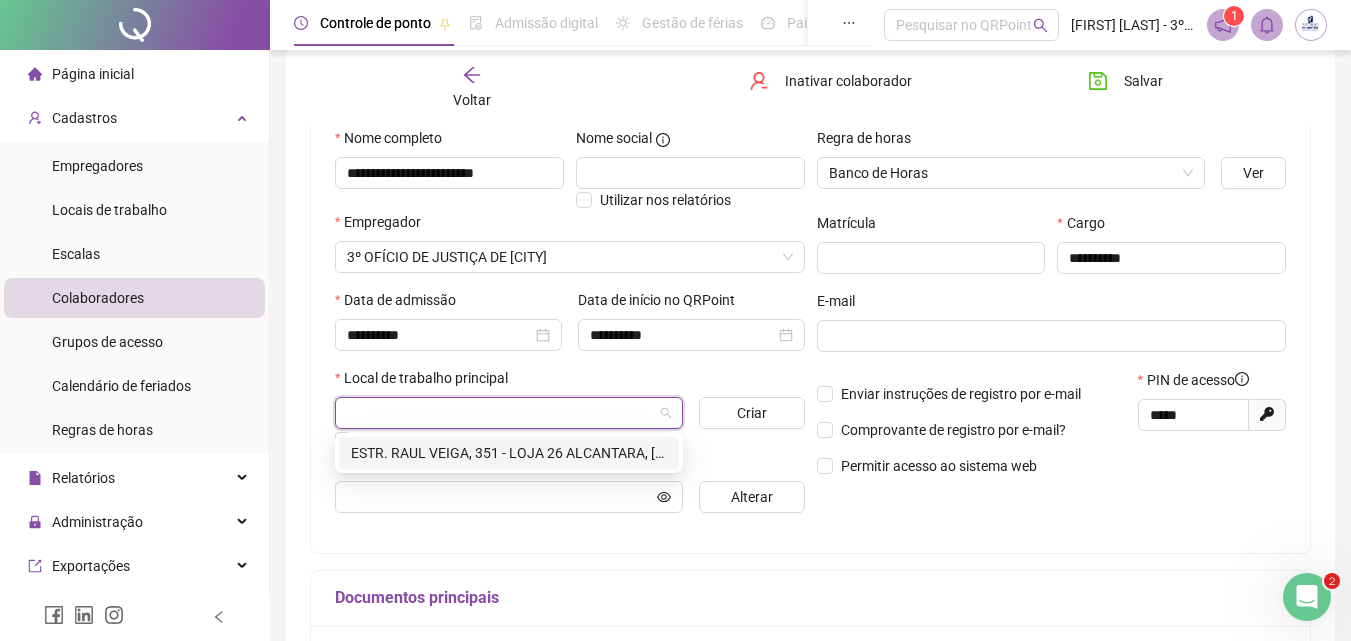 click on "ESTR. RAUL VEIGA, 351 - LOJA 26 ALCANTARA, [CITY]" at bounding box center [509, 453] 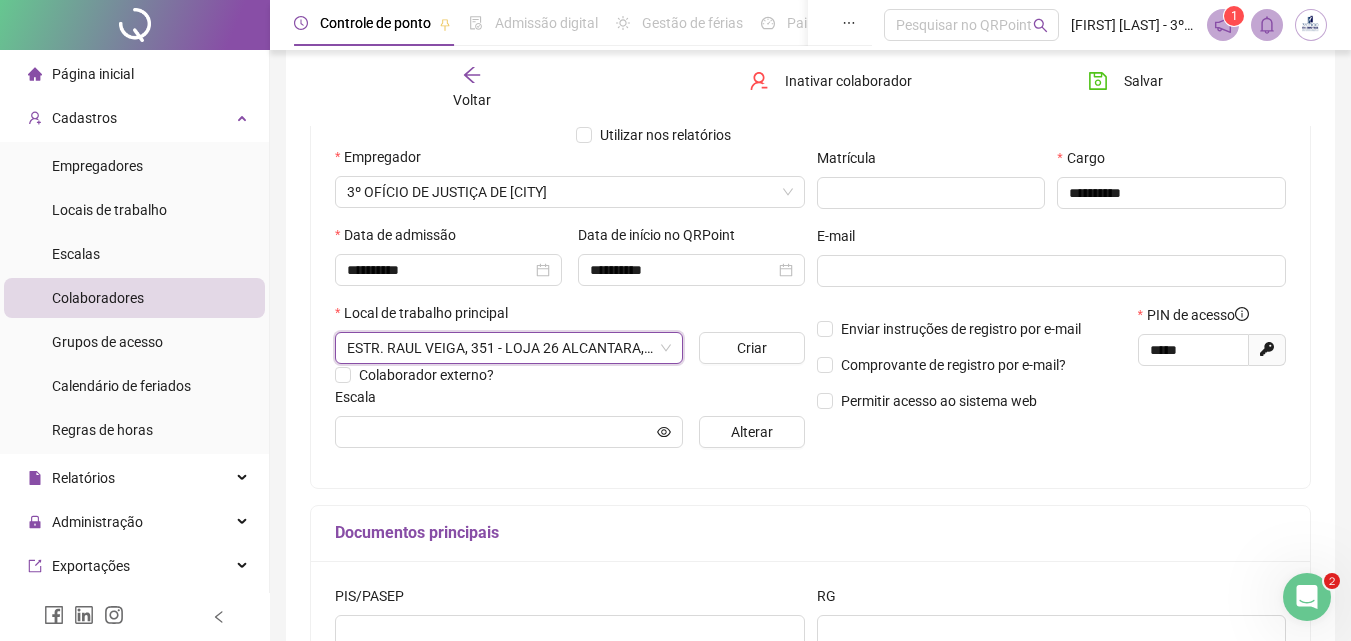 scroll, scrollTop: 300, scrollLeft: 0, axis: vertical 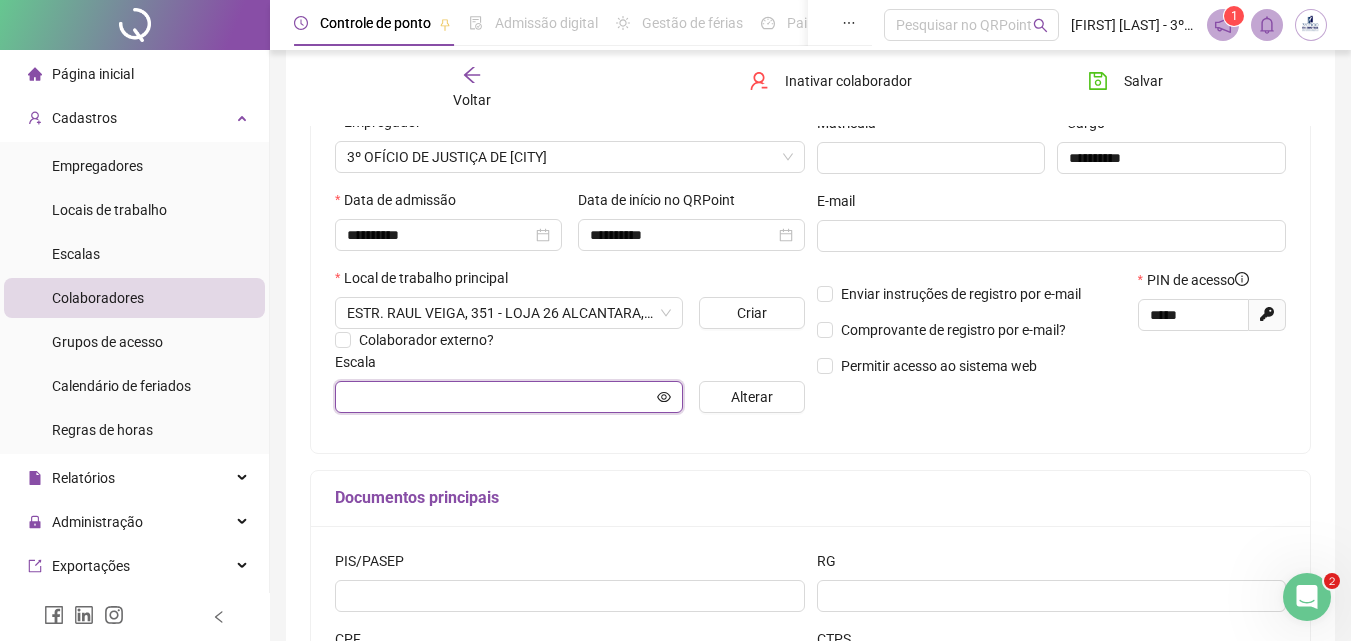click at bounding box center [500, 397] 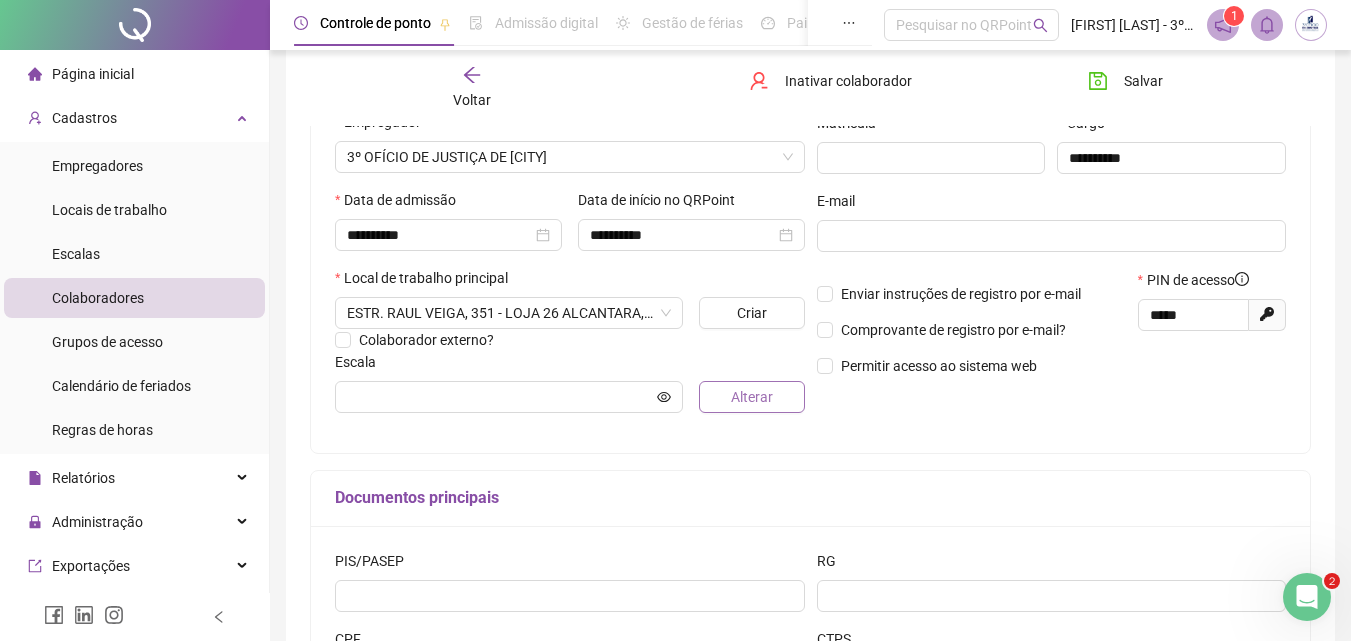 click on "Alterar" at bounding box center (751, 397) 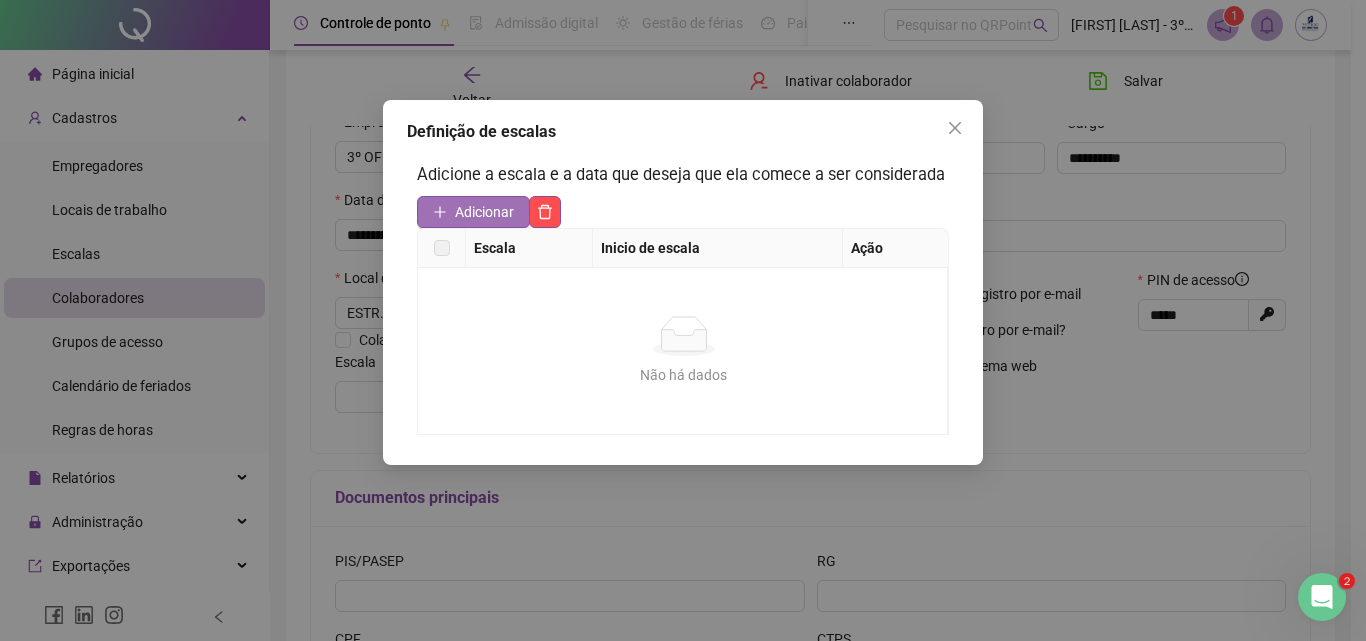 click on "Adicionar" at bounding box center (484, 212) 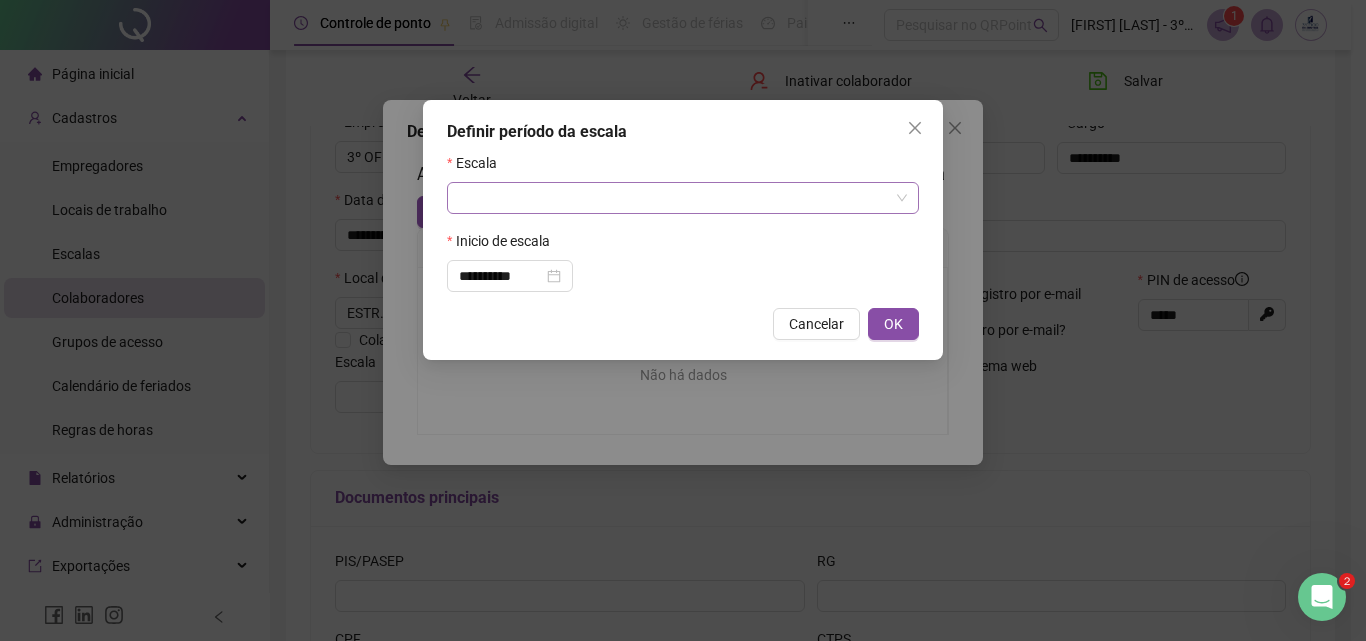 click at bounding box center (674, 198) 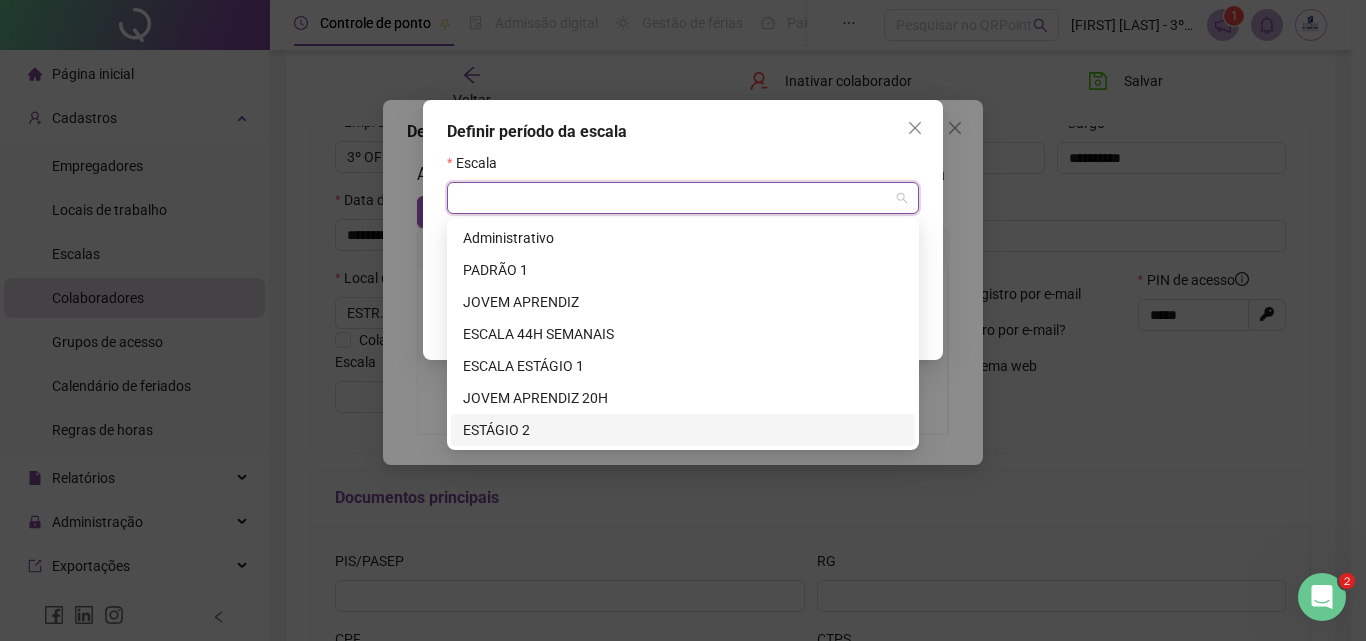 click on "ESTÁGIO 2" at bounding box center [683, 430] 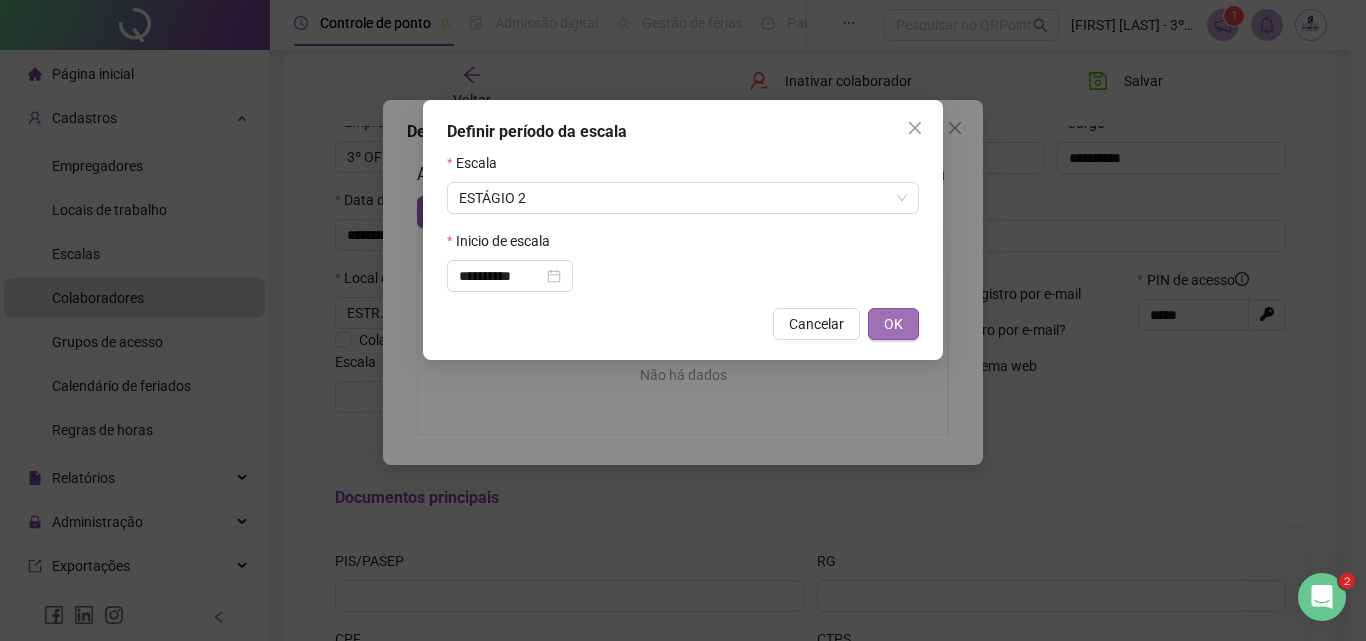 click on "OK" at bounding box center [893, 324] 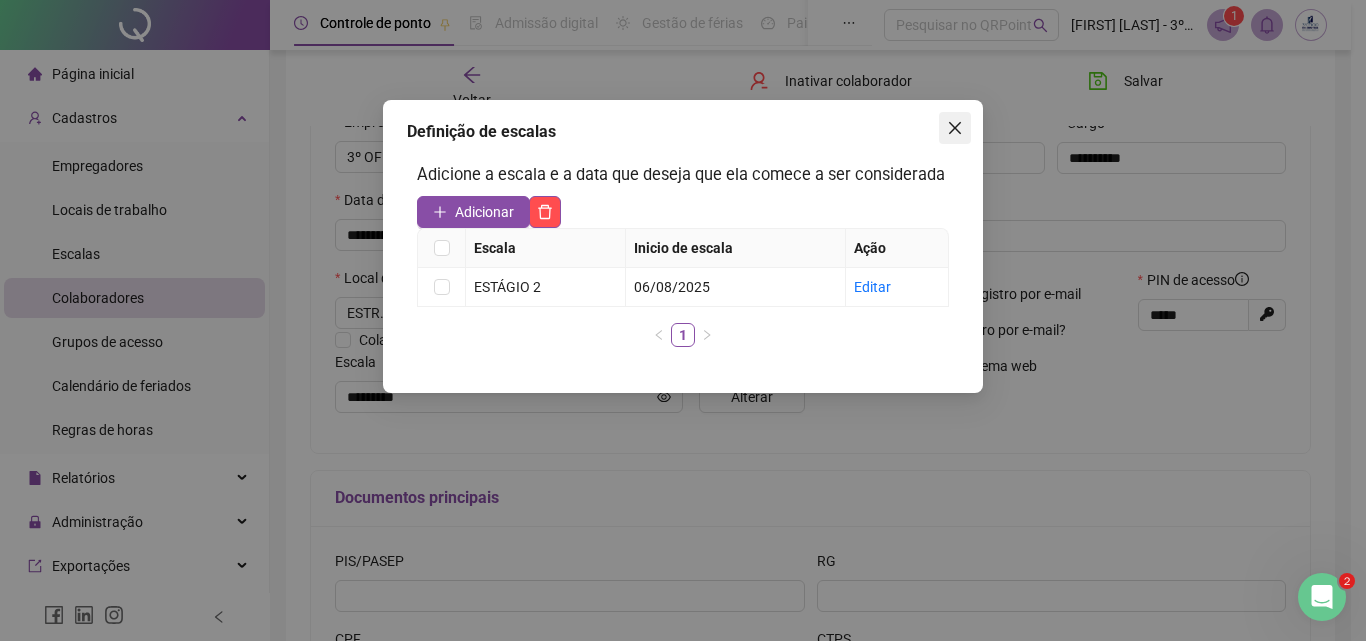 click at bounding box center [955, 128] 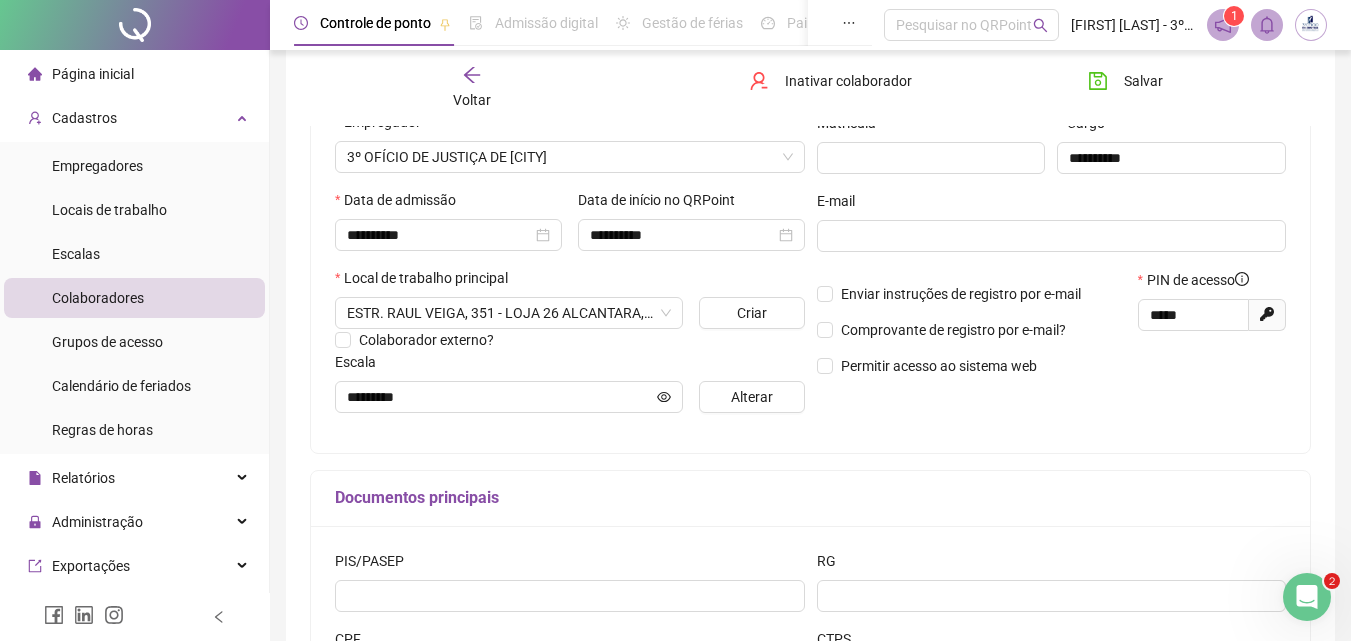 click on "**********" at bounding box center [810, 228] 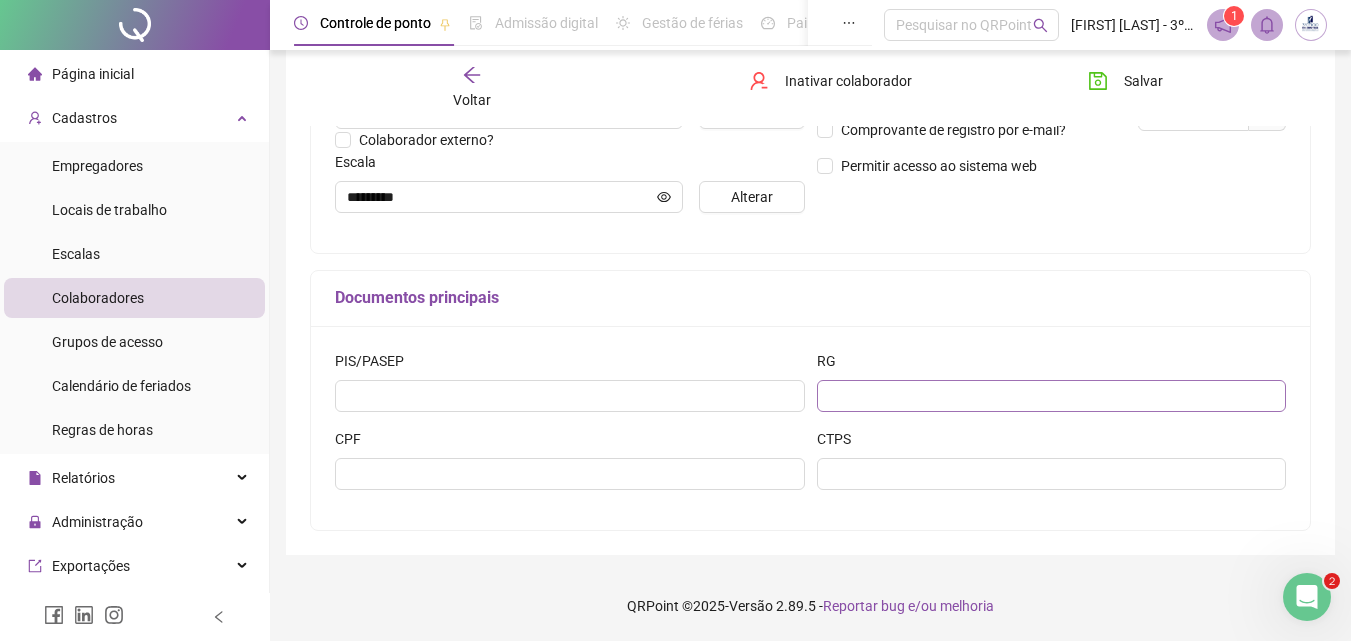 scroll, scrollTop: 300, scrollLeft: 0, axis: vertical 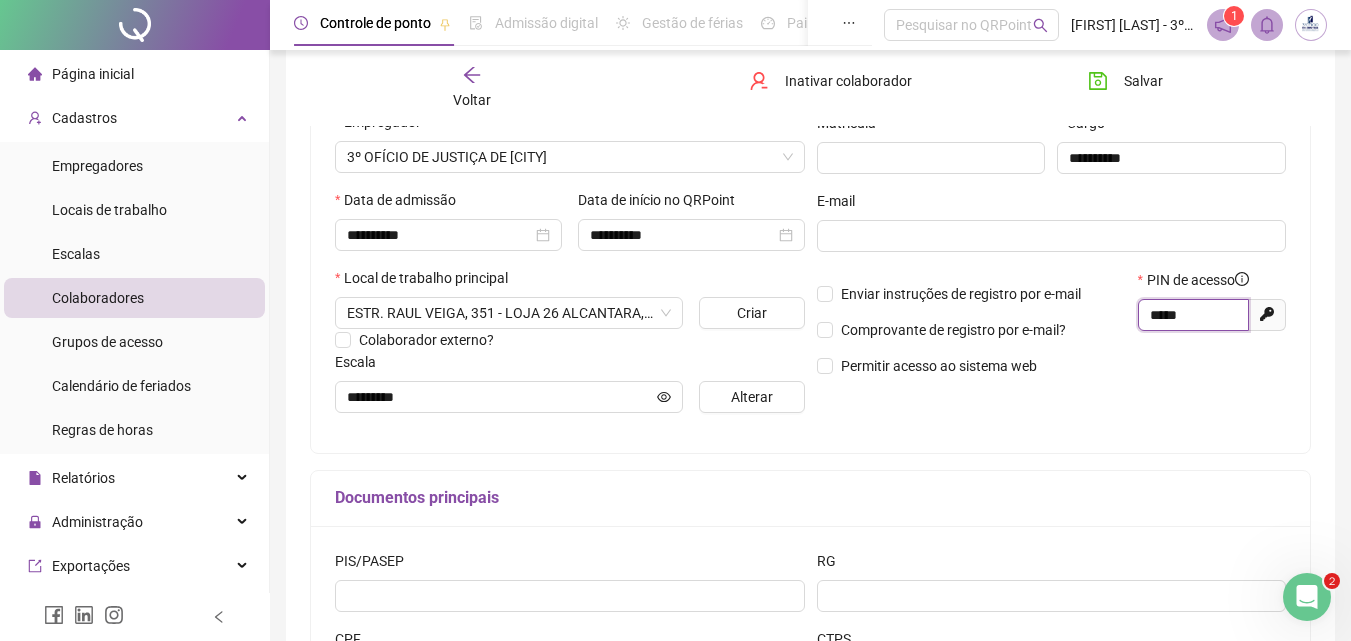 drag, startPoint x: 1198, startPoint y: 317, endPoint x: 1088, endPoint y: 318, distance: 110.00455 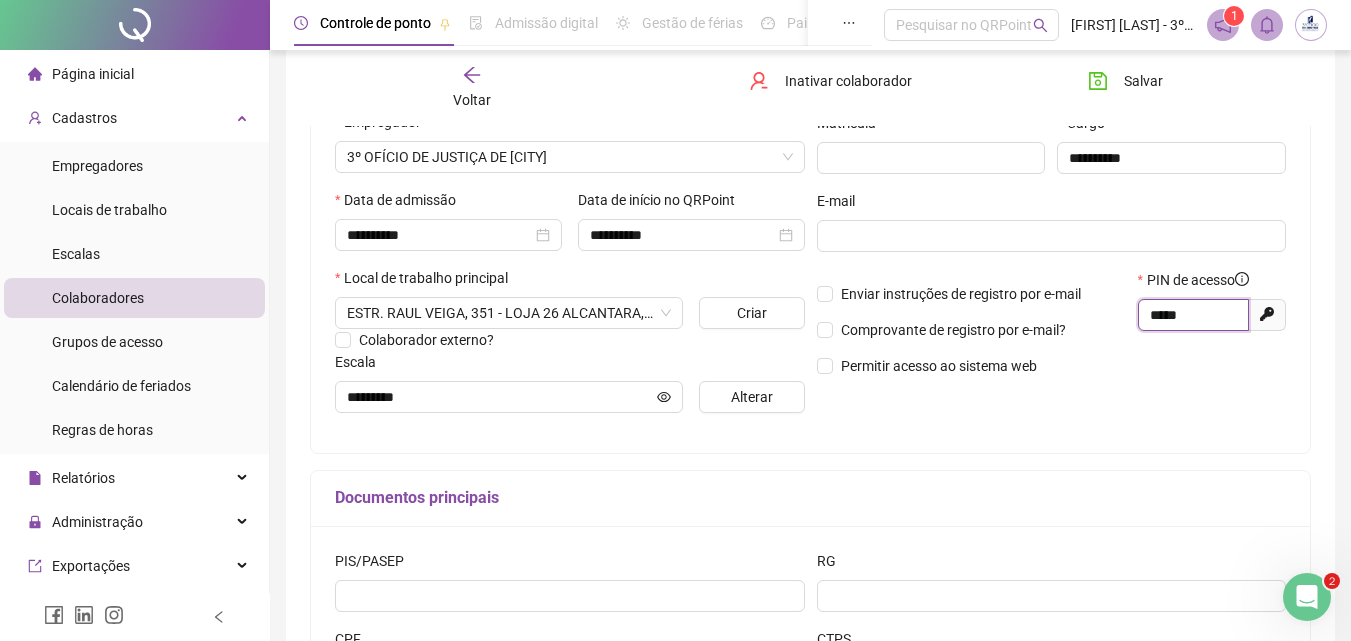 scroll, scrollTop: 0, scrollLeft: 0, axis: both 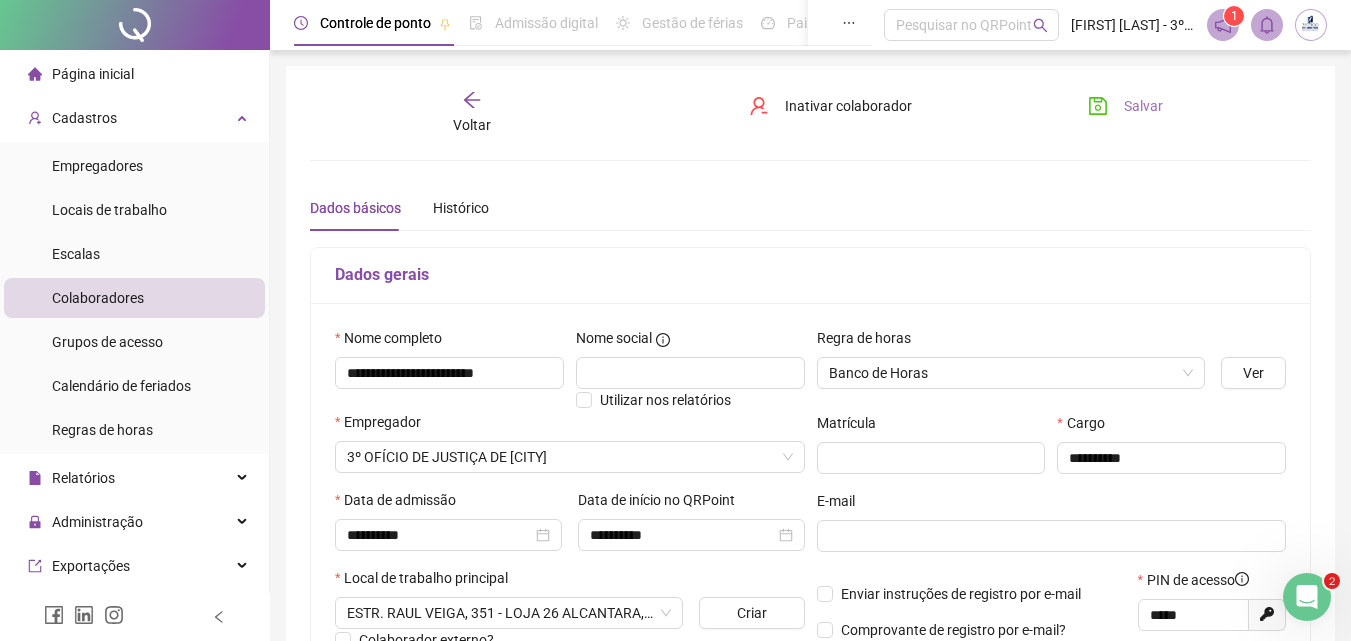 click 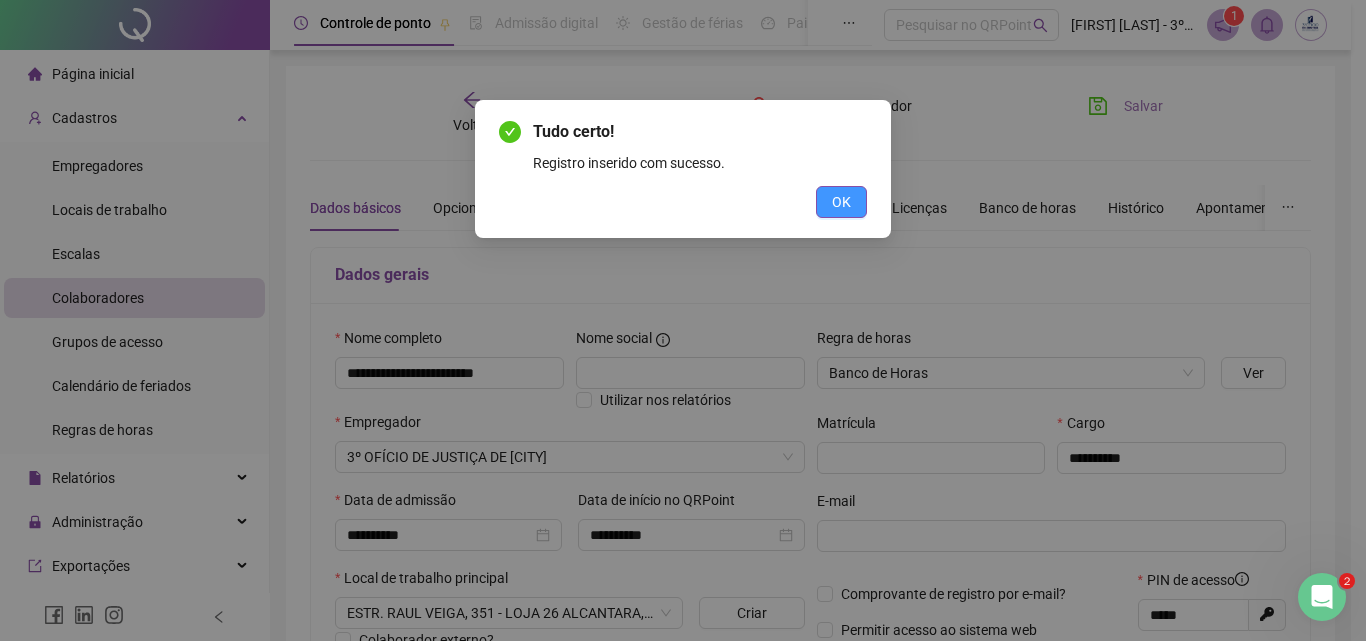 click on "OK" at bounding box center (841, 202) 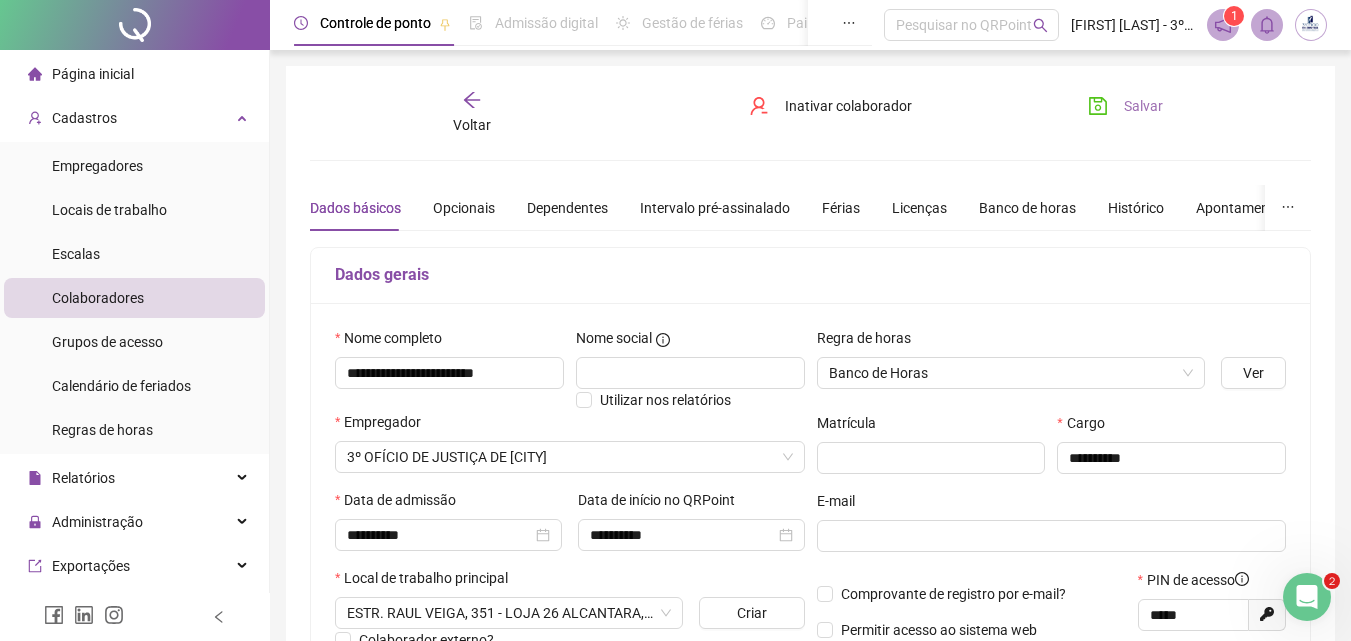click on "Página inicial" at bounding box center (93, 74) 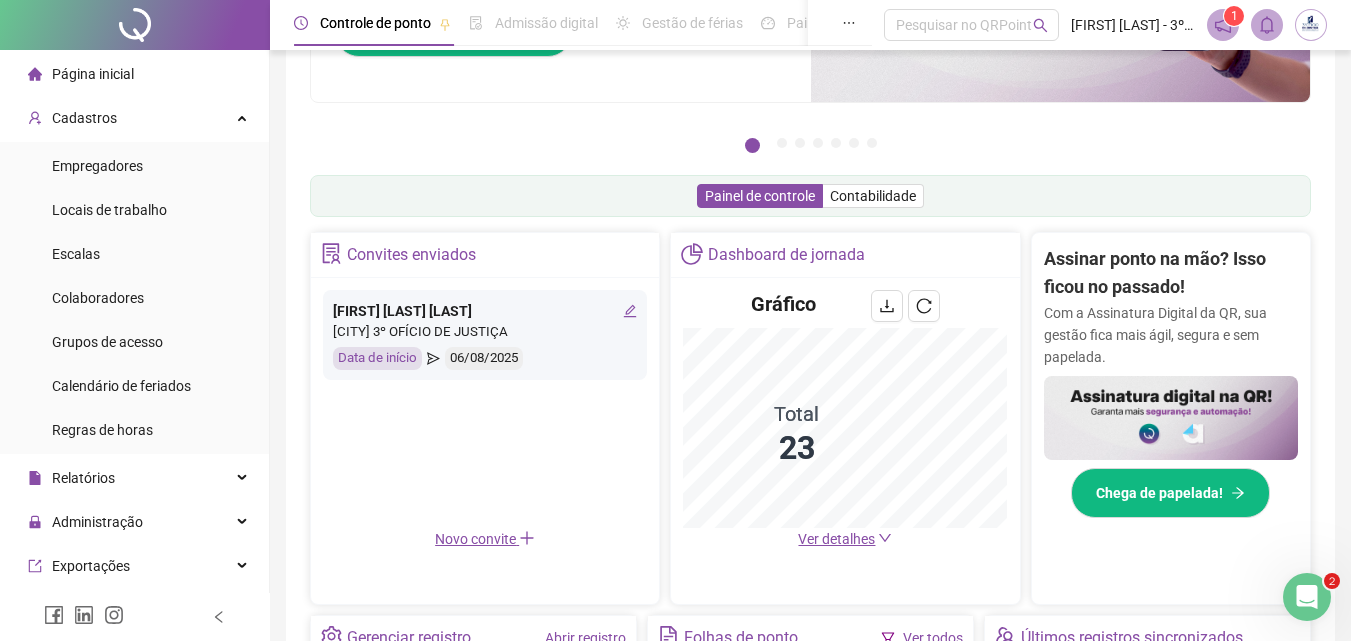 scroll, scrollTop: 0, scrollLeft: 0, axis: both 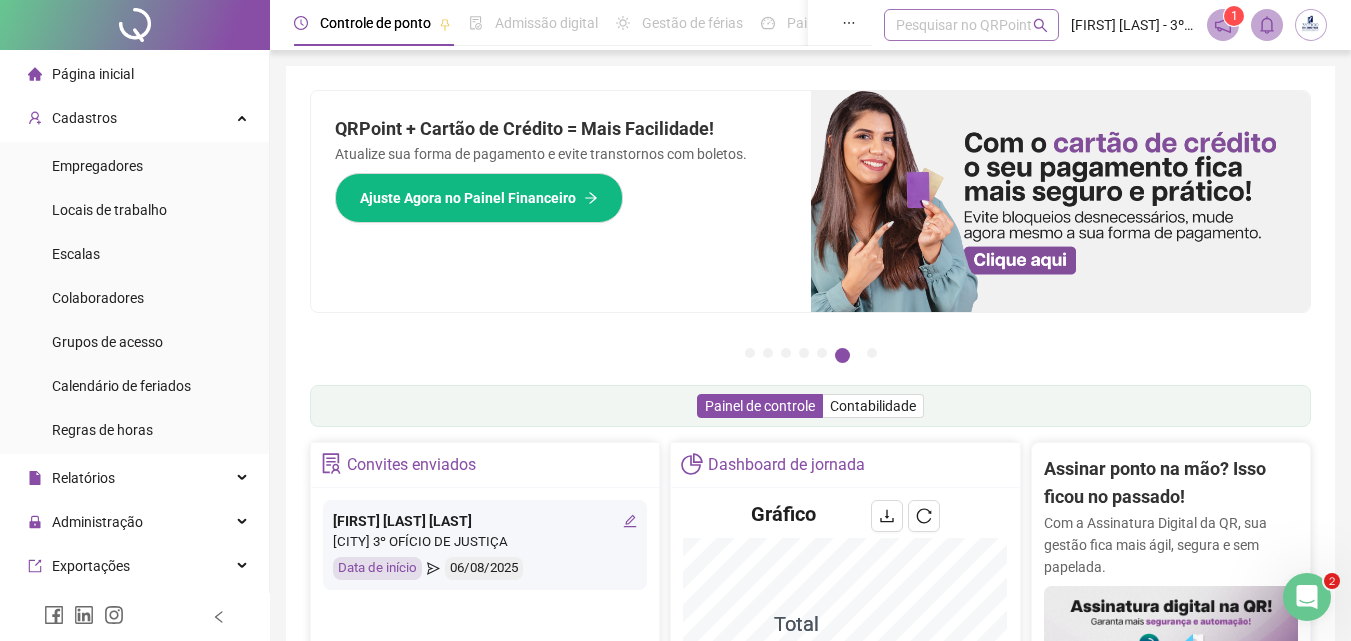 click on "Pesquisar no QRPoint" at bounding box center (971, 25) 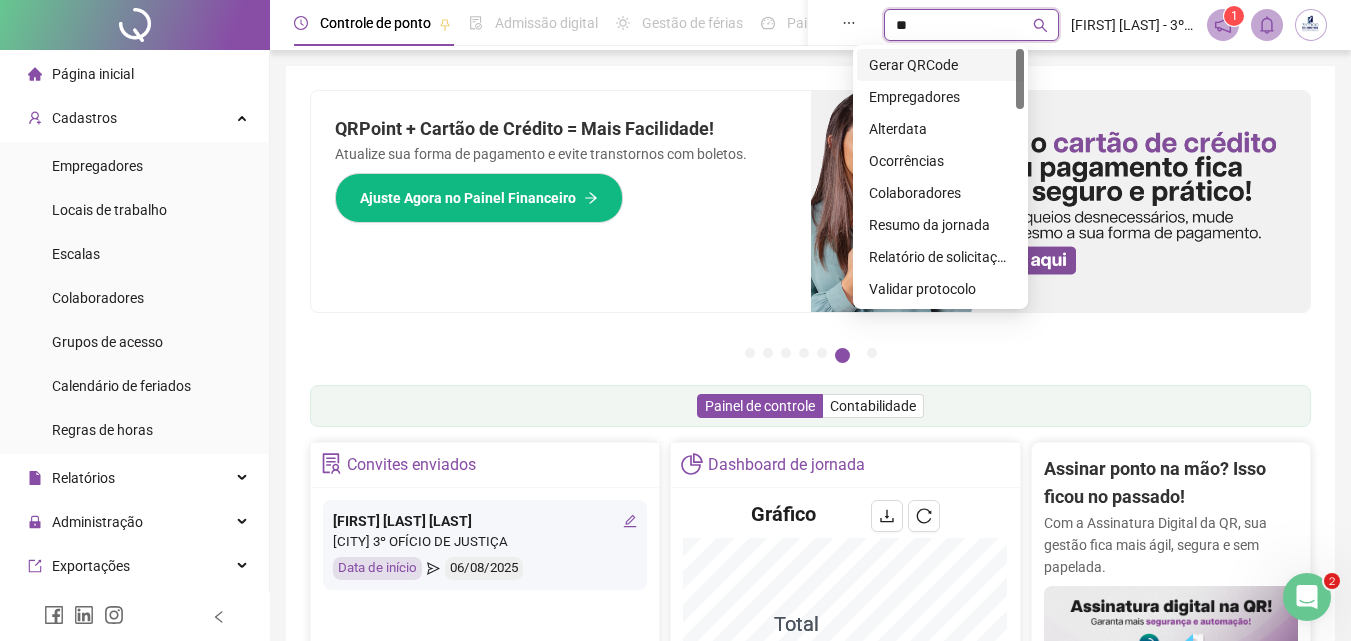 click on "Gerar QRCode" at bounding box center (940, 65) 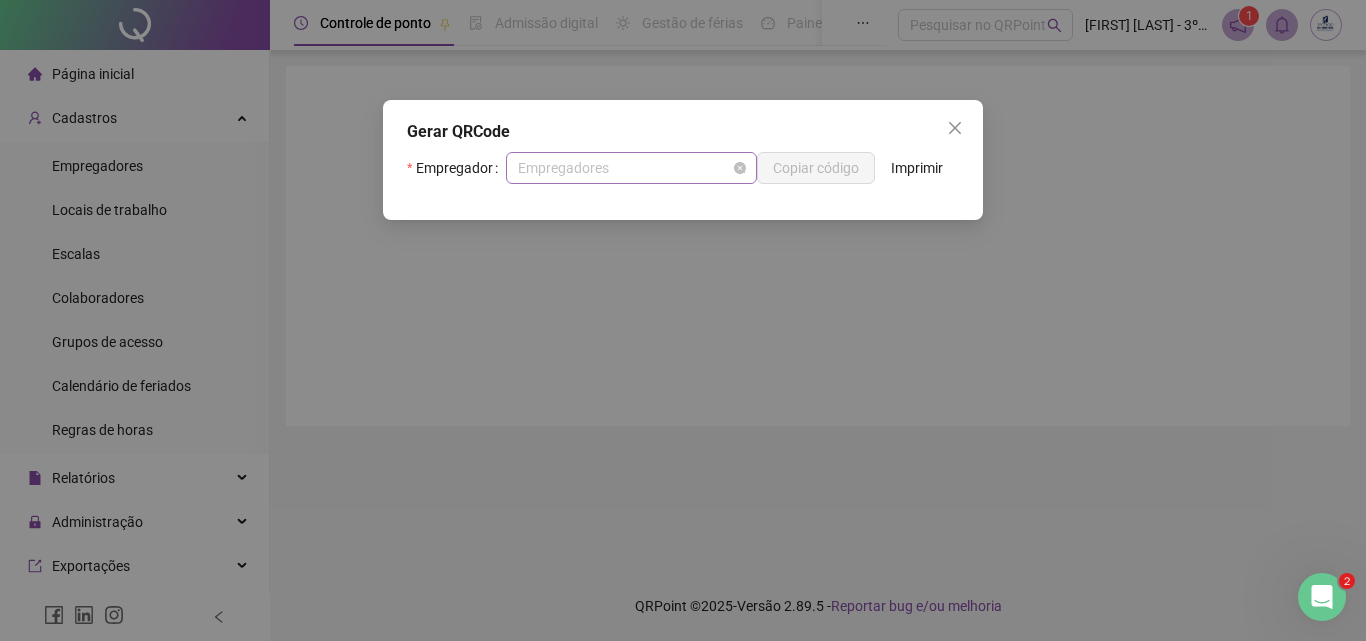 click on "Empregadores" at bounding box center [631, 168] 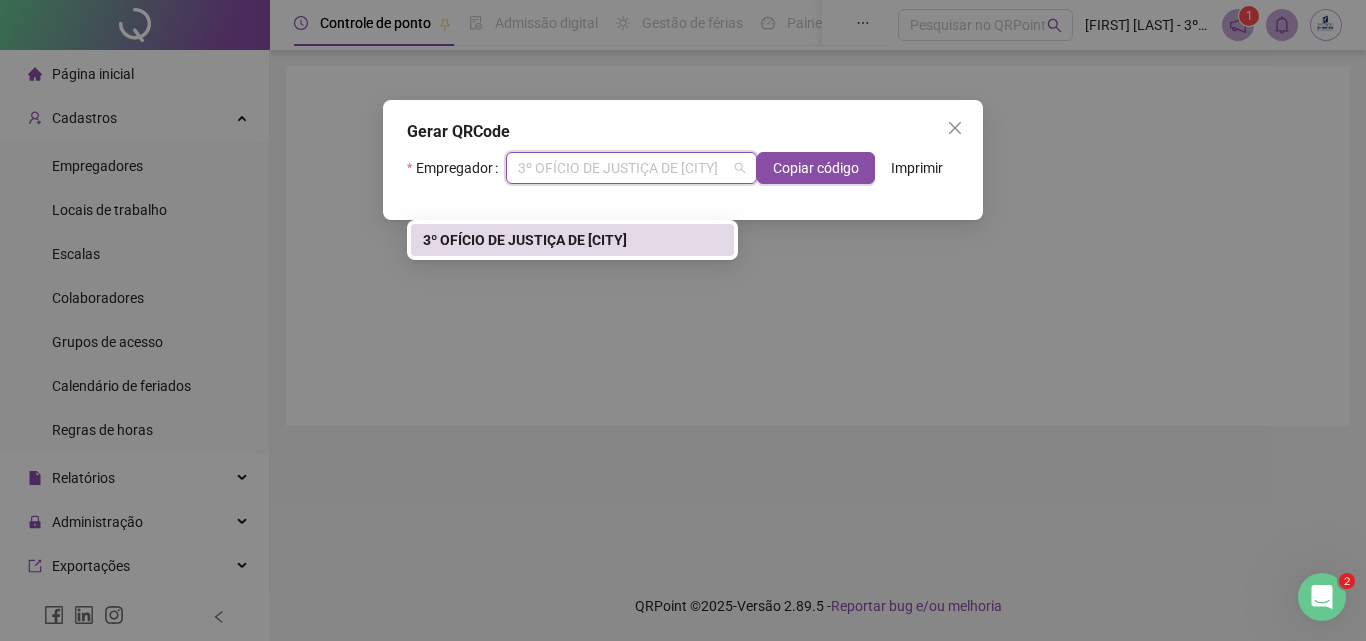 click on "3º OFÍCIO DE JUSTIÇA DE [CITY]" at bounding box center (572, 240) 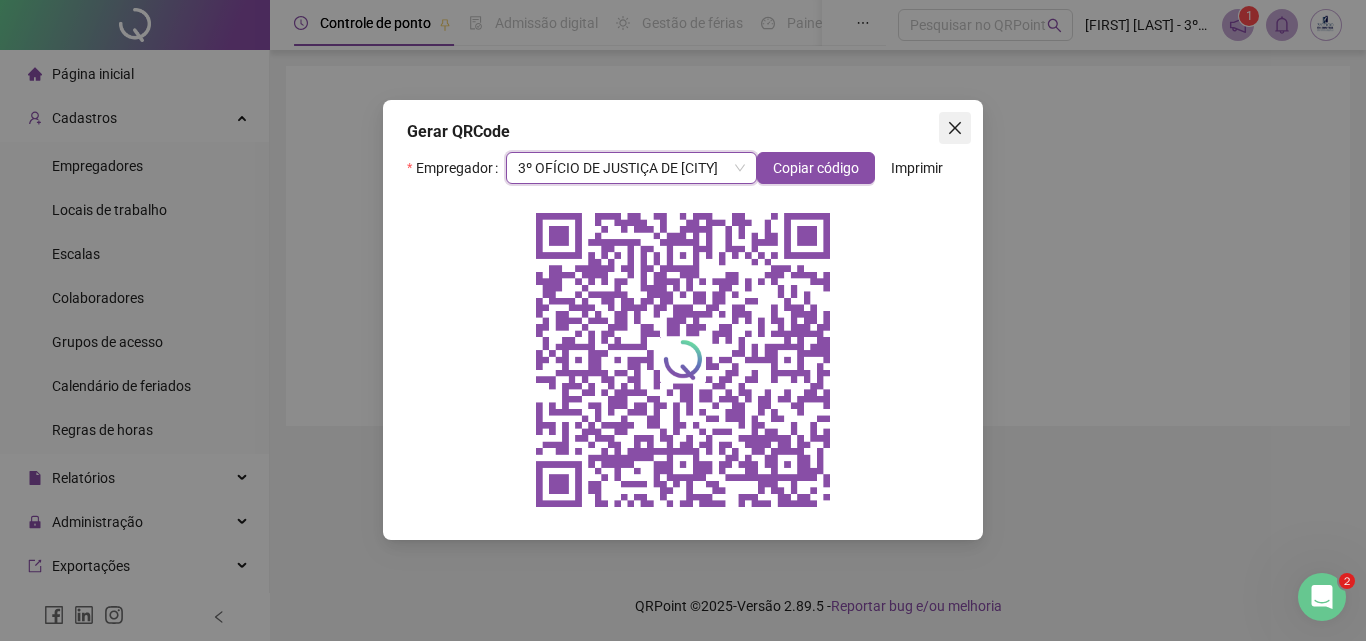 click 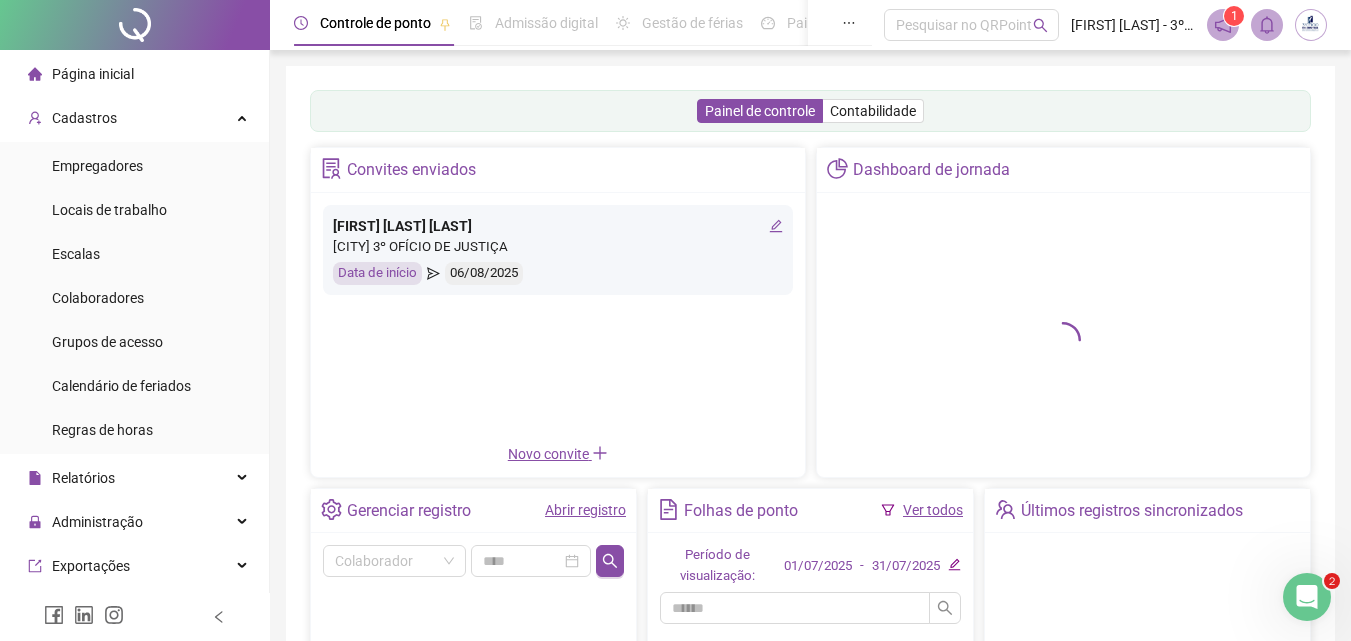 click on "Página inicial" at bounding box center (134, 74) 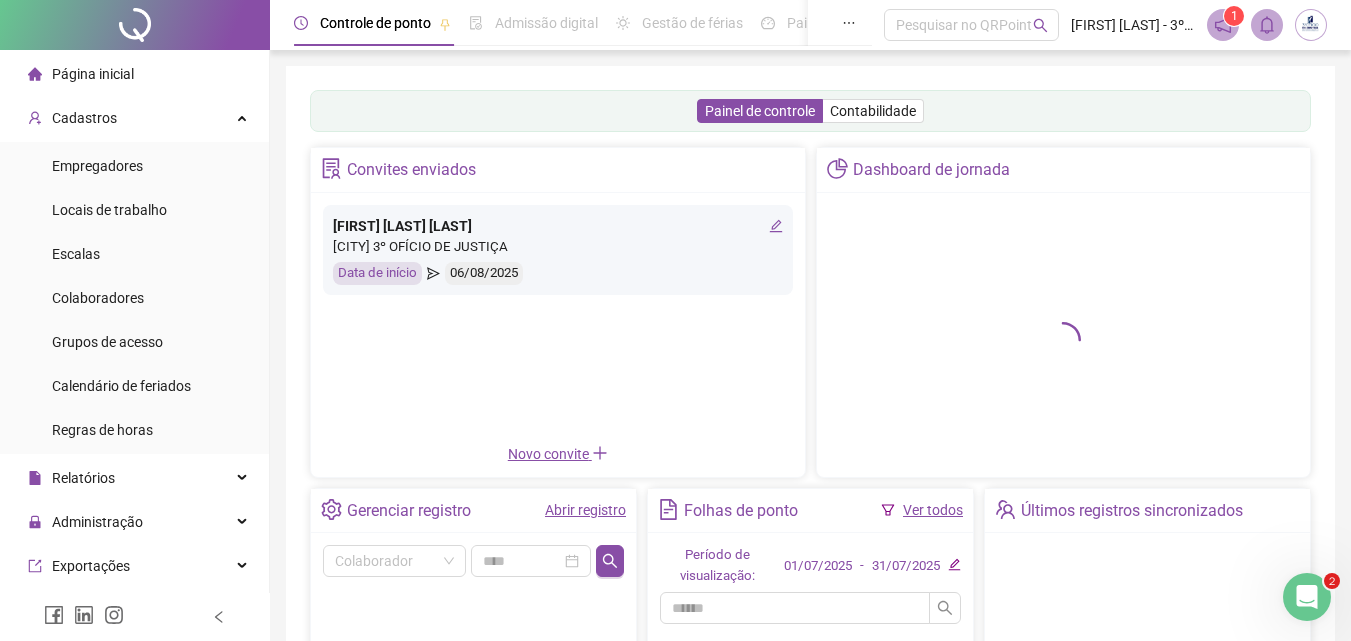 click on "Página inicial" at bounding box center (93, 74) 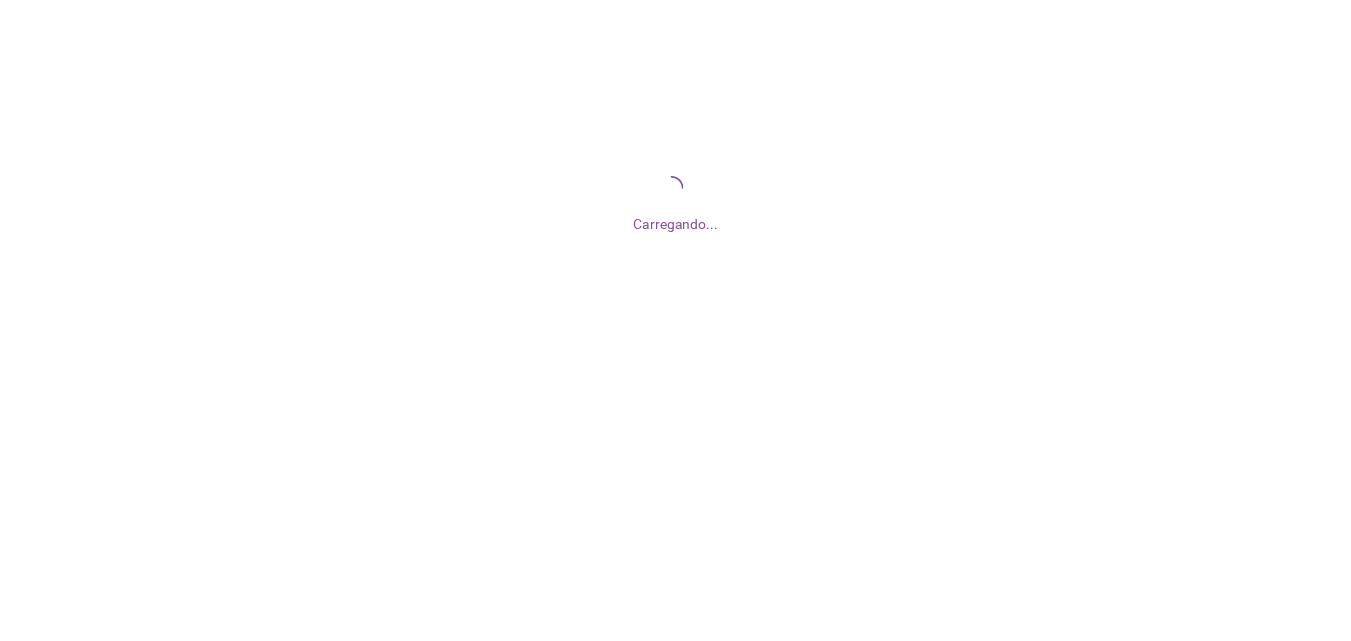 scroll, scrollTop: 0, scrollLeft: 0, axis: both 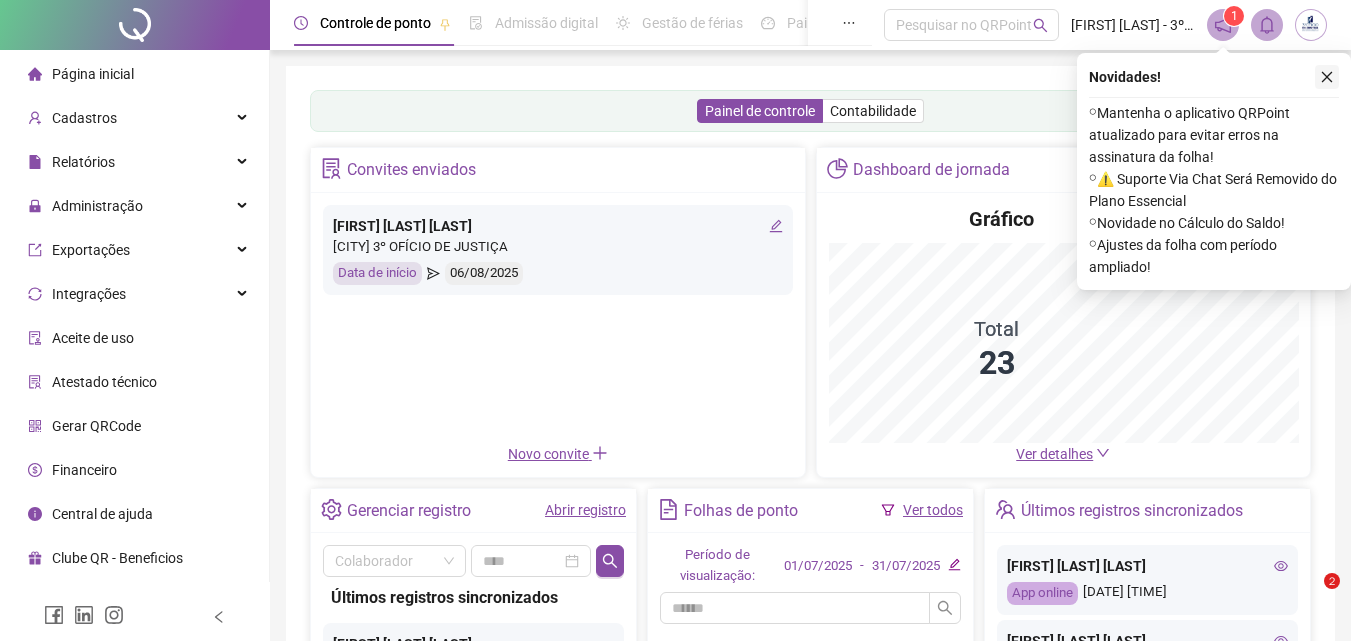 click 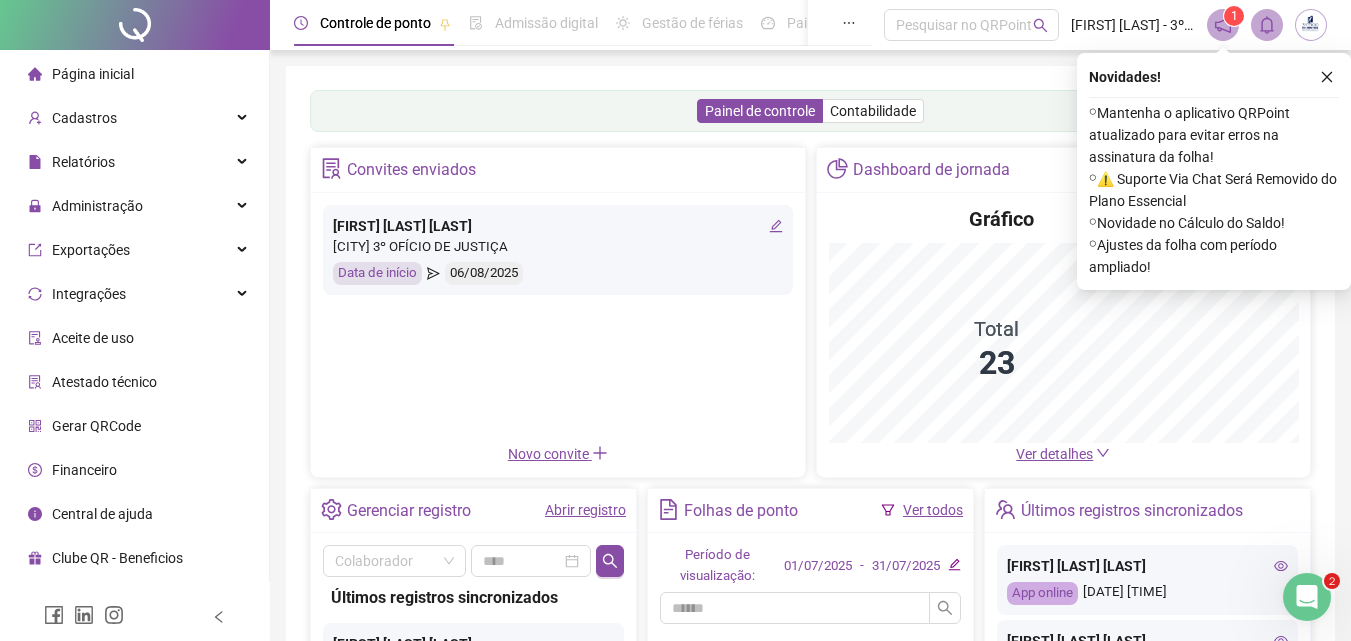 scroll, scrollTop: 0, scrollLeft: 0, axis: both 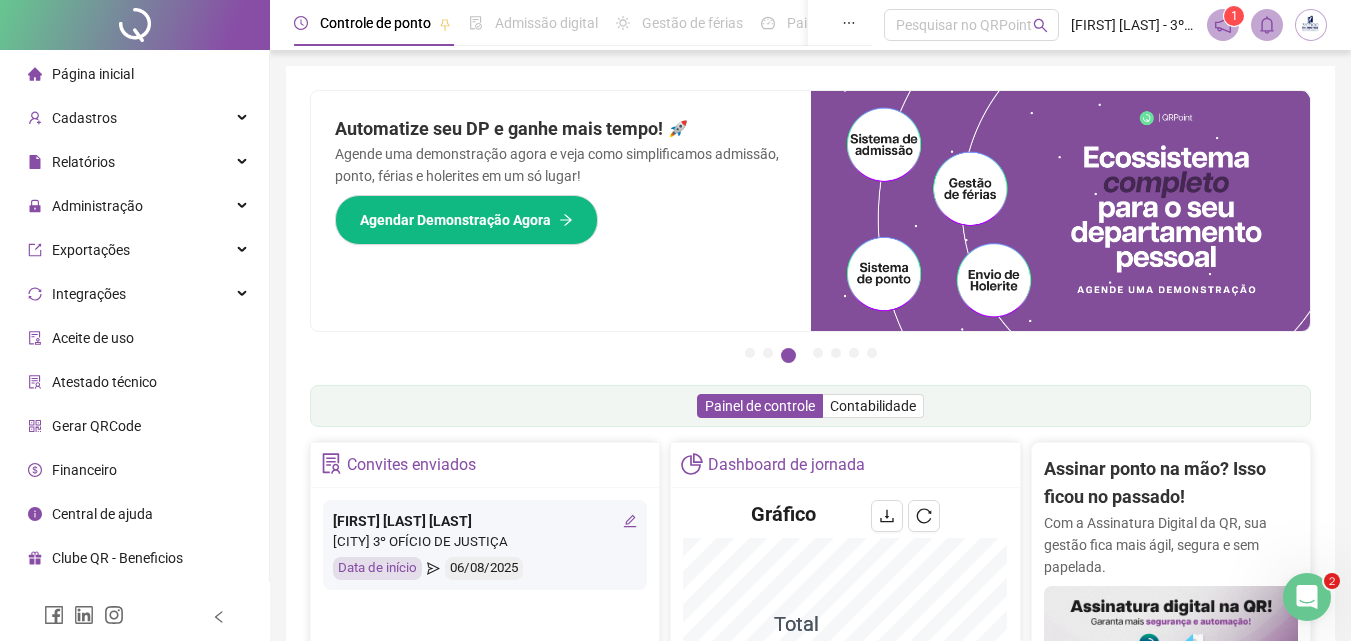 click 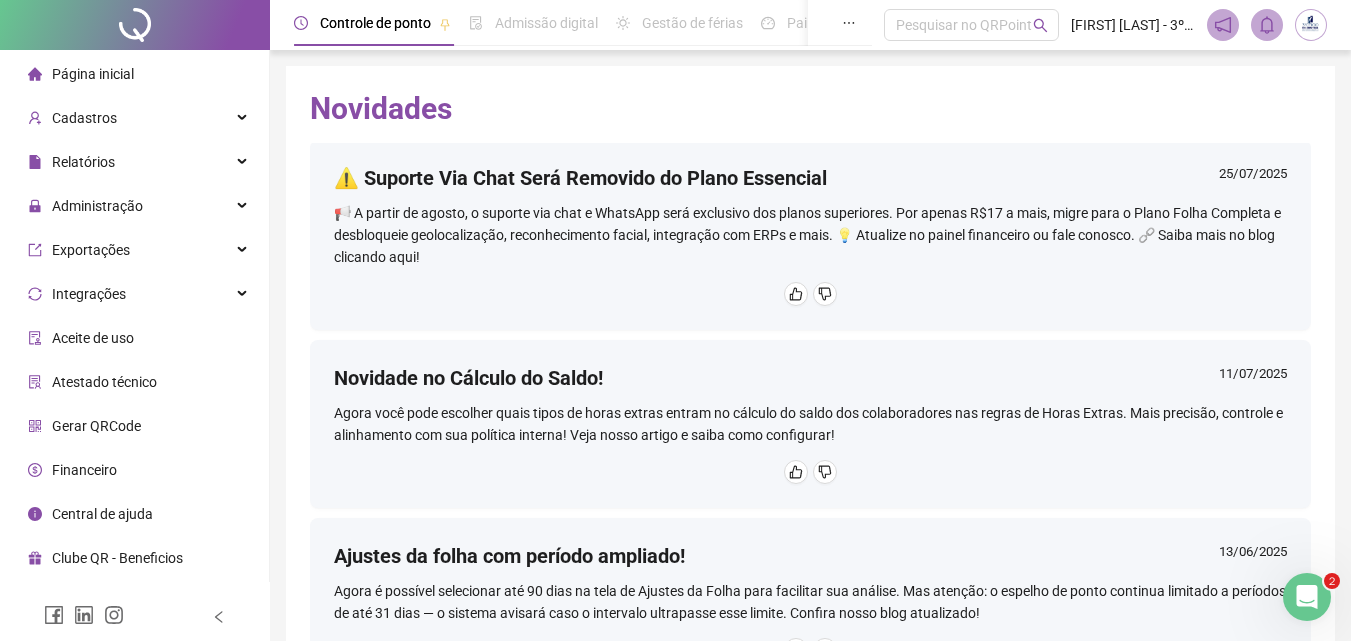 scroll, scrollTop: 0, scrollLeft: 0, axis: both 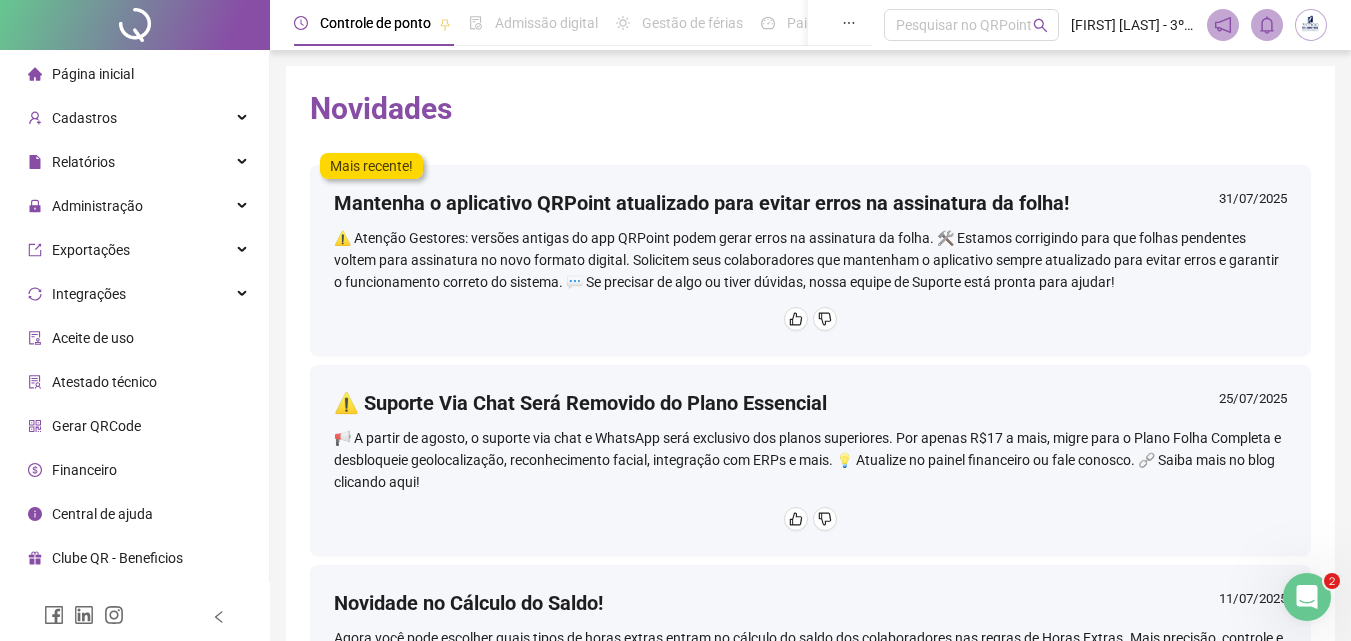 click on "Página inicial" at bounding box center [93, 74] 